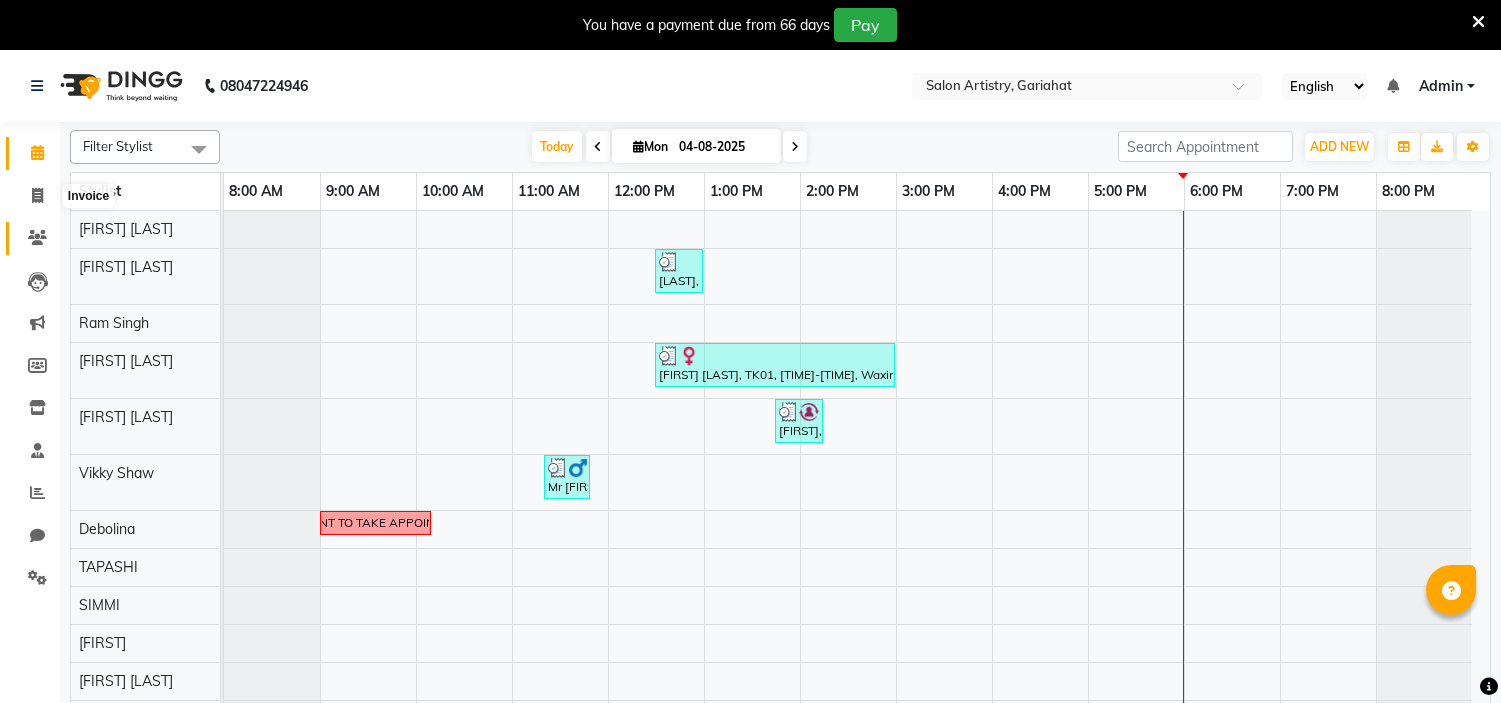 scroll, scrollTop: 0, scrollLeft: 0, axis: both 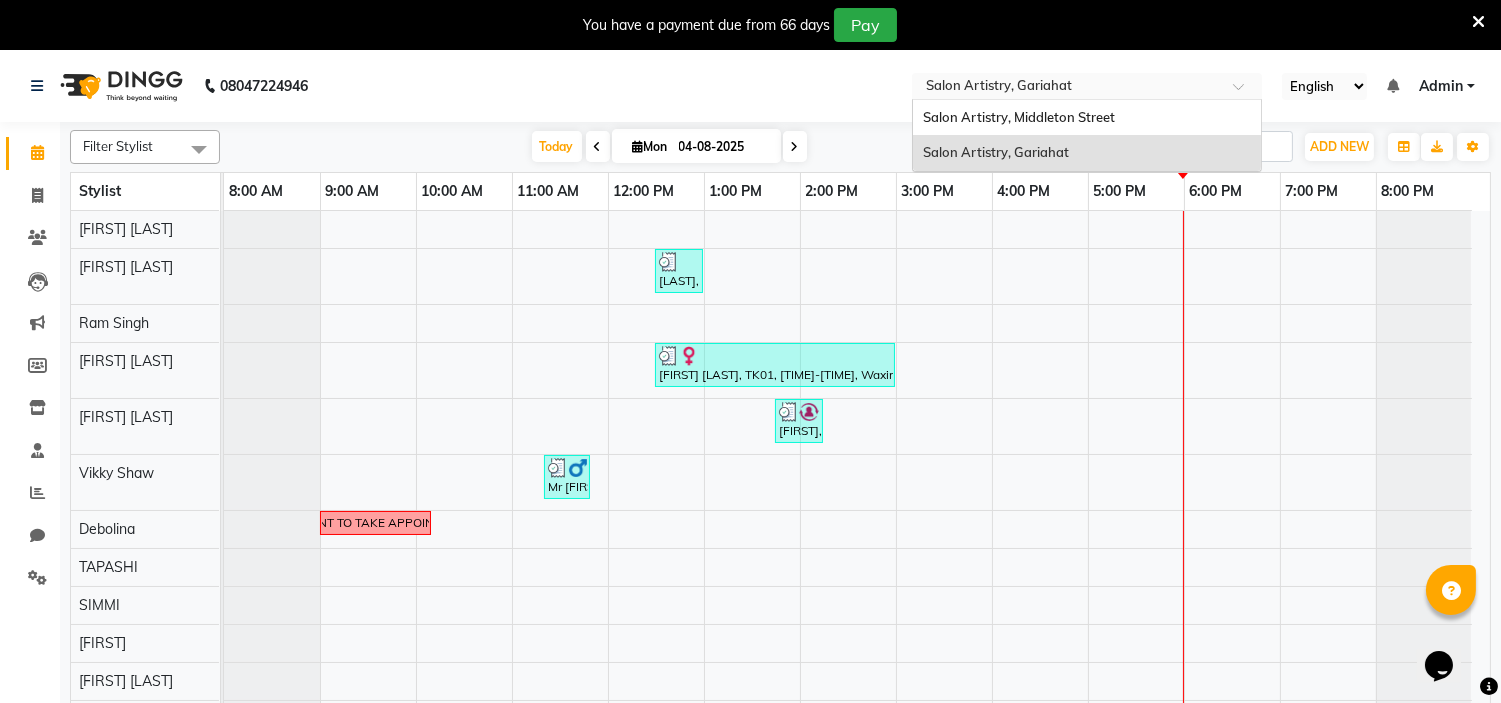 click at bounding box center (1067, 88) 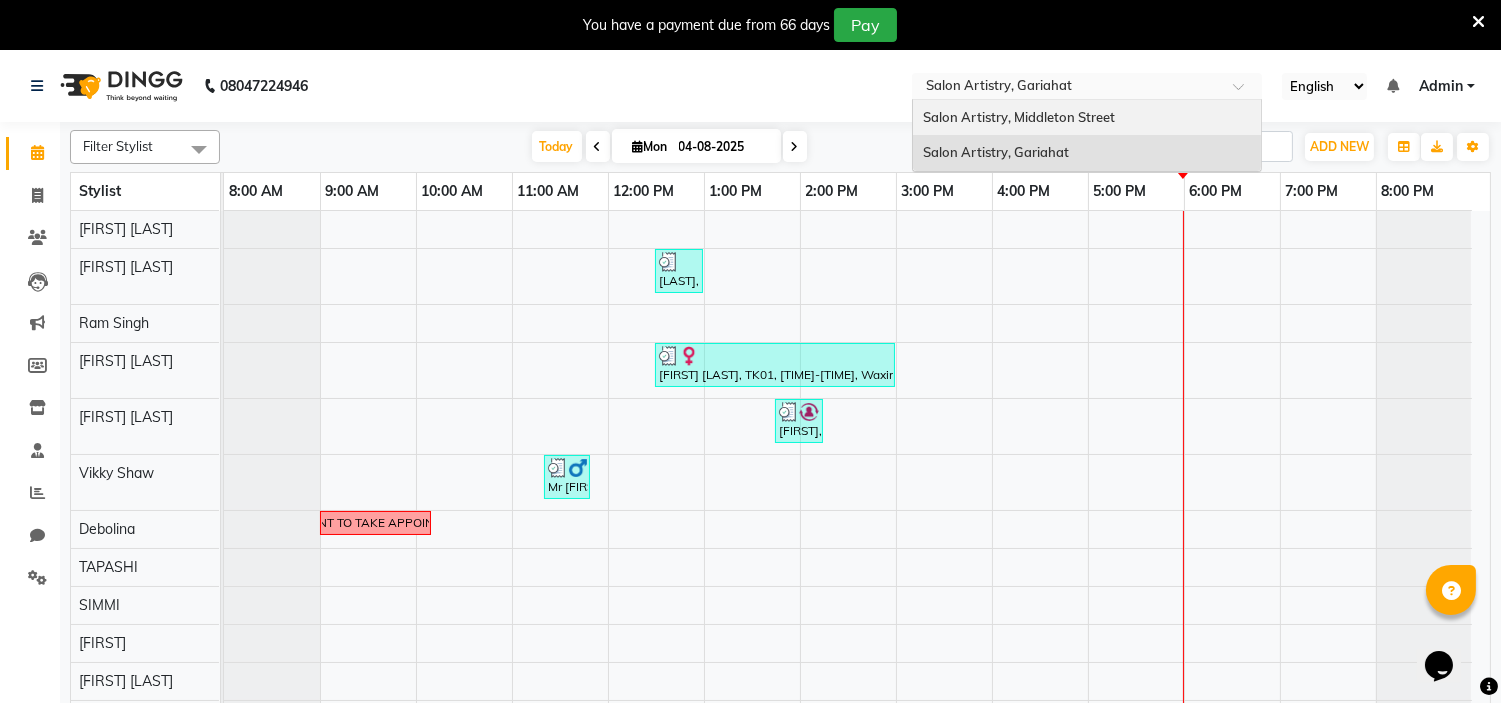 click on "Salon Artistry, Middleton Street" at bounding box center (1019, 117) 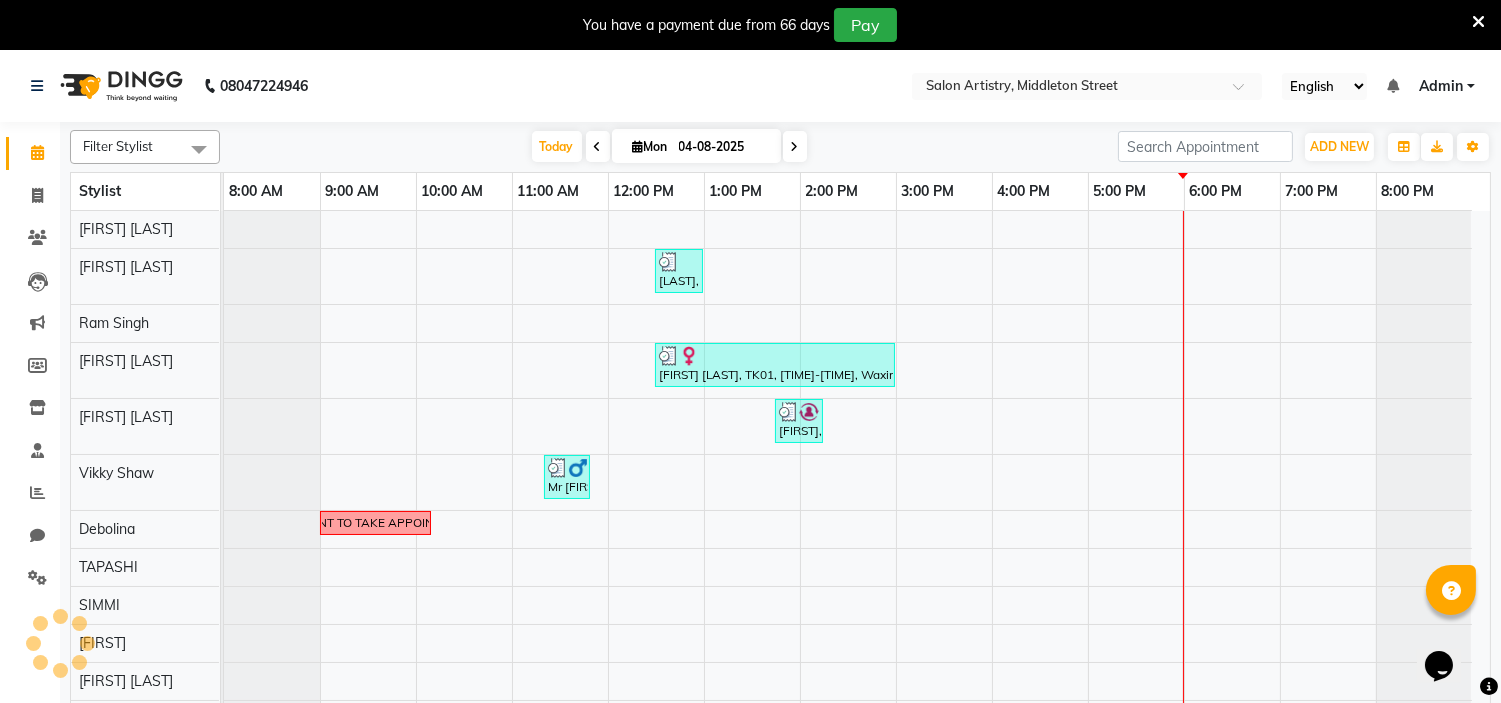 click on "08047224946 Select Location ×  Salon Artistry, Middleton Street English ENGLISH Español العربية मराठी हिंदी ગુજરાતી தமிழ் 中文 Notifications nothing to show Admin Manage Profile Change Password Sign out  Version:3.16.0" 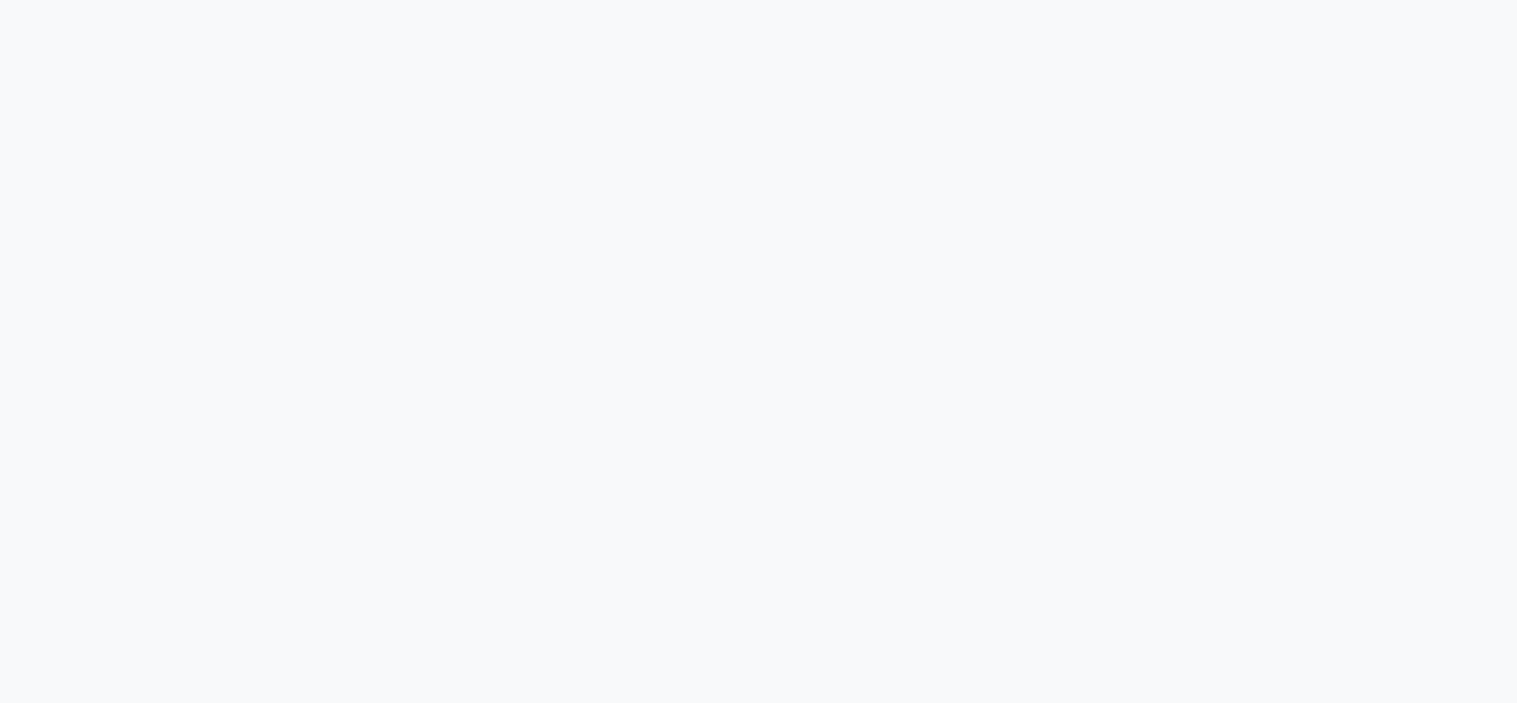 scroll, scrollTop: 0, scrollLeft: 0, axis: both 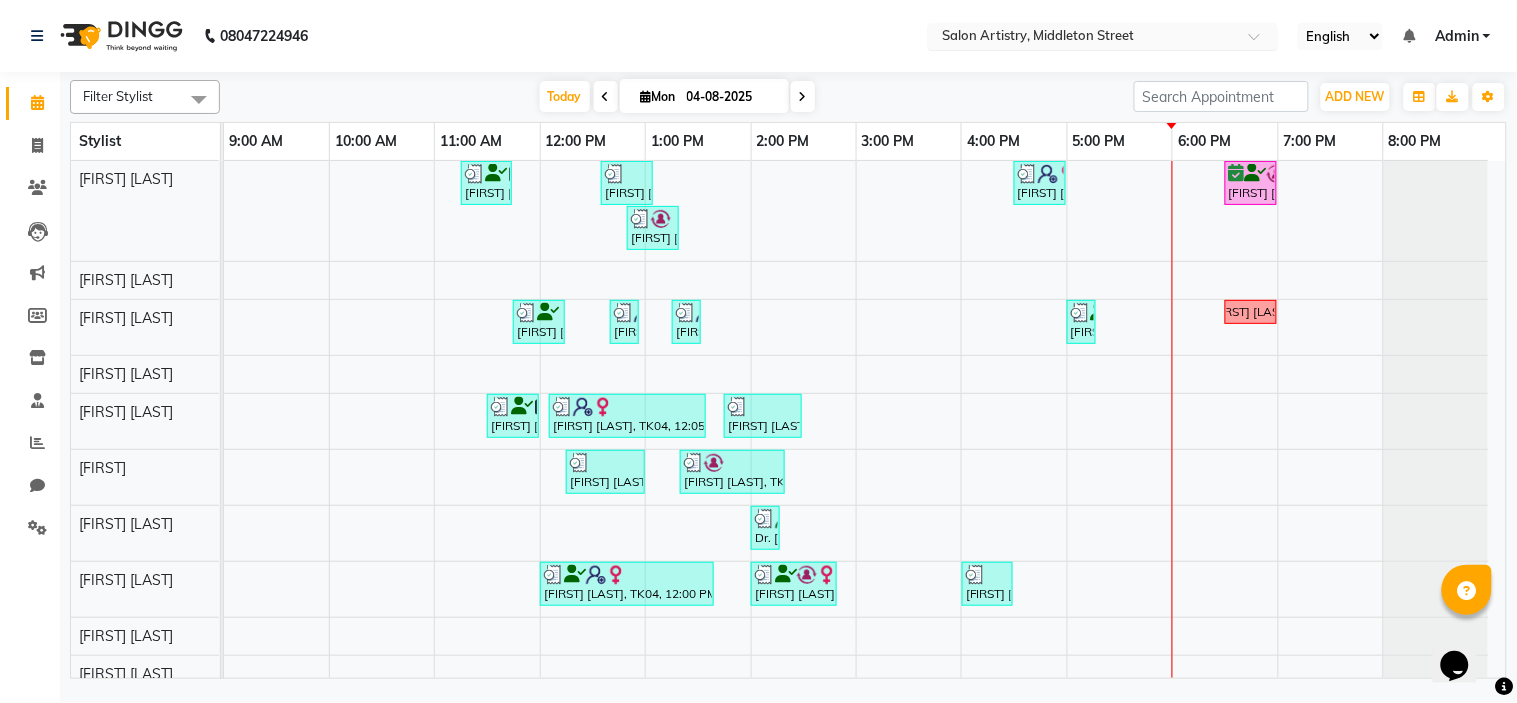 click at bounding box center [1083, 38] 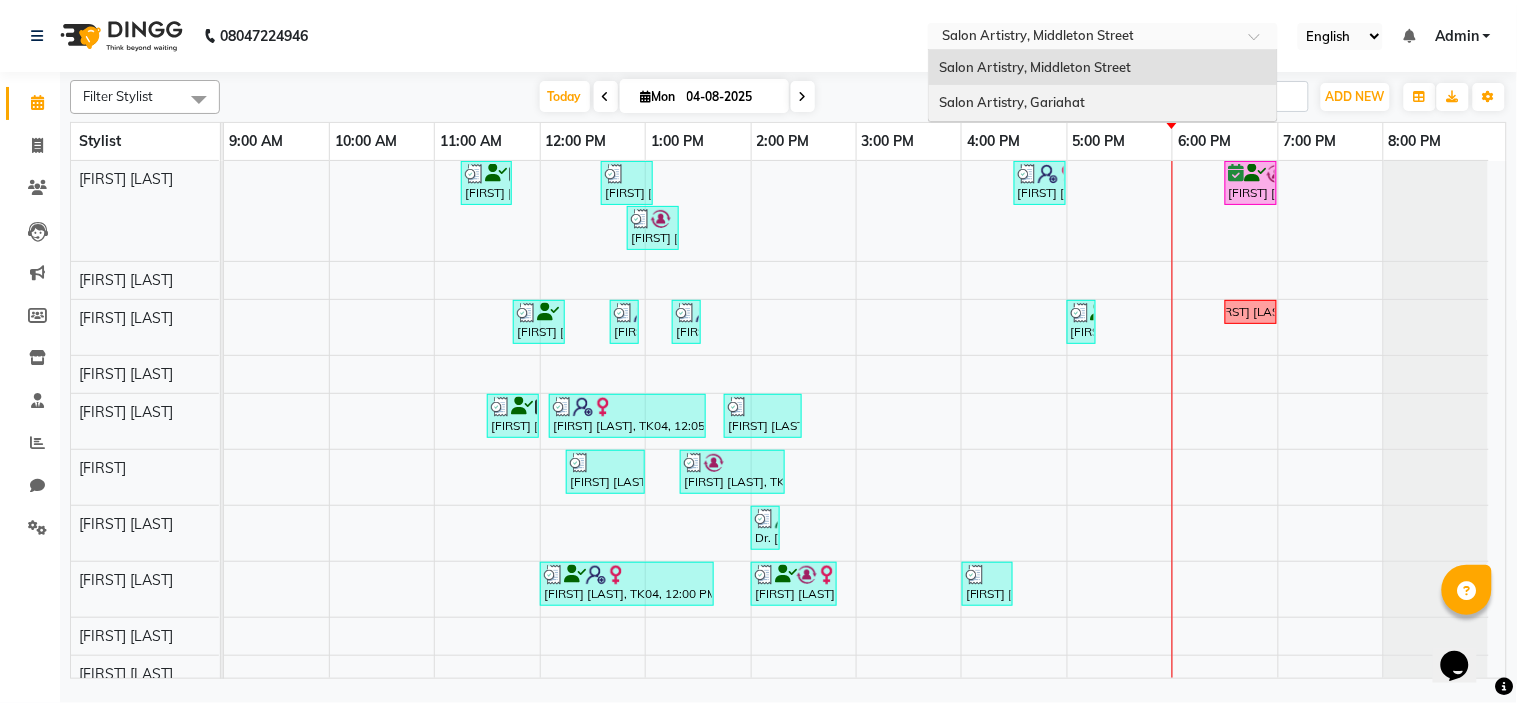 click on "Salon Artistry, Gariahat" at bounding box center [1012, 102] 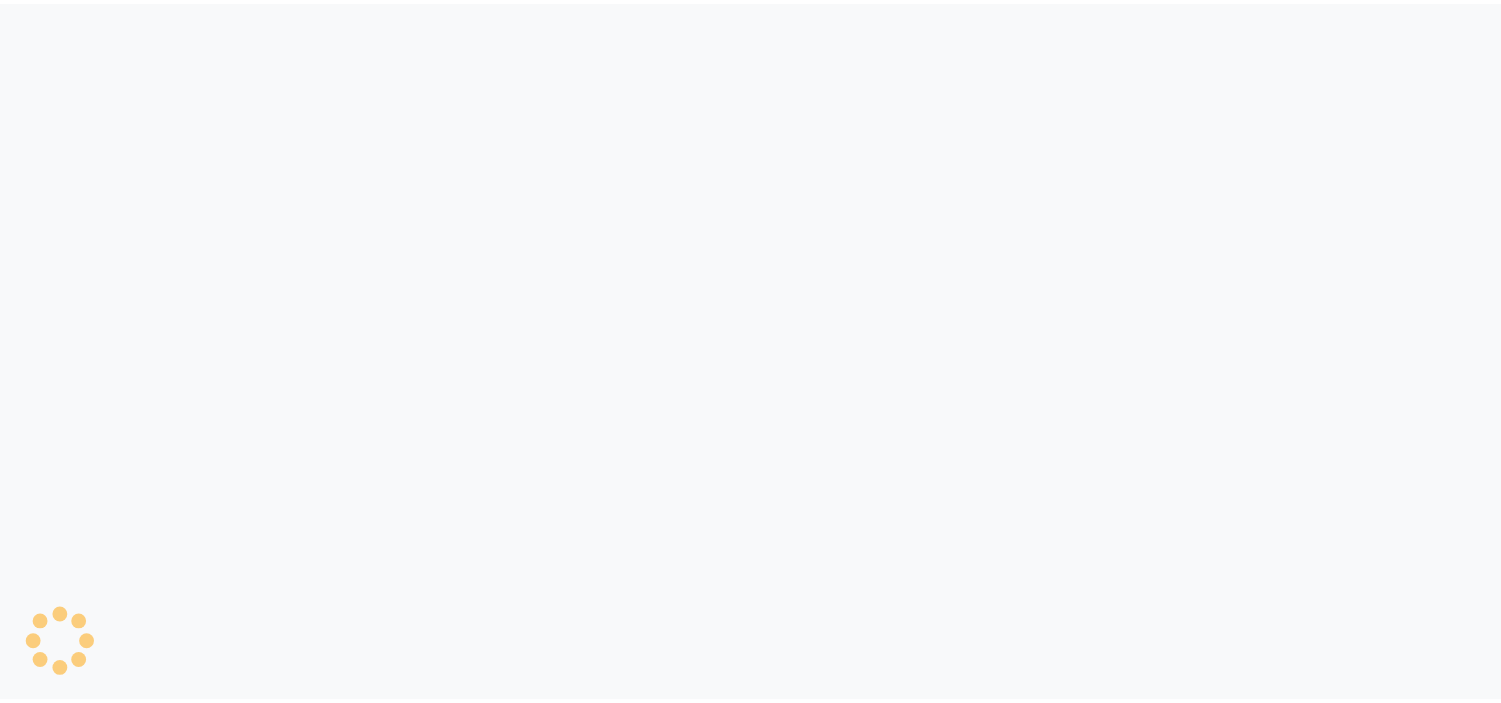 scroll, scrollTop: 0, scrollLeft: 0, axis: both 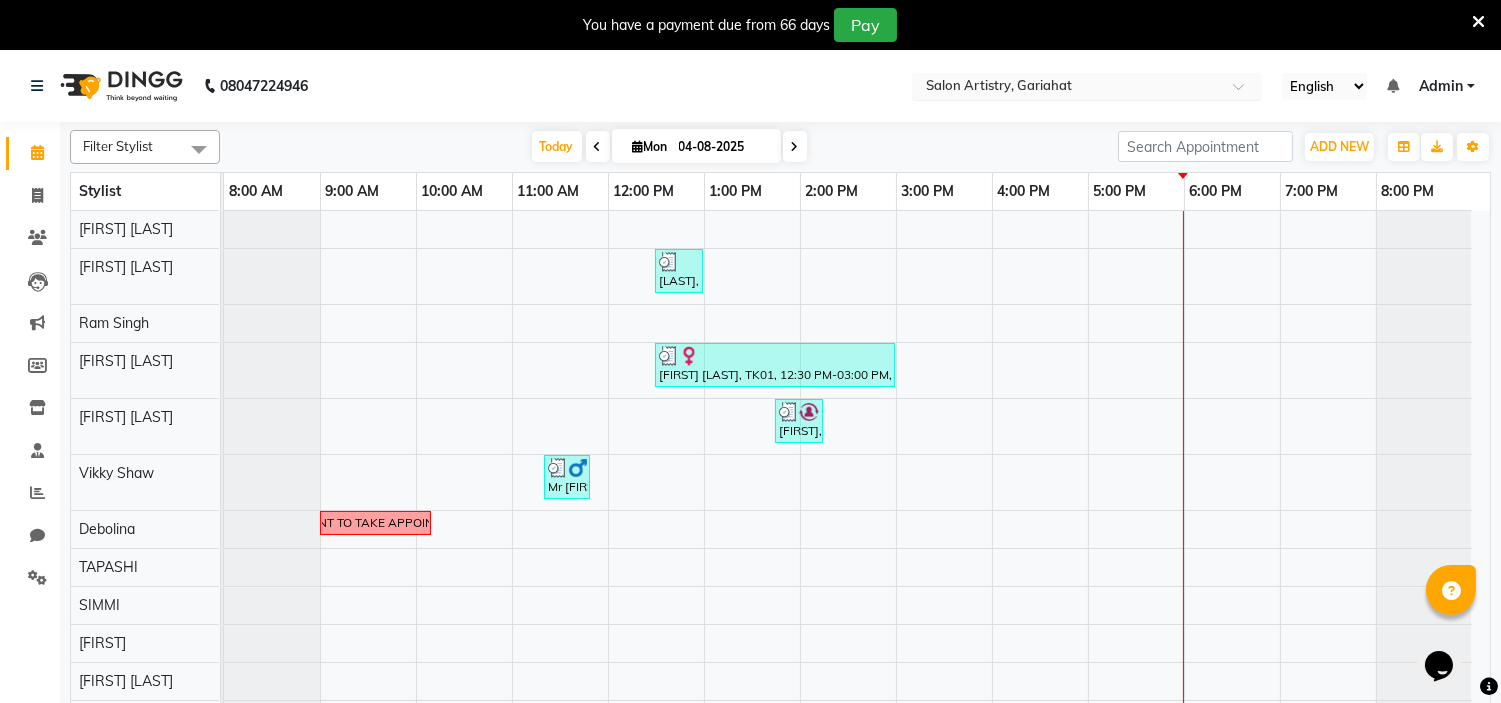 click at bounding box center (1067, 88) 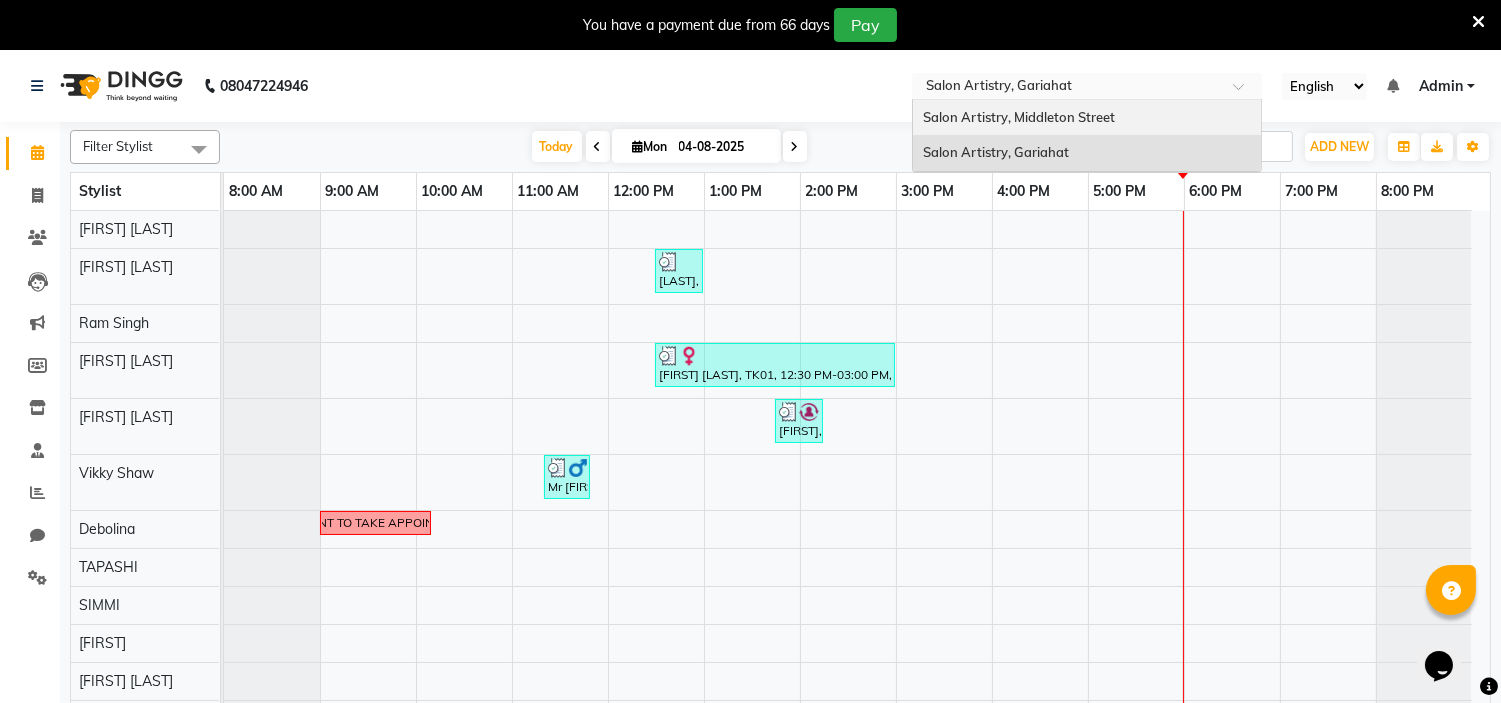 click on "Salon Artistry, Middleton Street" at bounding box center (1019, 117) 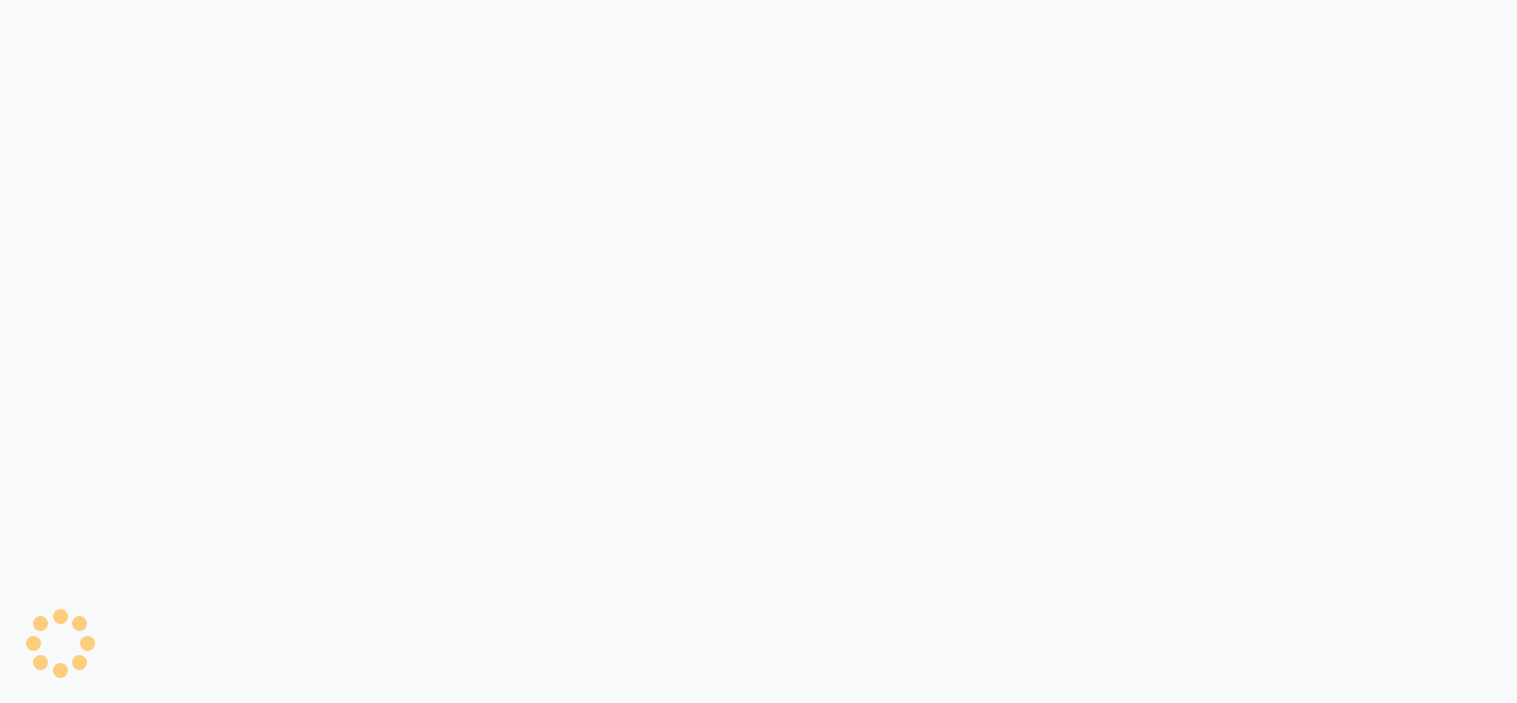 scroll, scrollTop: 0, scrollLeft: 0, axis: both 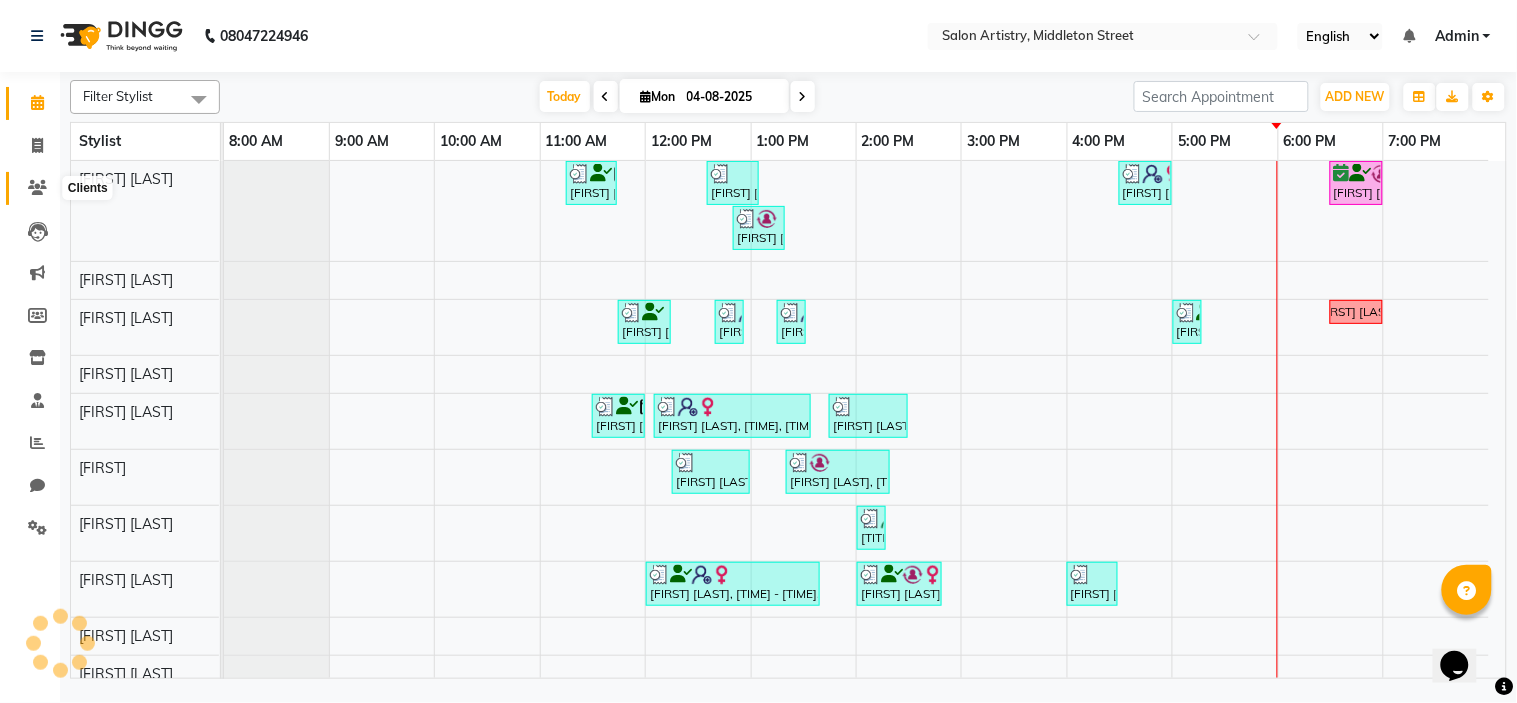 click 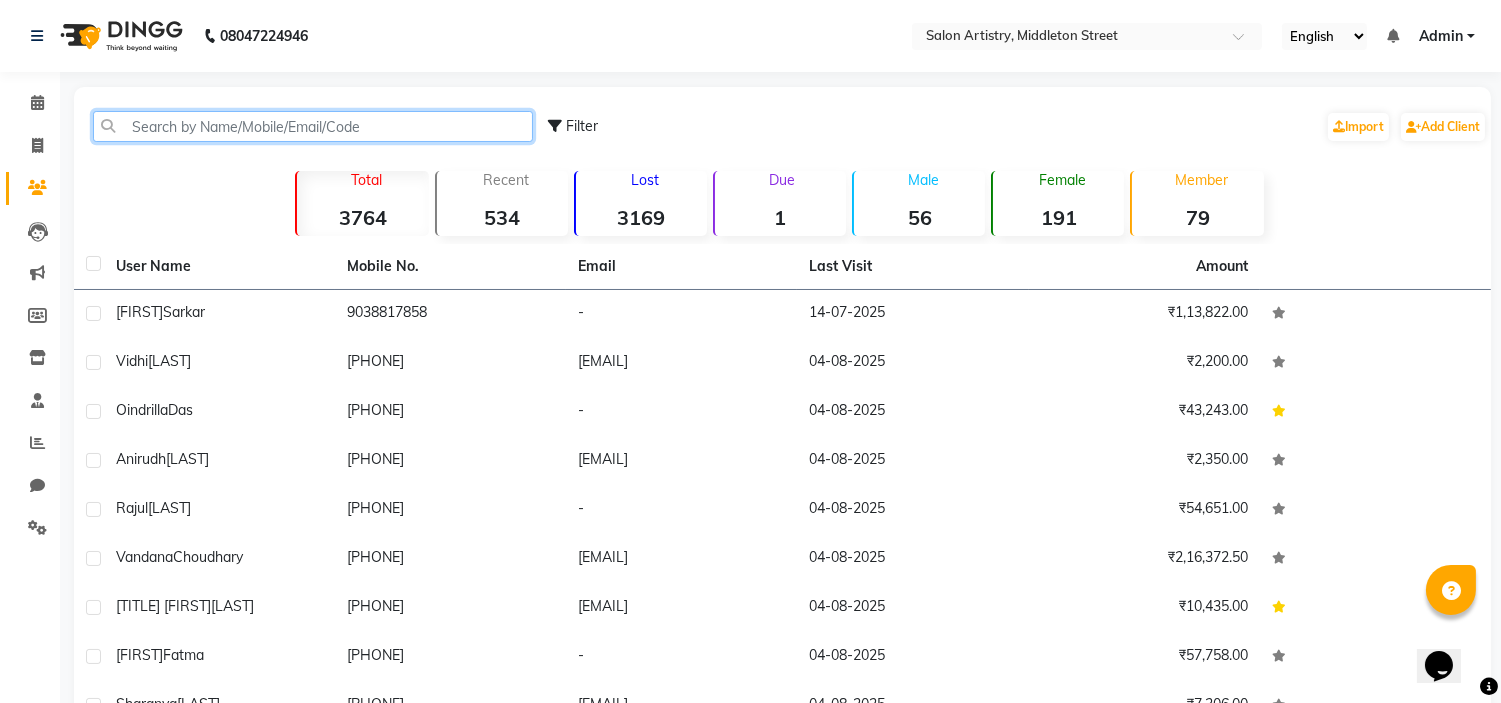 click 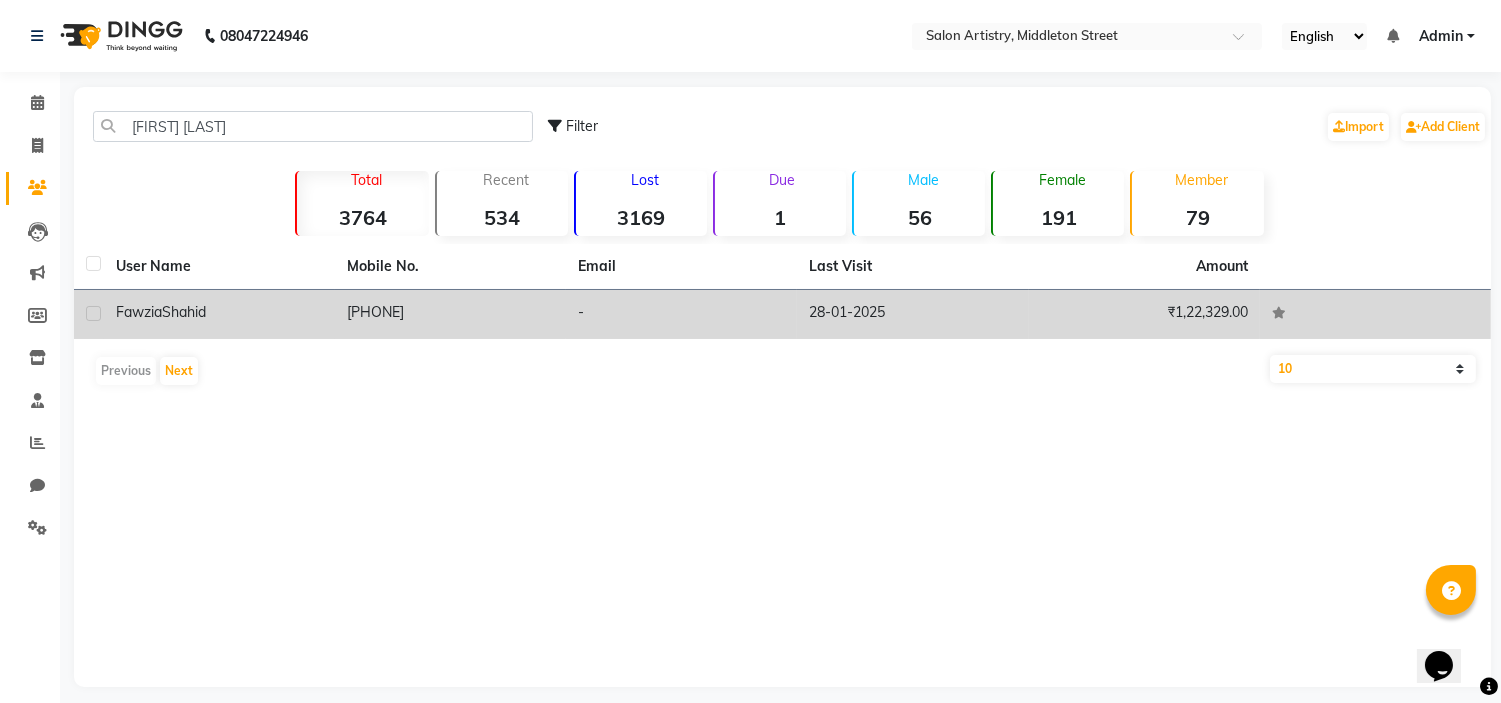 click on "Shahid" 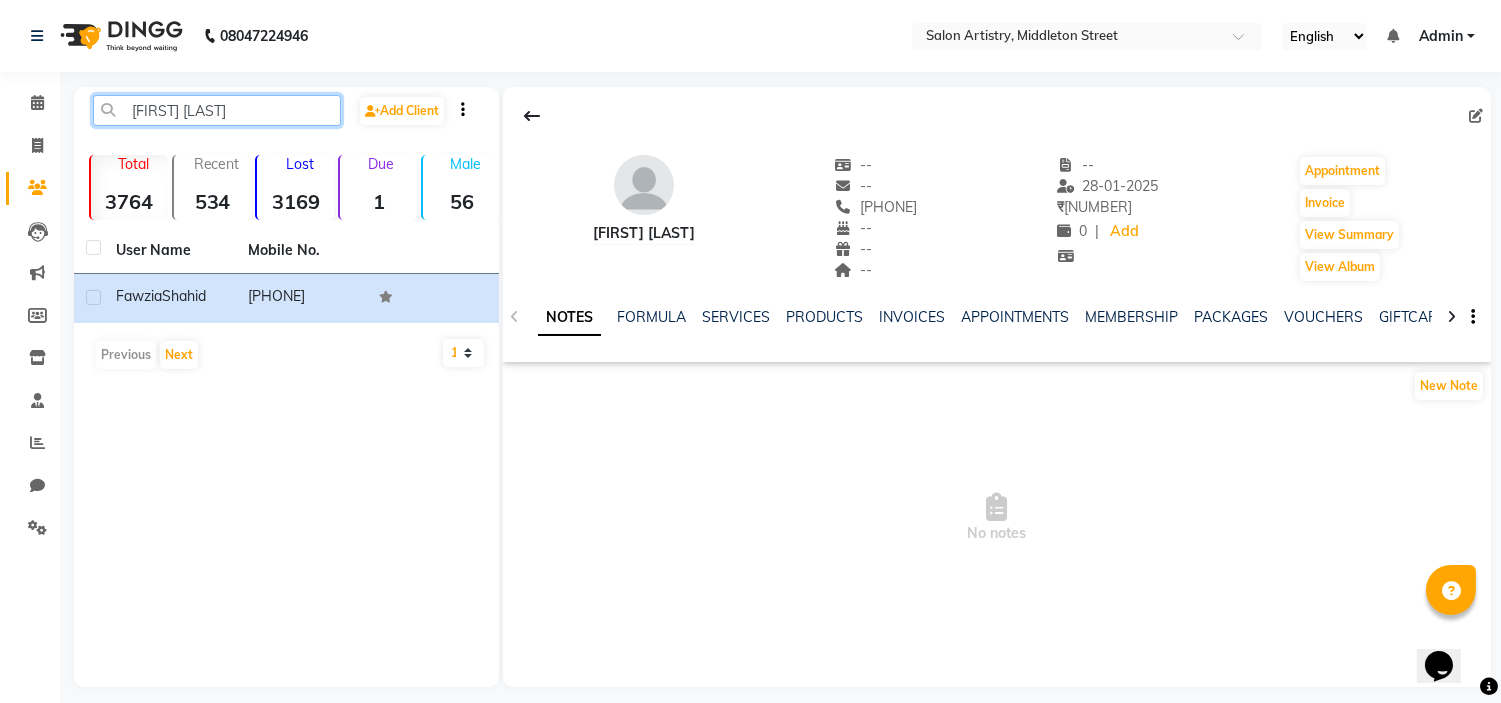 click on "Fawzia Shahid" 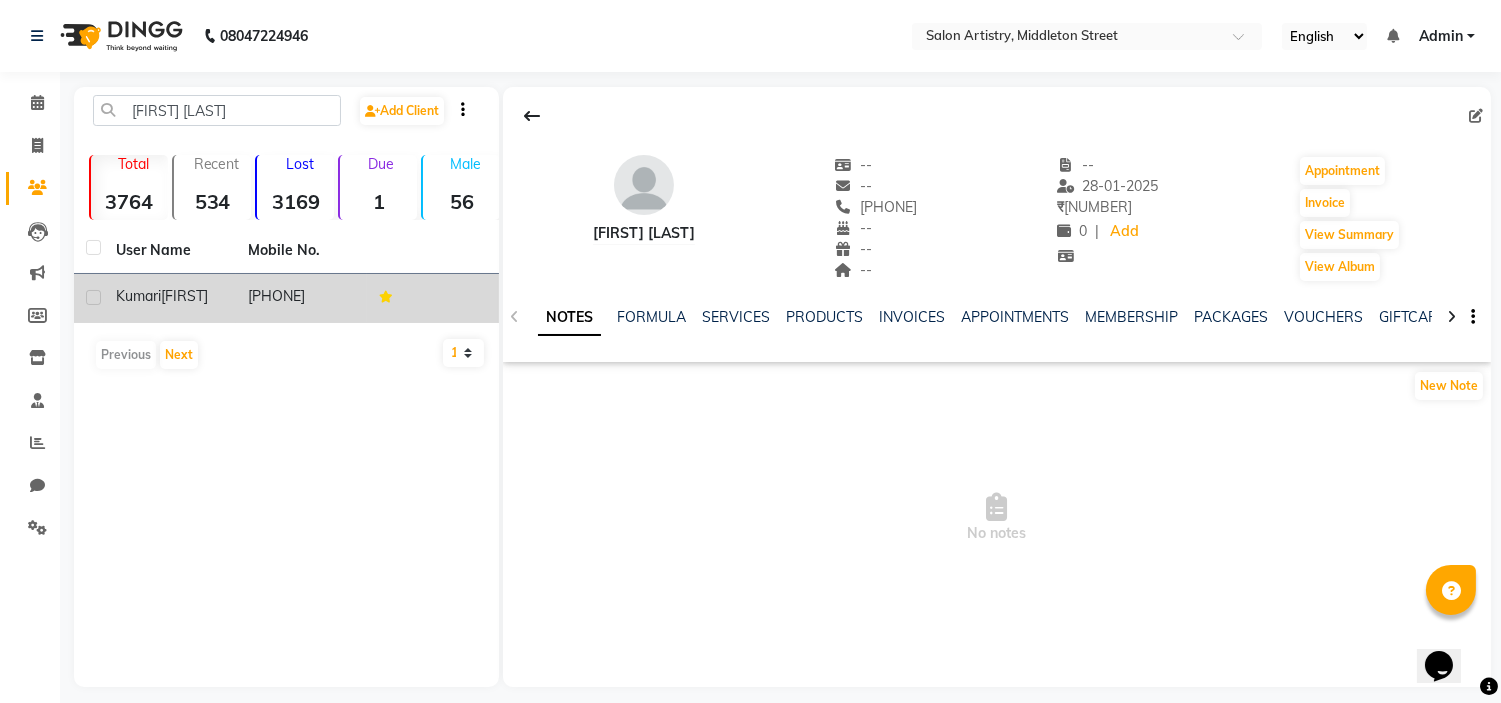 click on "Jayalakshmi" 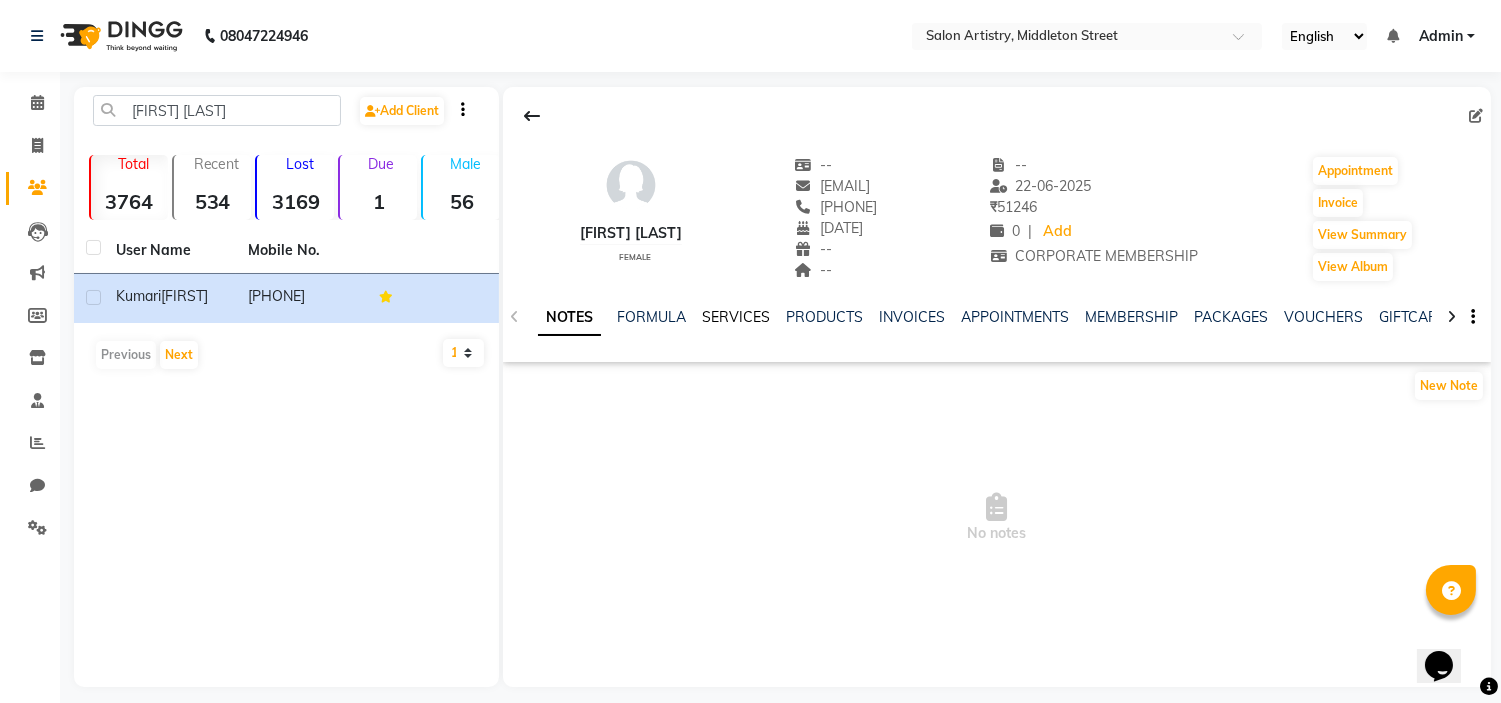 click on "SERVICES" 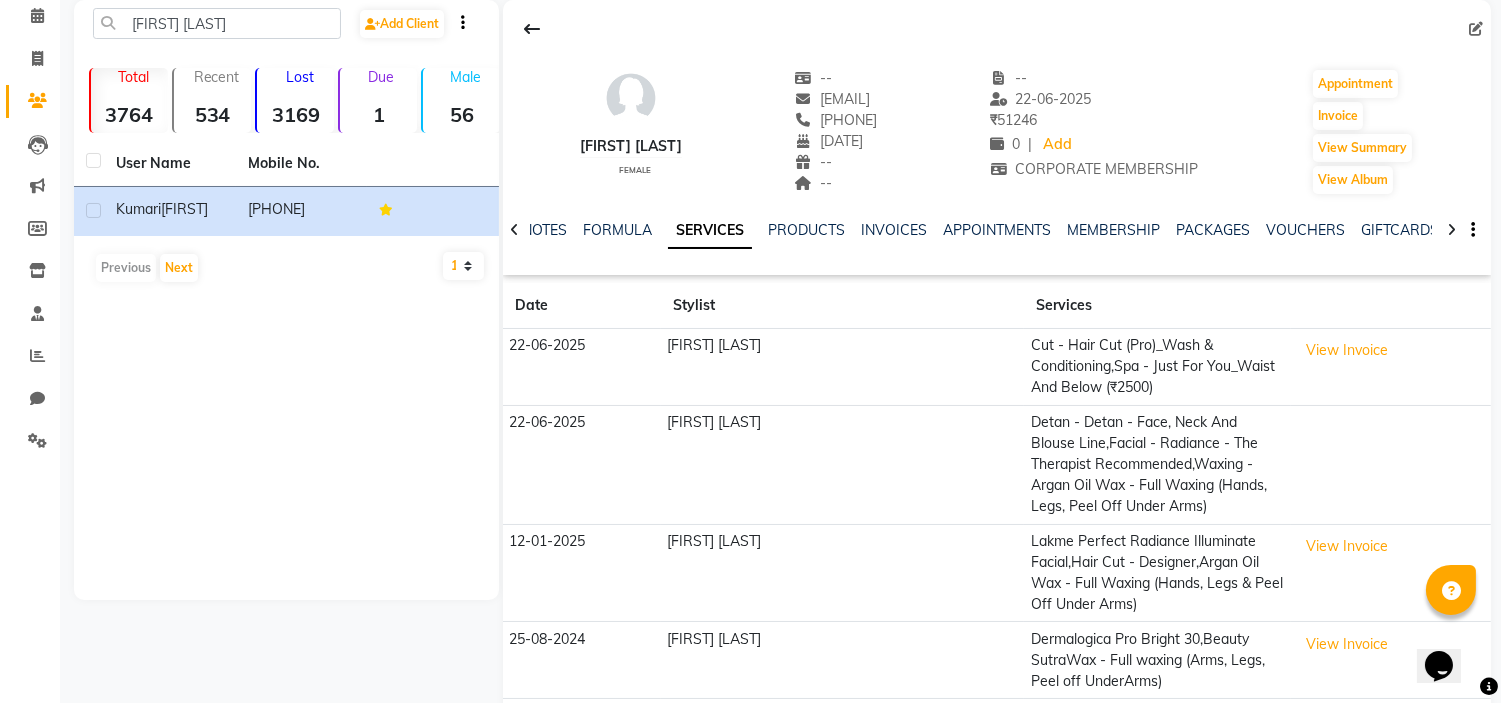 scroll, scrollTop: 88, scrollLeft: 0, axis: vertical 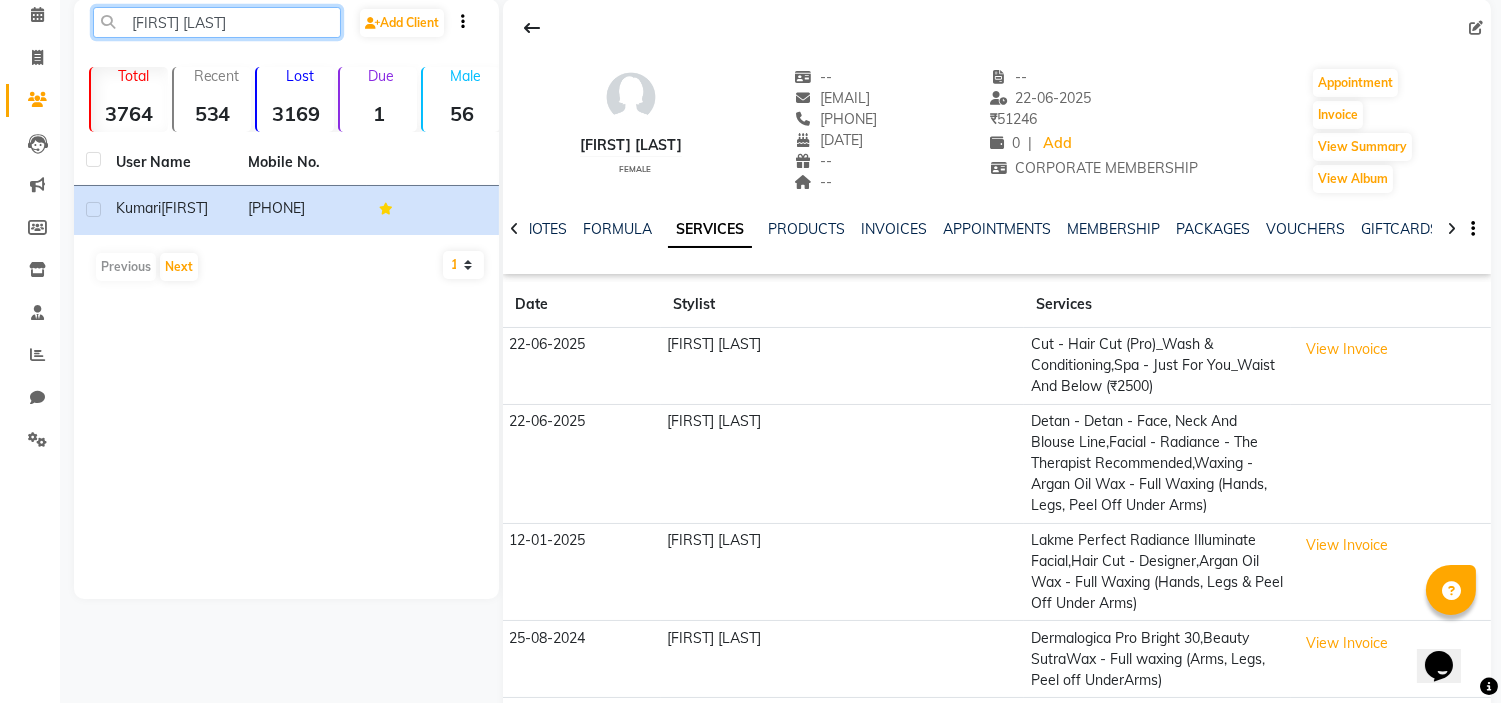 click on "Kumari Jayalakshmi" 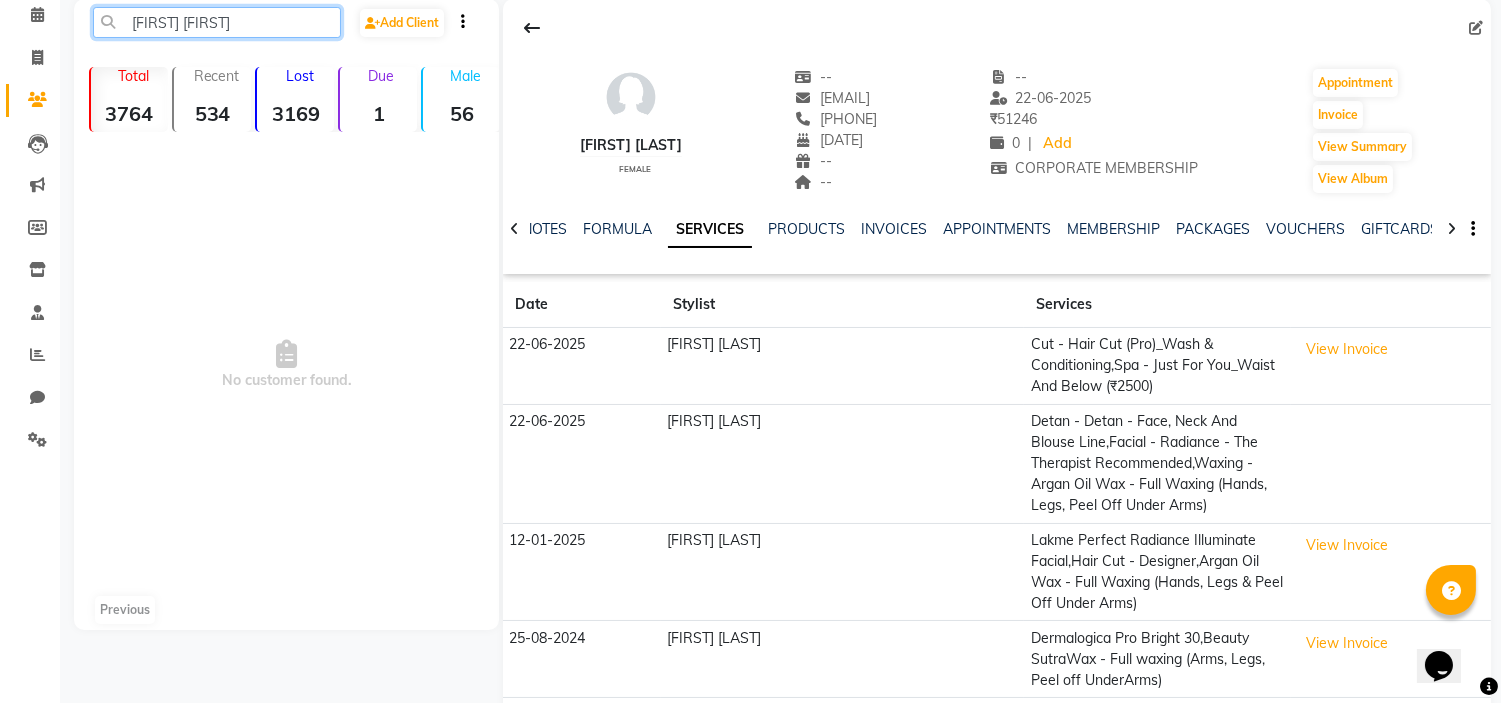 click on "Heena Heena" 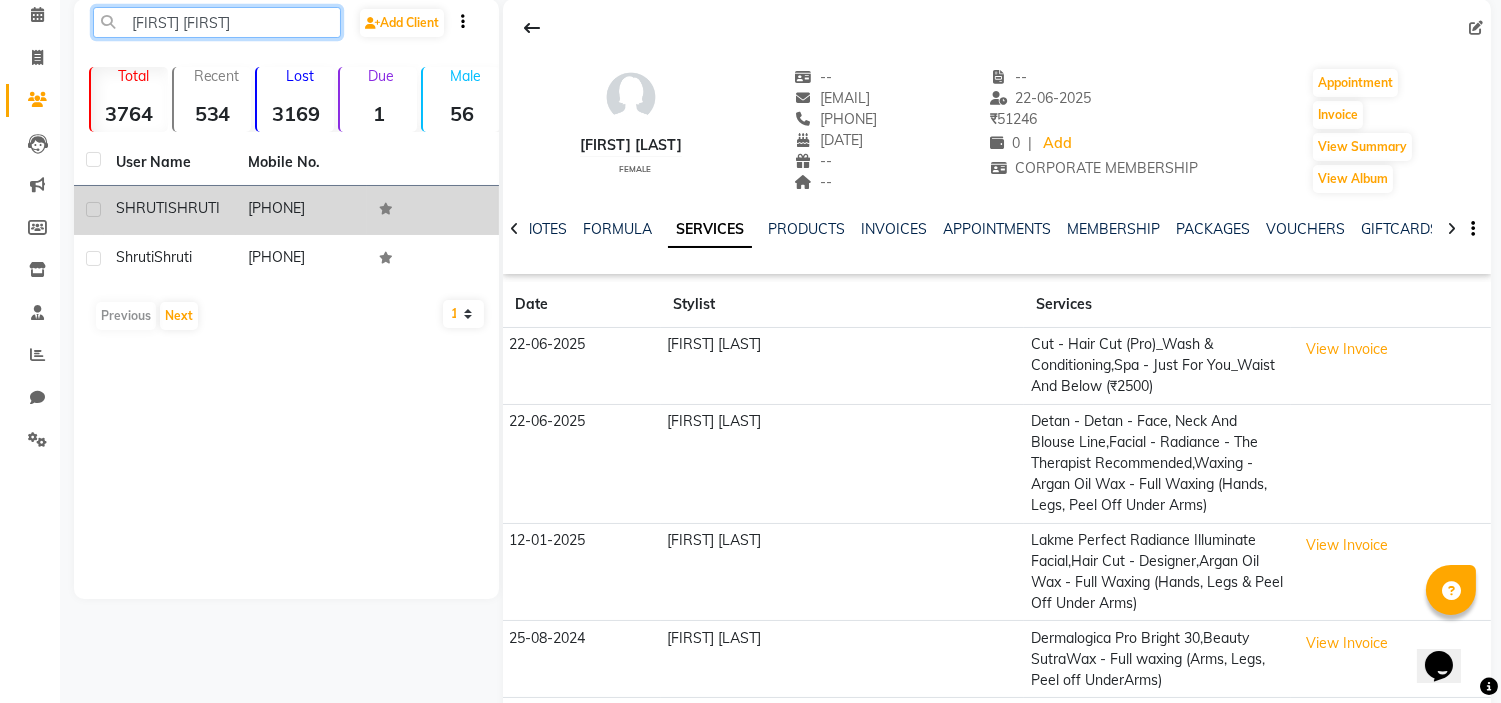 type on "SHRUTI SHRUTI" 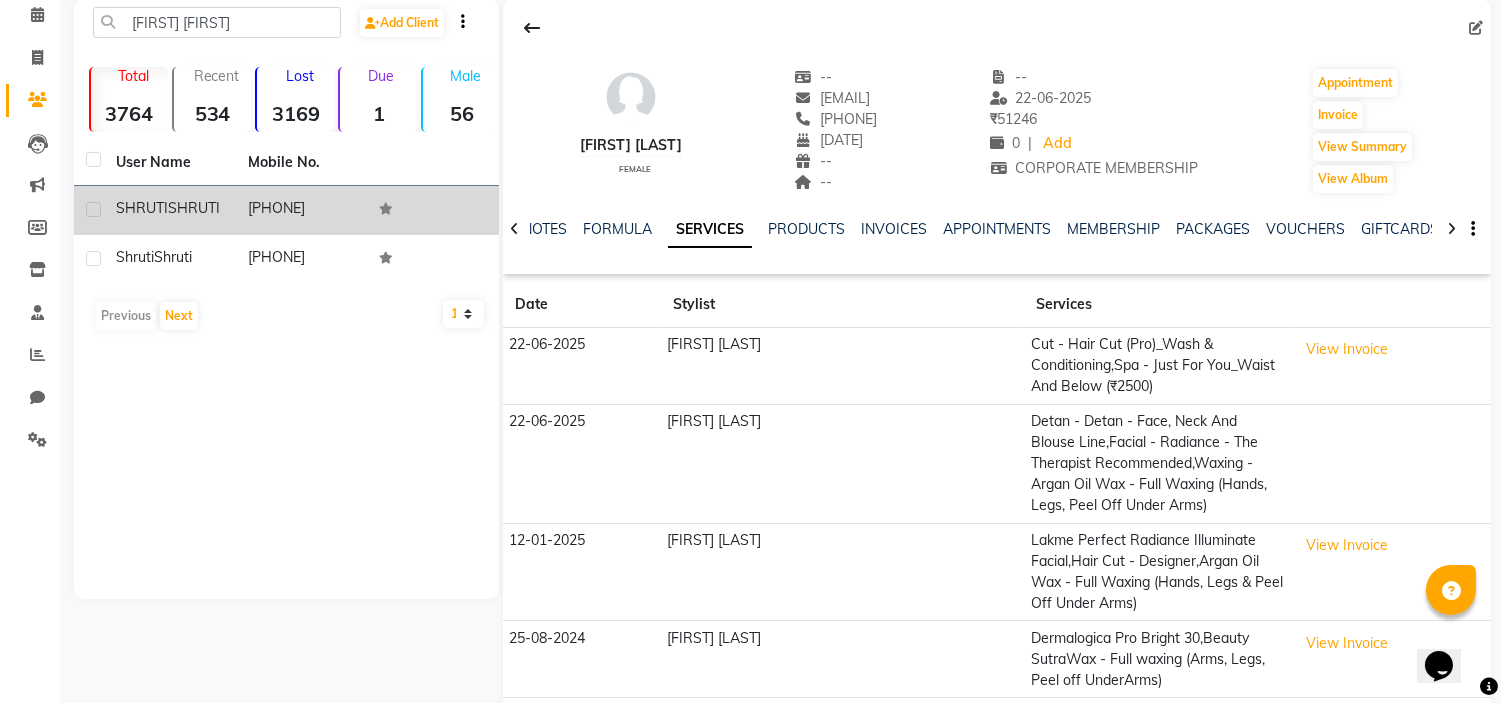 click on "SHRUTI" 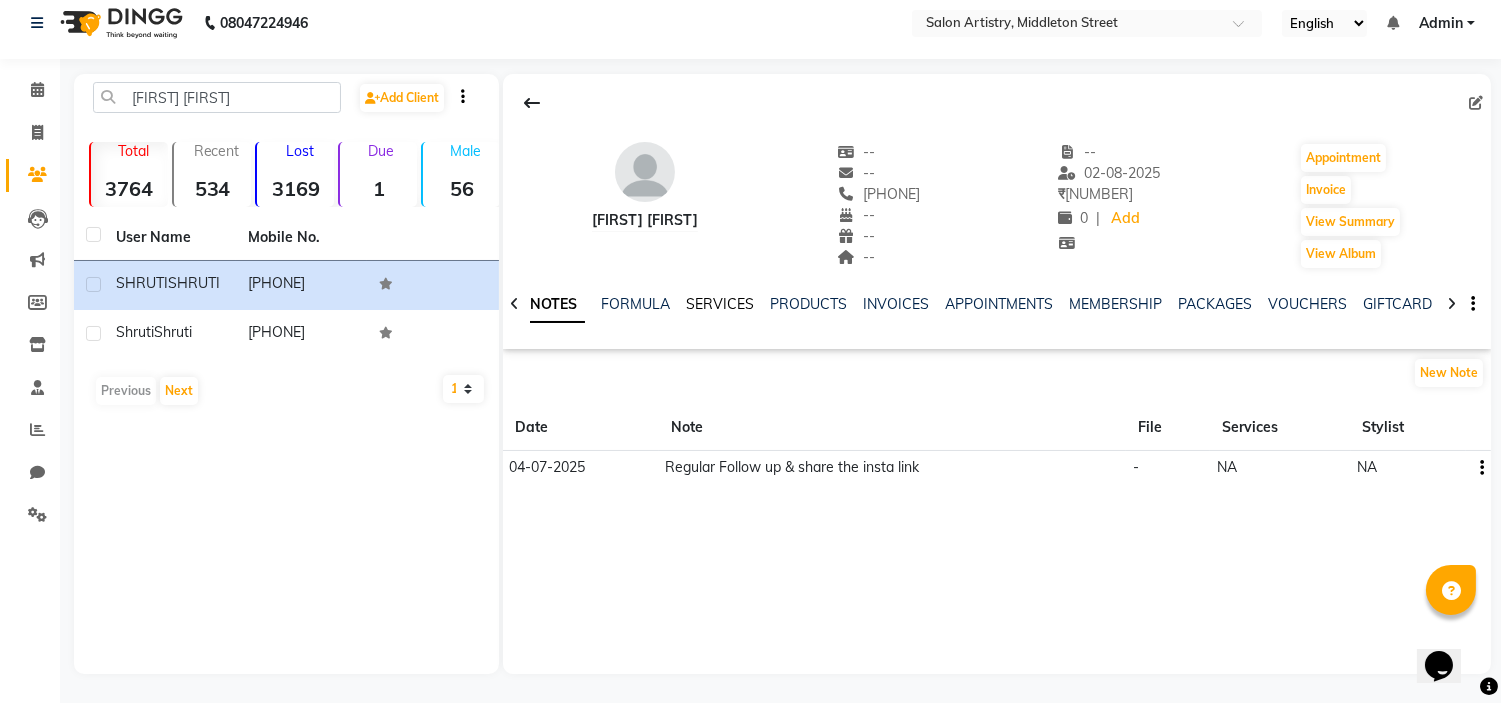 click on "SERVICES" 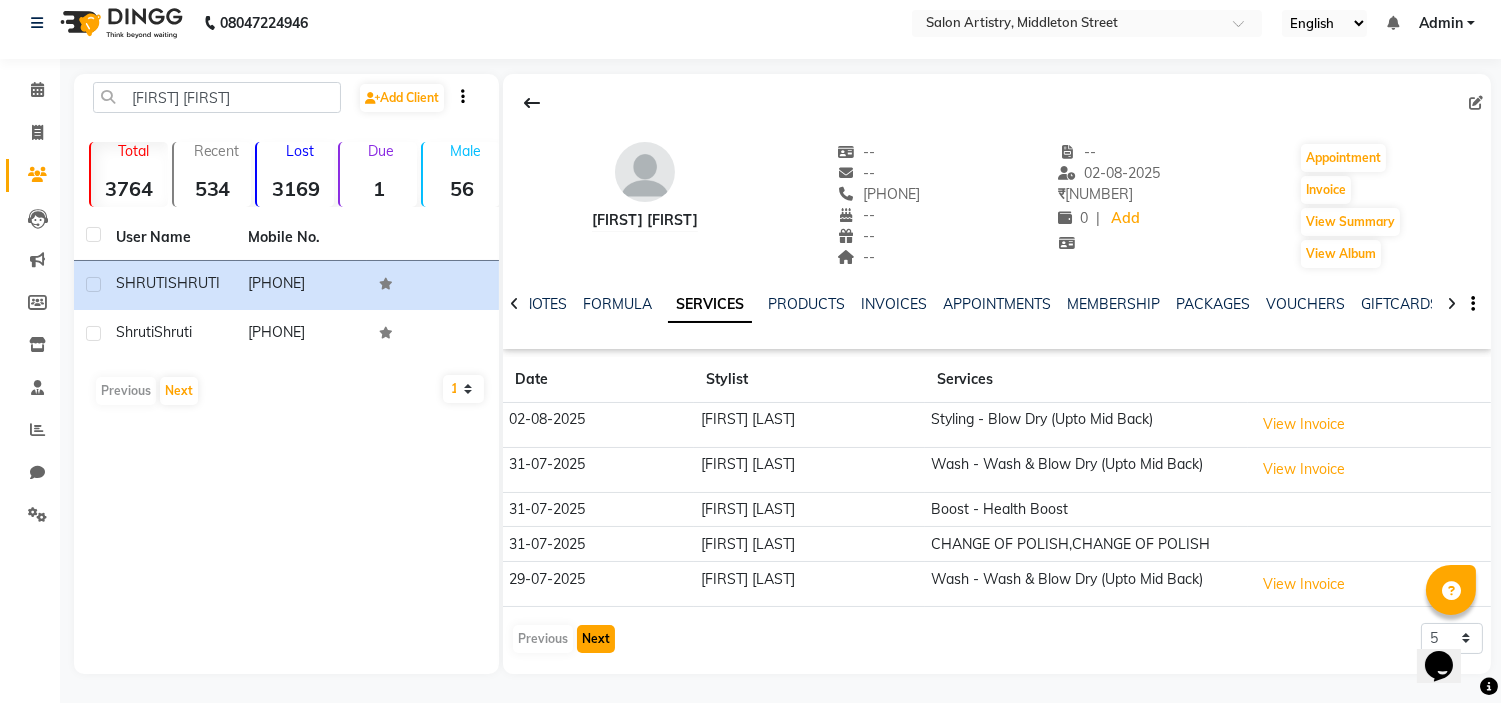click on "Next" 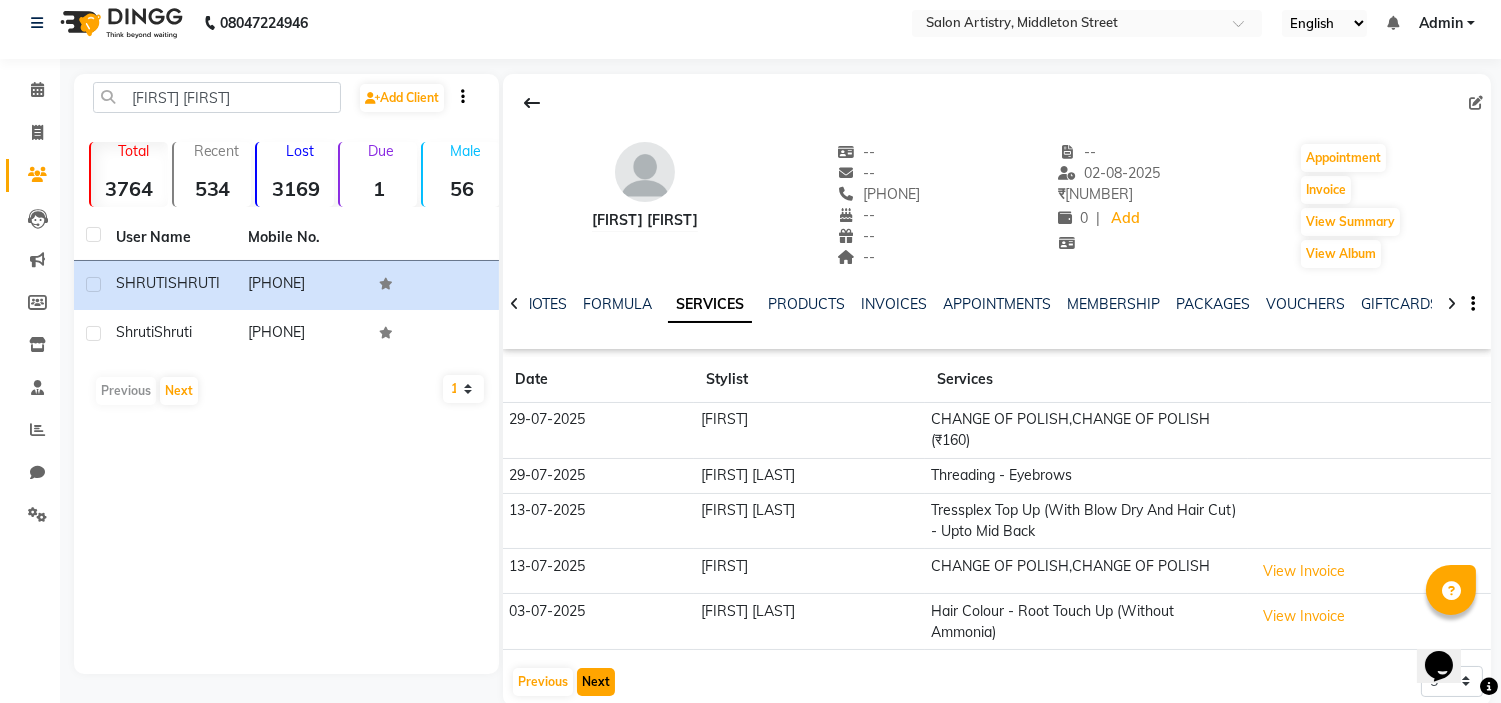 type 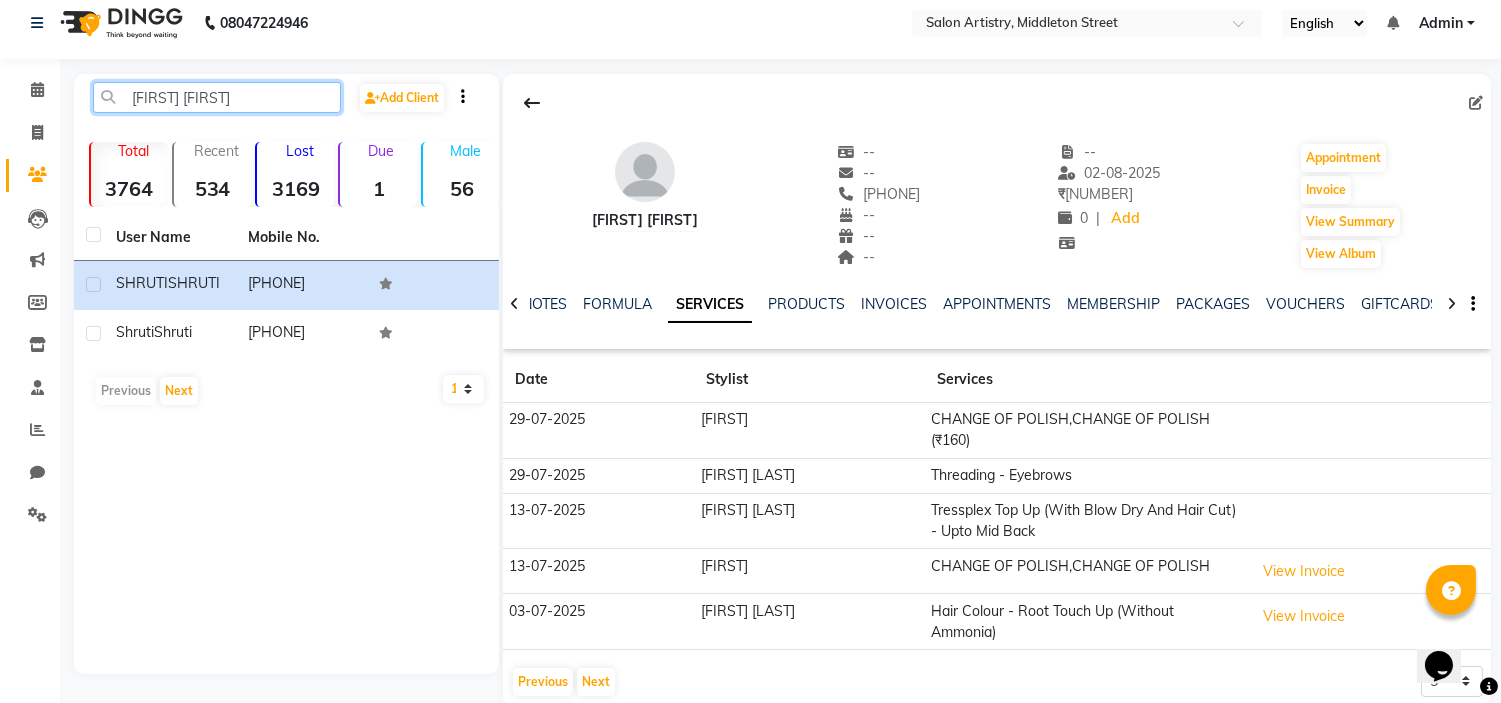 click on "SHRUTI SHRUTI" 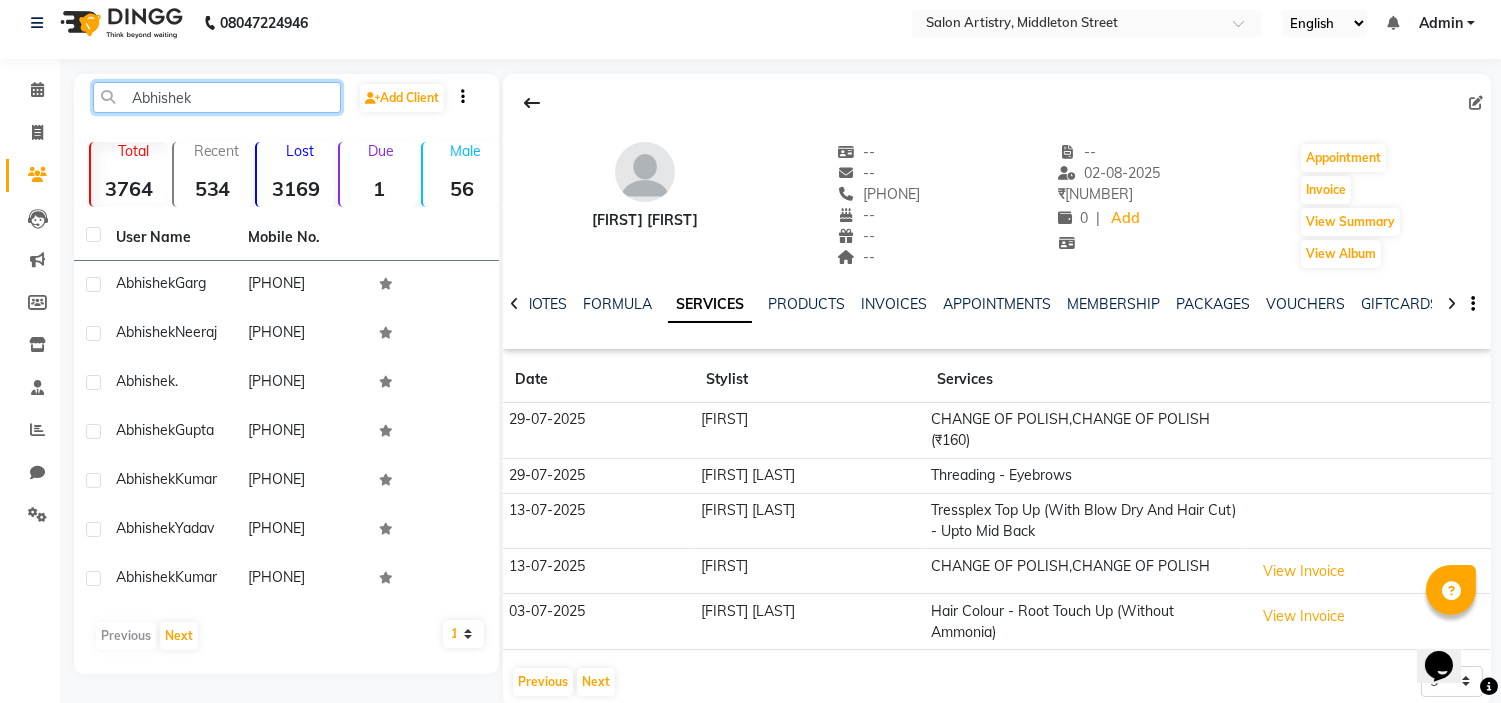 click on "Abhishek" 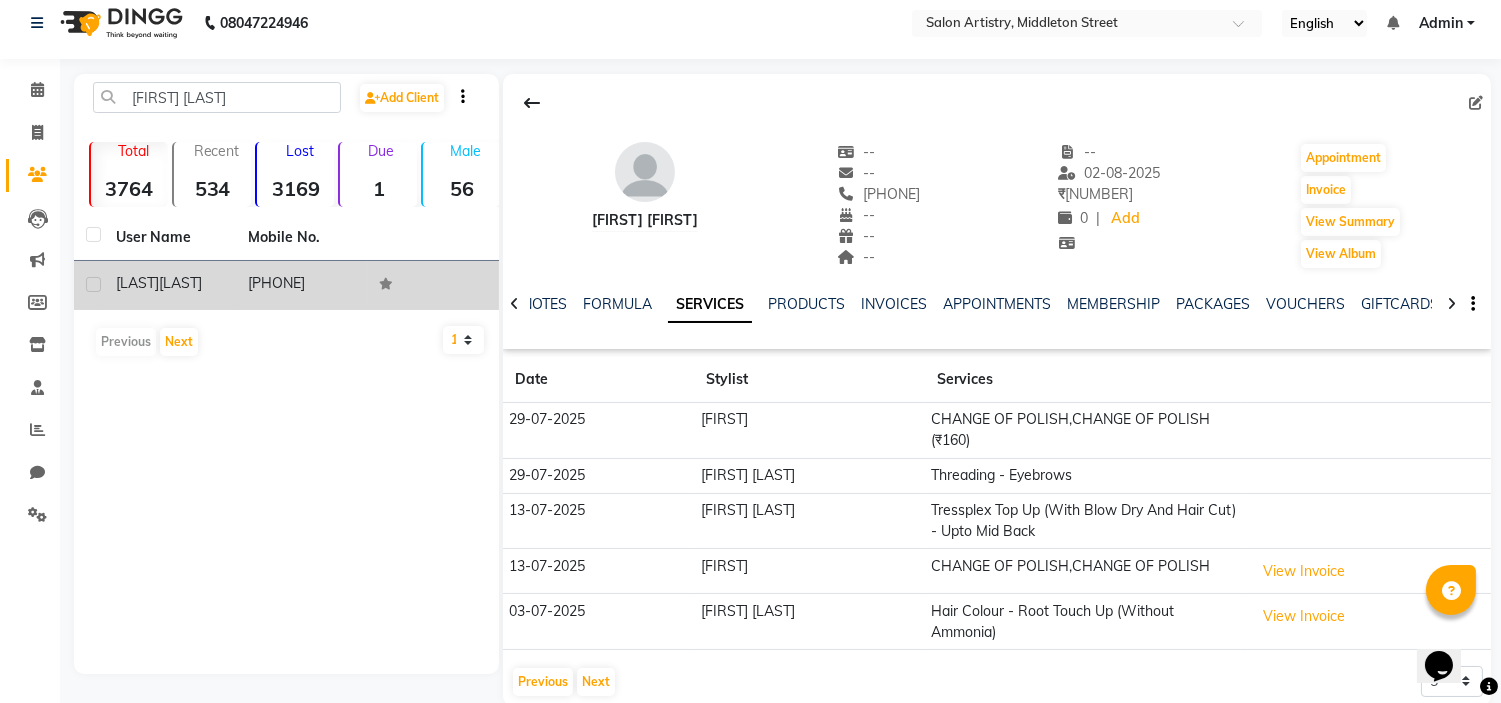 click on "Ansari" 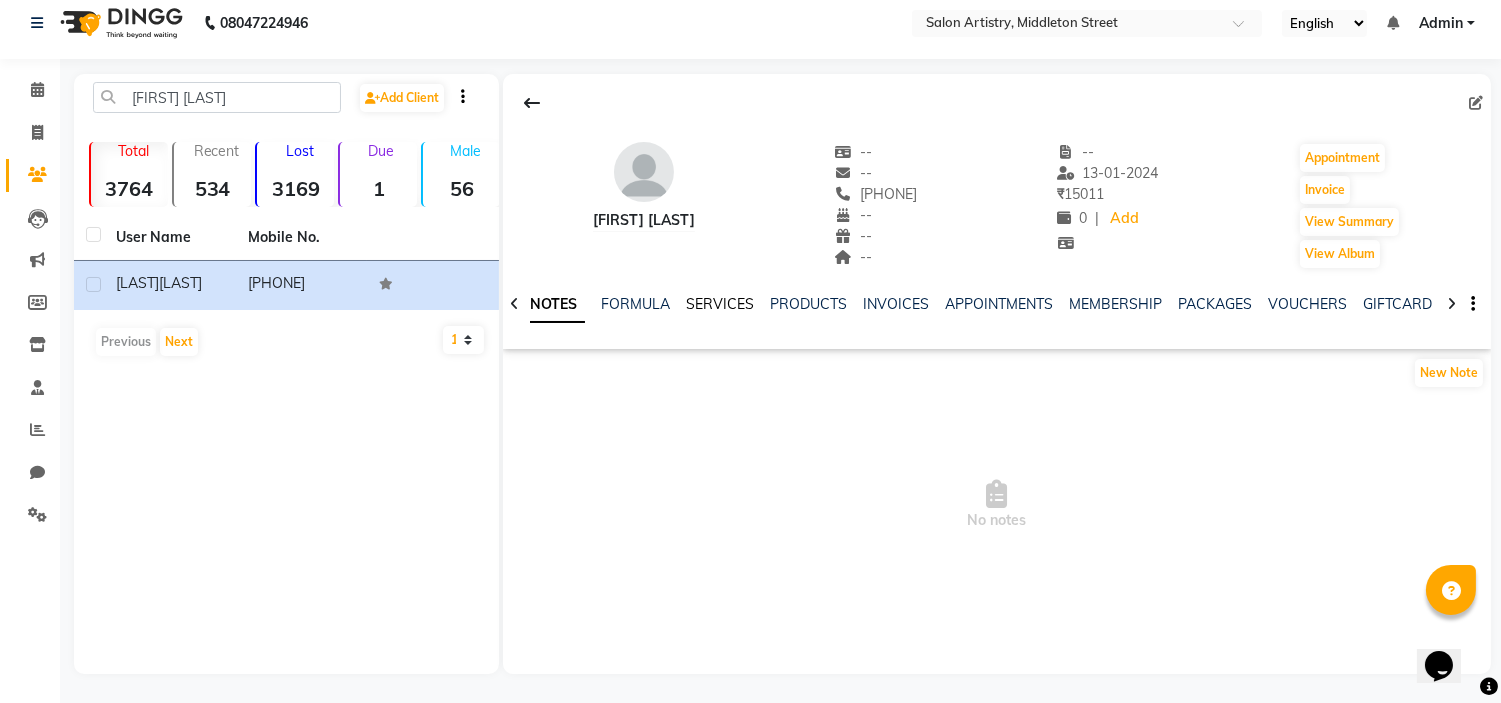 click on "SERVICES" 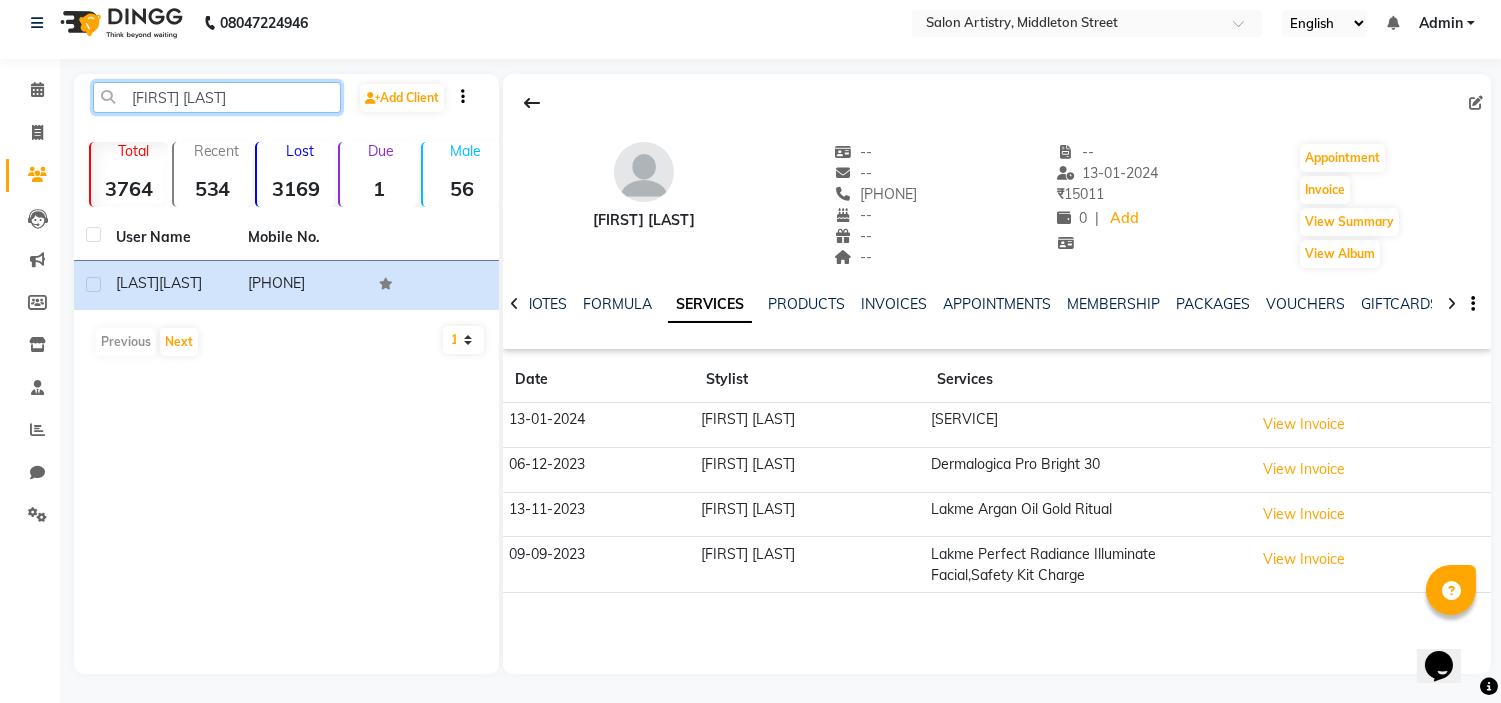 click on "Jahan Ansari" 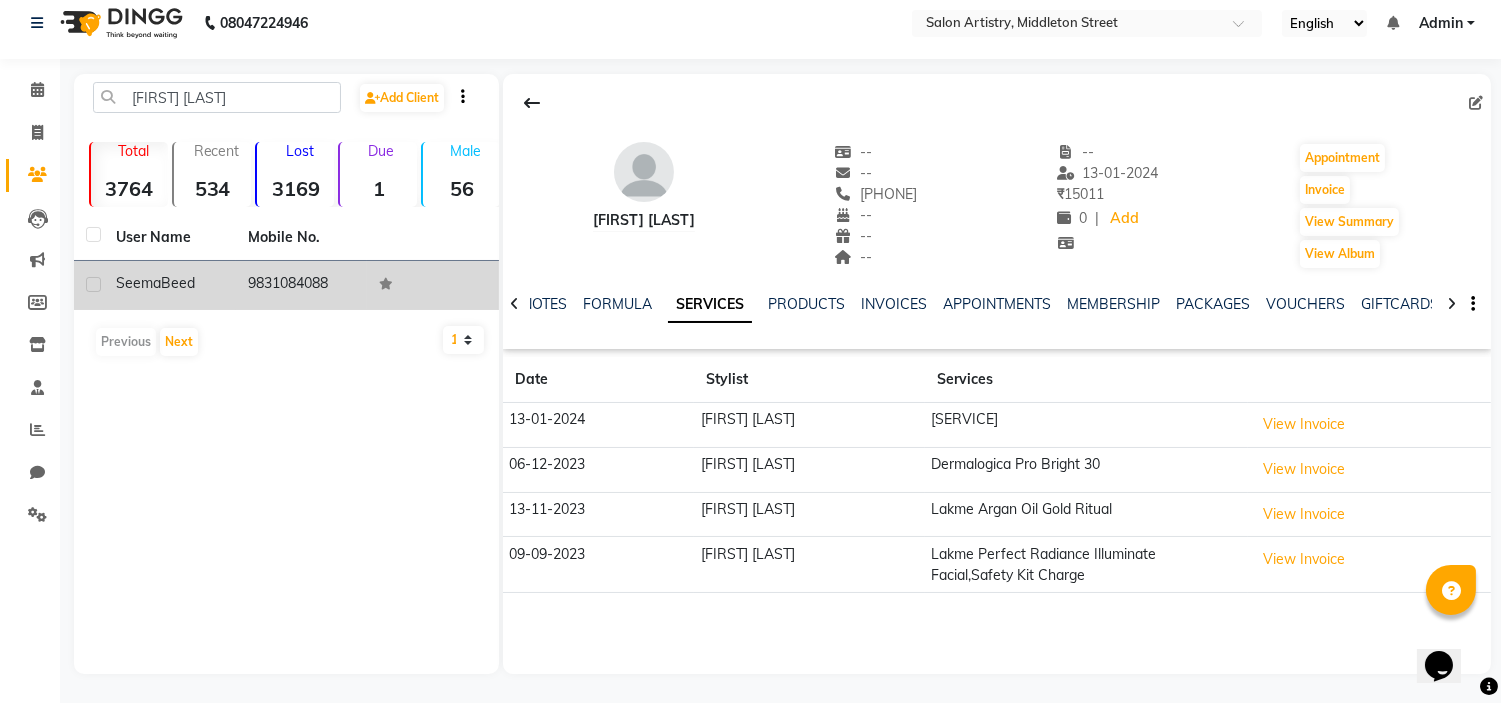 click on "Beed" 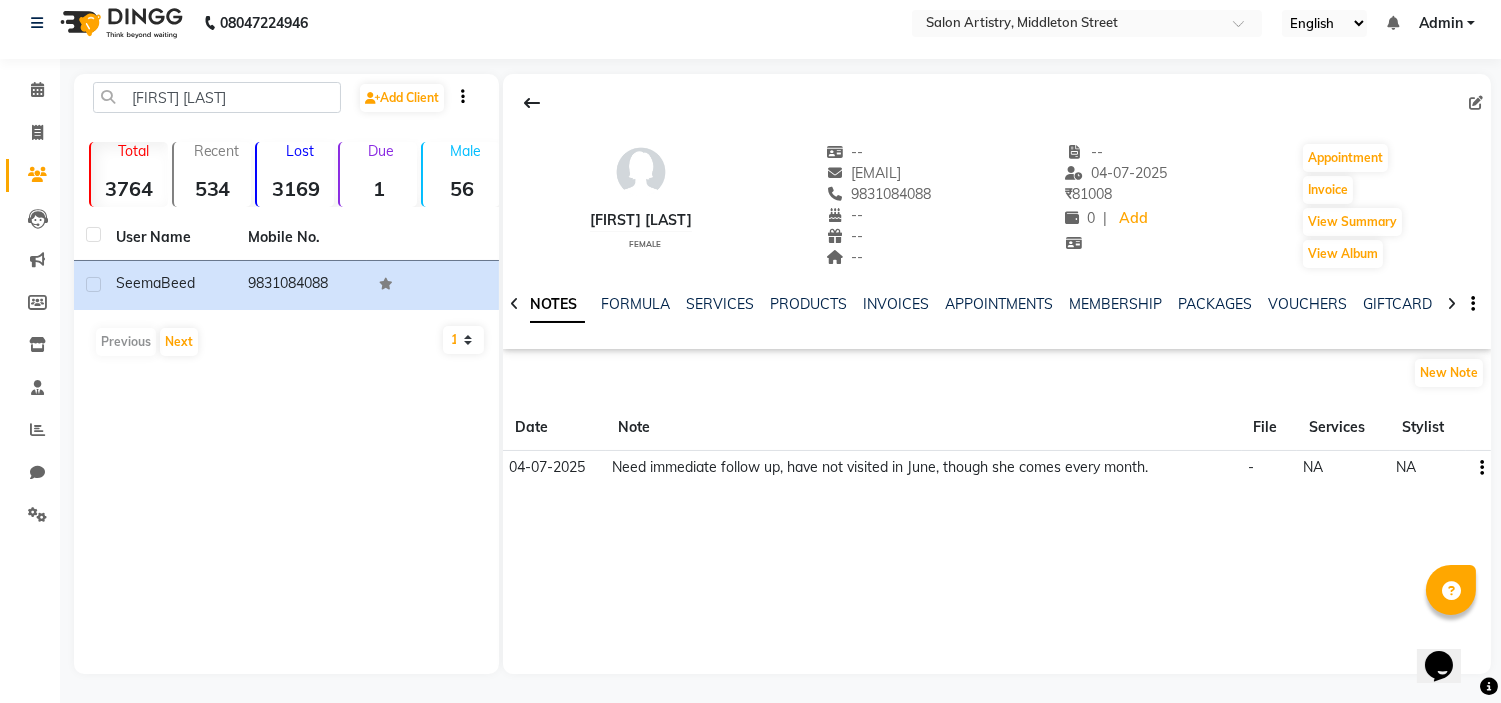 click on "SERVICES" 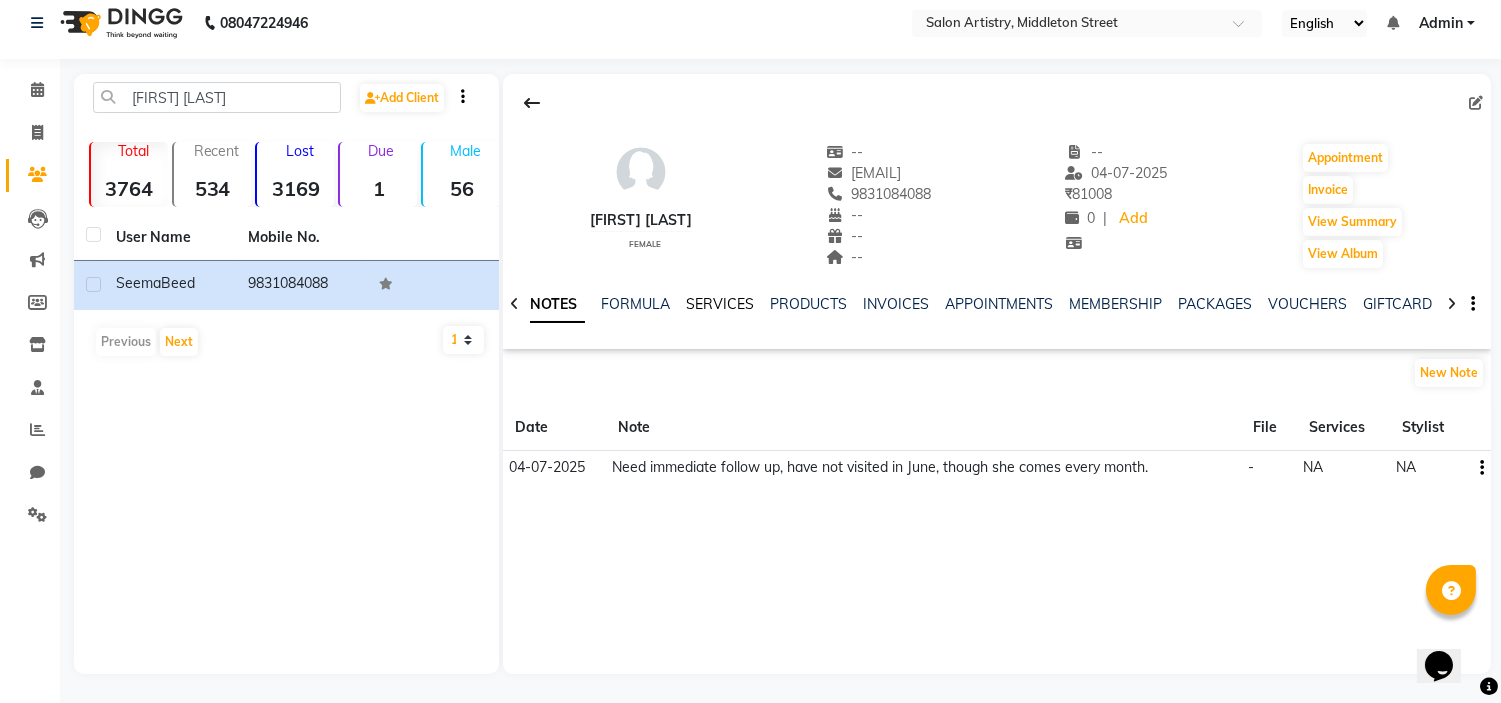 click on "SERVICES" 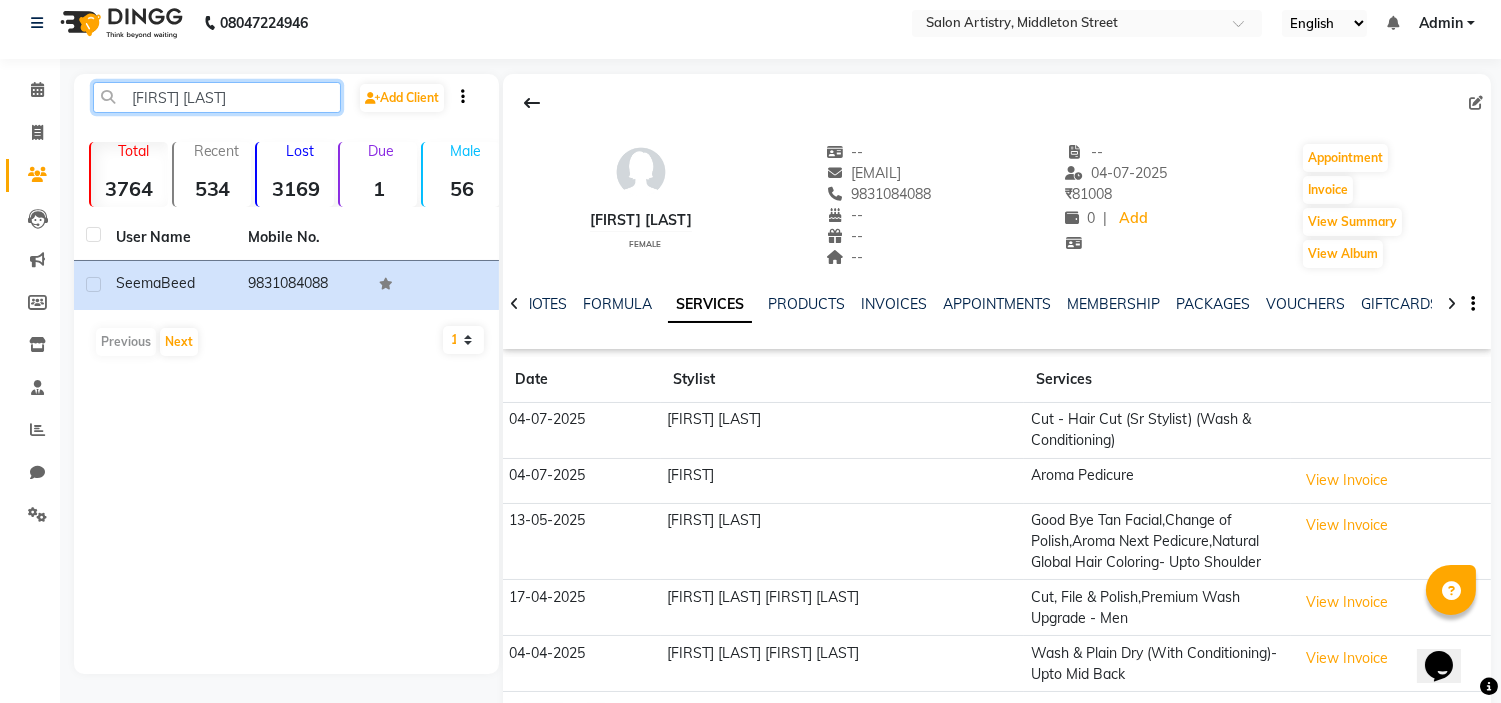 click on "Seema Beed" 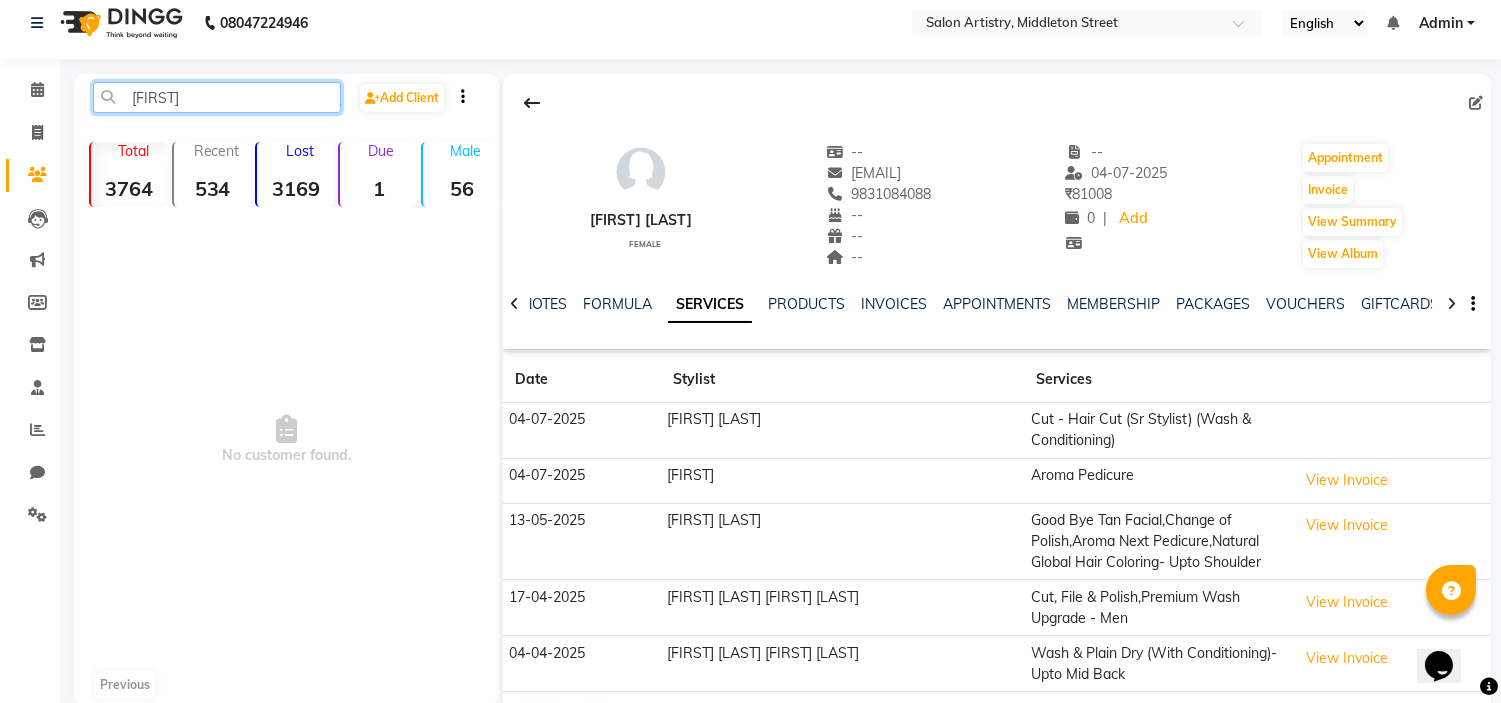 click on "Satakshi" 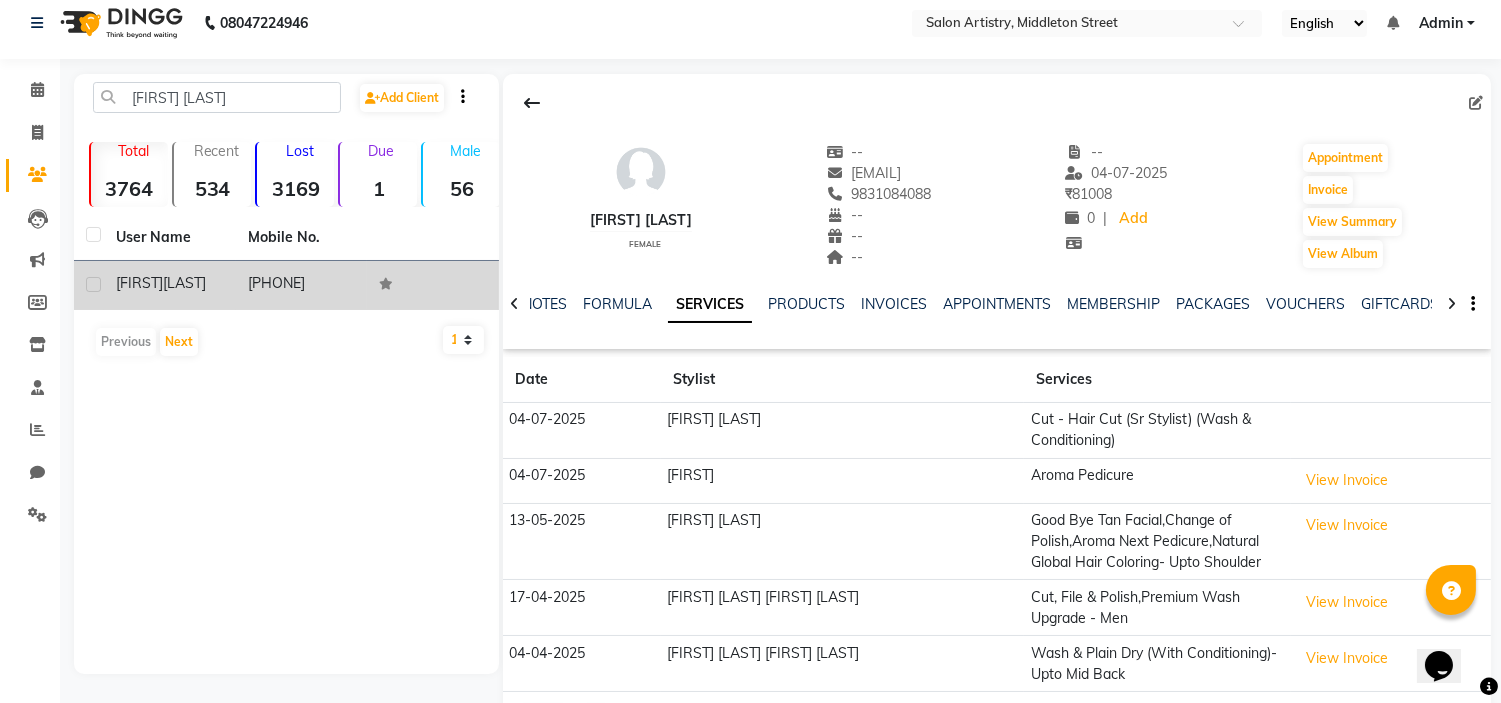 click on "Majumdar" 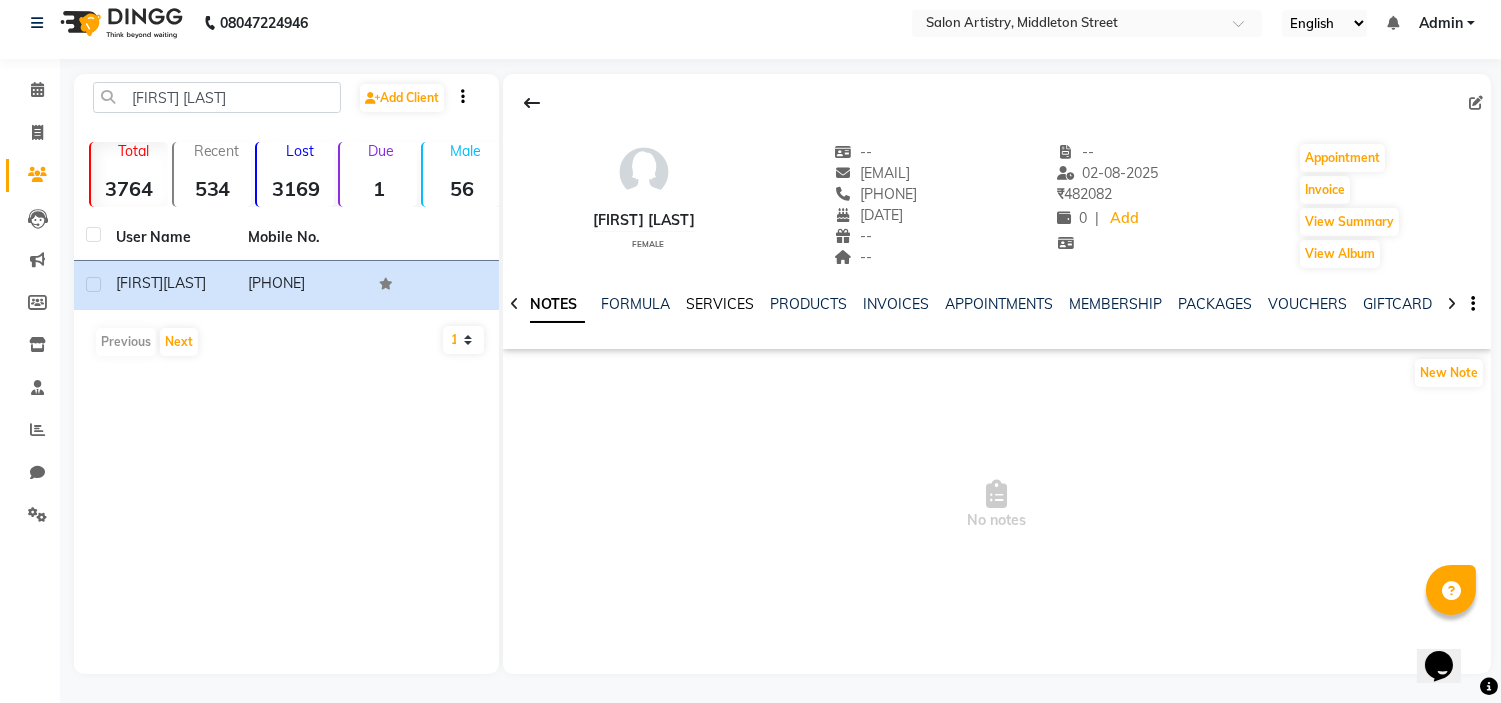 click on "SERVICES" 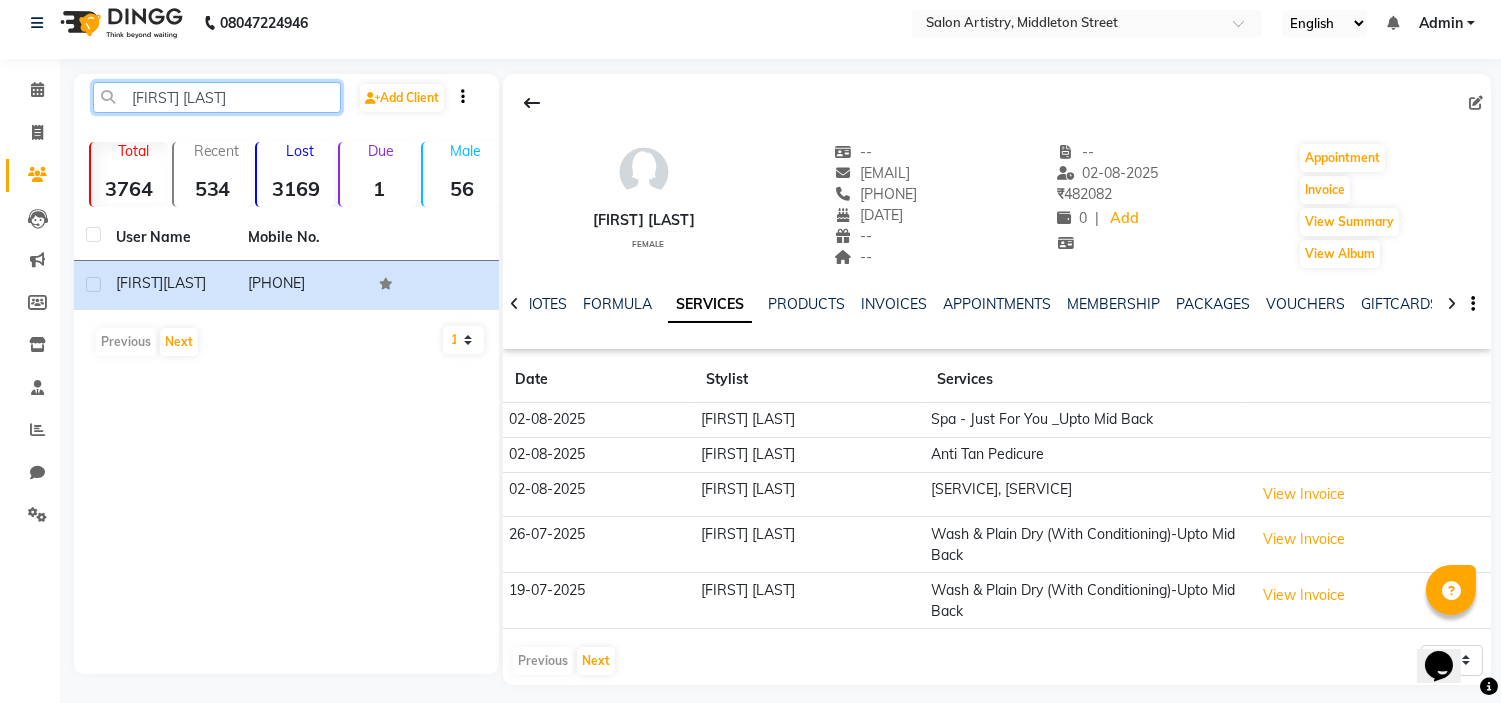 click on "Sohini Majumdar" 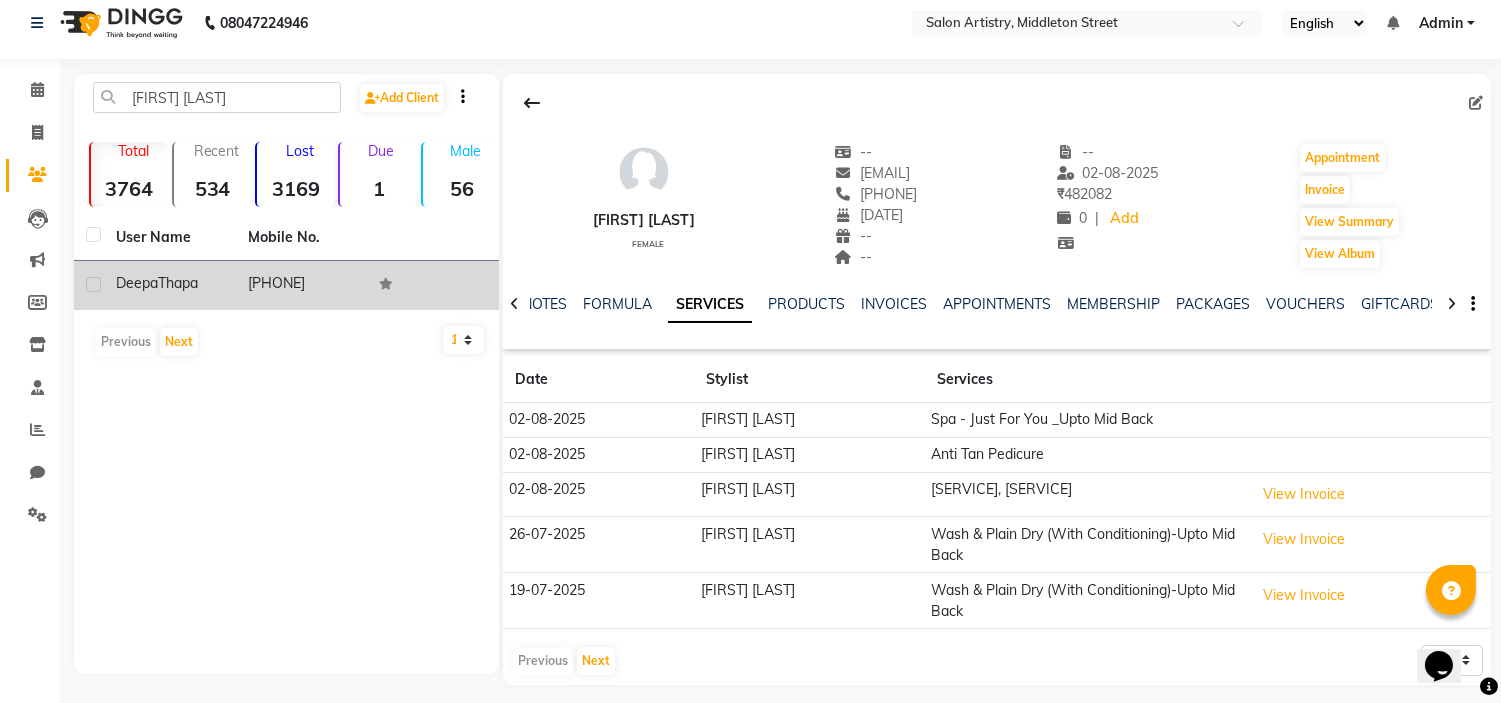 click on "Thapa" 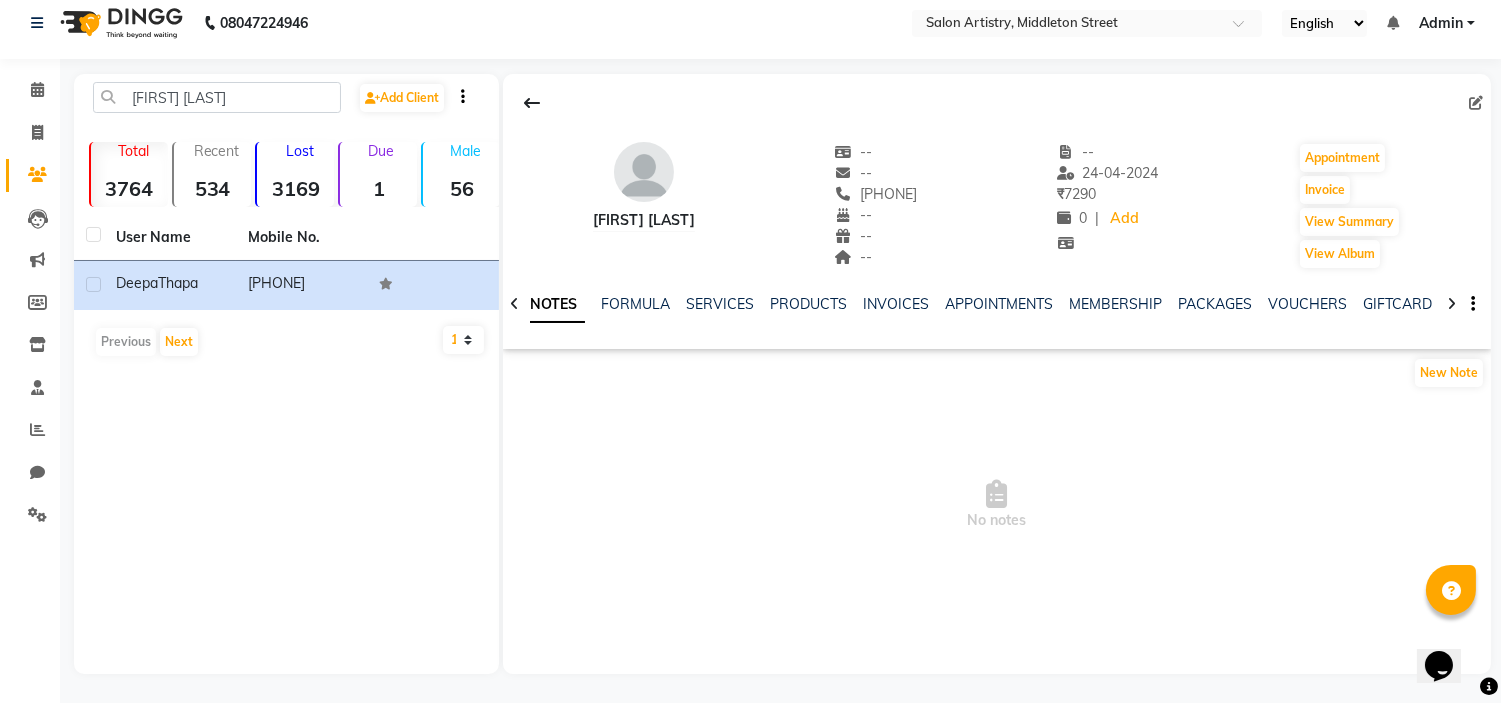 click on "SERVICES" 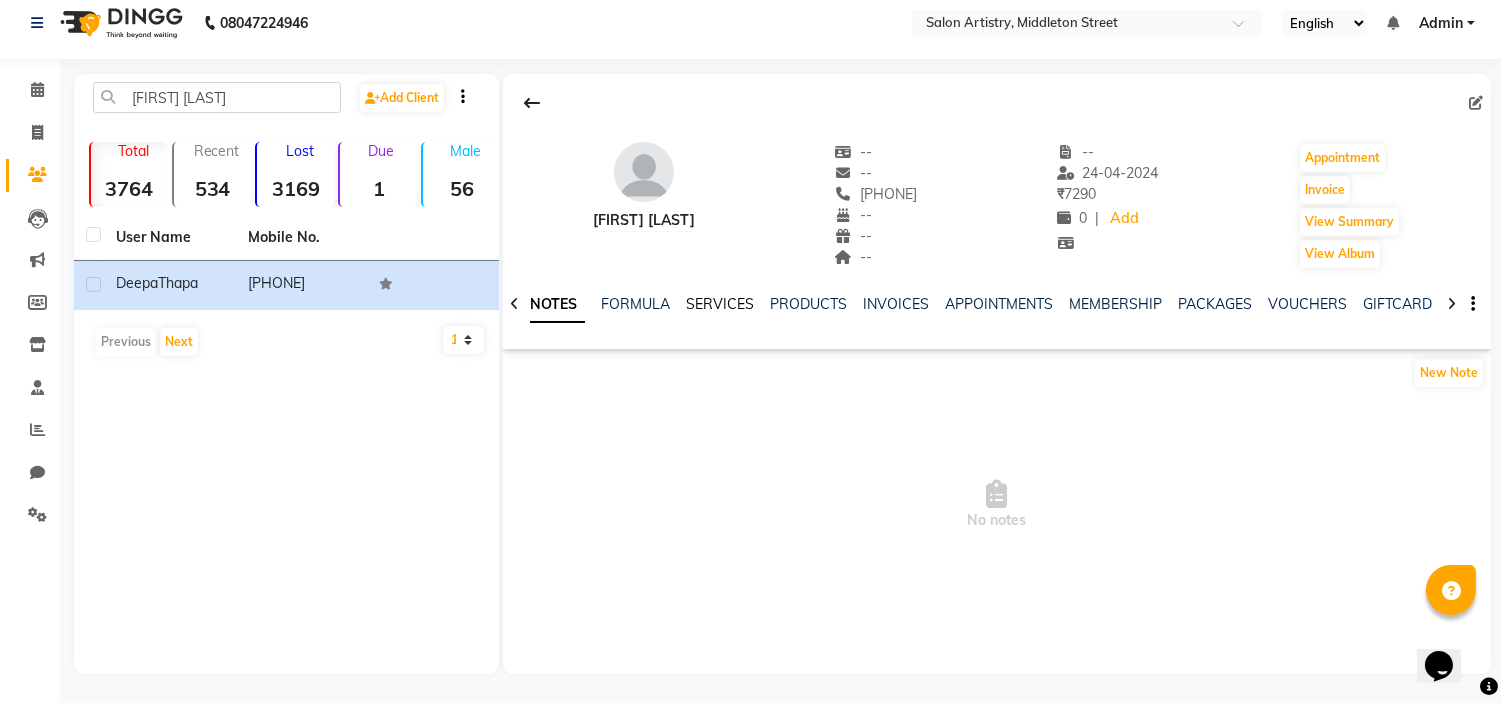 click on "SERVICES" 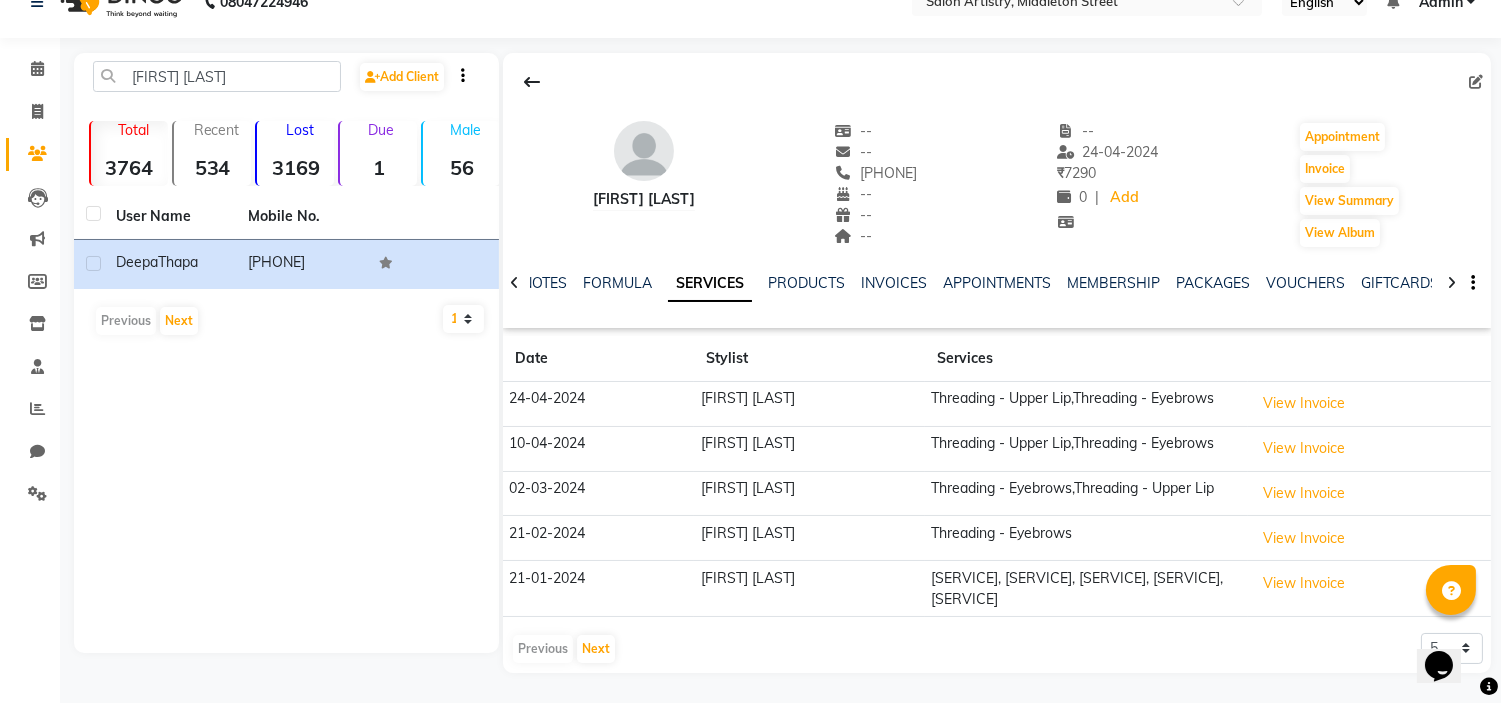 scroll, scrollTop: 55, scrollLeft: 0, axis: vertical 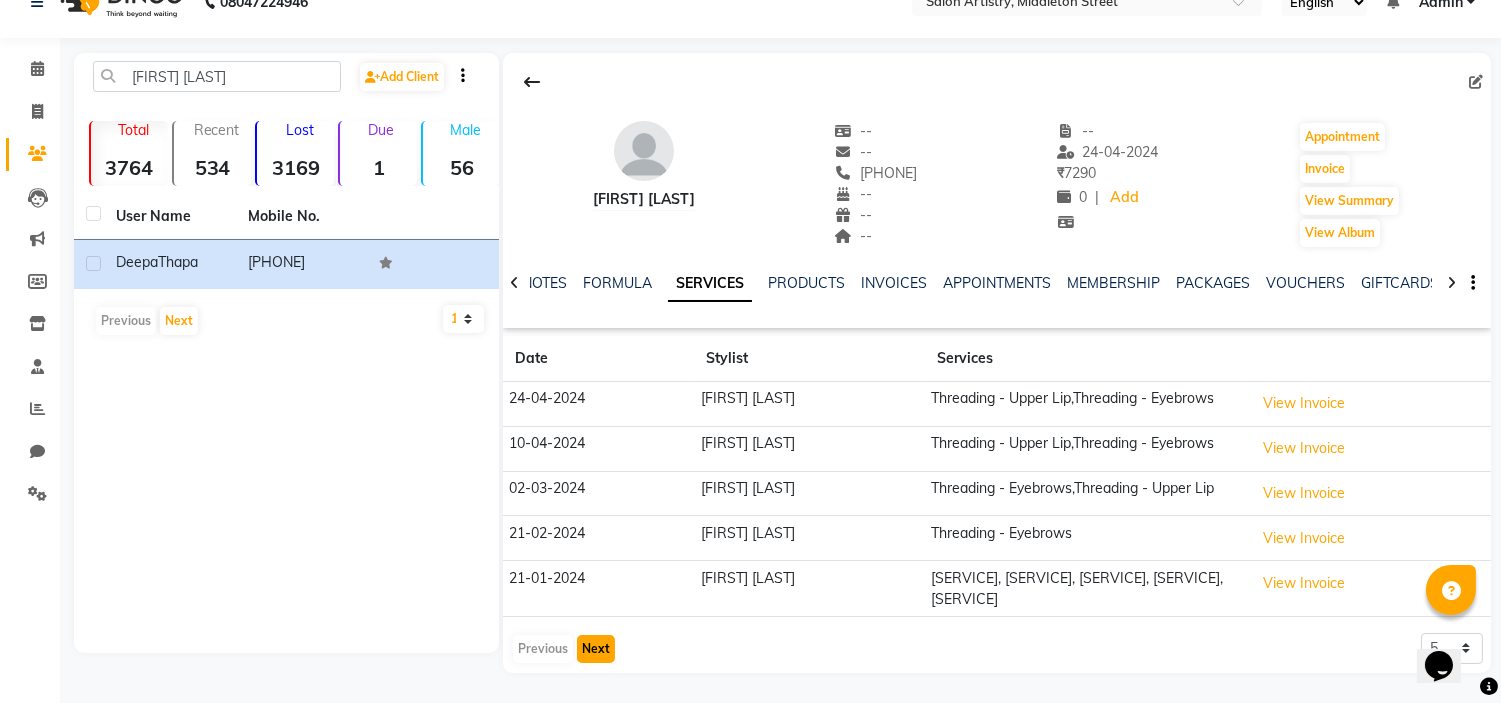 click on "Next" 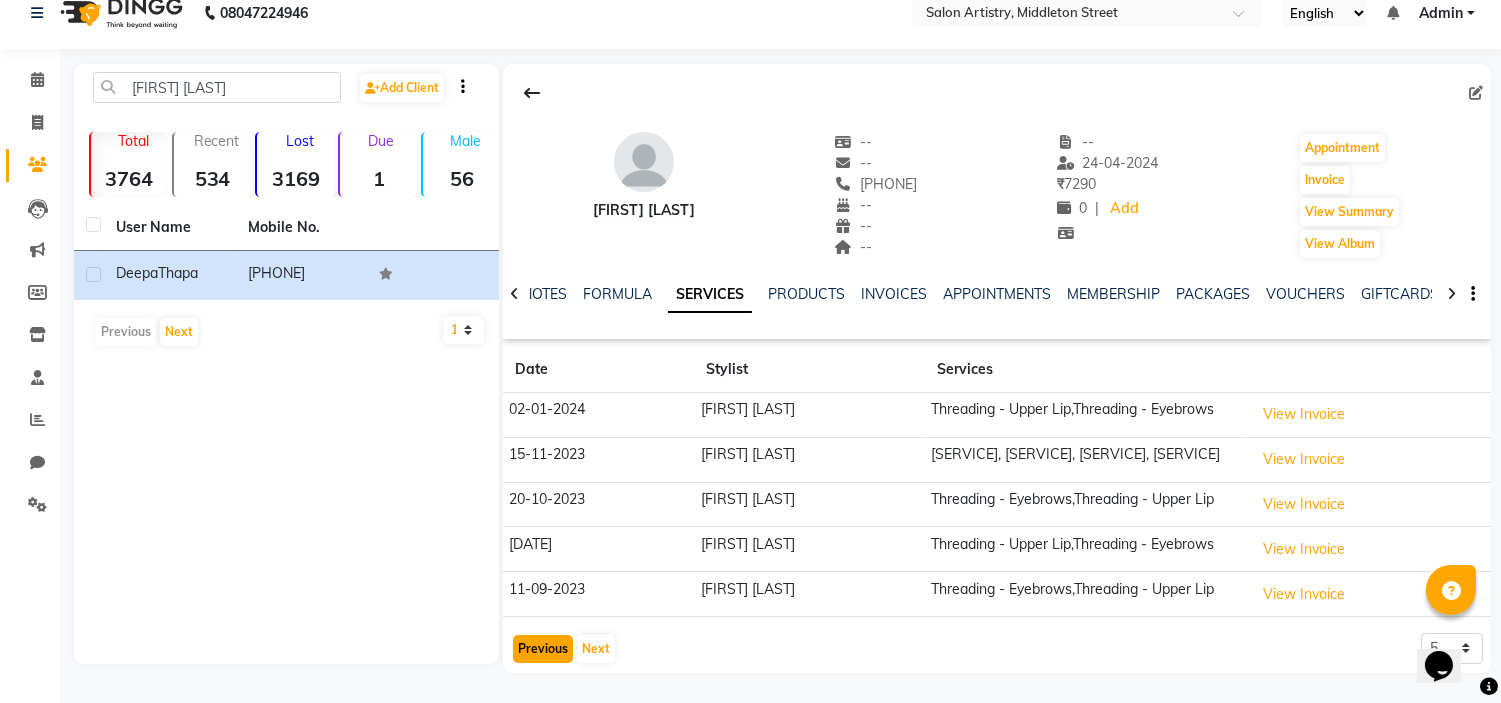 click on "Previous" 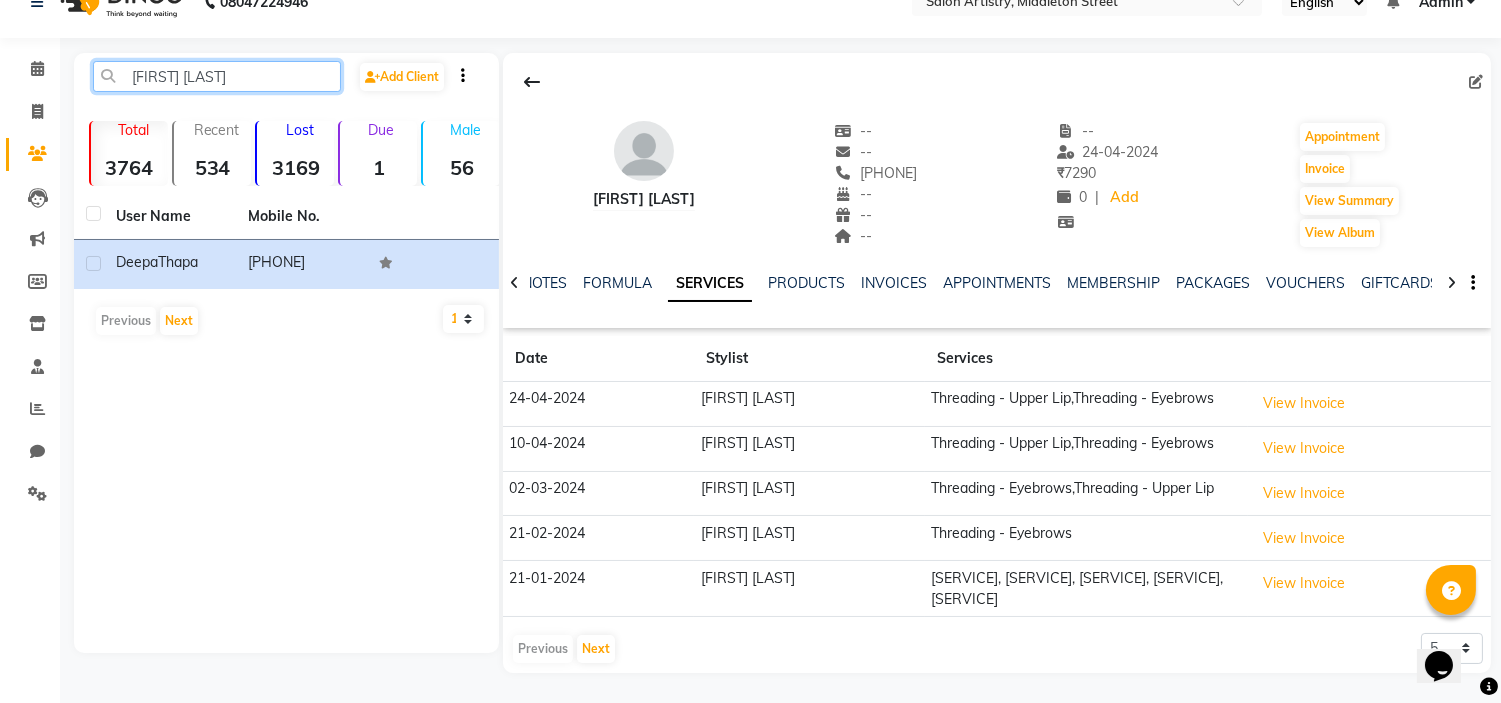 click on "Deepa Thapa" 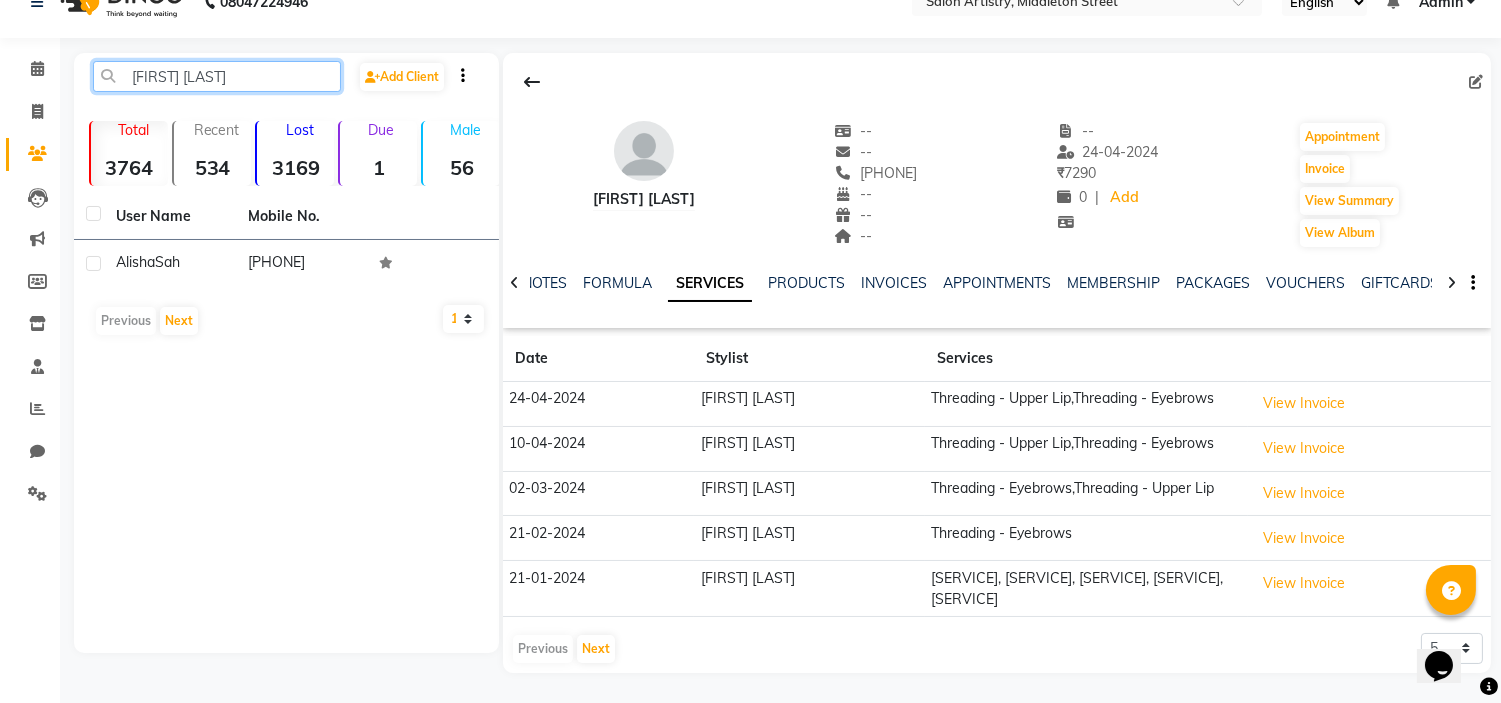 click on "Alisha S" 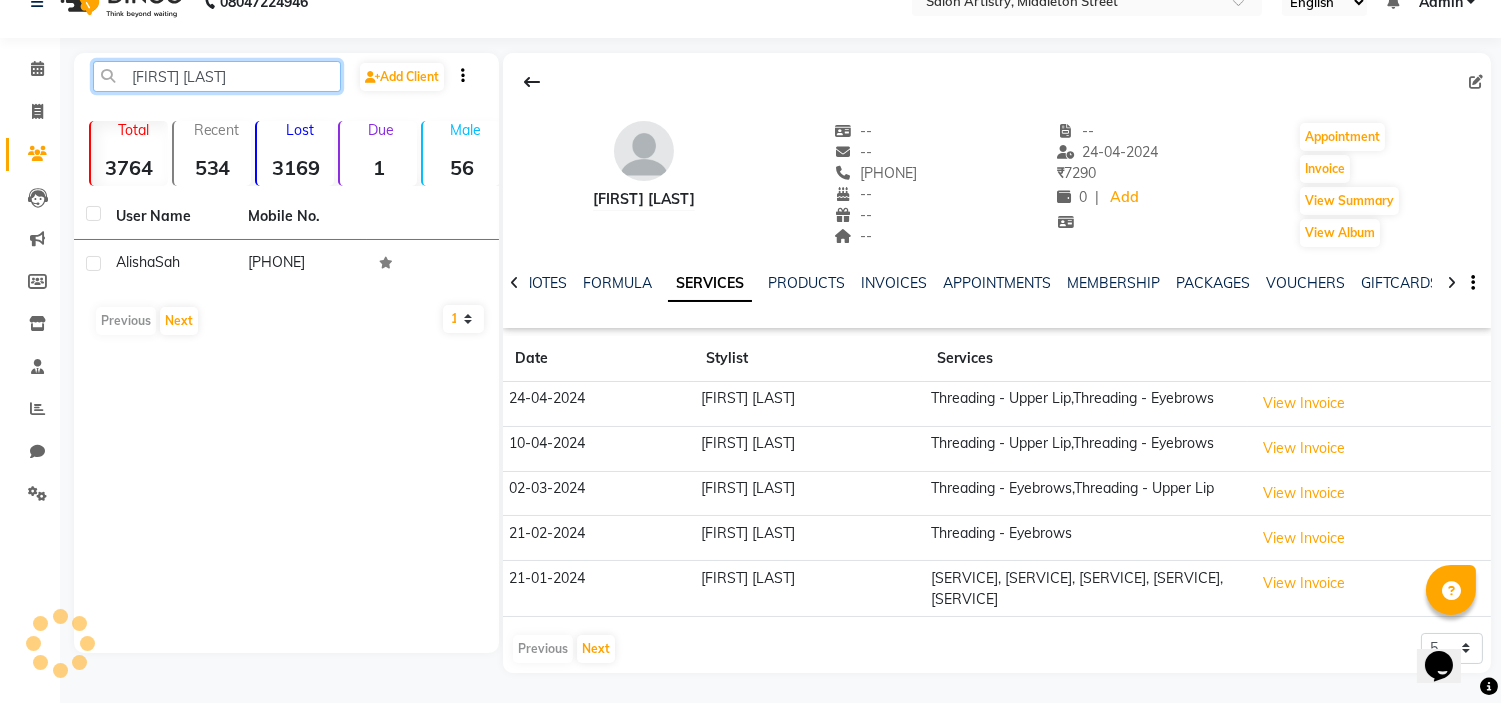 paste on "Madhumita Rakshit" 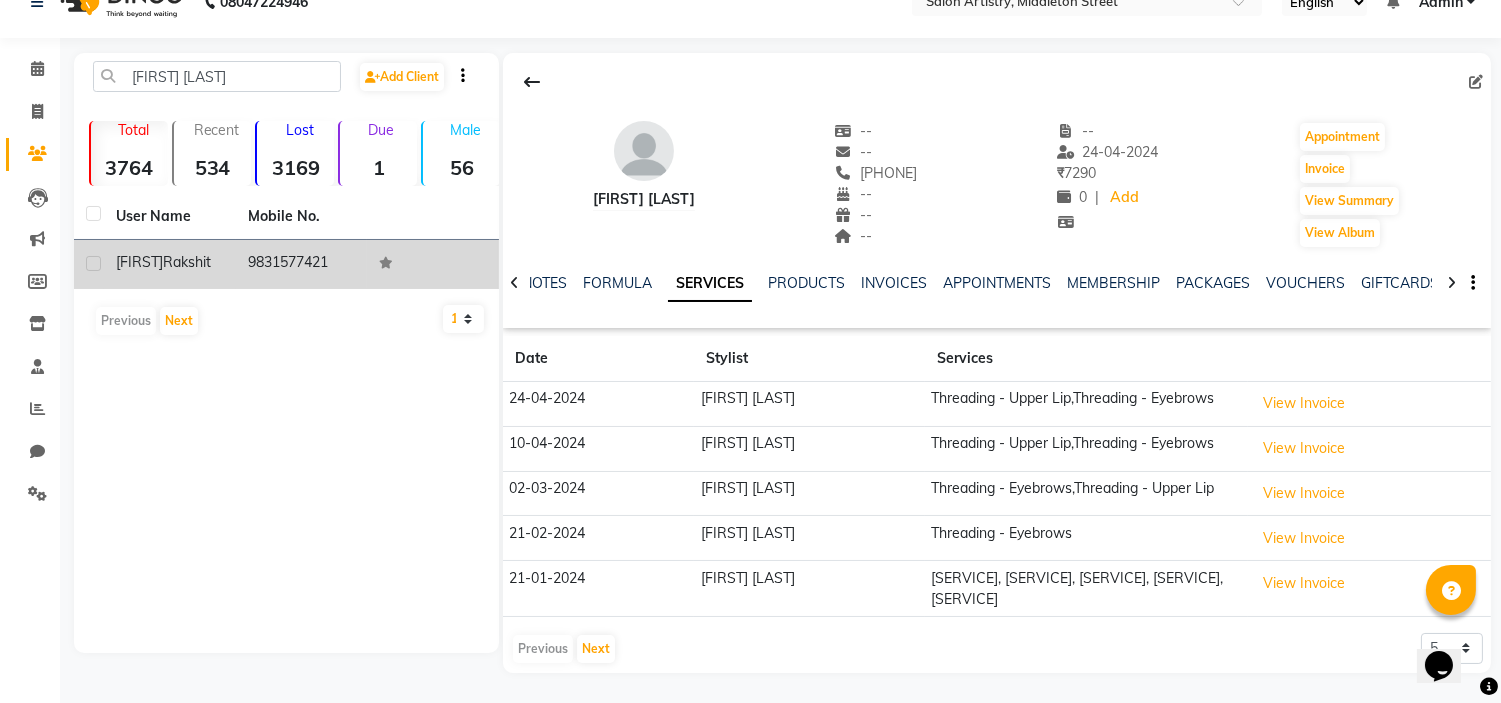 click on "Rakshit" 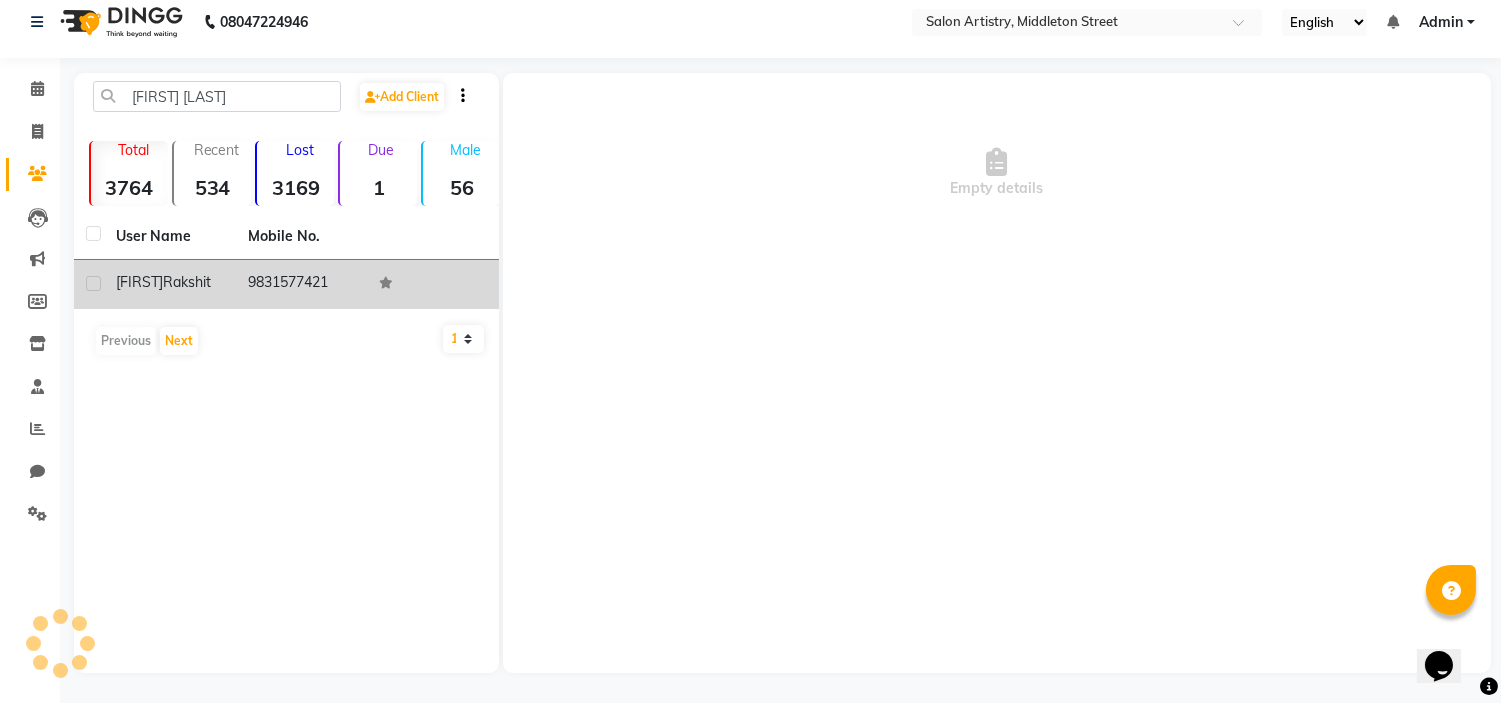 scroll, scrollTop: 13, scrollLeft: 0, axis: vertical 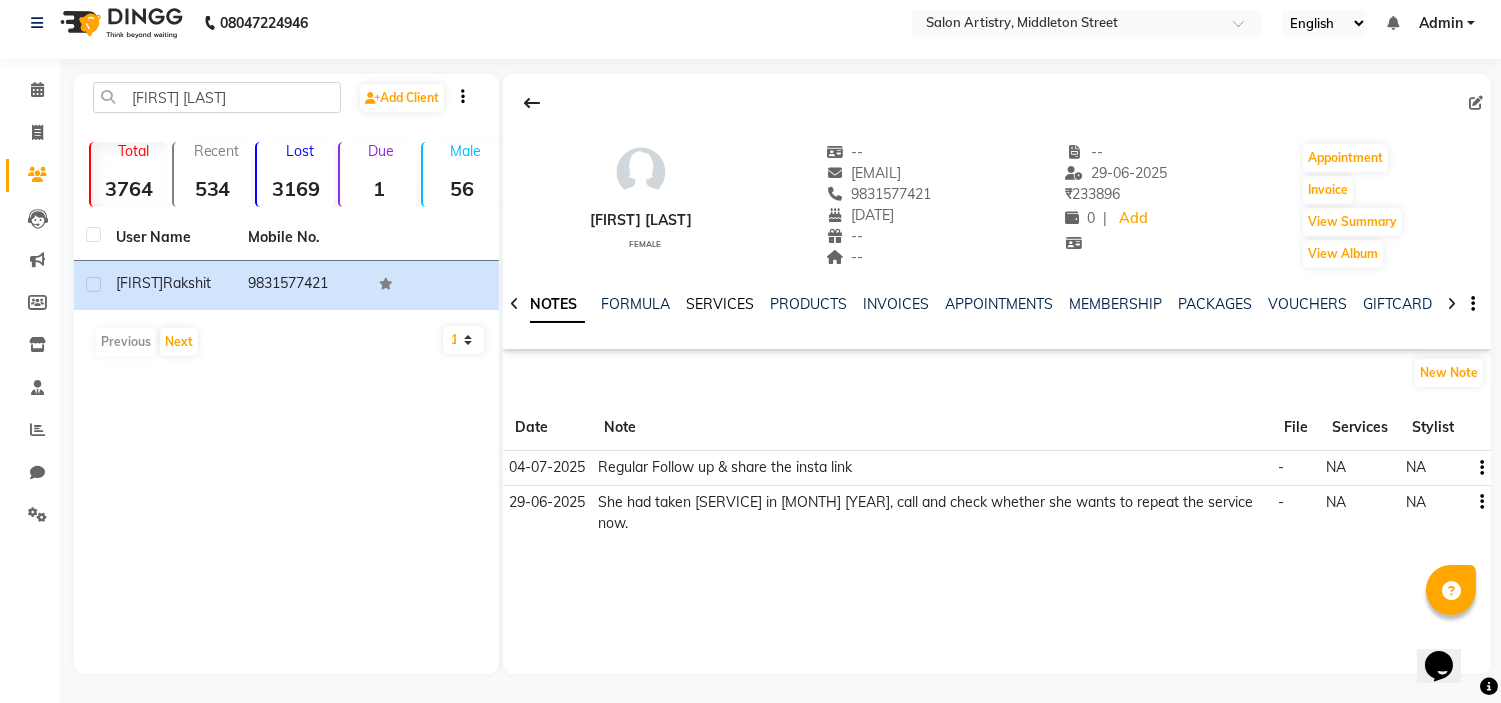 click on "SERVICES" 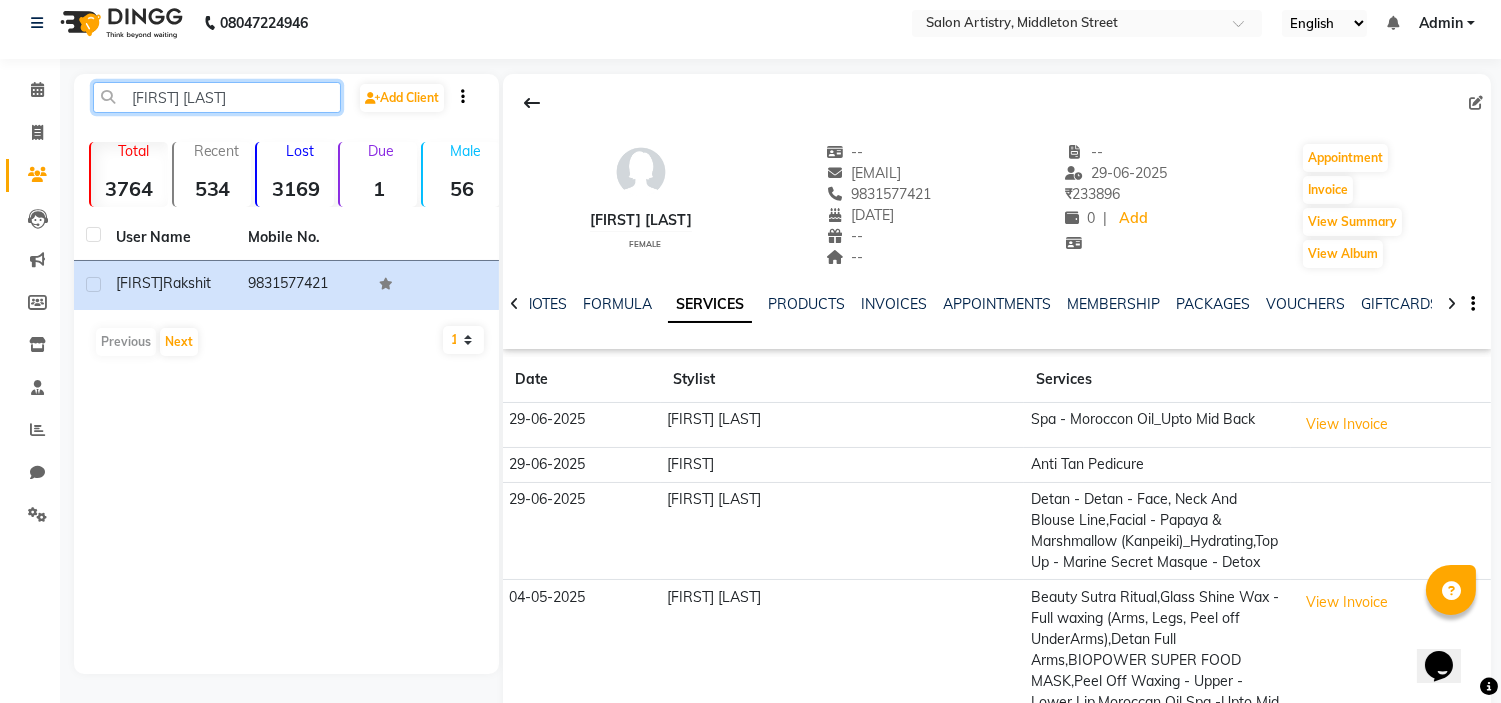 click on "Madhumita Rakshit" 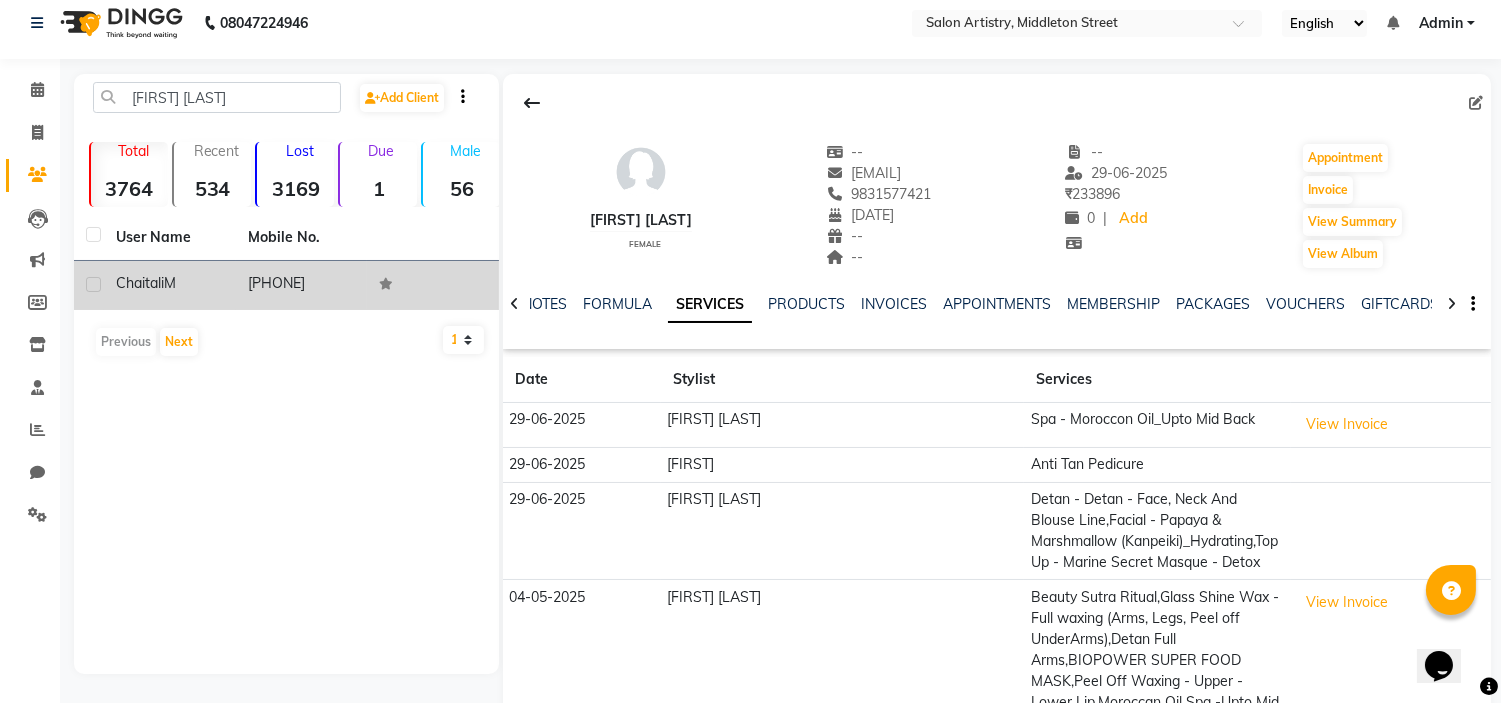 click on "Chaitali" 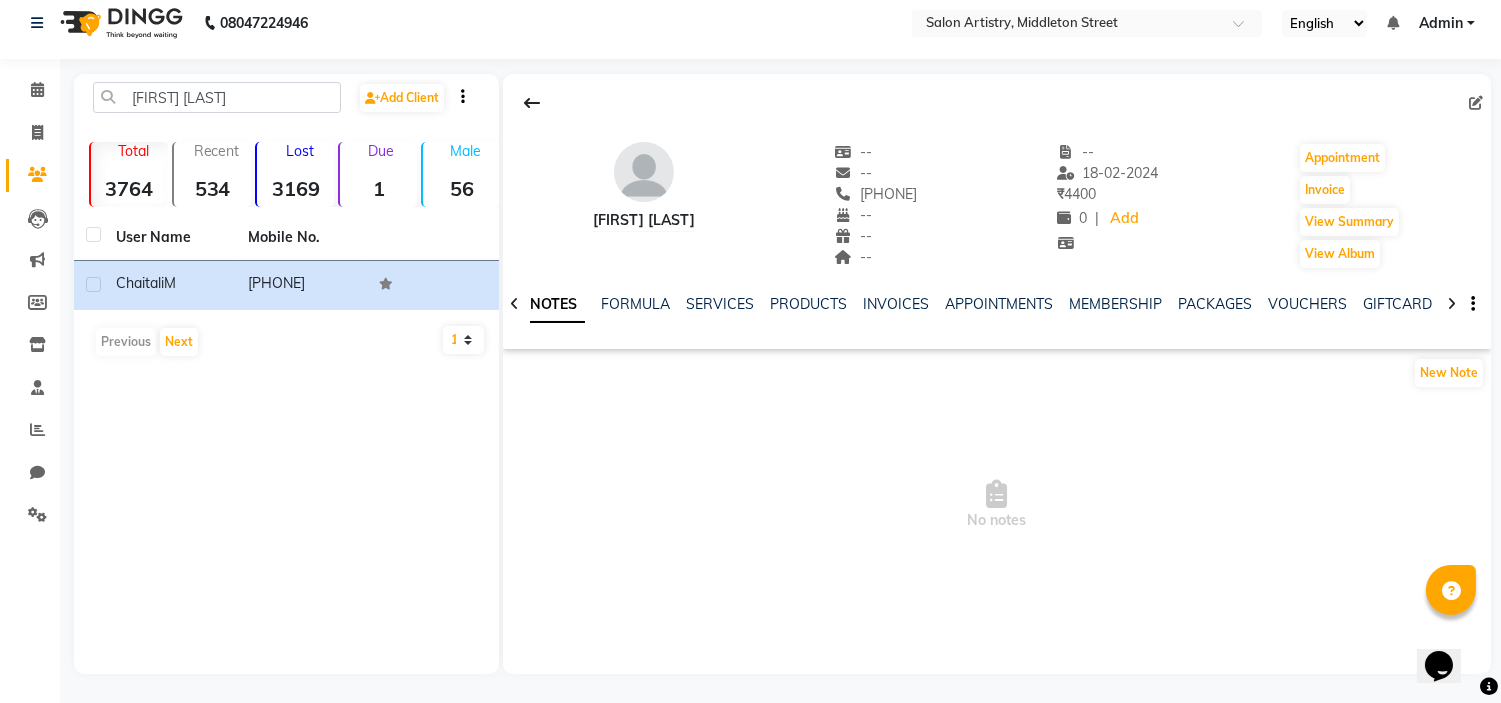 click on "SERVICES" 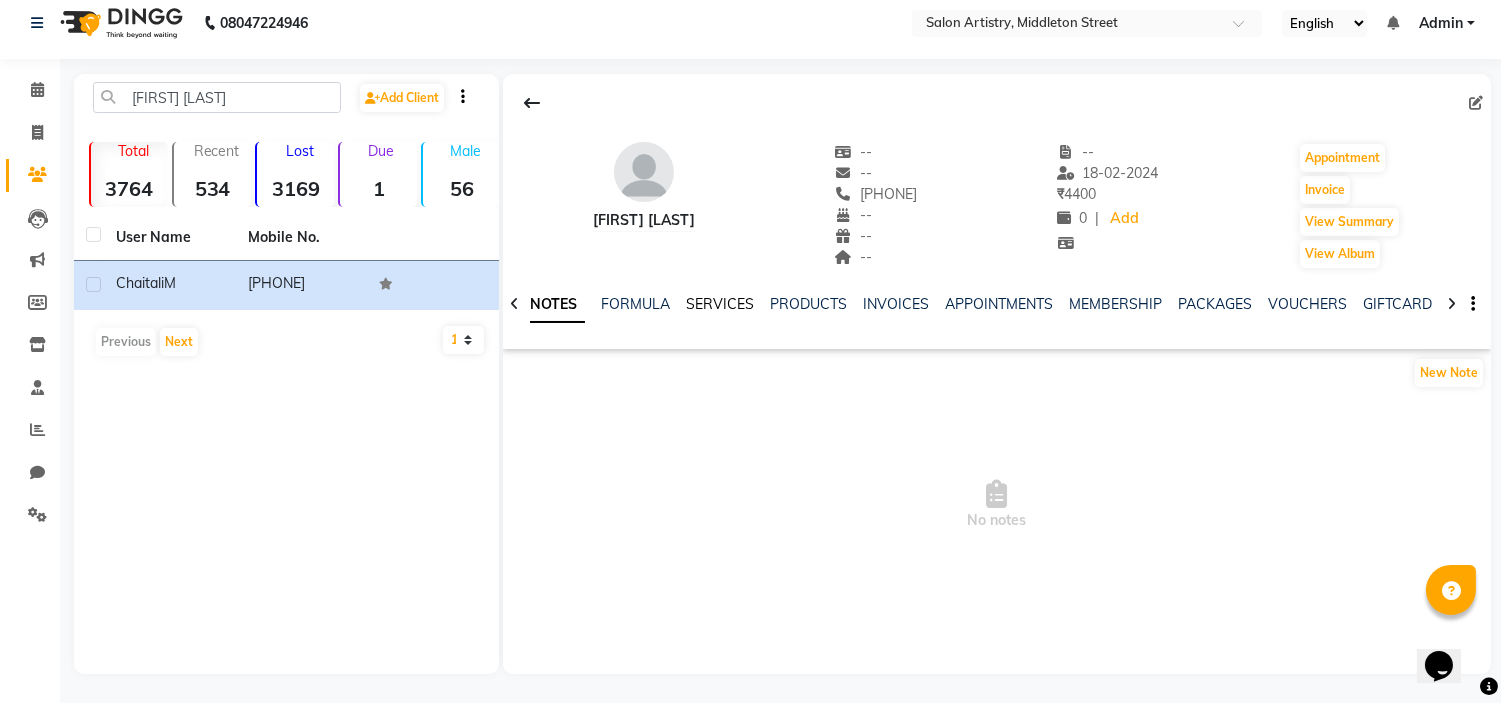 click on "SERVICES" 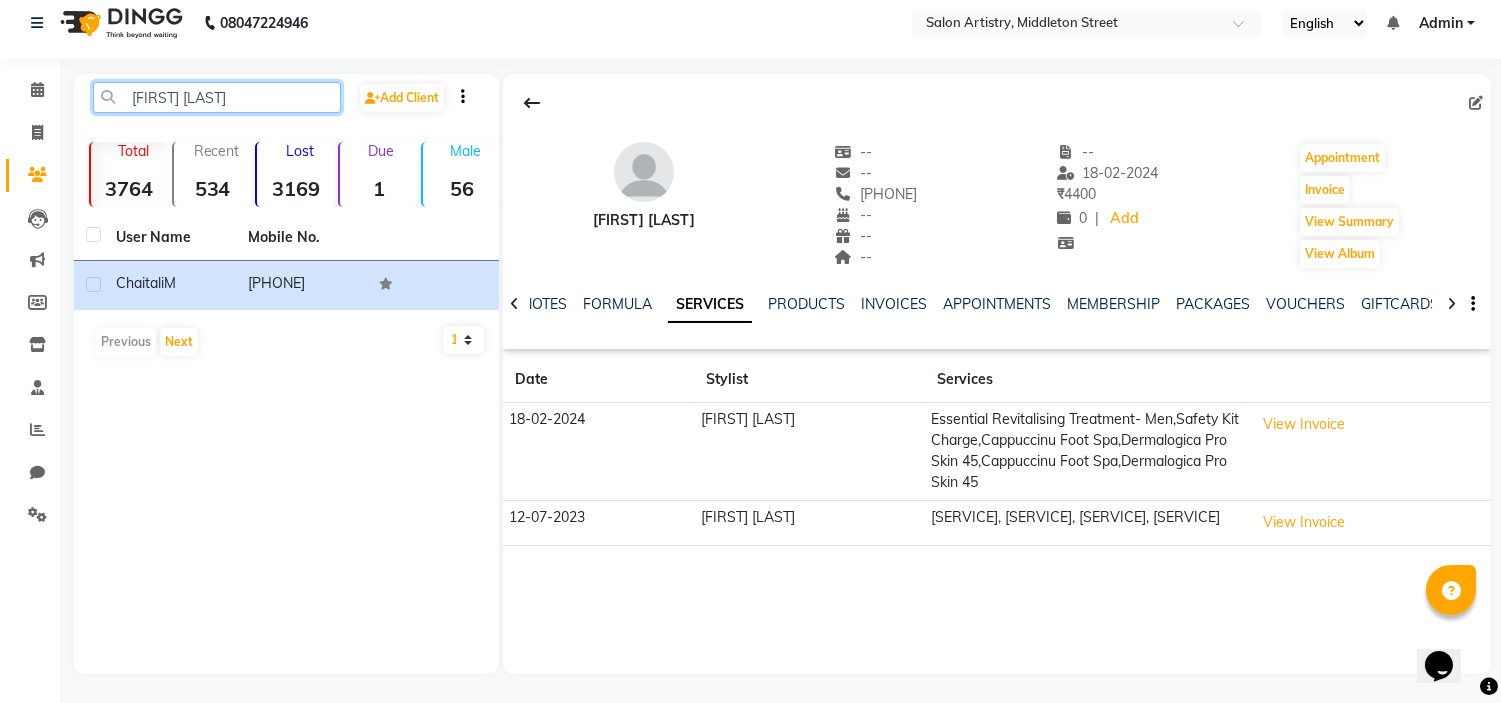click on "Chaitali M" 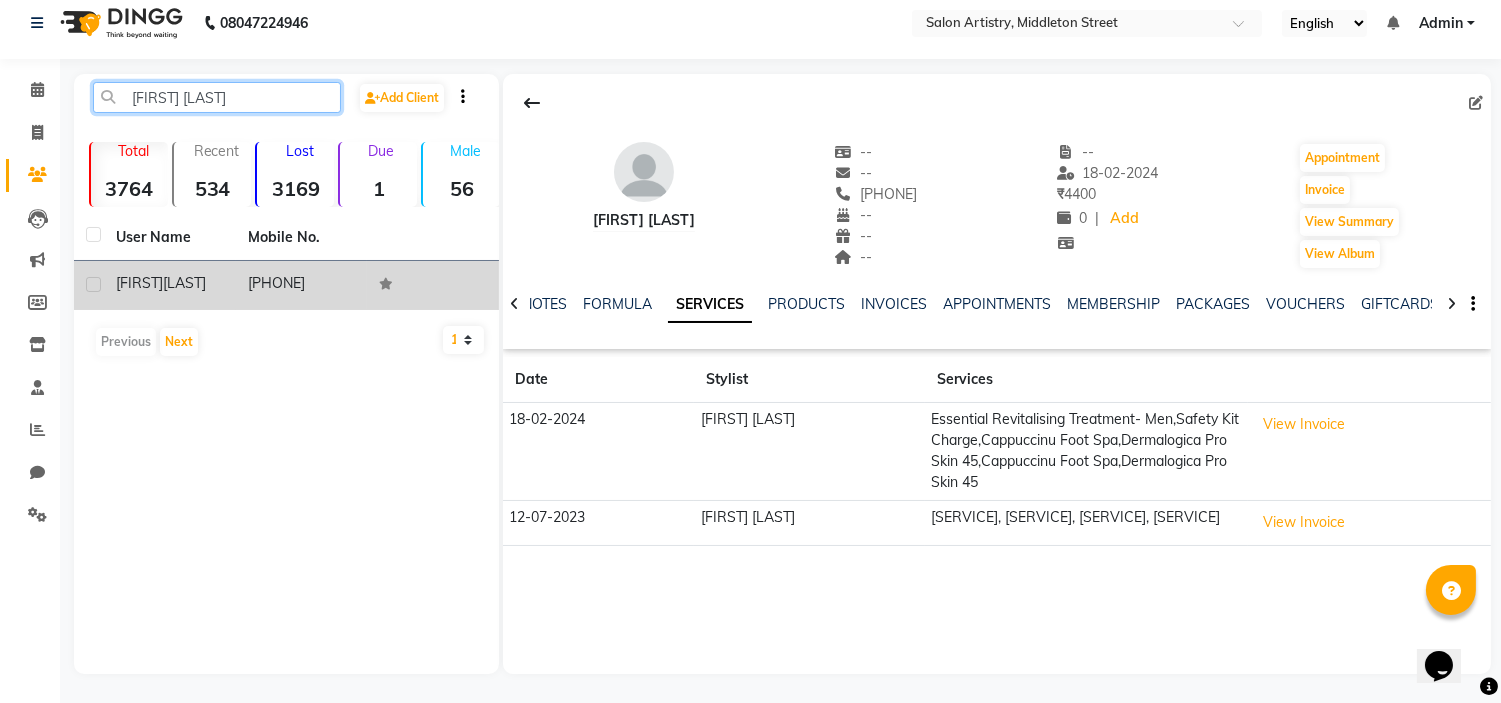 type on "Deepanita Gooptu" 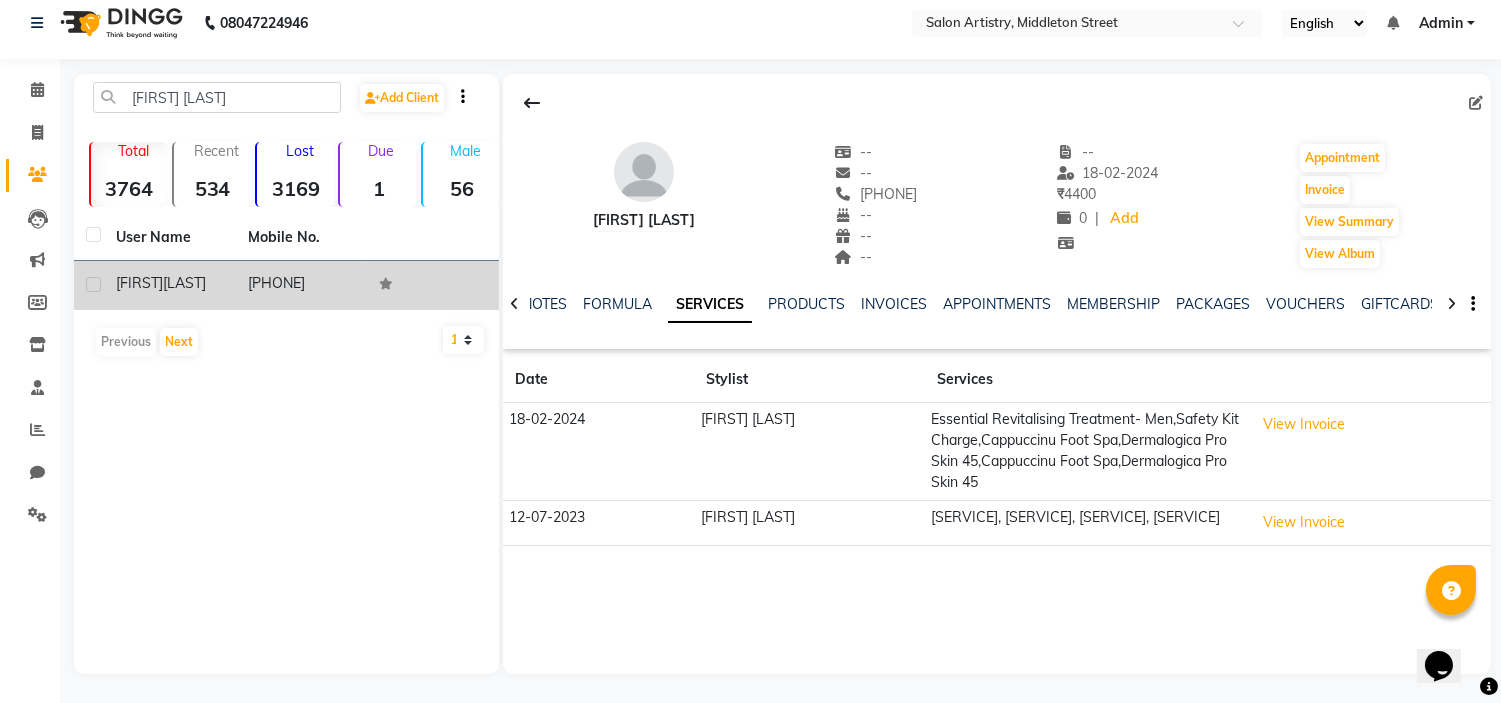 click on "[FIRST]" 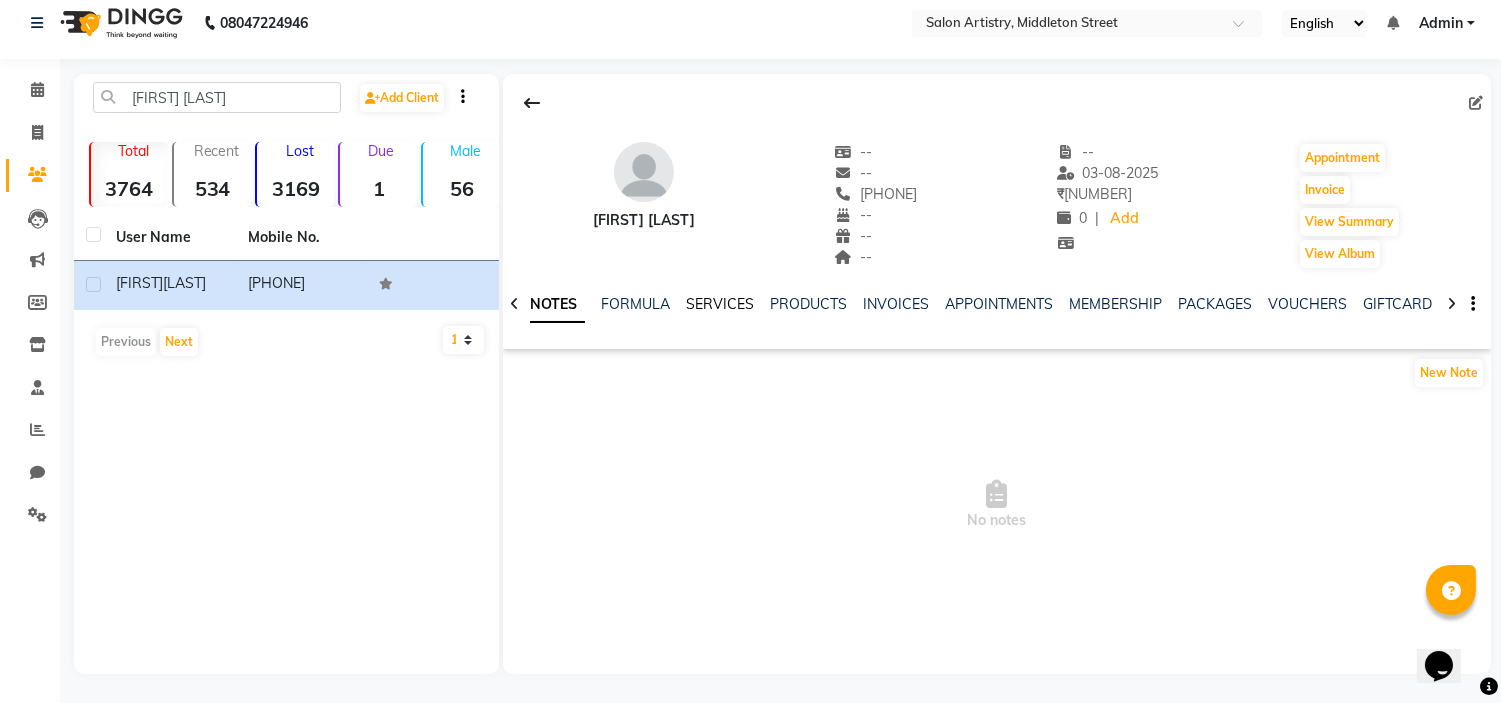 click on "SERVICES" 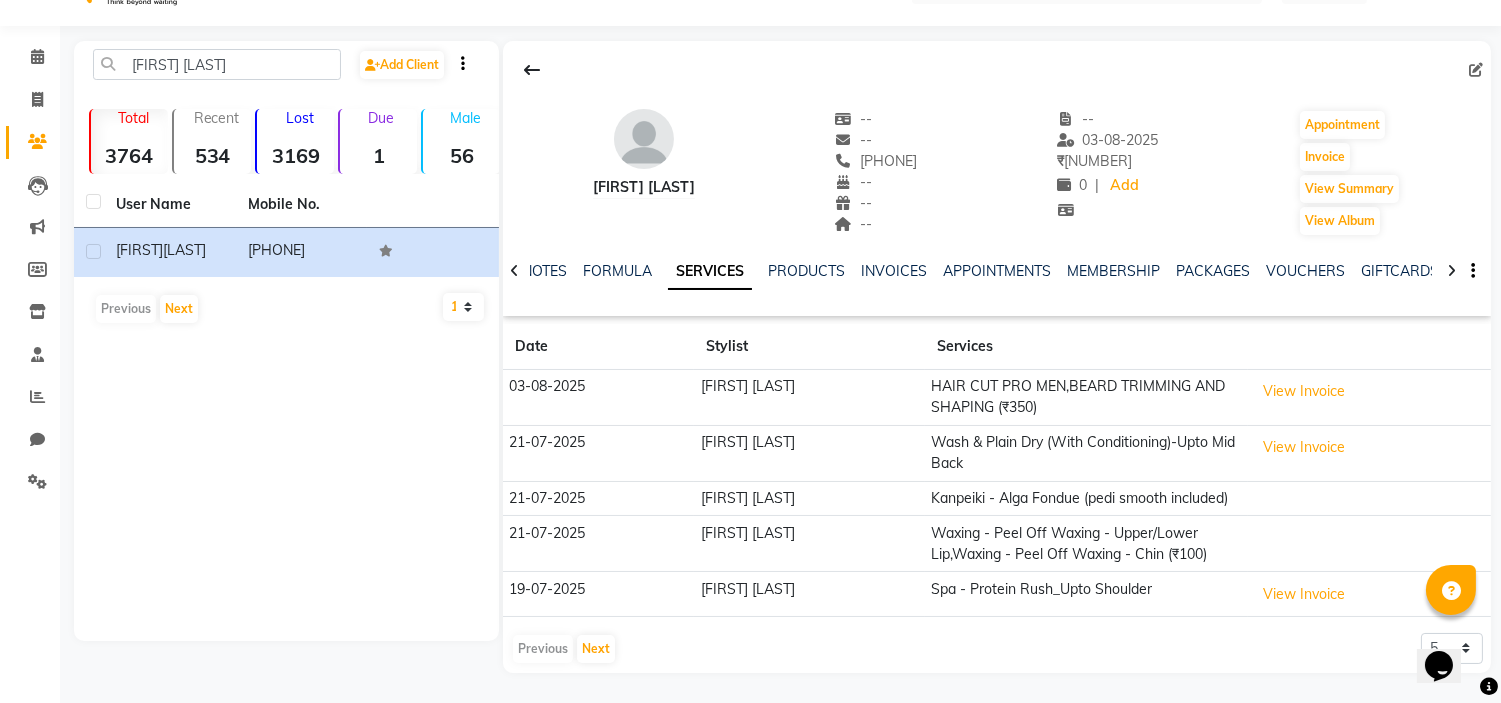 scroll, scrollTop: 57, scrollLeft: 0, axis: vertical 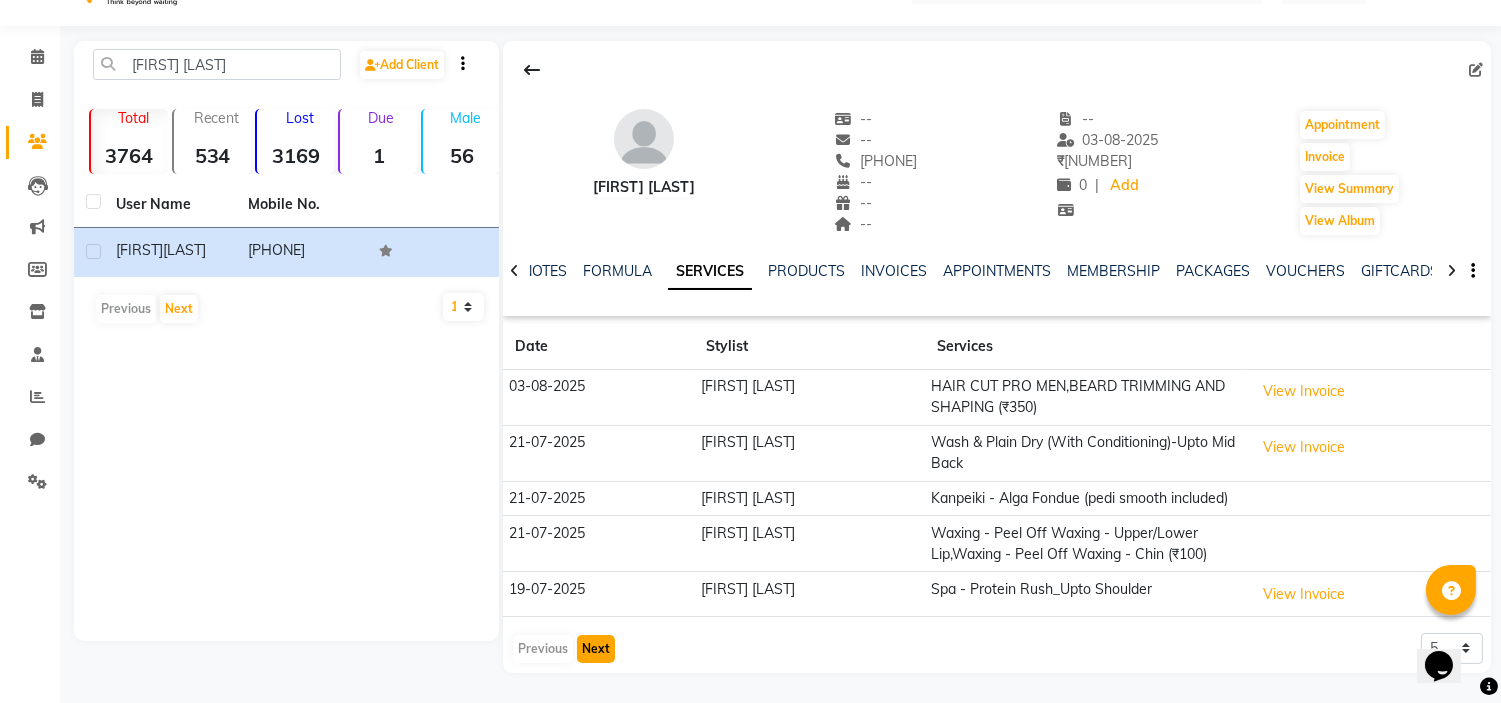 click on "Next" 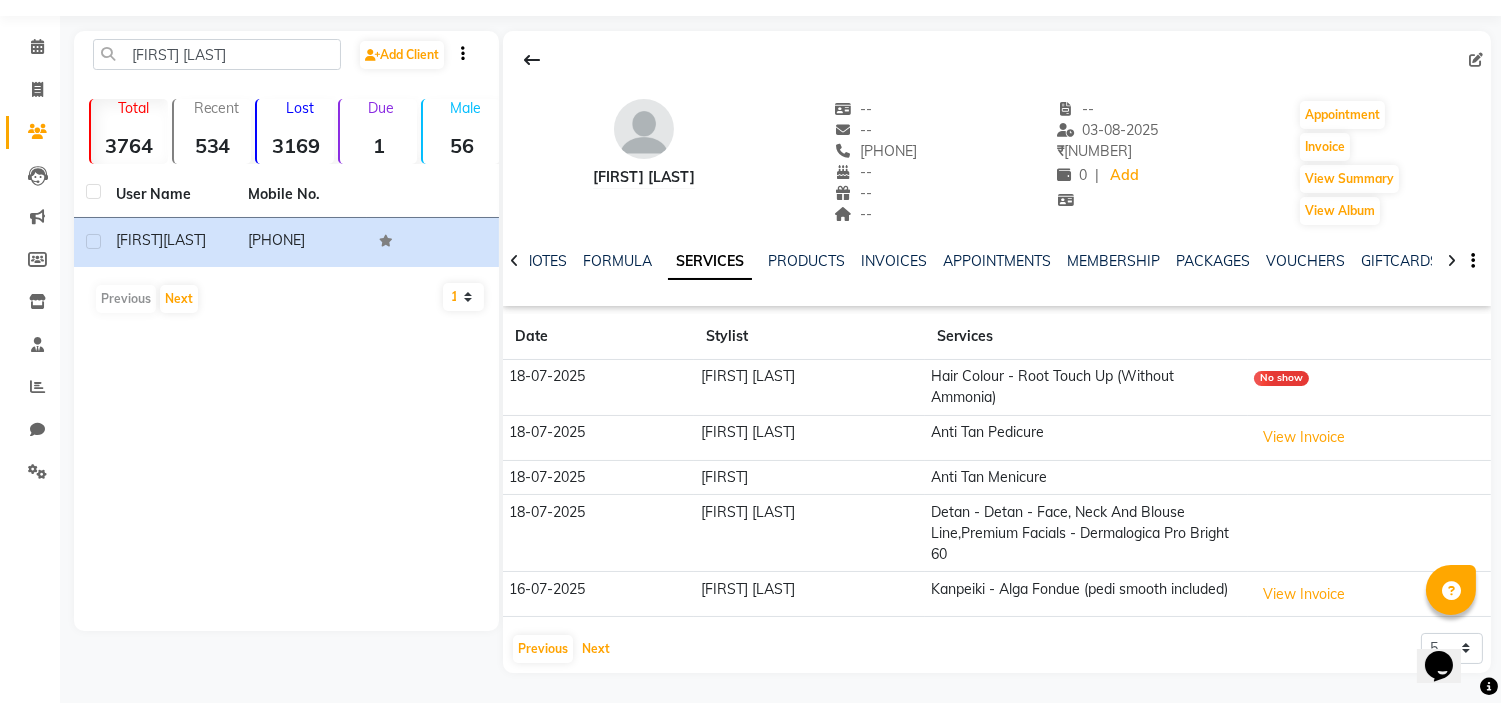 type 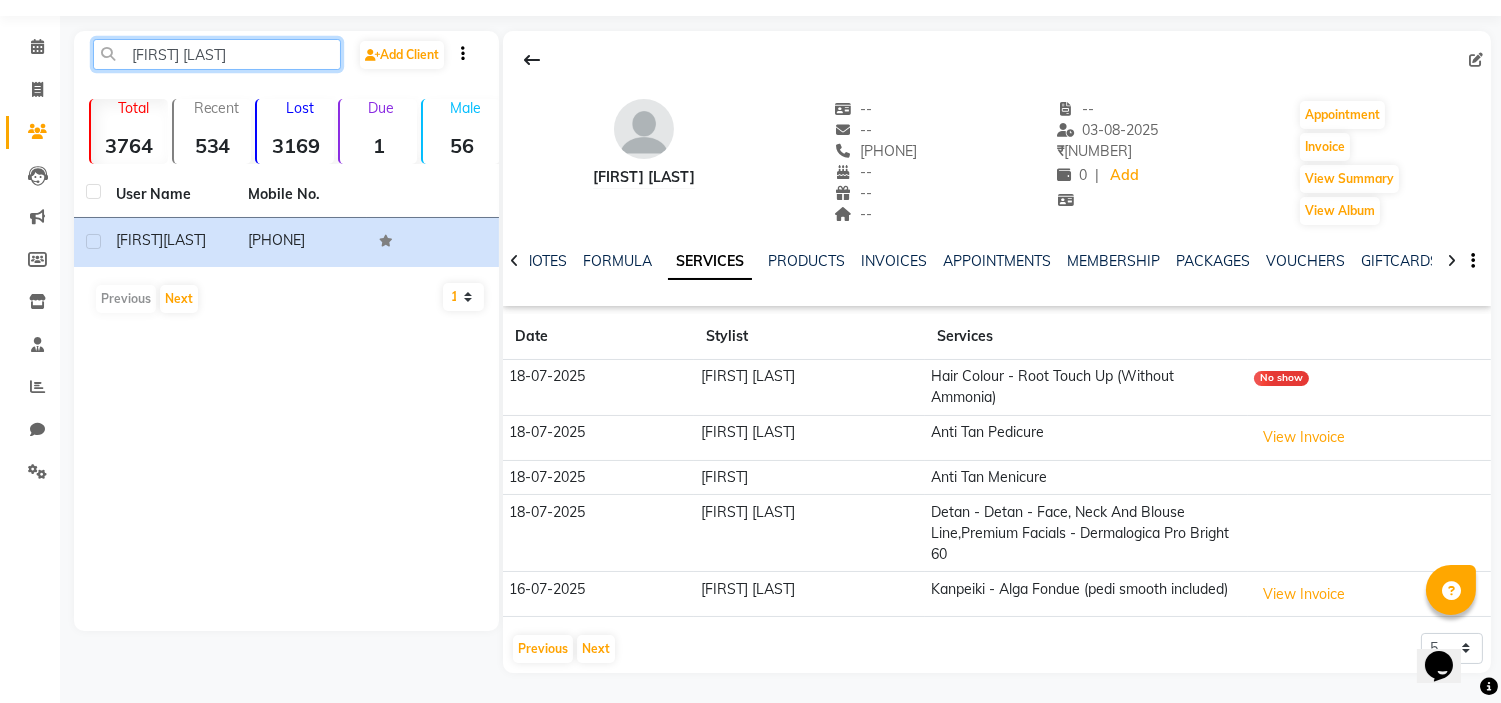 click on "Deepanita Gooptu" 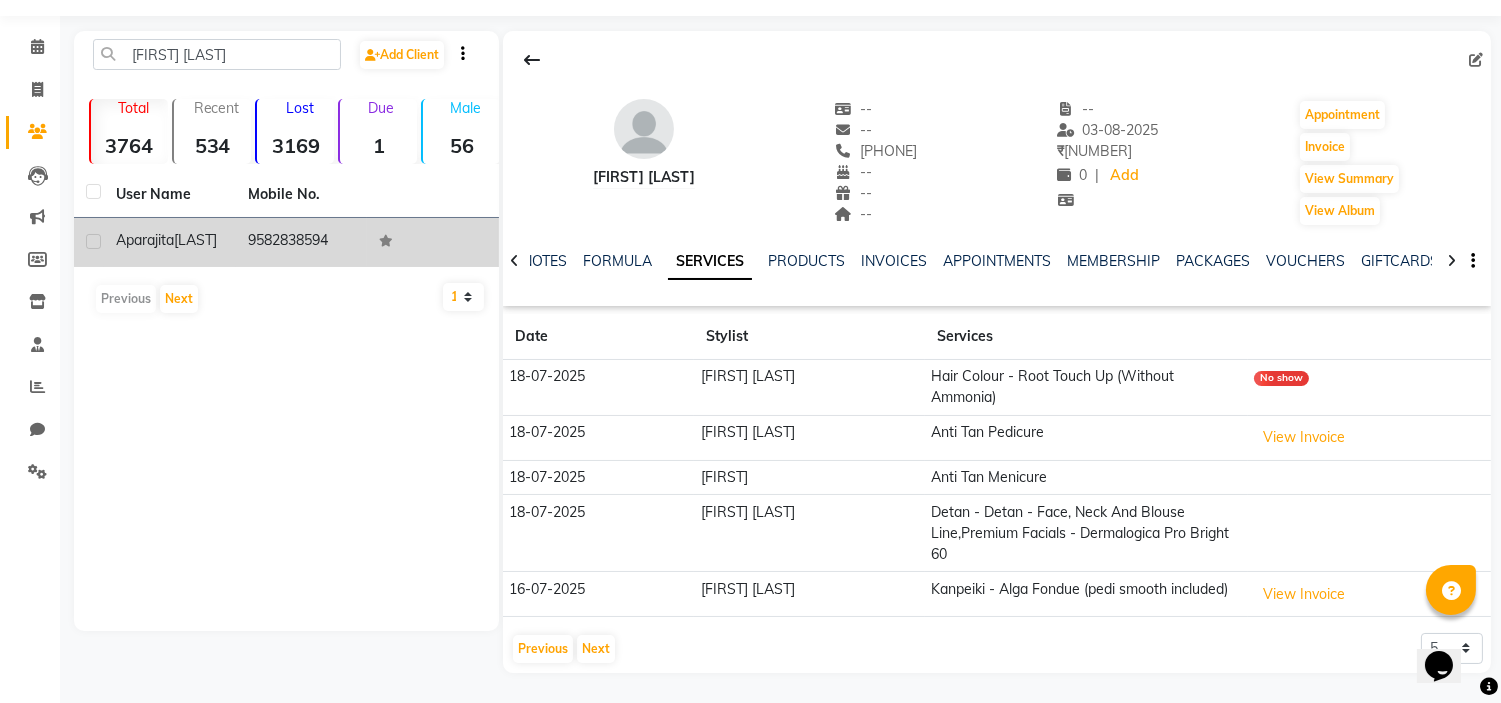 click on "Aparajita" 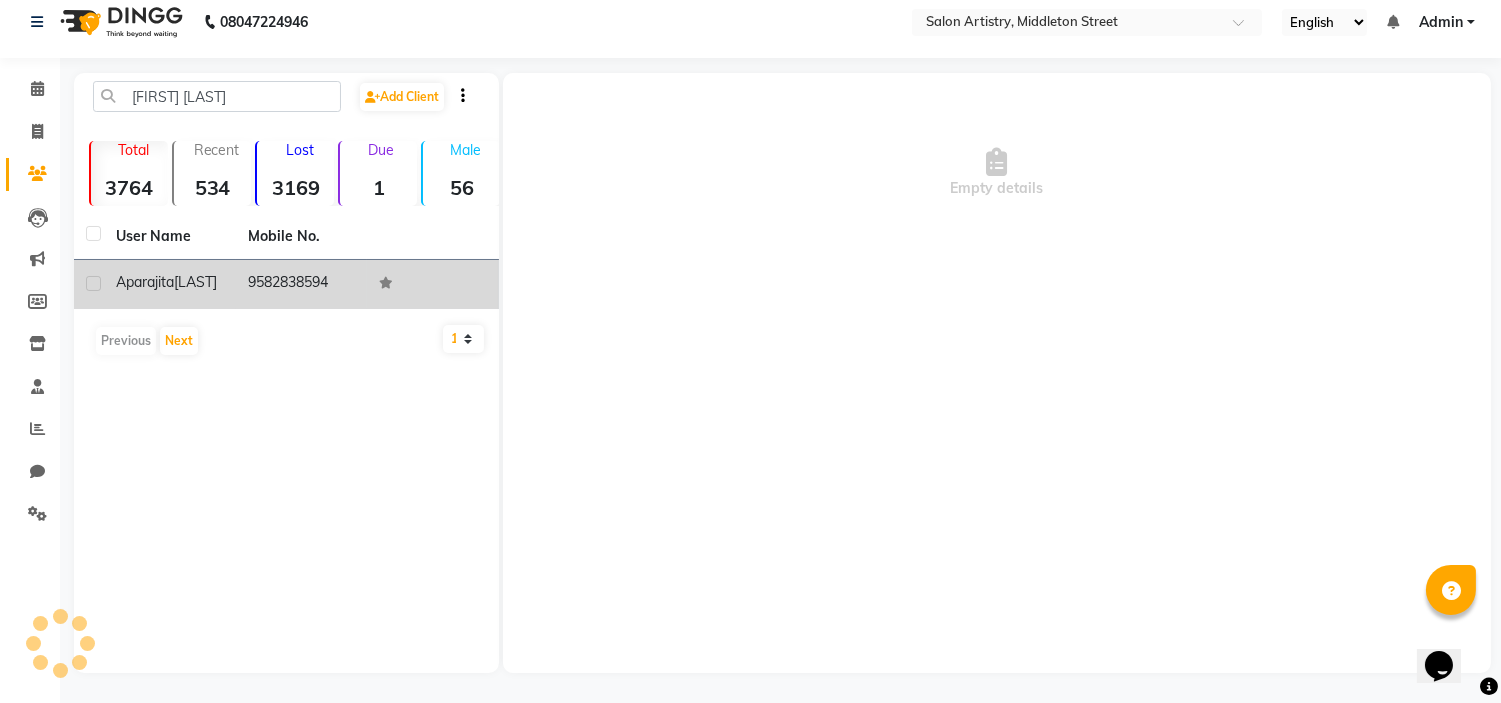 scroll, scrollTop: 13, scrollLeft: 0, axis: vertical 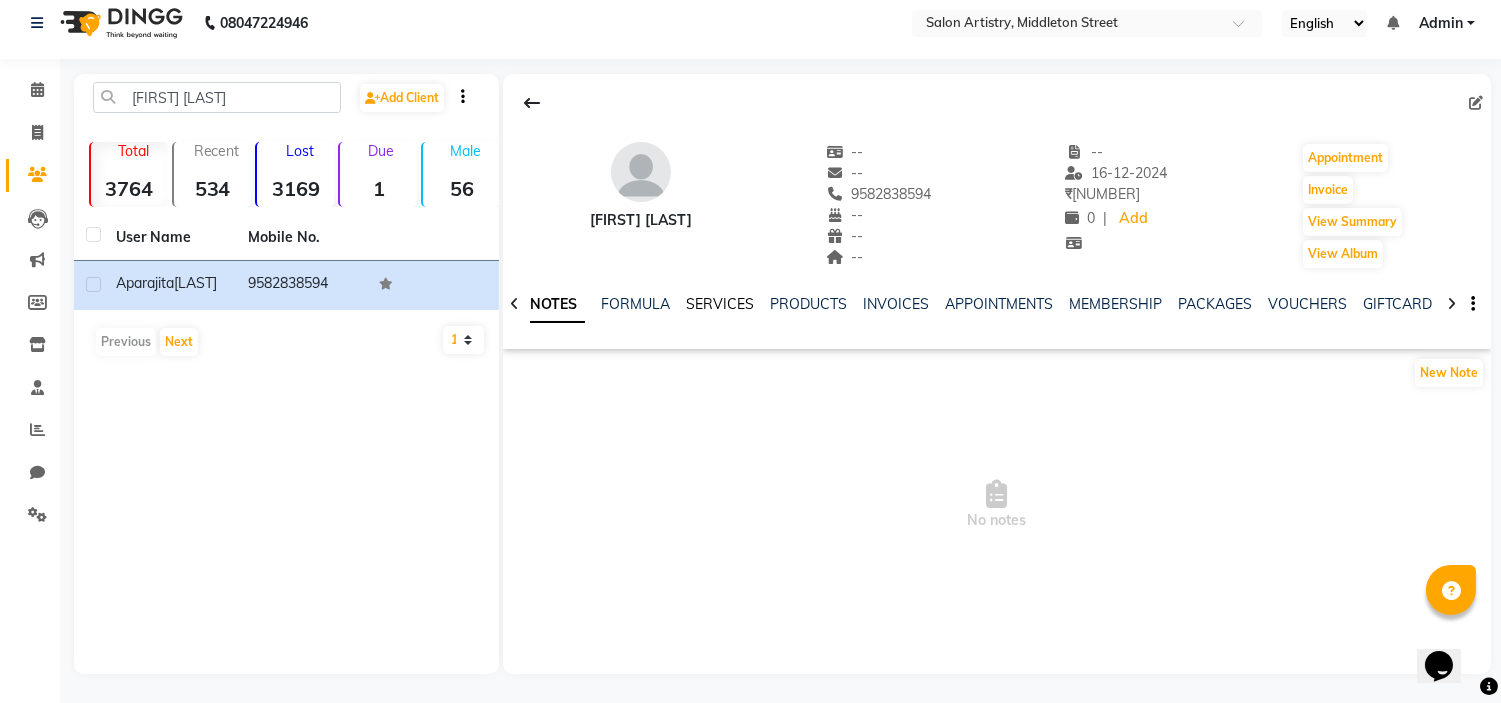 click on "SERVICES" 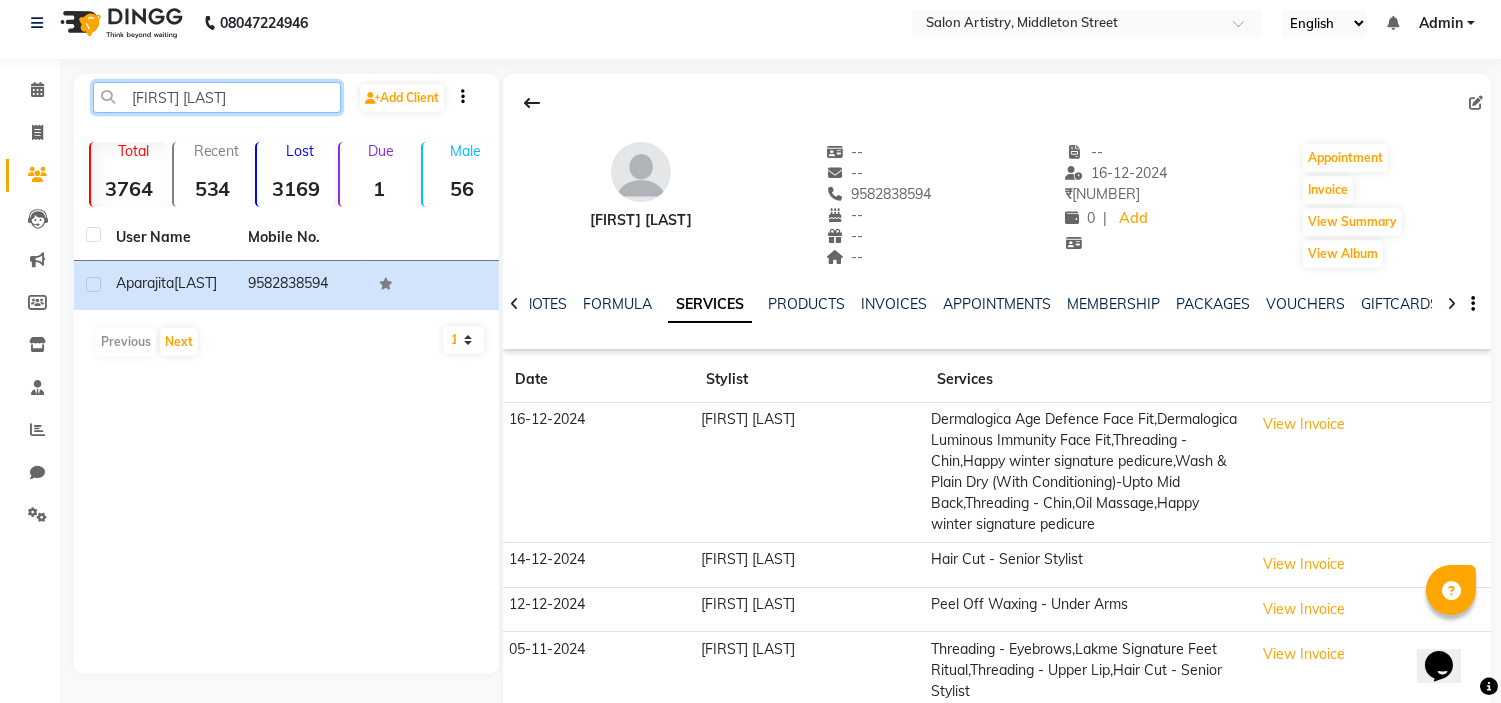 click on "Aparajita Santra" 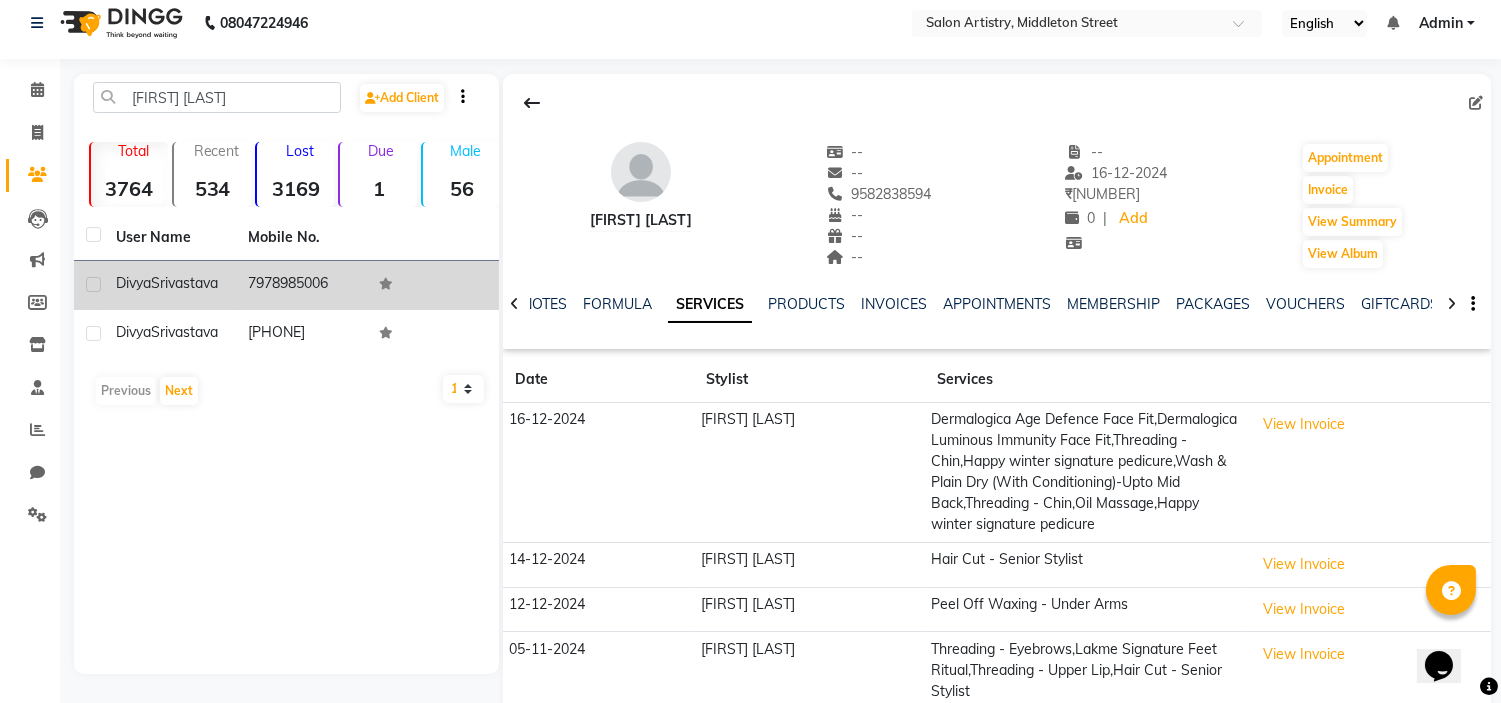 click on "Divya" 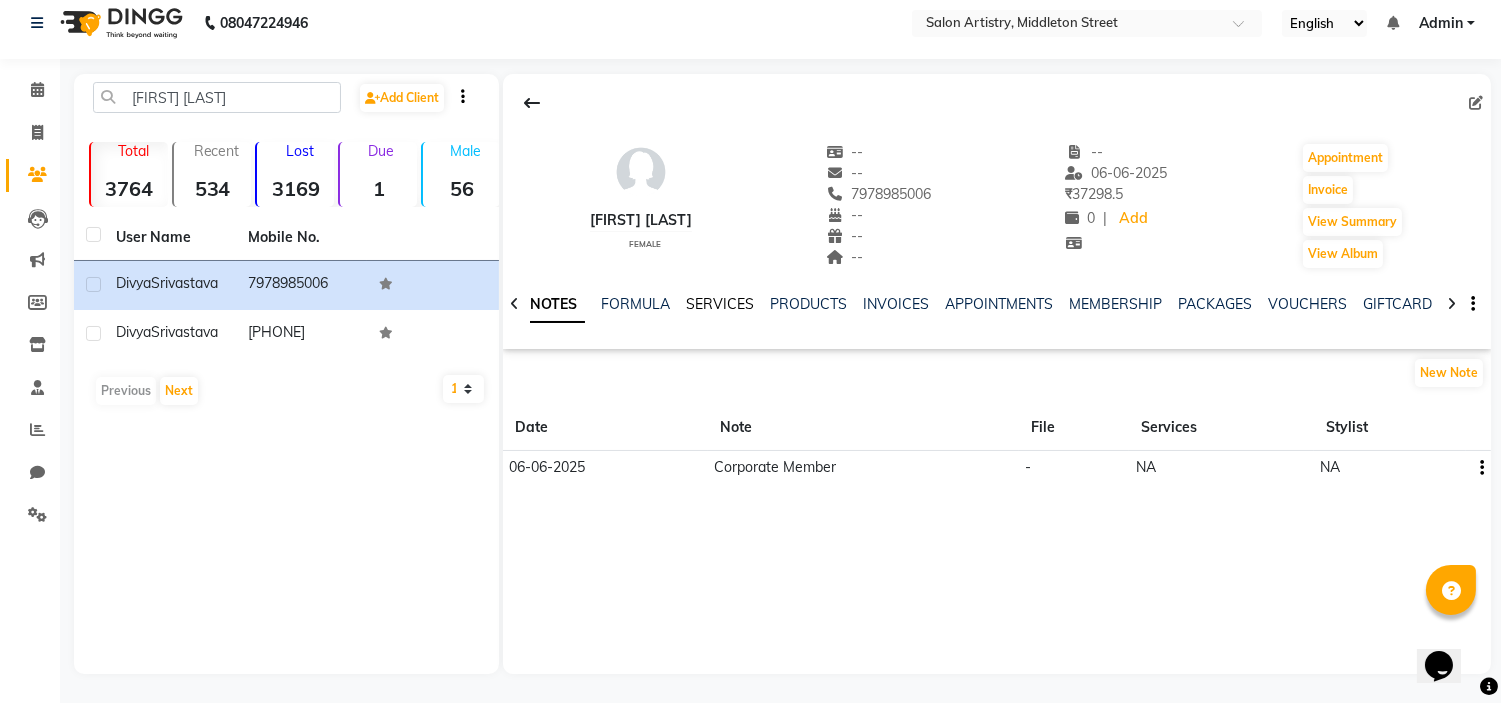 click on "SERVICES" 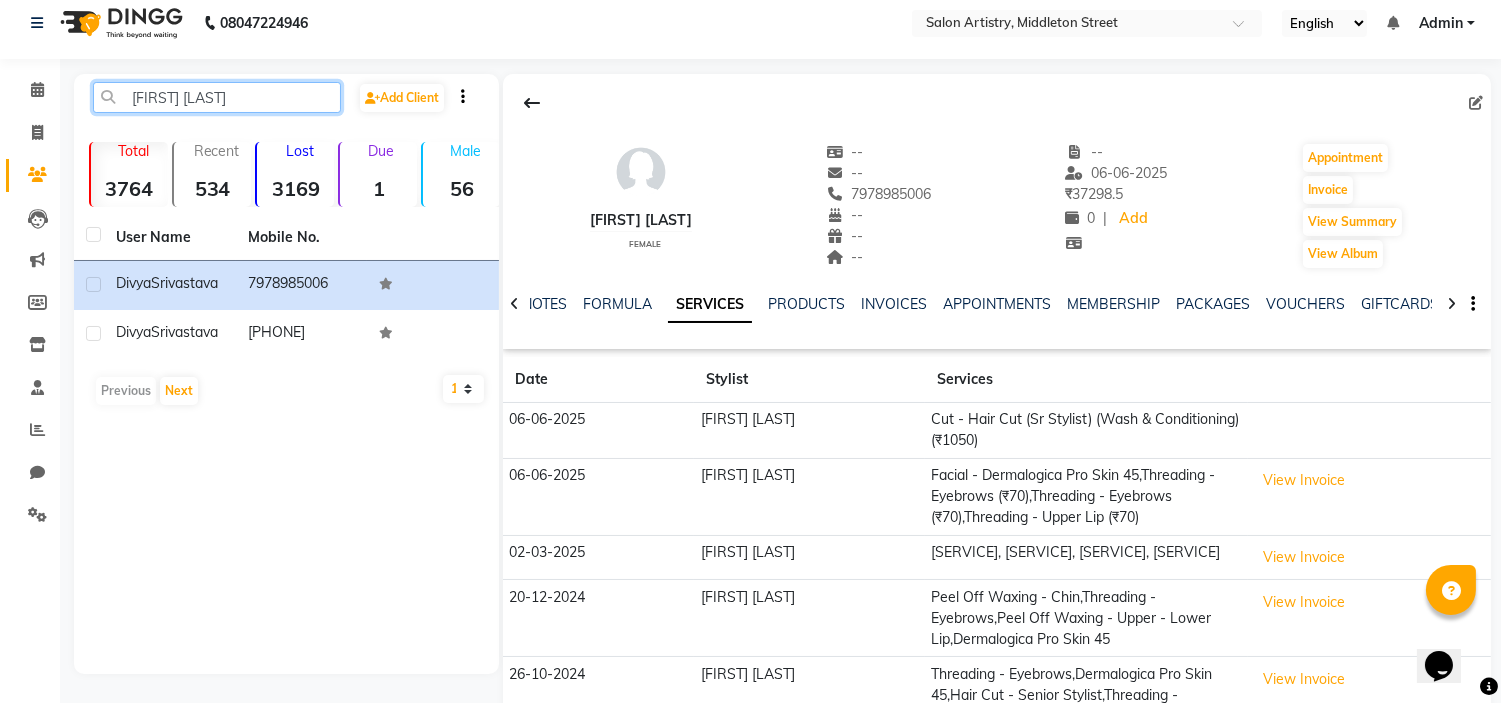 click on "Divya Srivastava" 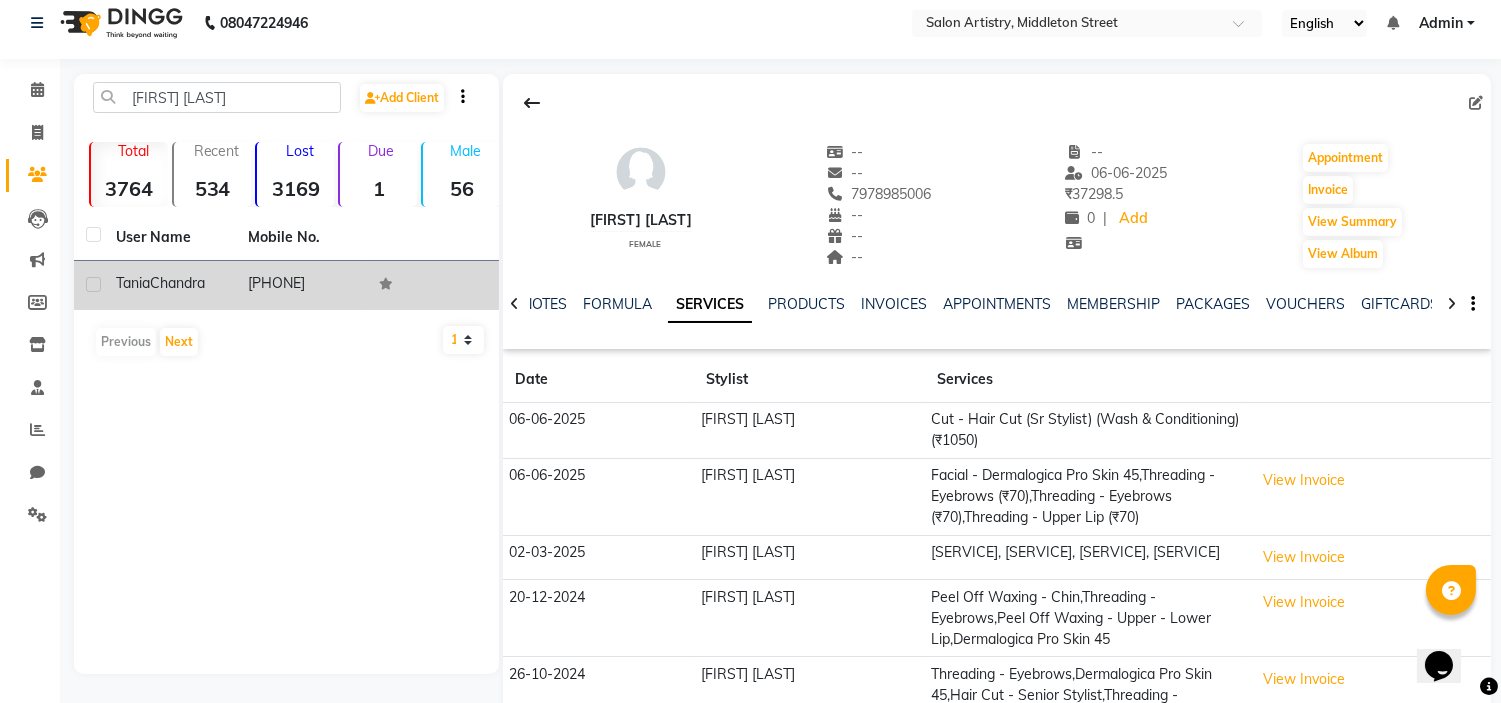 click on "Chandra" 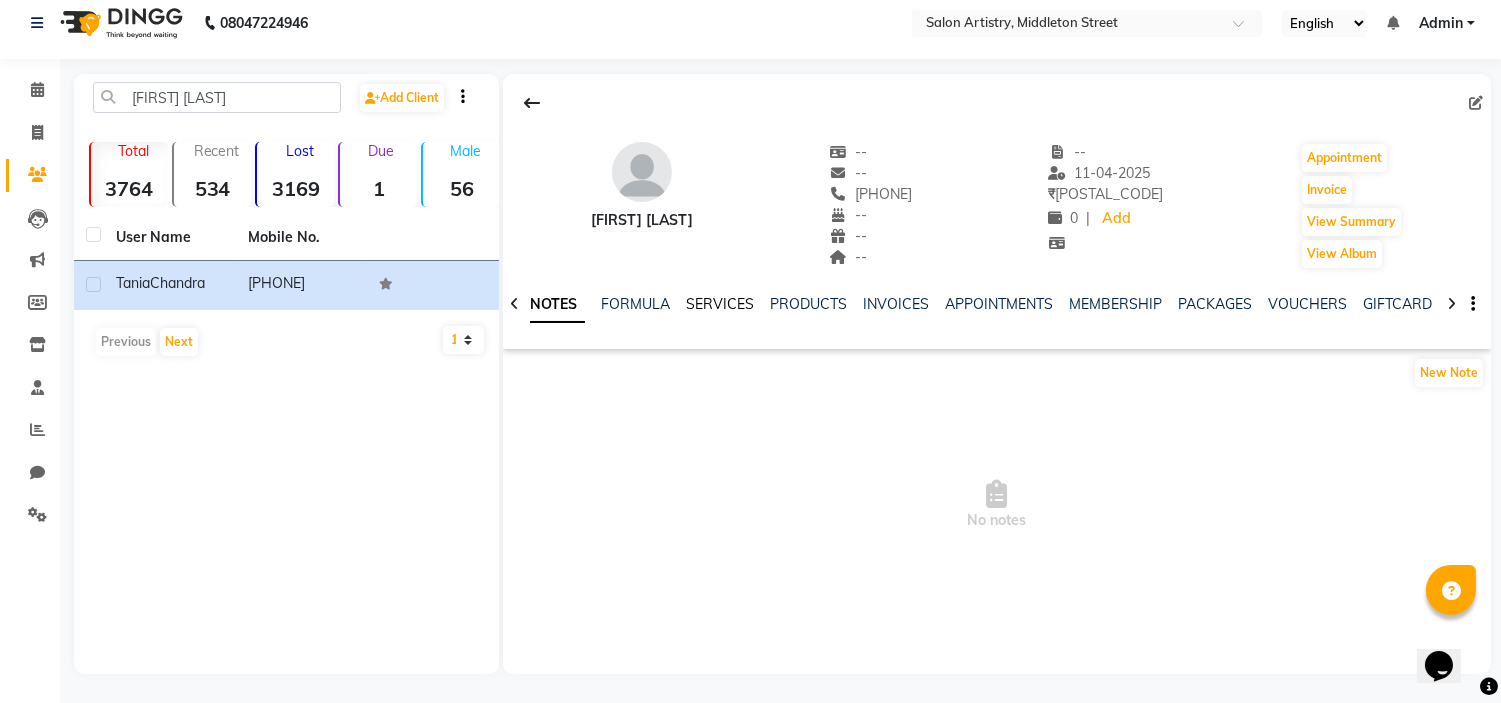 click on "SERVICES" 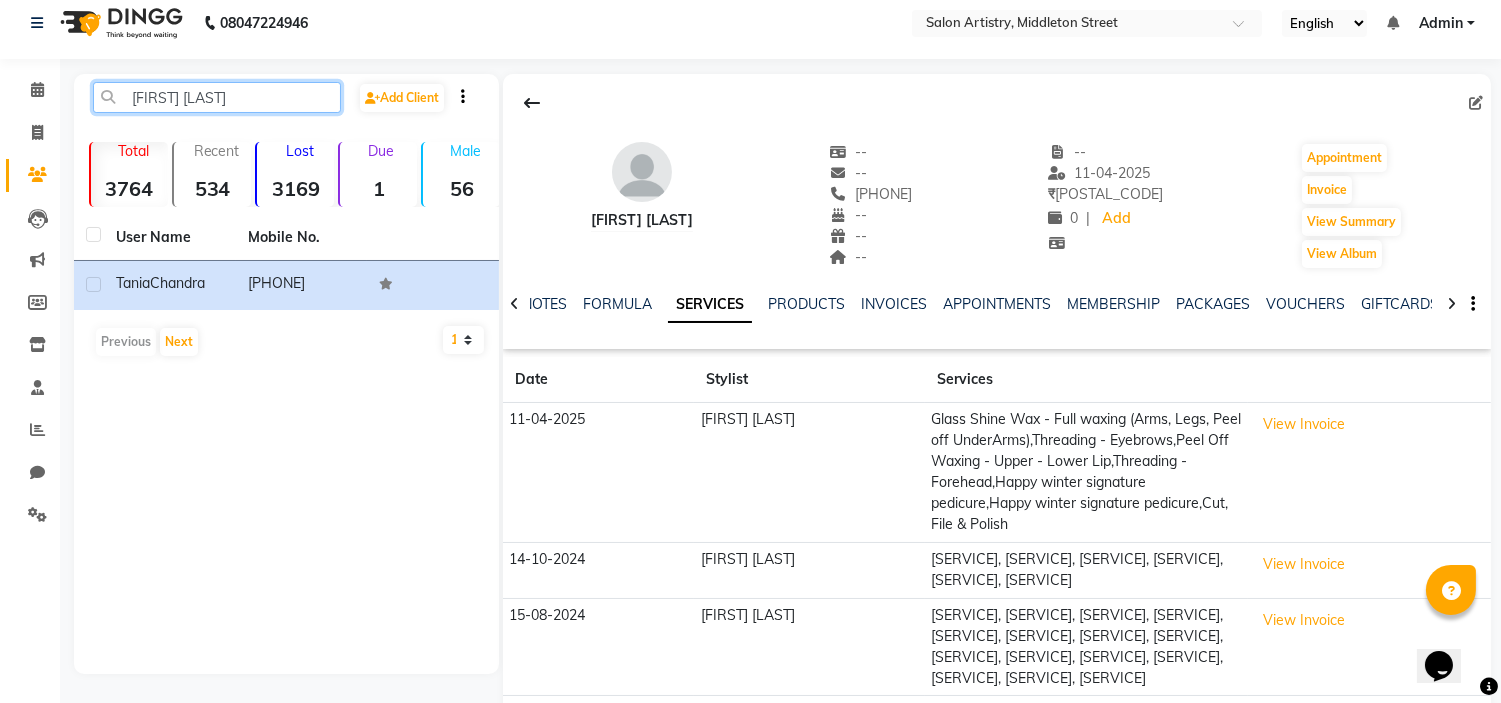 click on "Tania Chandra" 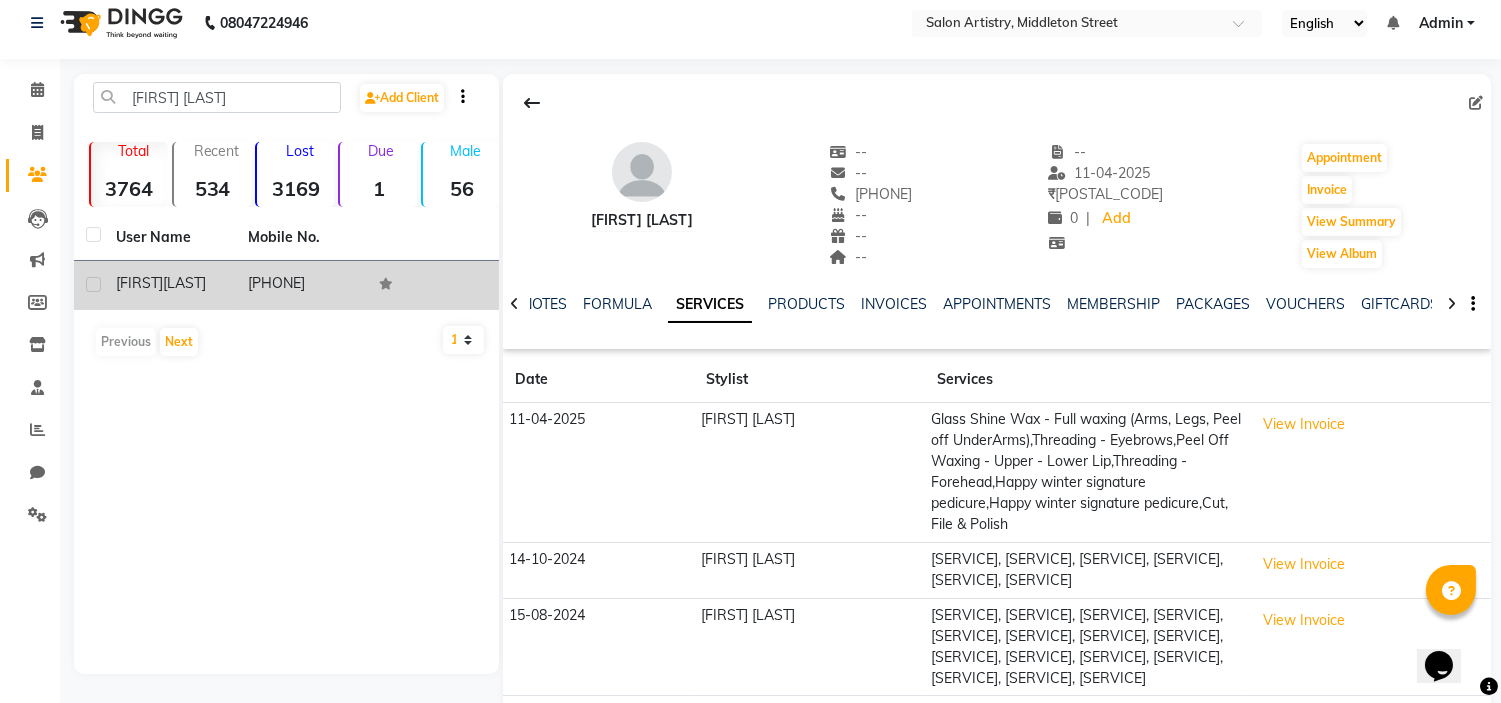 click on "Sarbani  Gooptu" 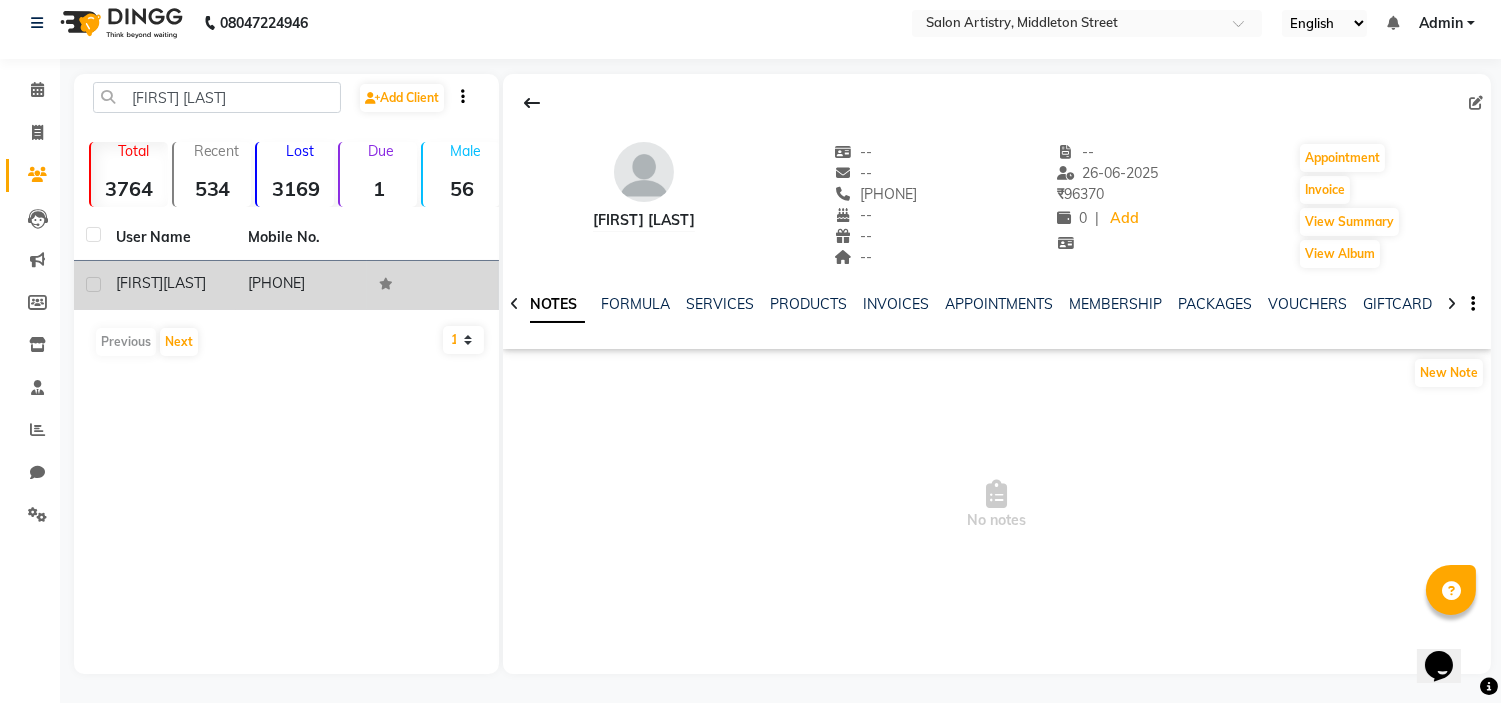 click on "Sarbani  Gooptu" 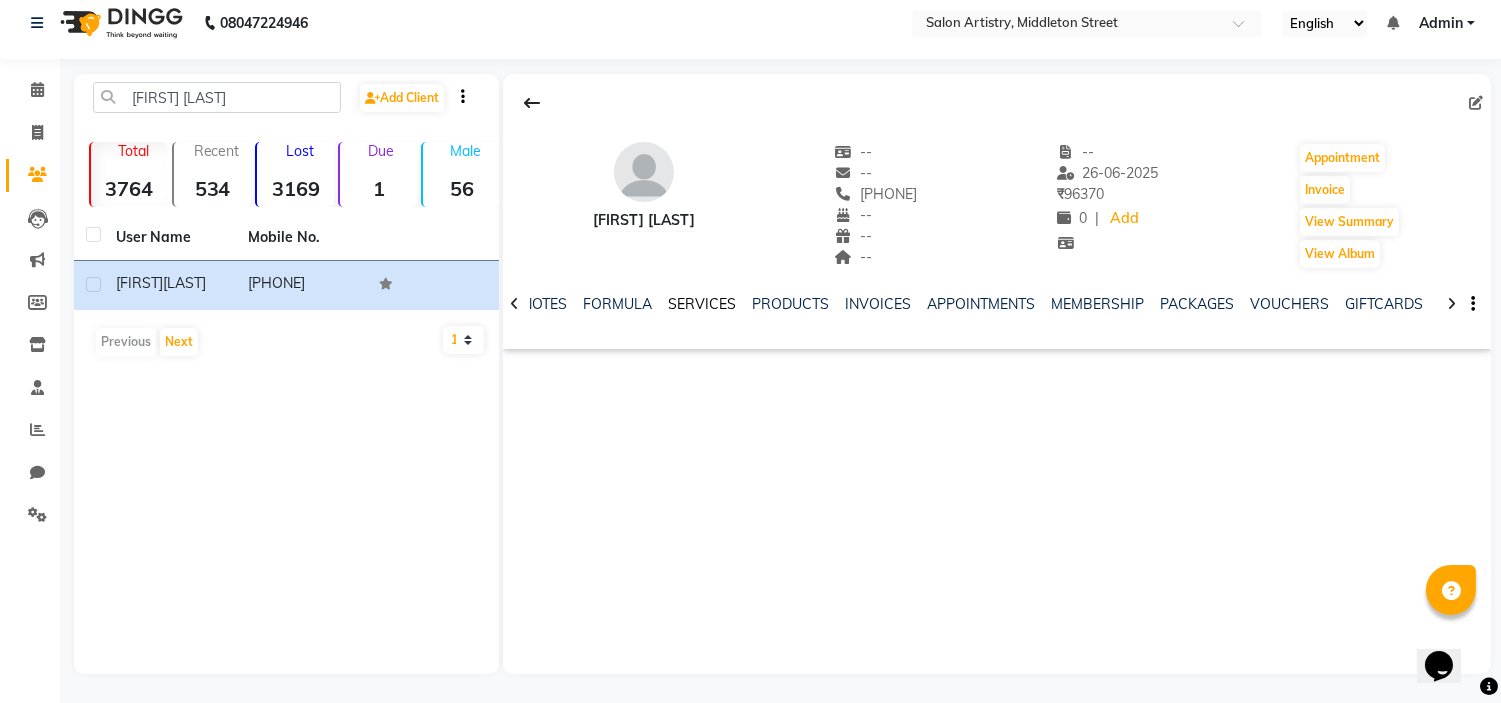 click on "SERVICES" 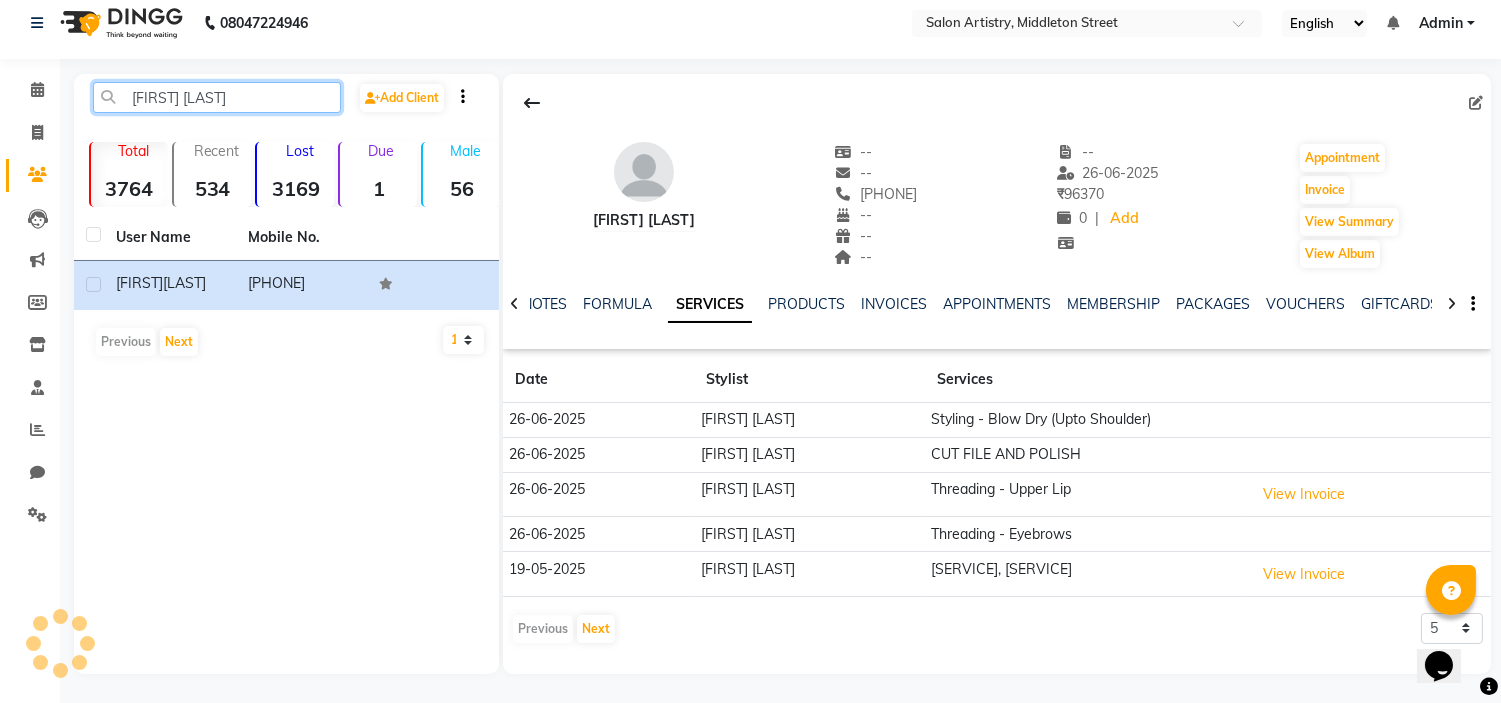 click on "Sarbani Gooptu" 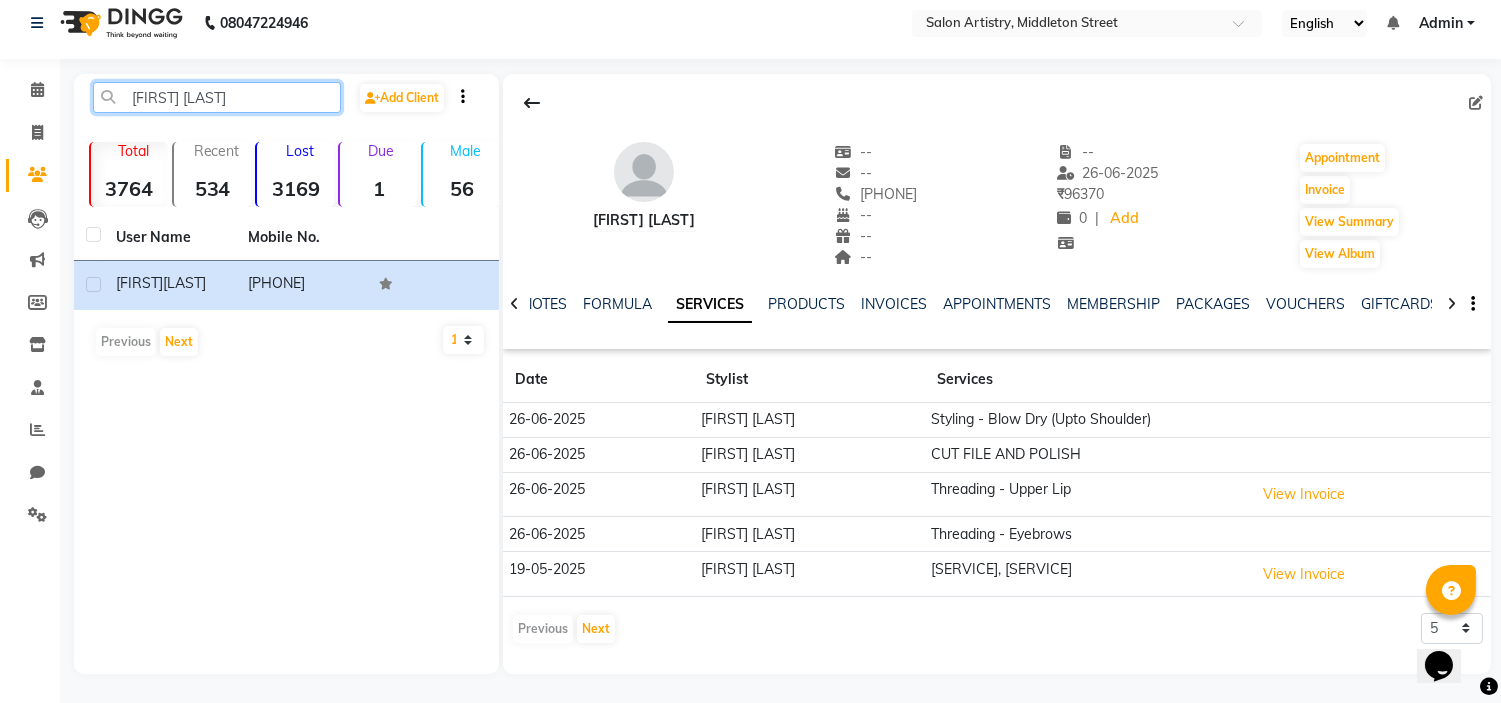 click on "Sarbani Gooptu" 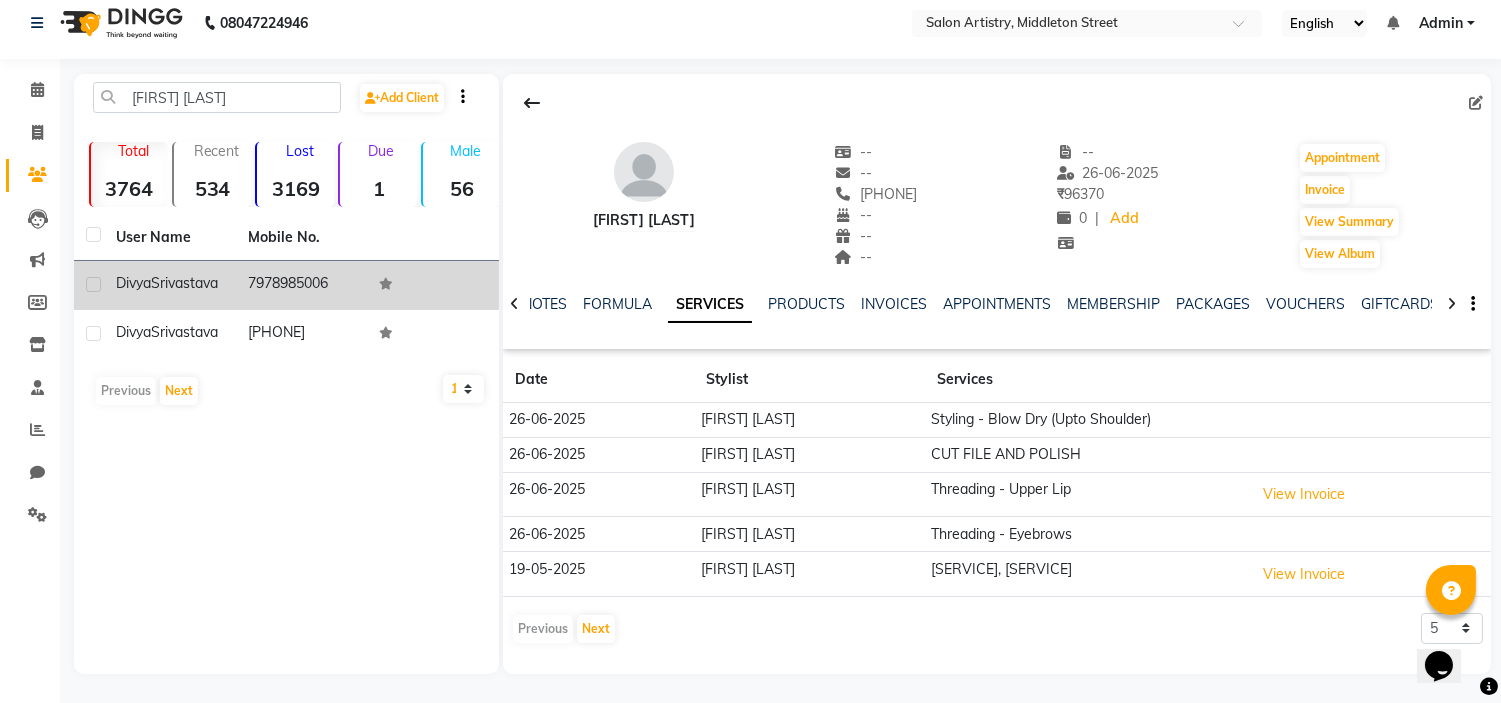 click on "Srivastava" 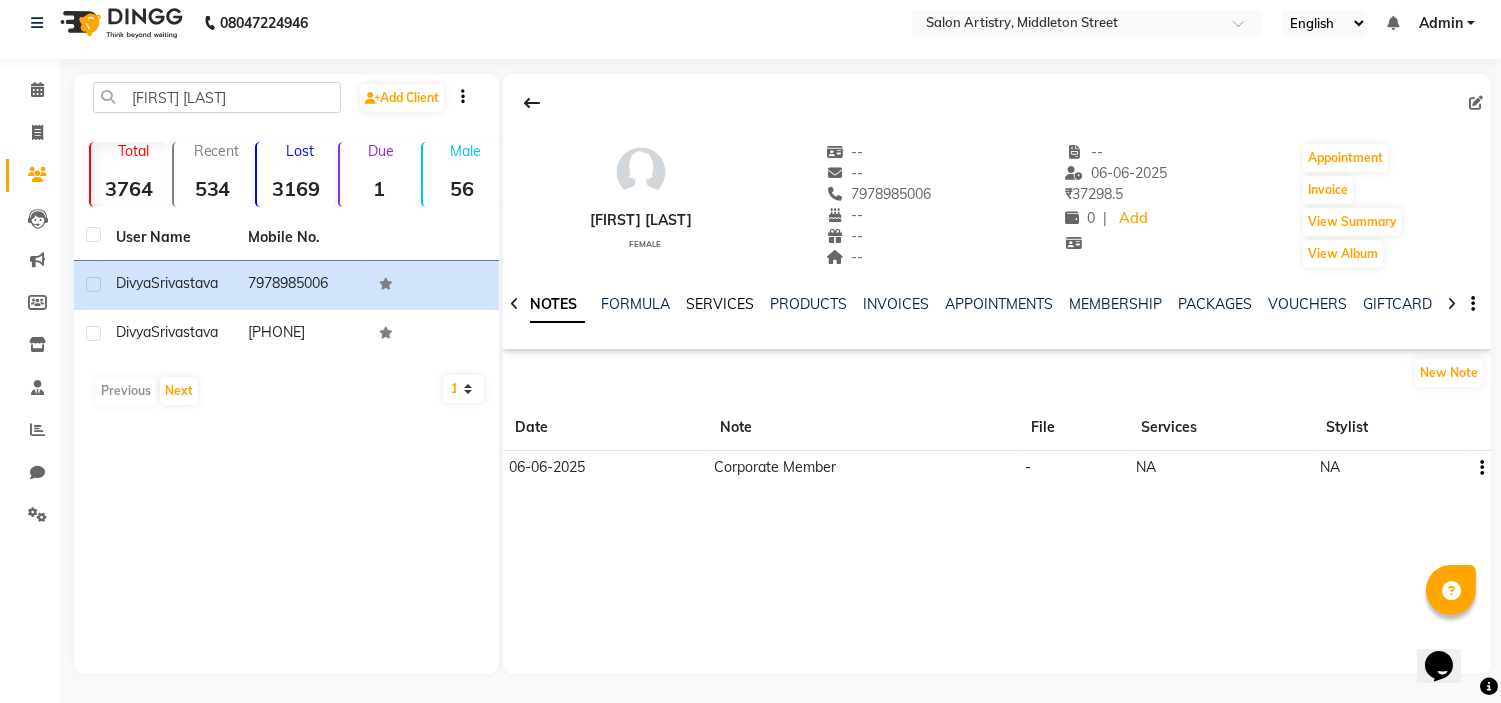 click on "SERVICES" 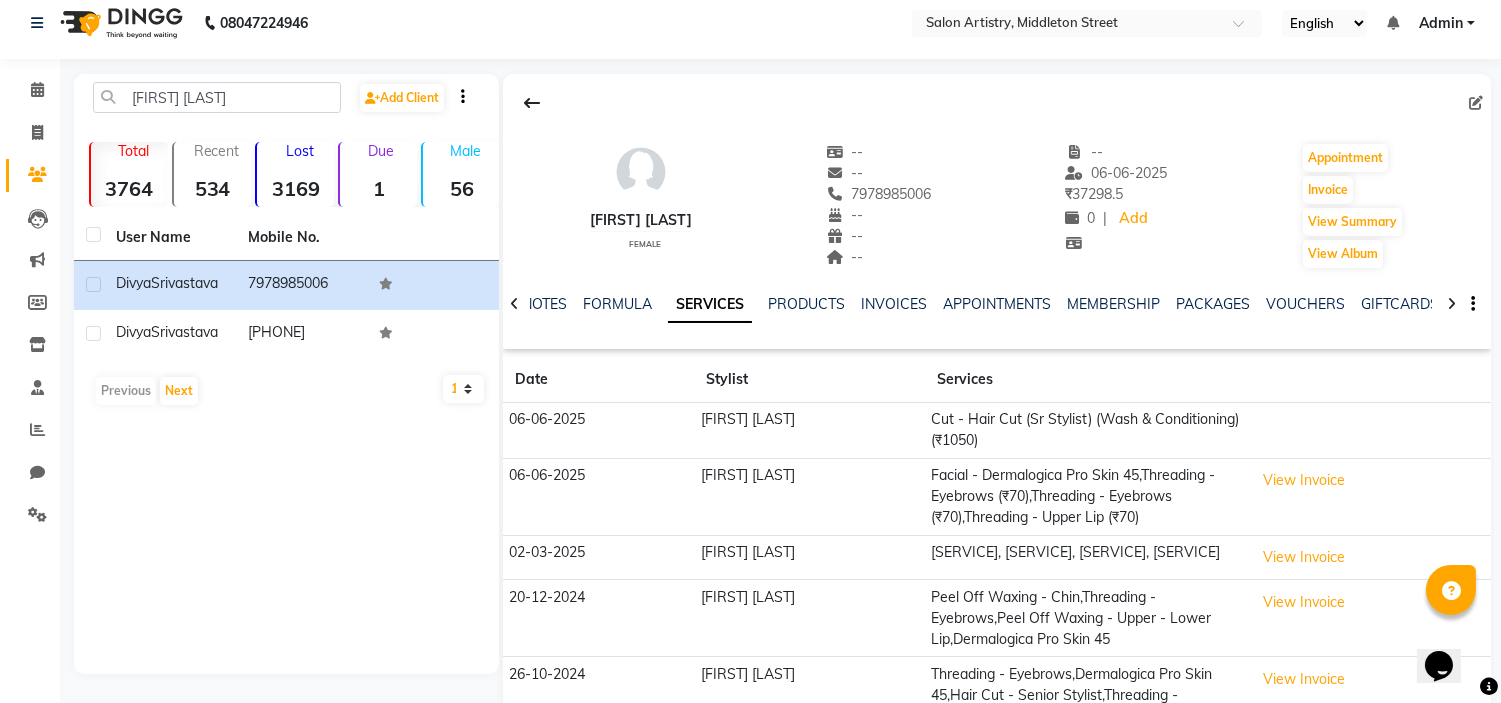 click on "[FIRST] [LAST]" 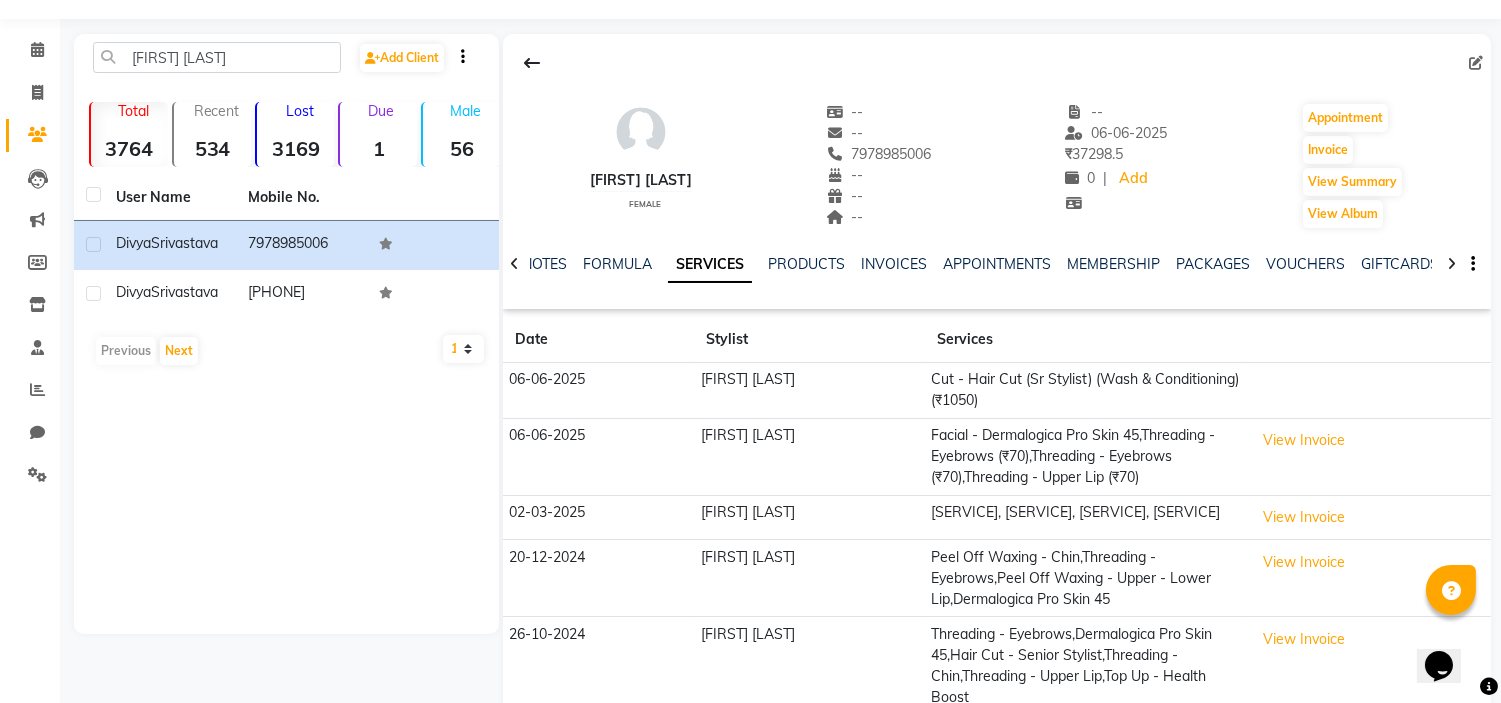 scroll, scrollTop: 57, scrollLeft: 0, axis: vertical 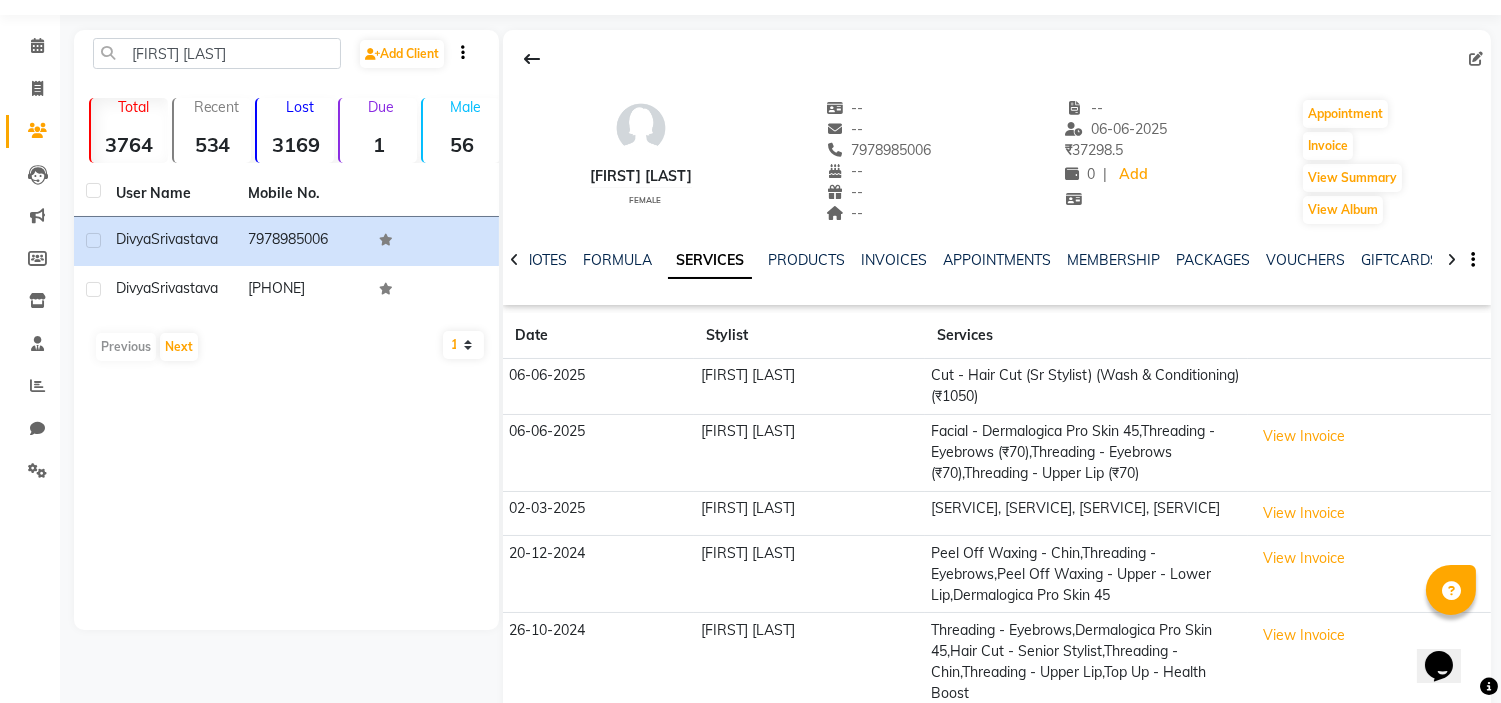 click on "Due  1" 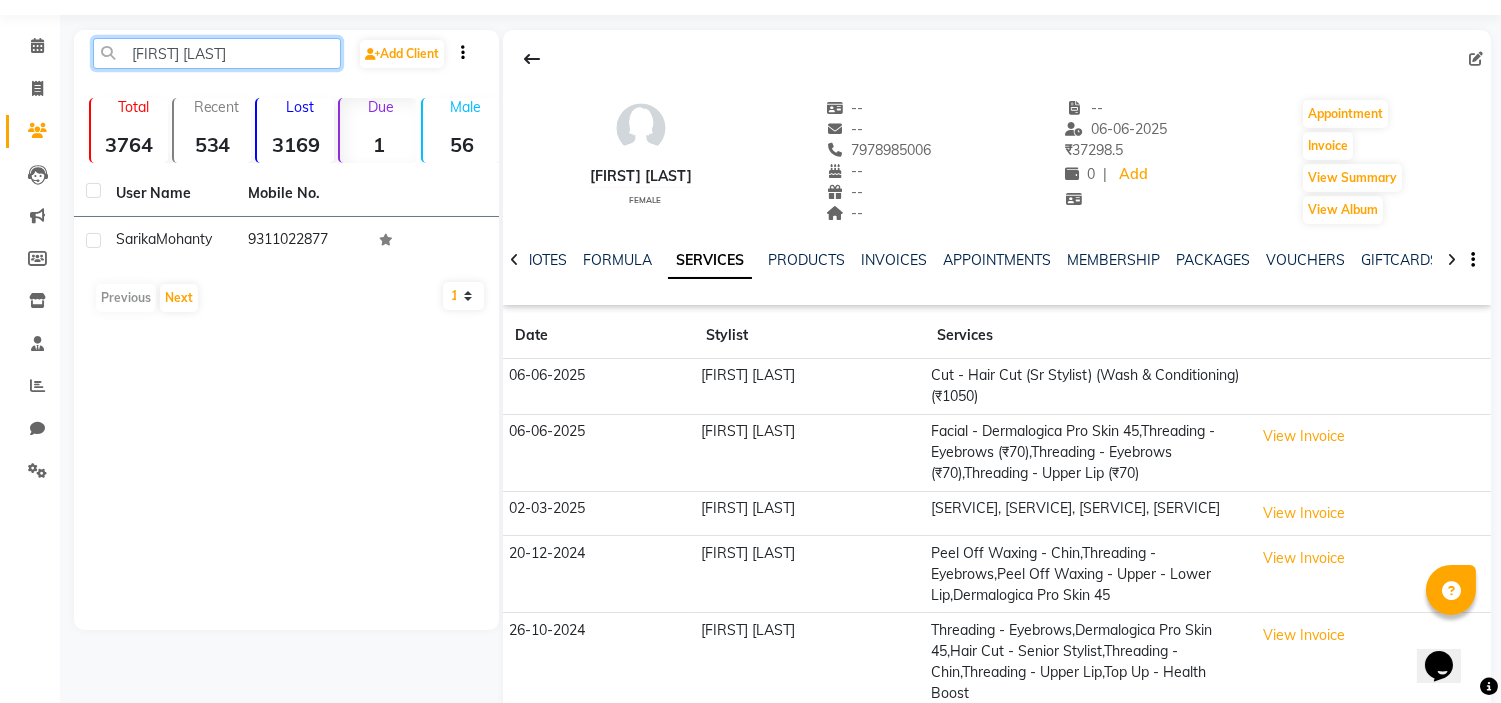 click on "Divya Srivastava" 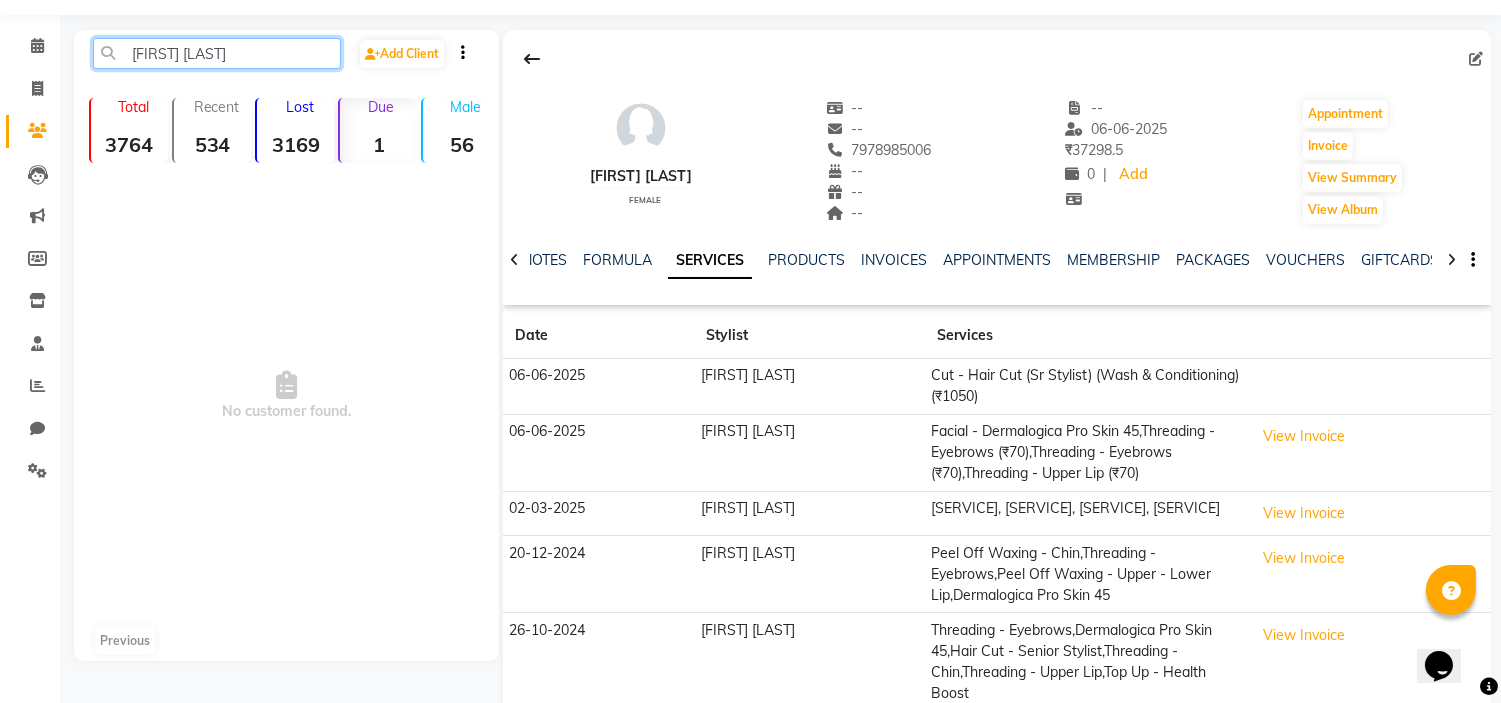 click on "Simran CHANDRA" 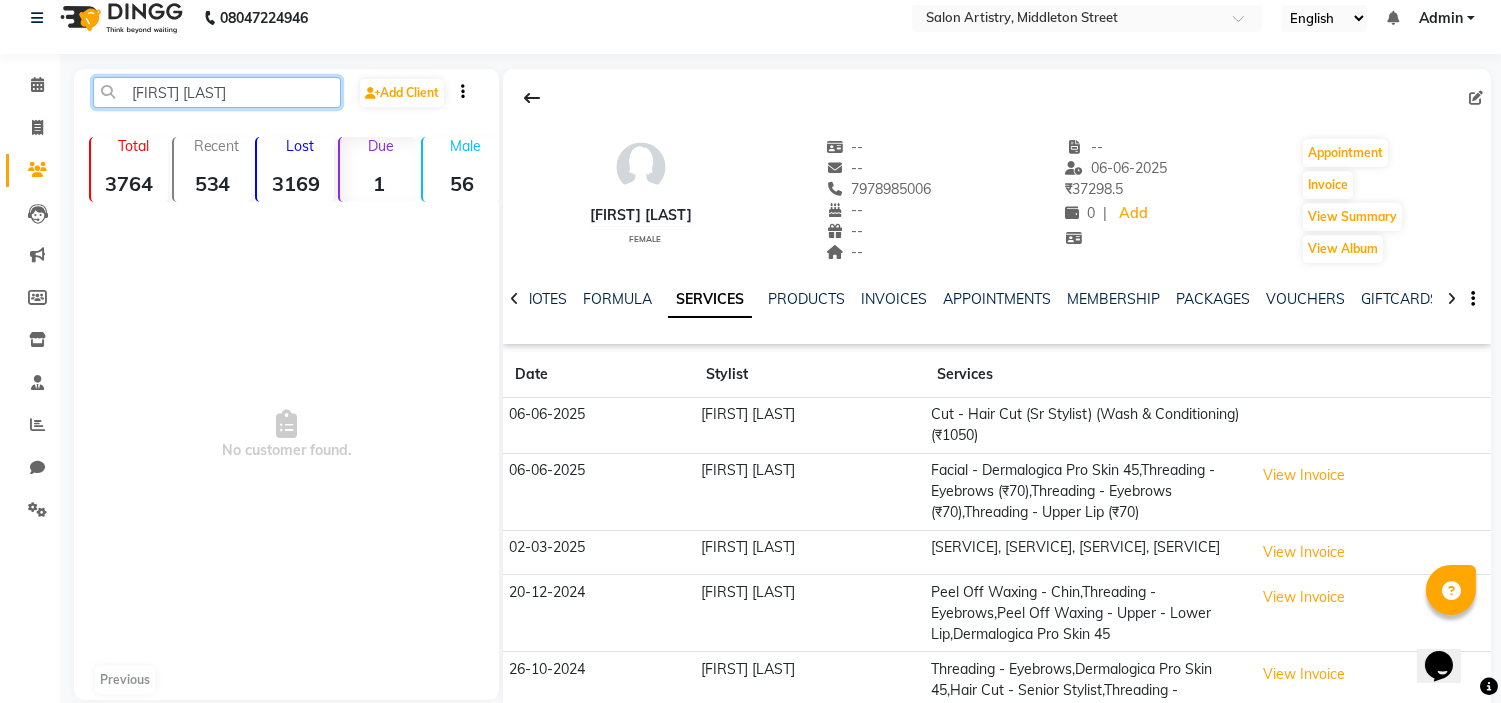 scroll, scrollTop: 0, scrollLeft: 0, axis: both 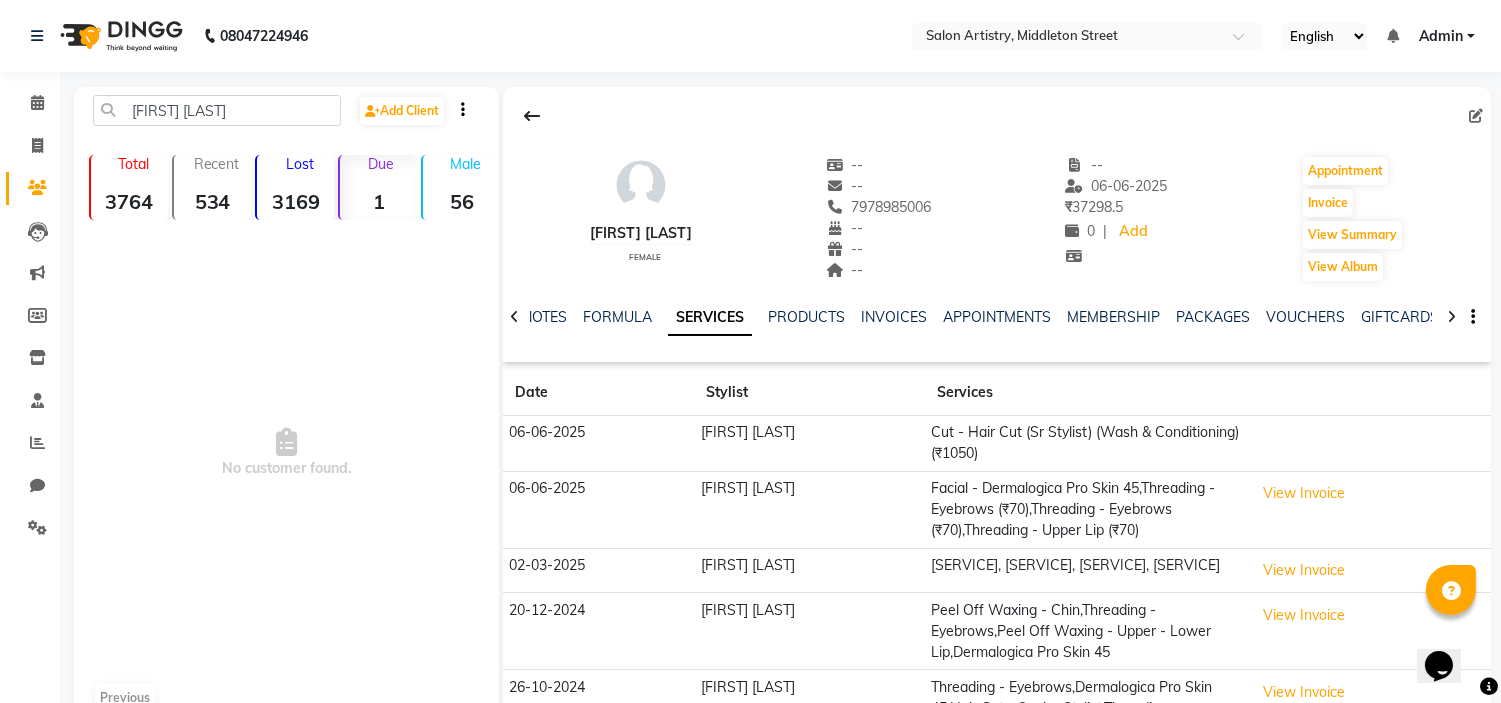 click on "SAMID RANA  Add Client  Total  3764  Recent  534  Lost  3169  Due  1  Male  56  Female  191  Member  79  No customer found.   Previous" 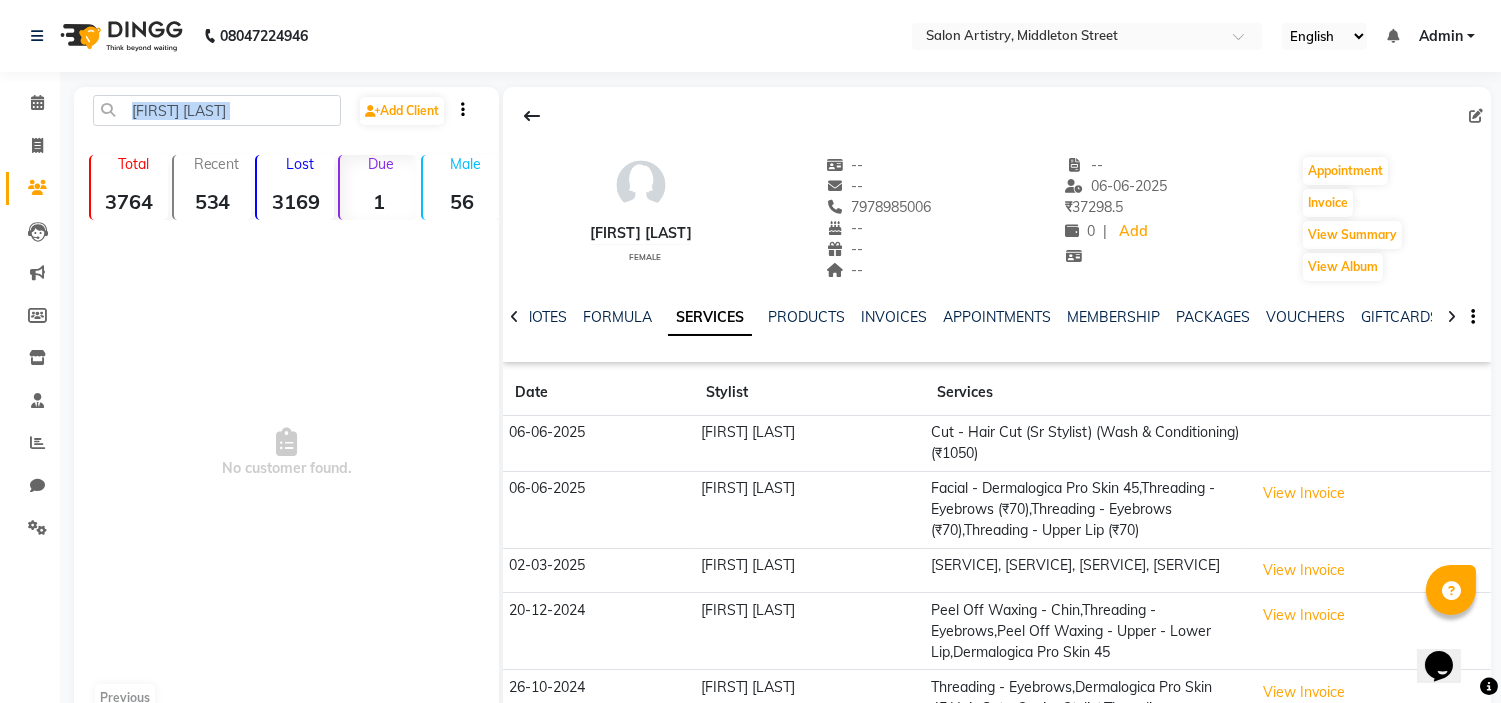 click on "SAMID RANA  Add Client  Total  3764  Recent  534  Lost  3169  Due  1  Male  56  Female  191  Member  79  No customer found.   Previous" 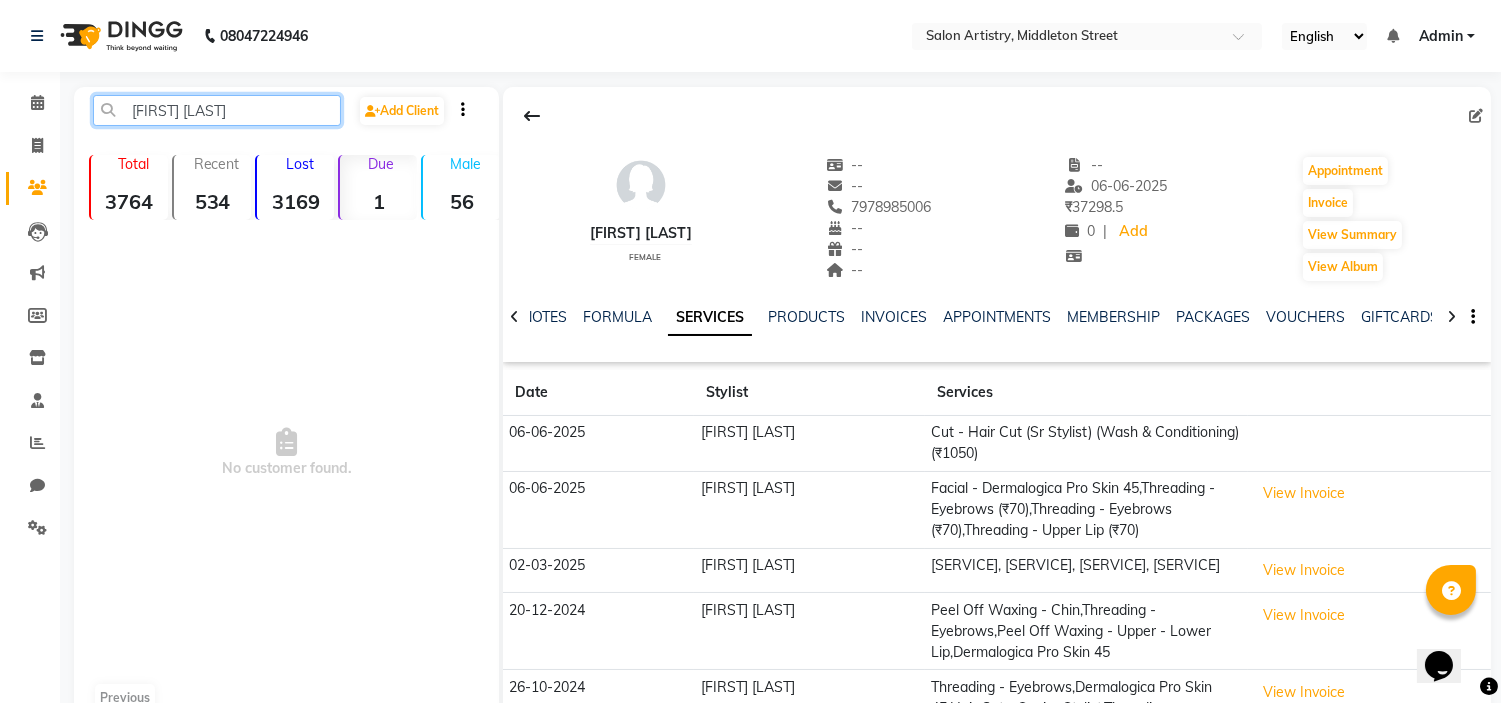 click on "SAMID RANA" 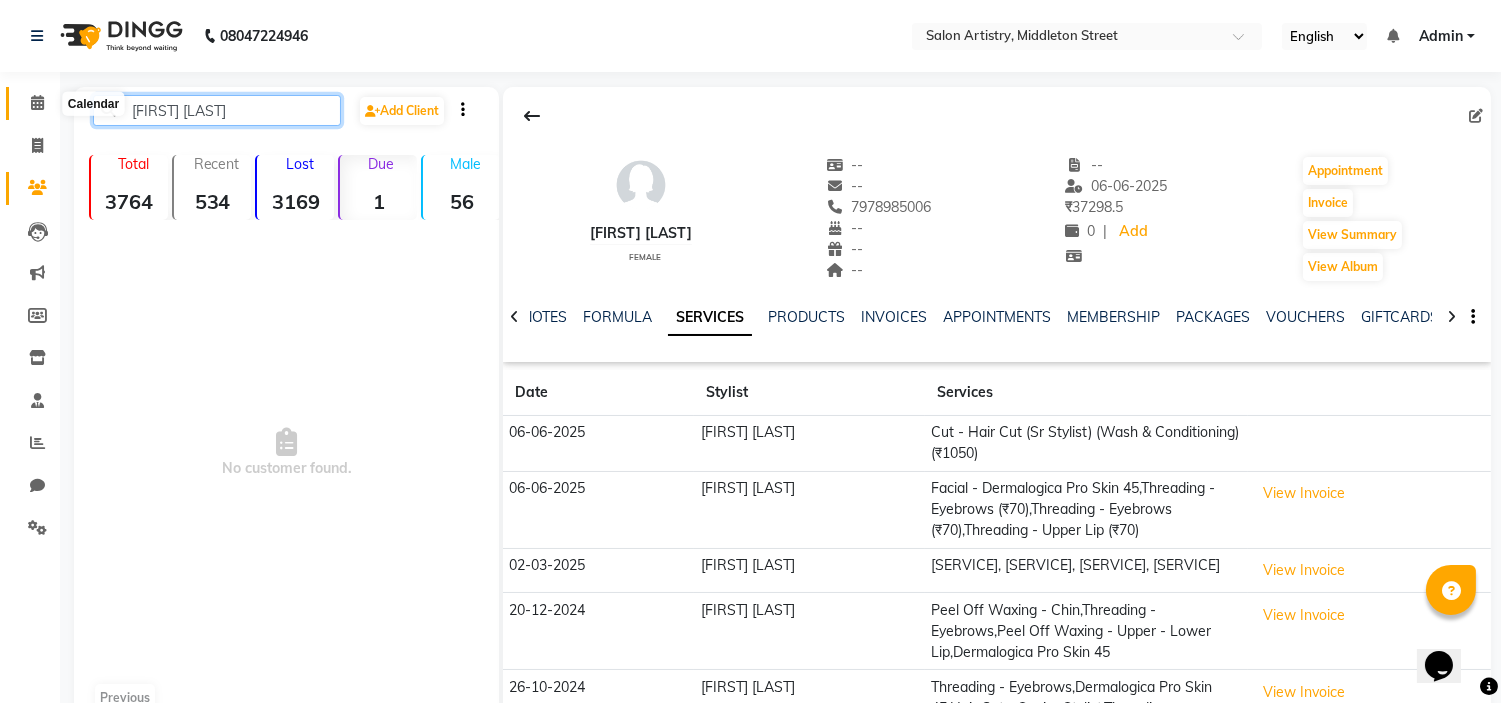 type on "[FIRST] [LAST]" 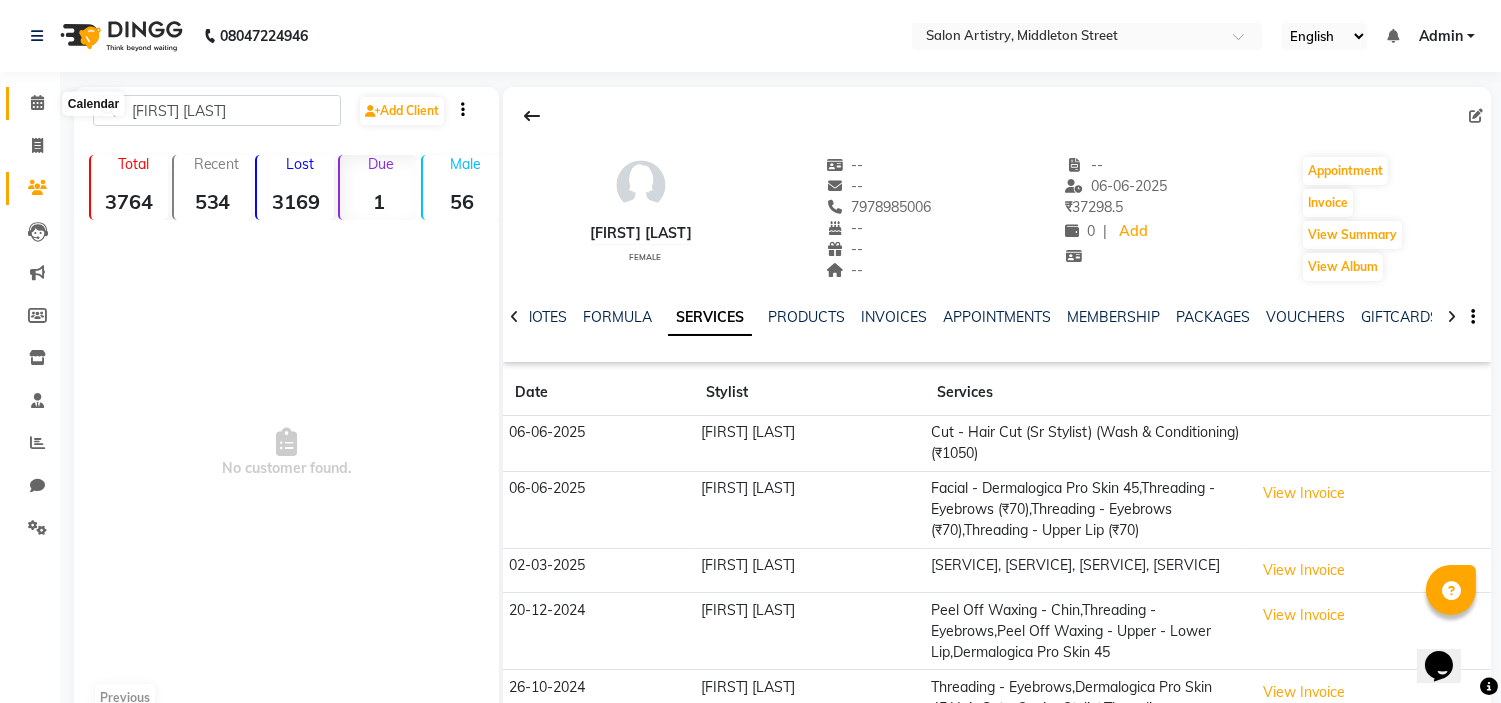 click 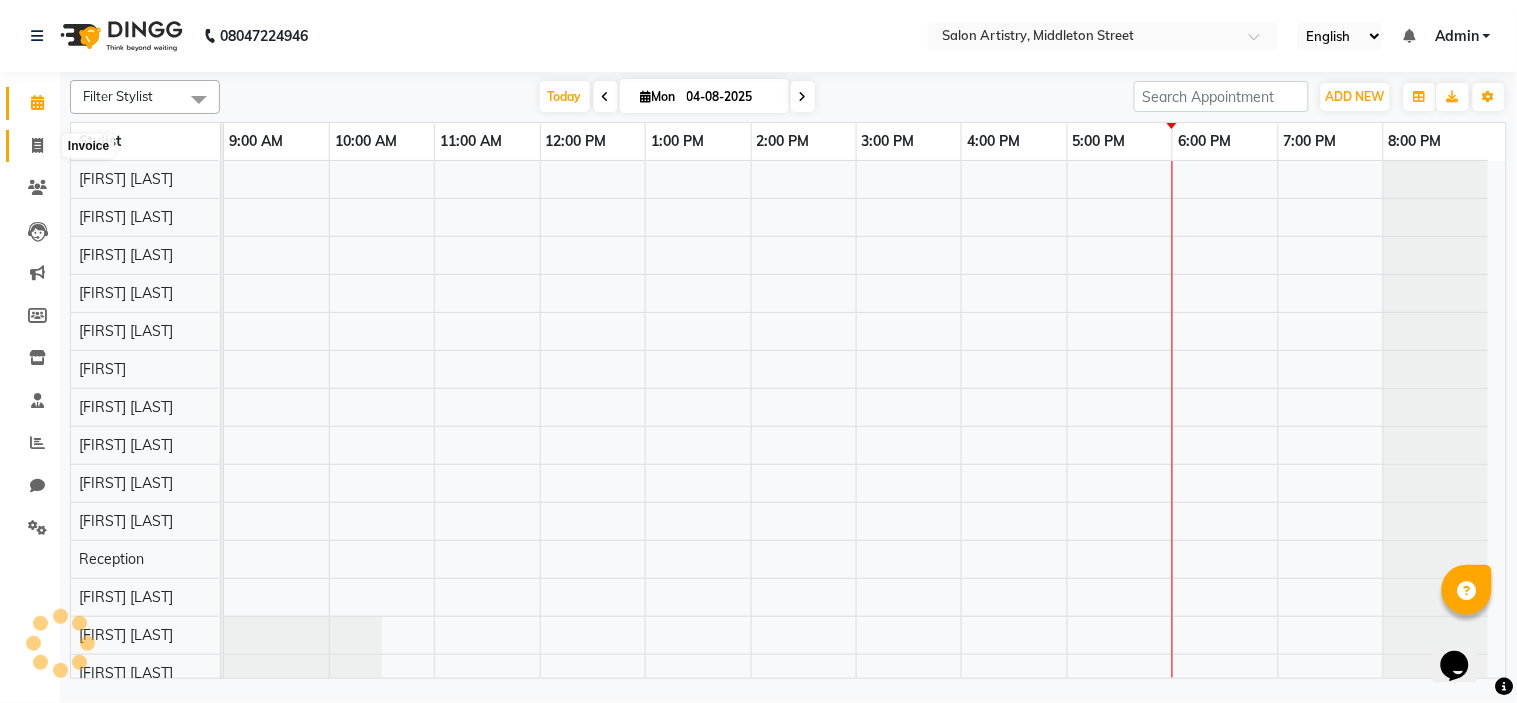 click 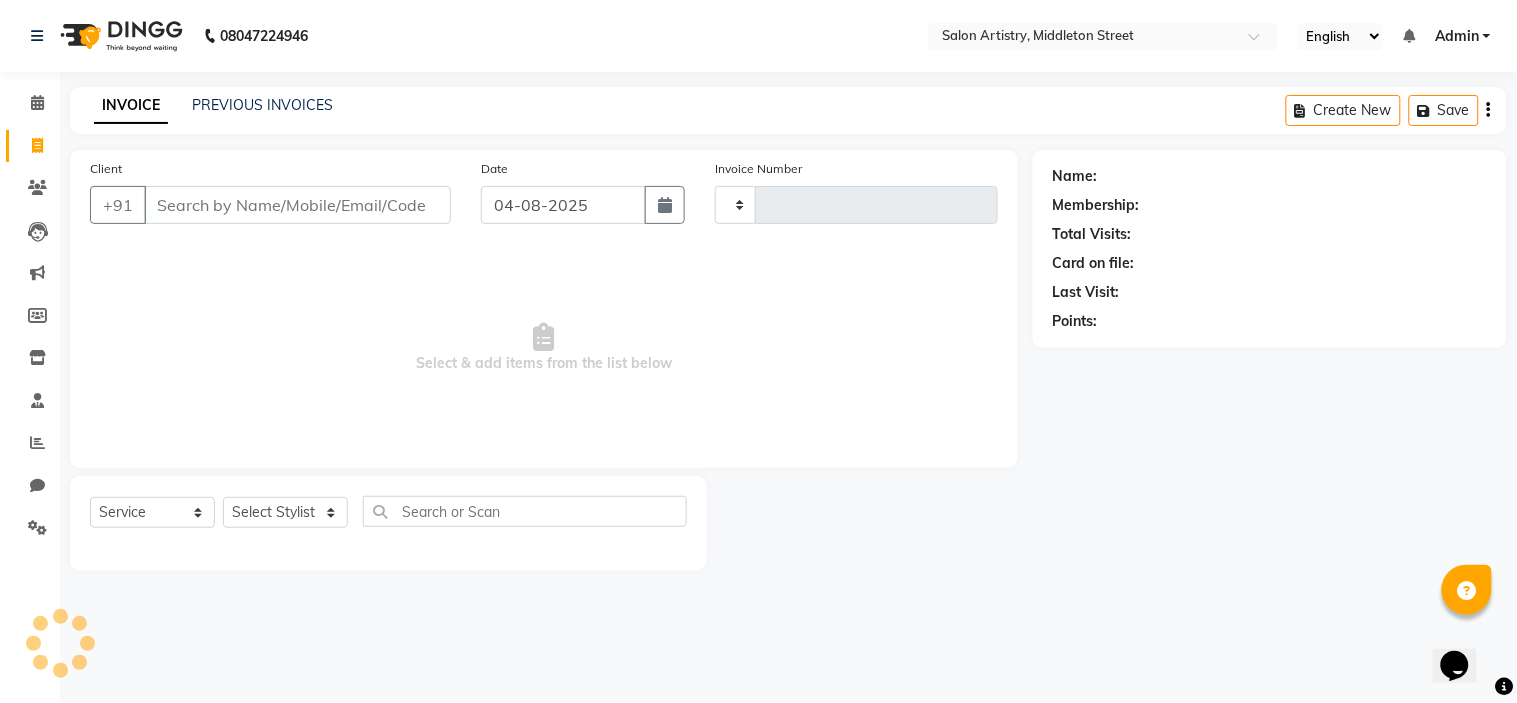 type on "1817" 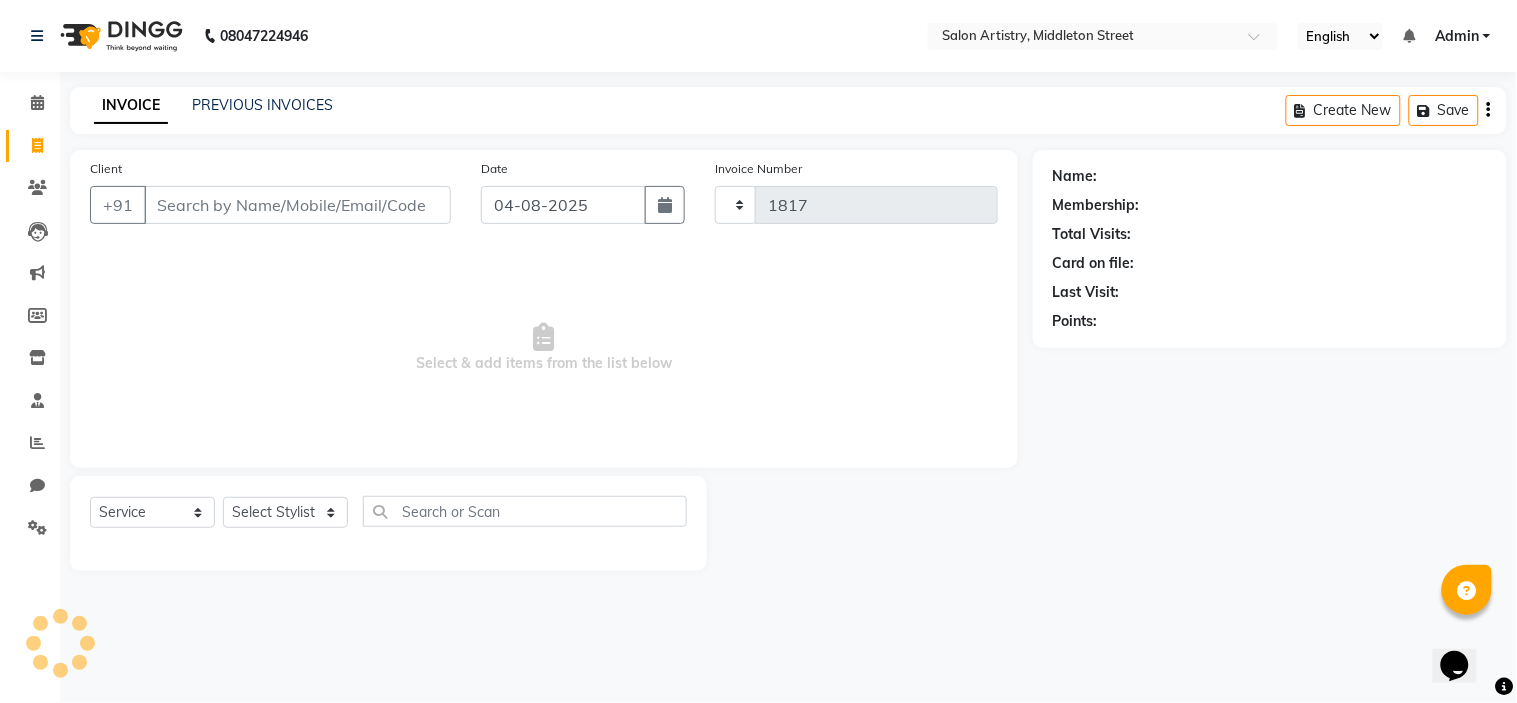 select on "8285" 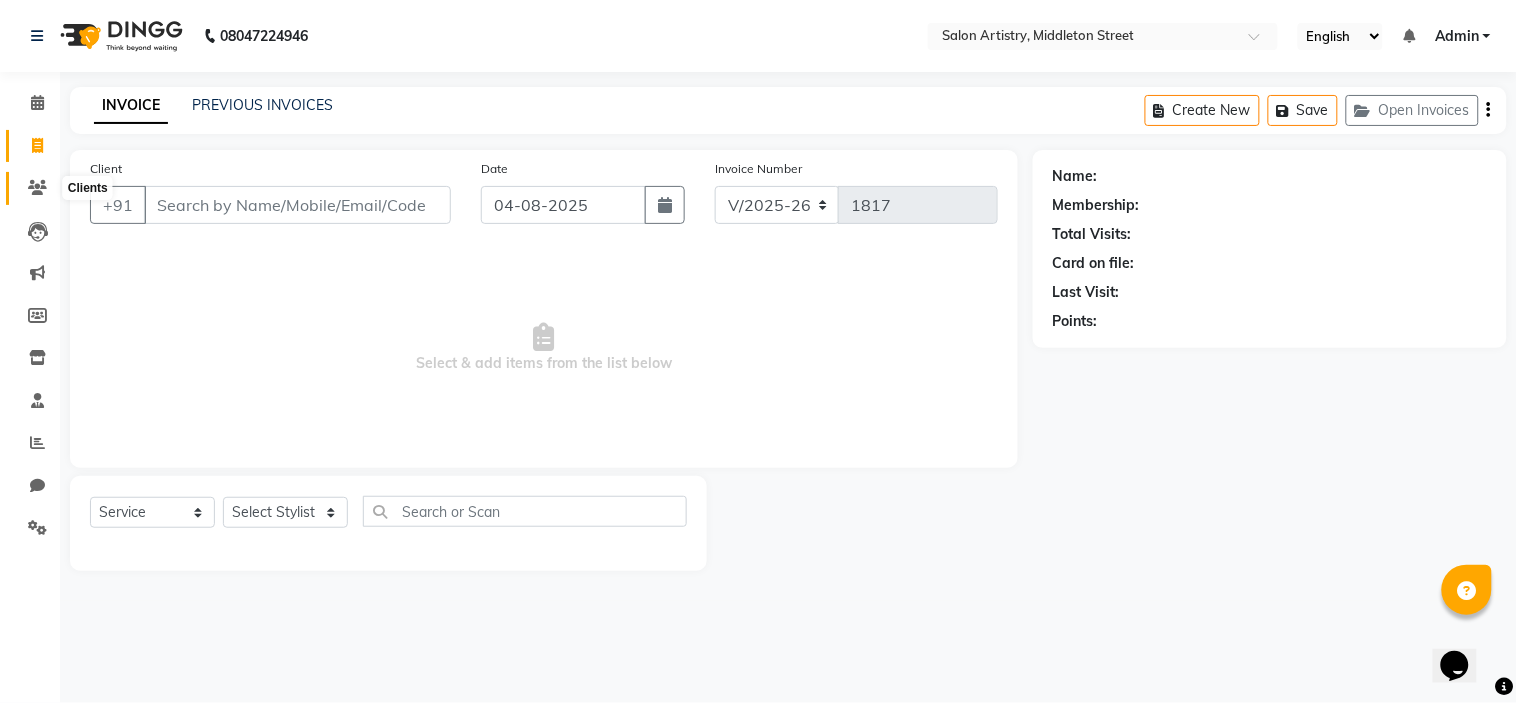 click 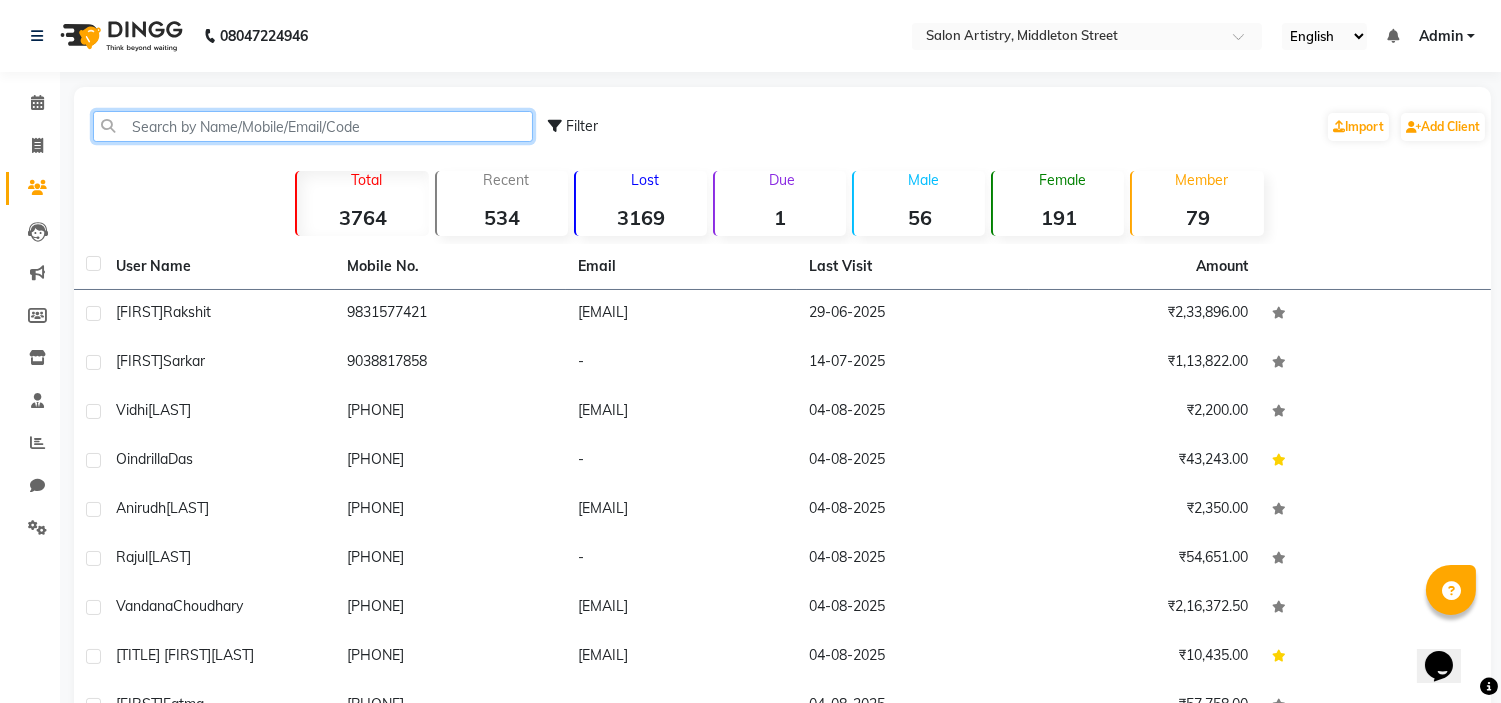 click 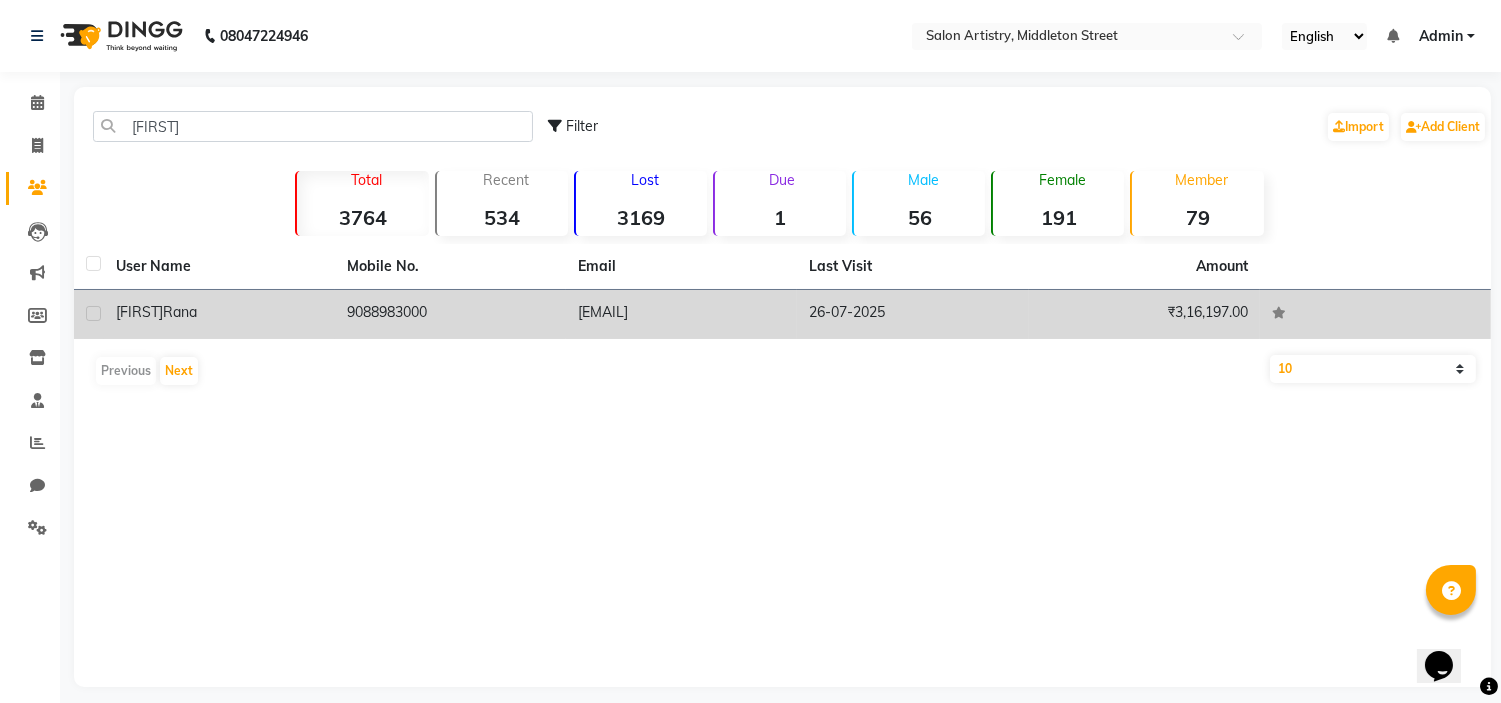 click on "Samid  Rana" 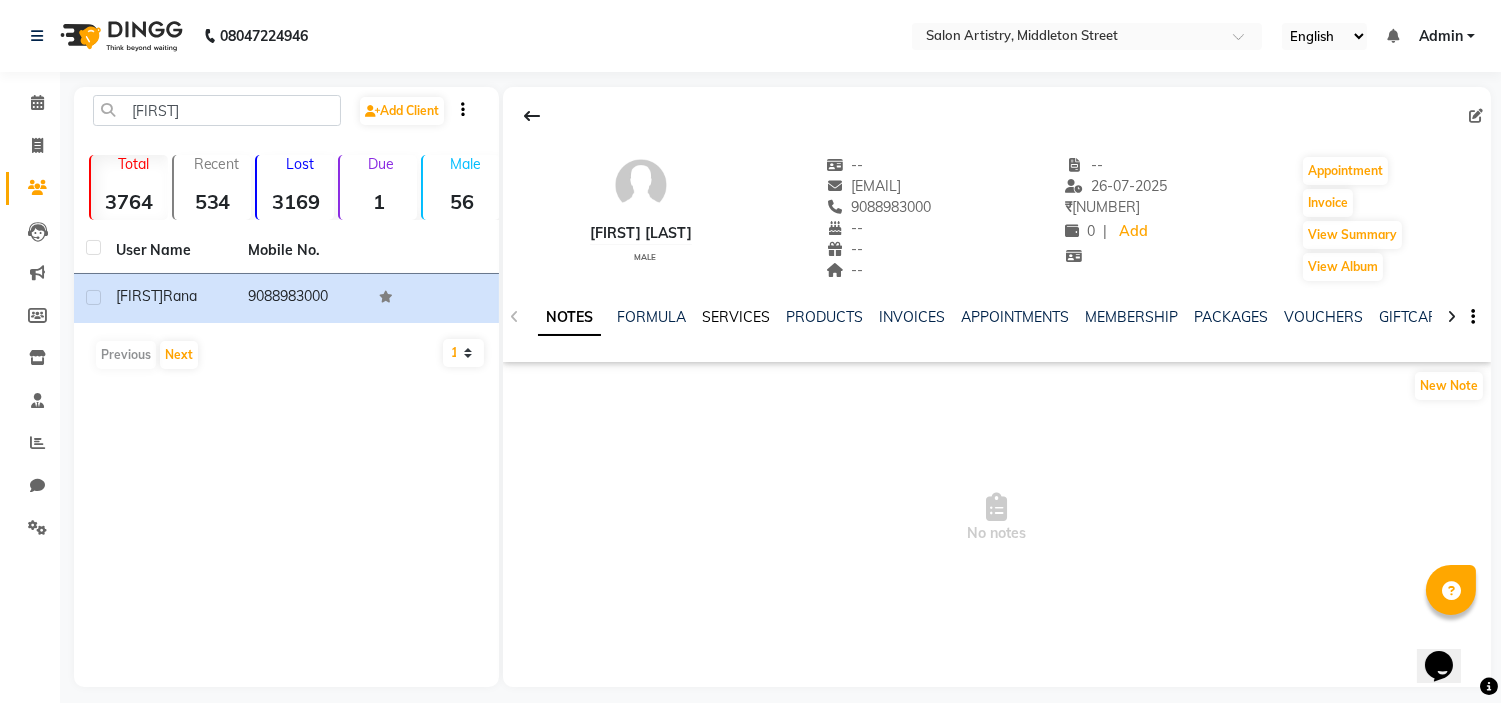 click on "SERVICES" 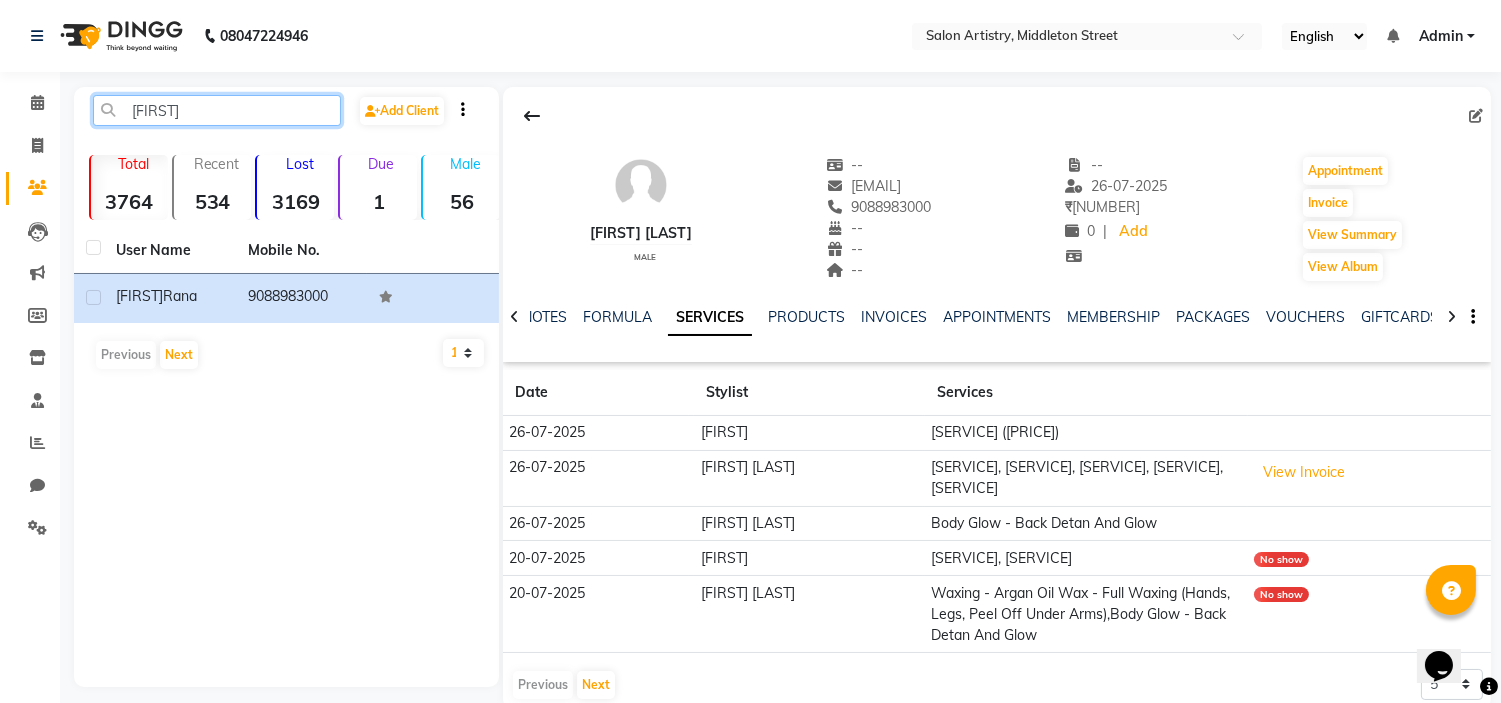 click on "SAMID" 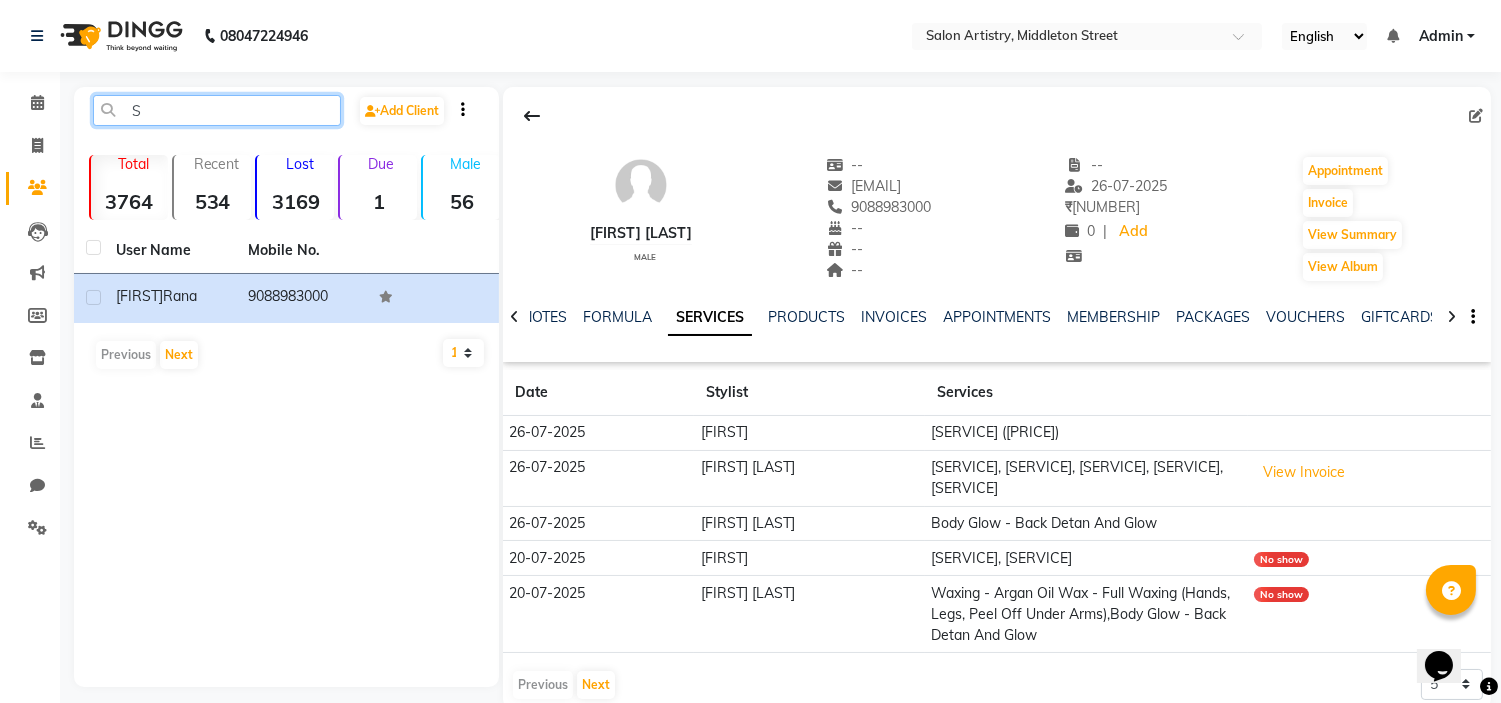click on "S" 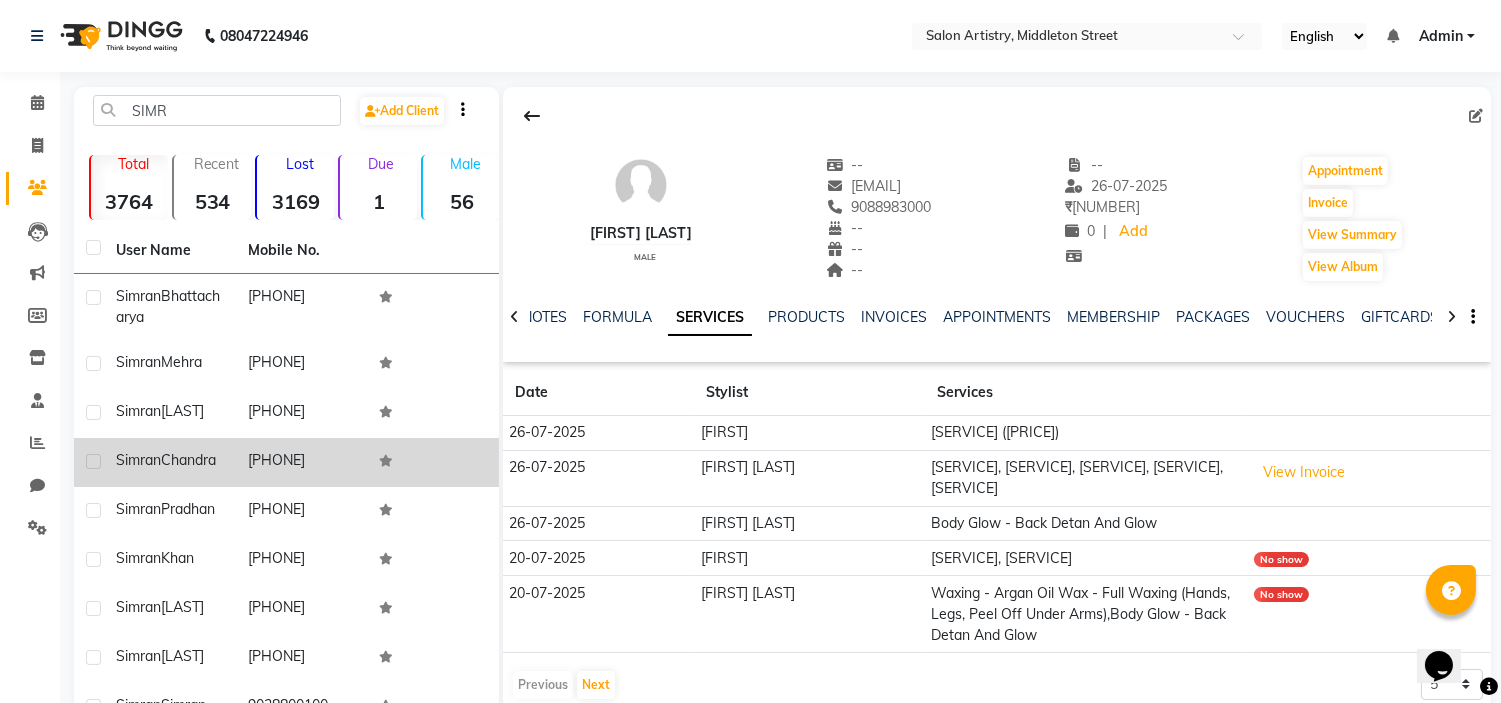 click on "Chandra" 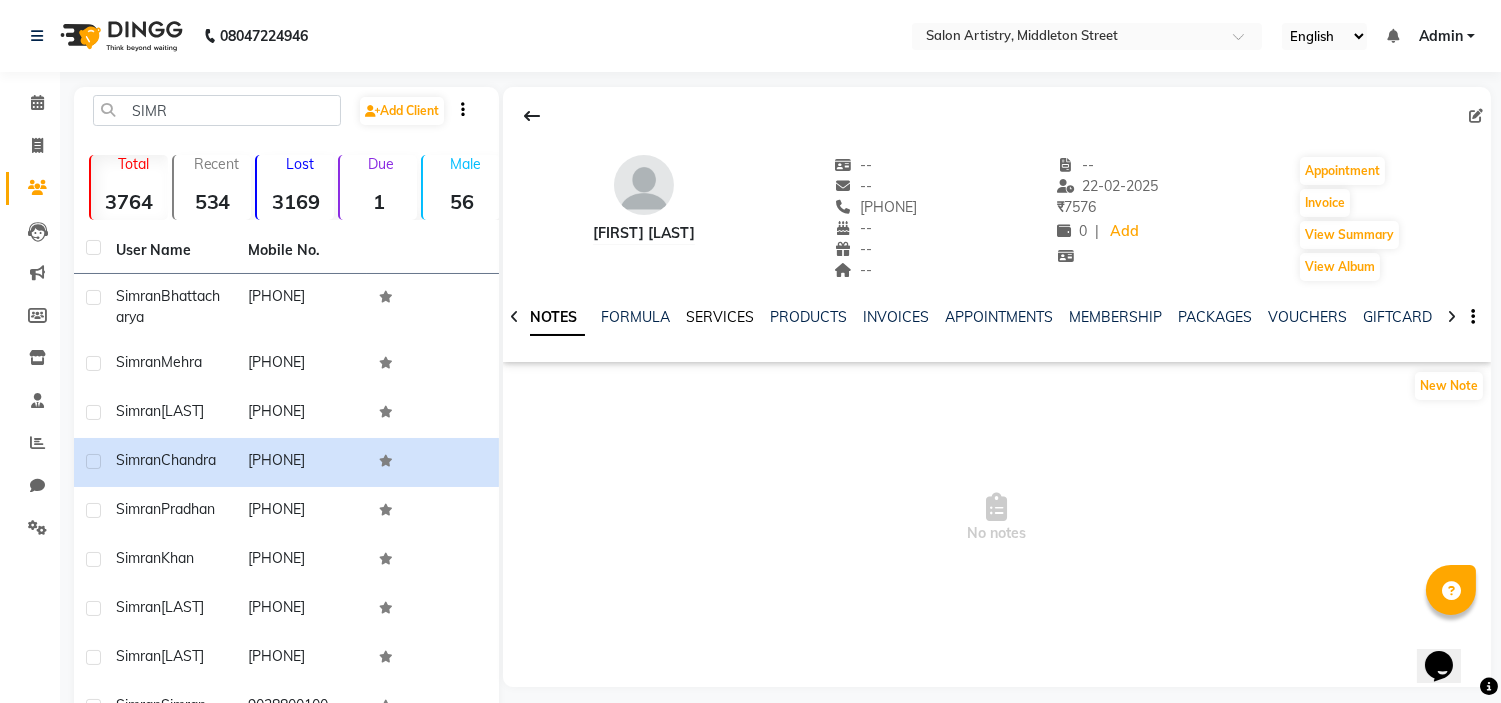 click on "SERVICES" 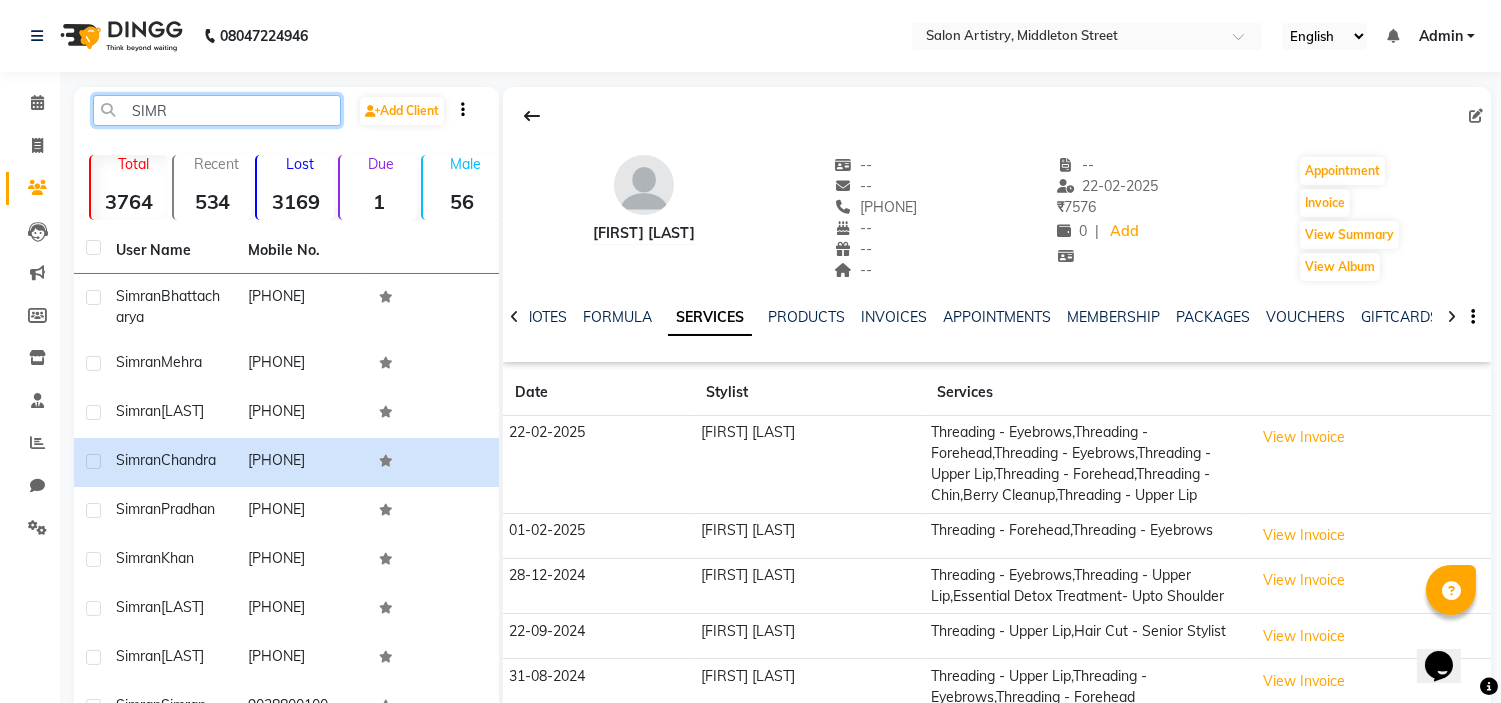 click on "SIMR" 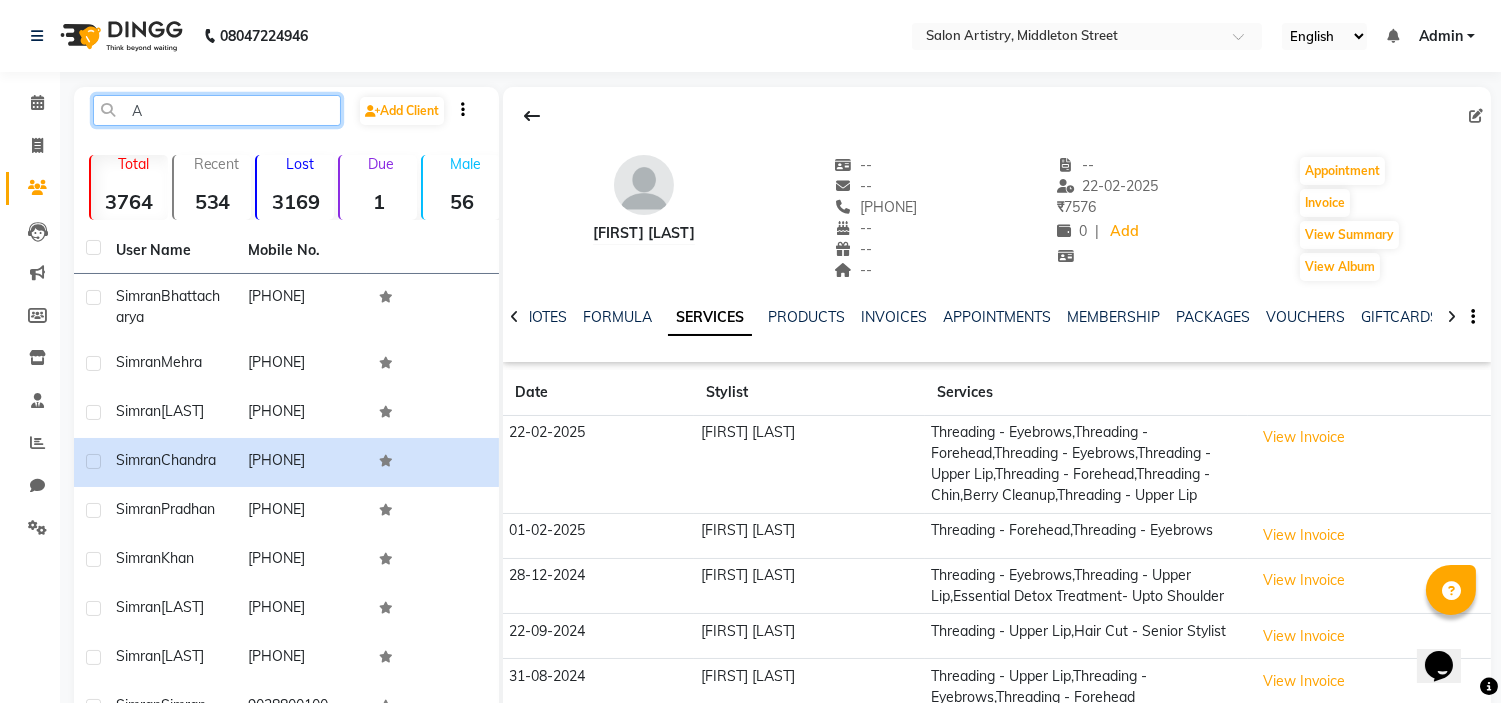 click on "A" 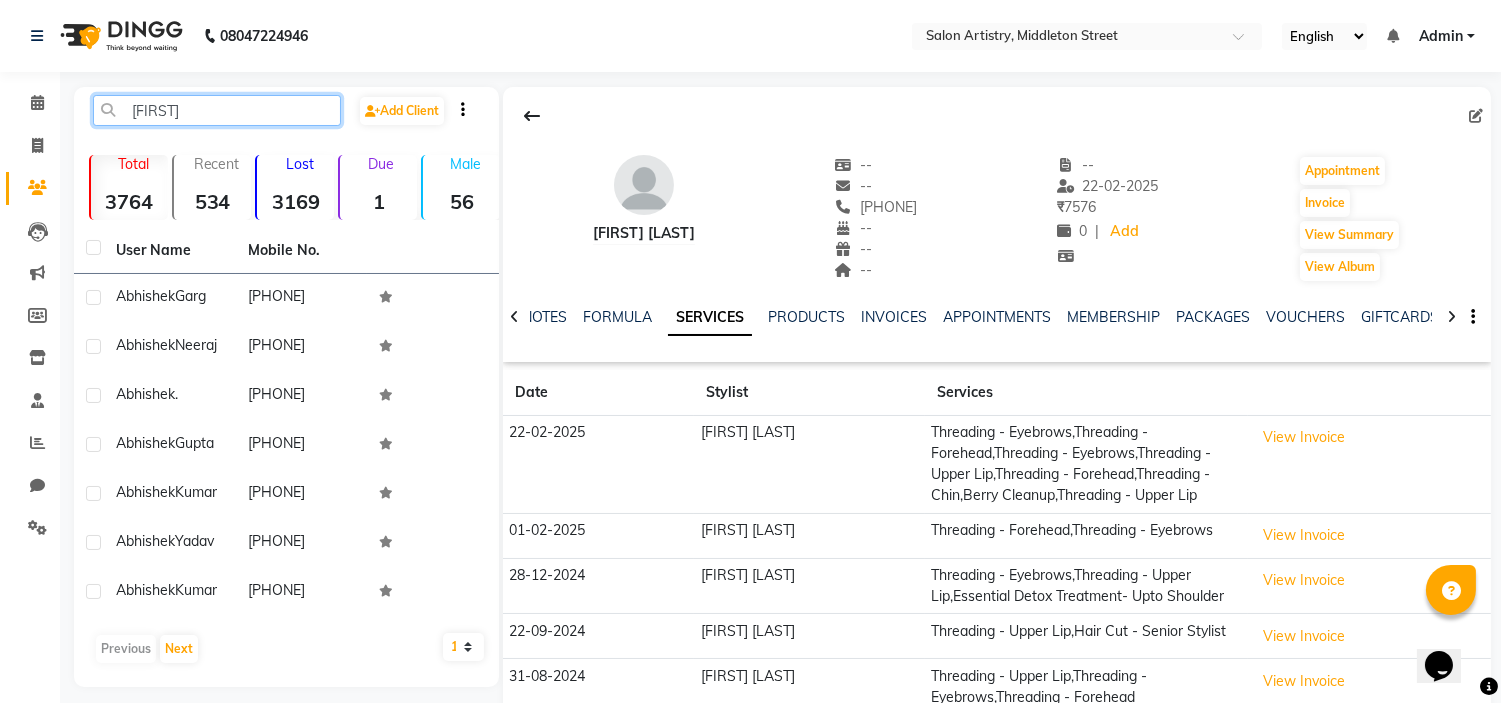click on "ABHISH" 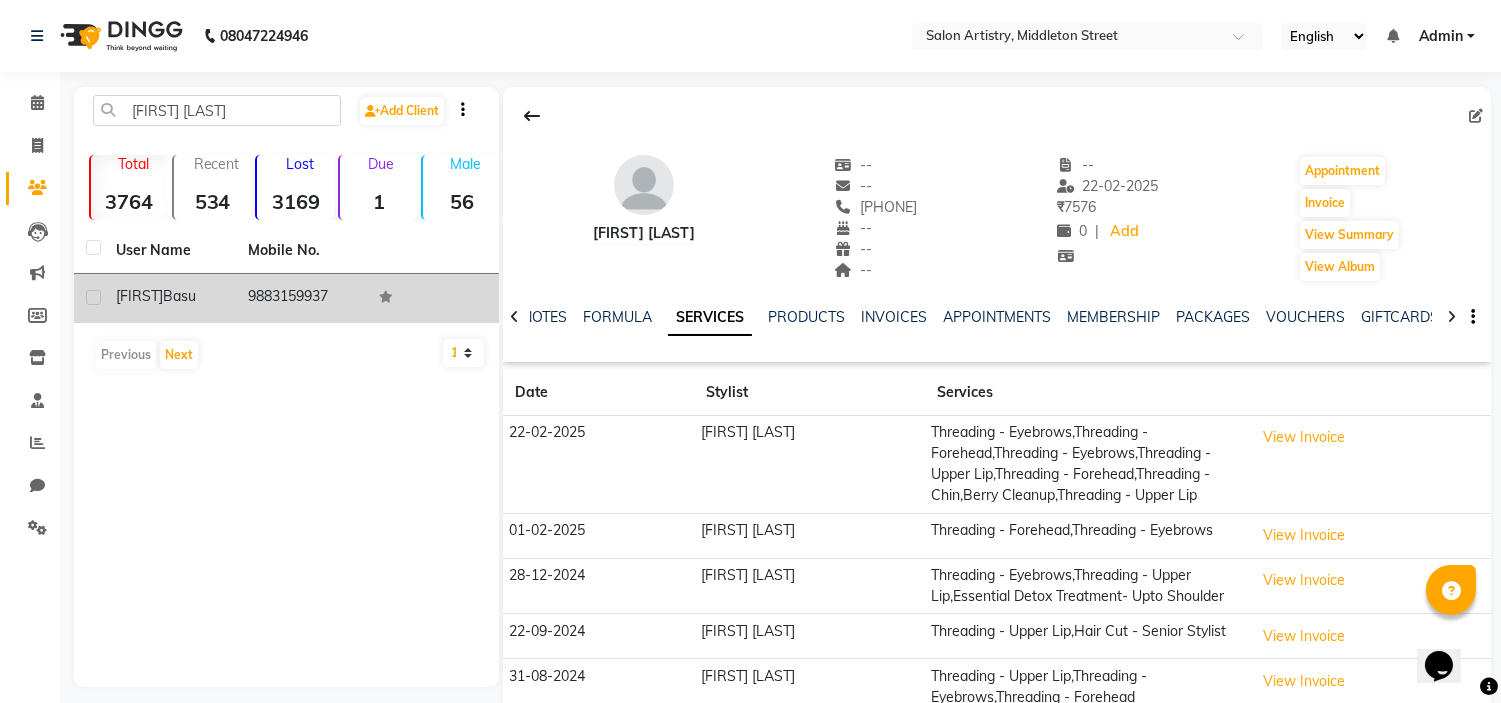 click on "Basu" 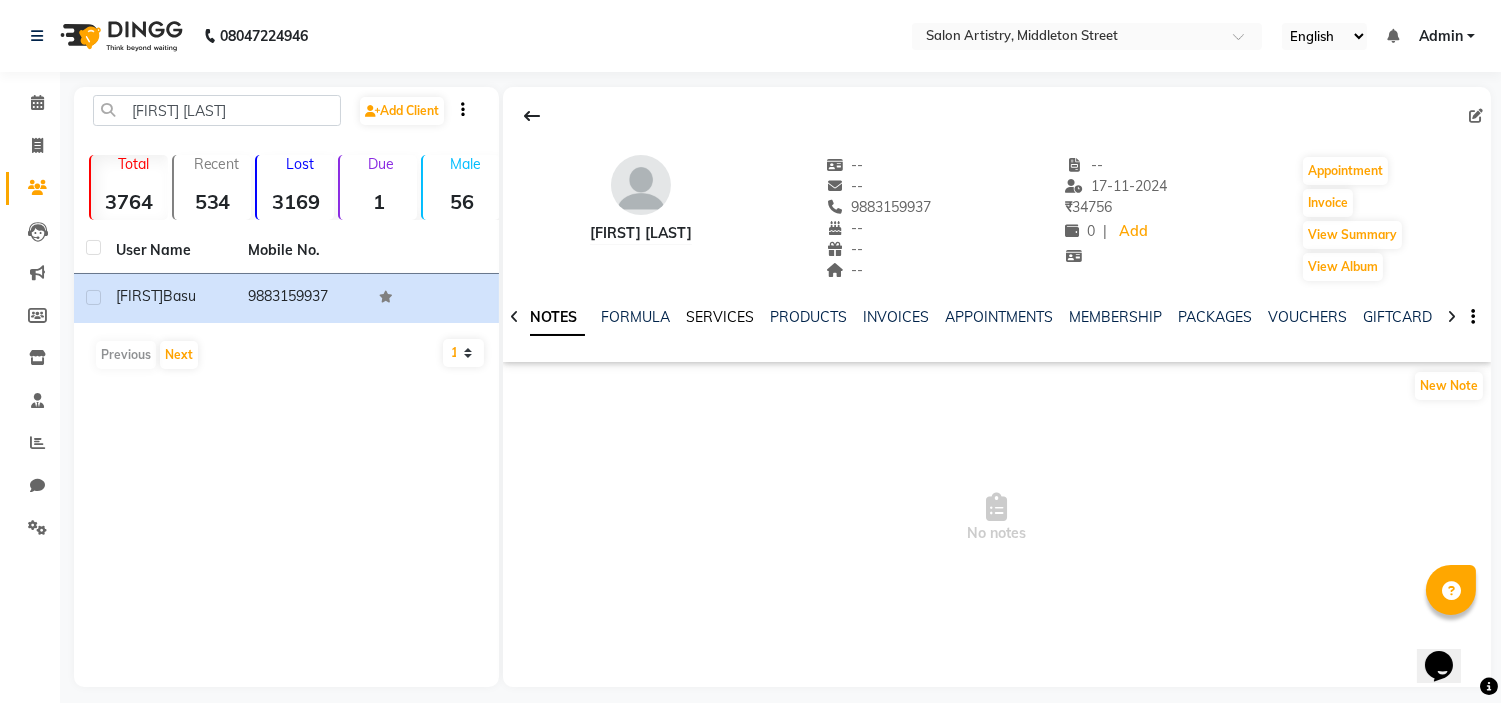 click on "SERVICES" 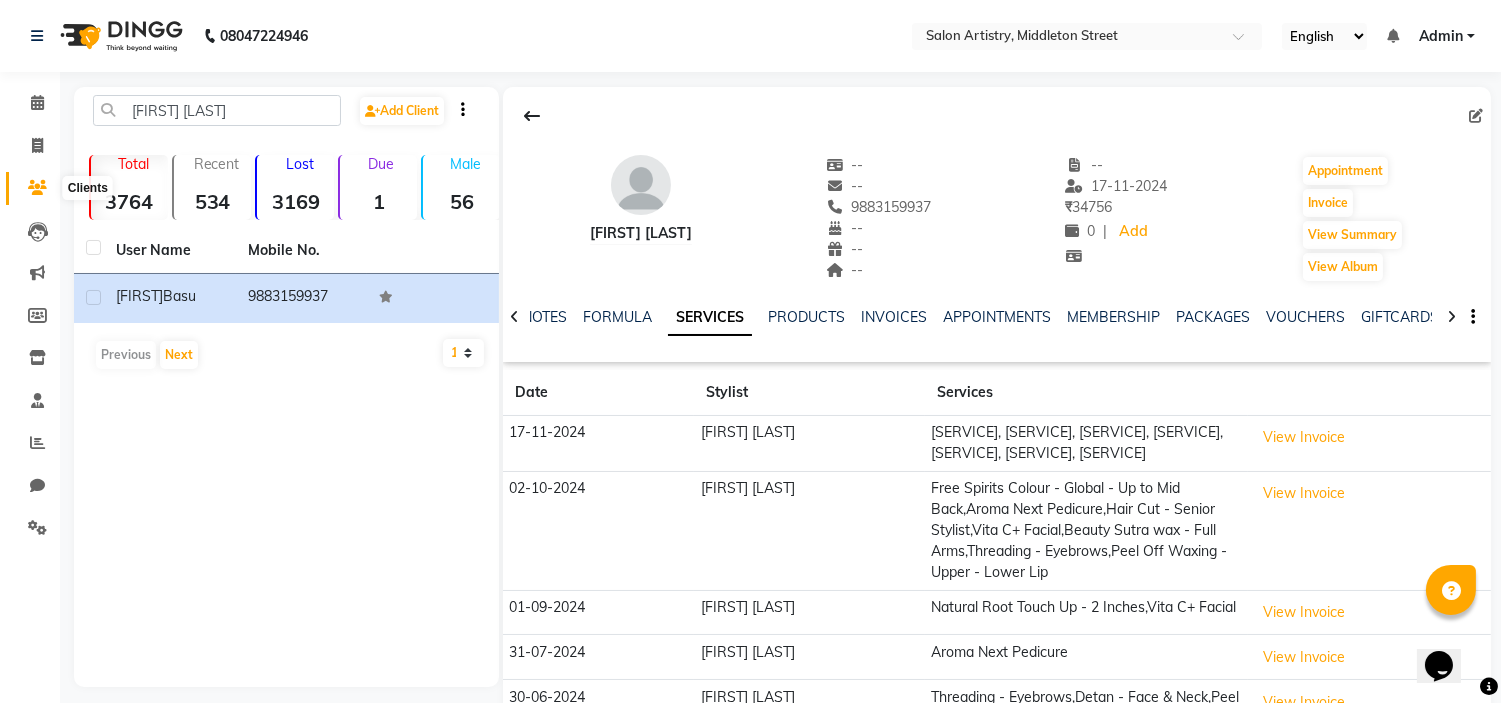click 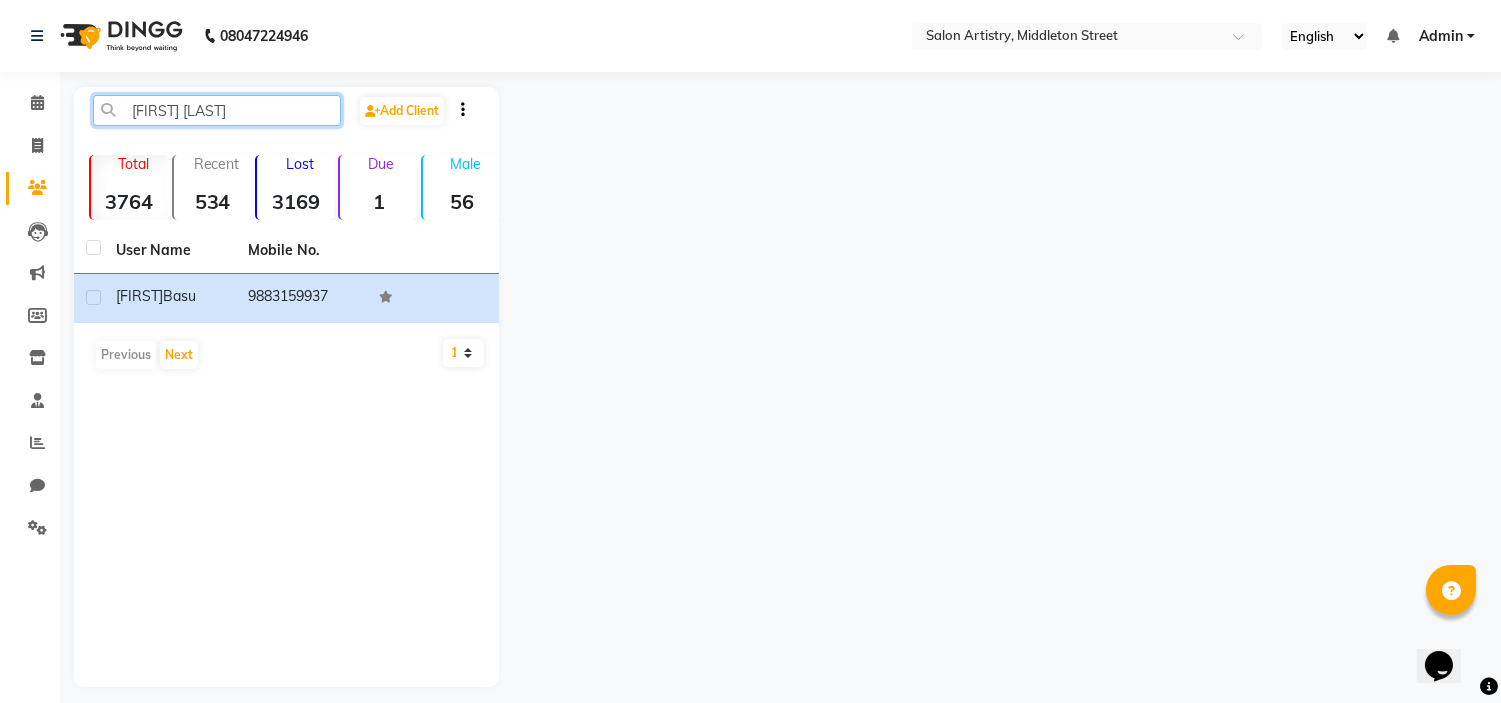 click on "[FIRST] [LAST]" 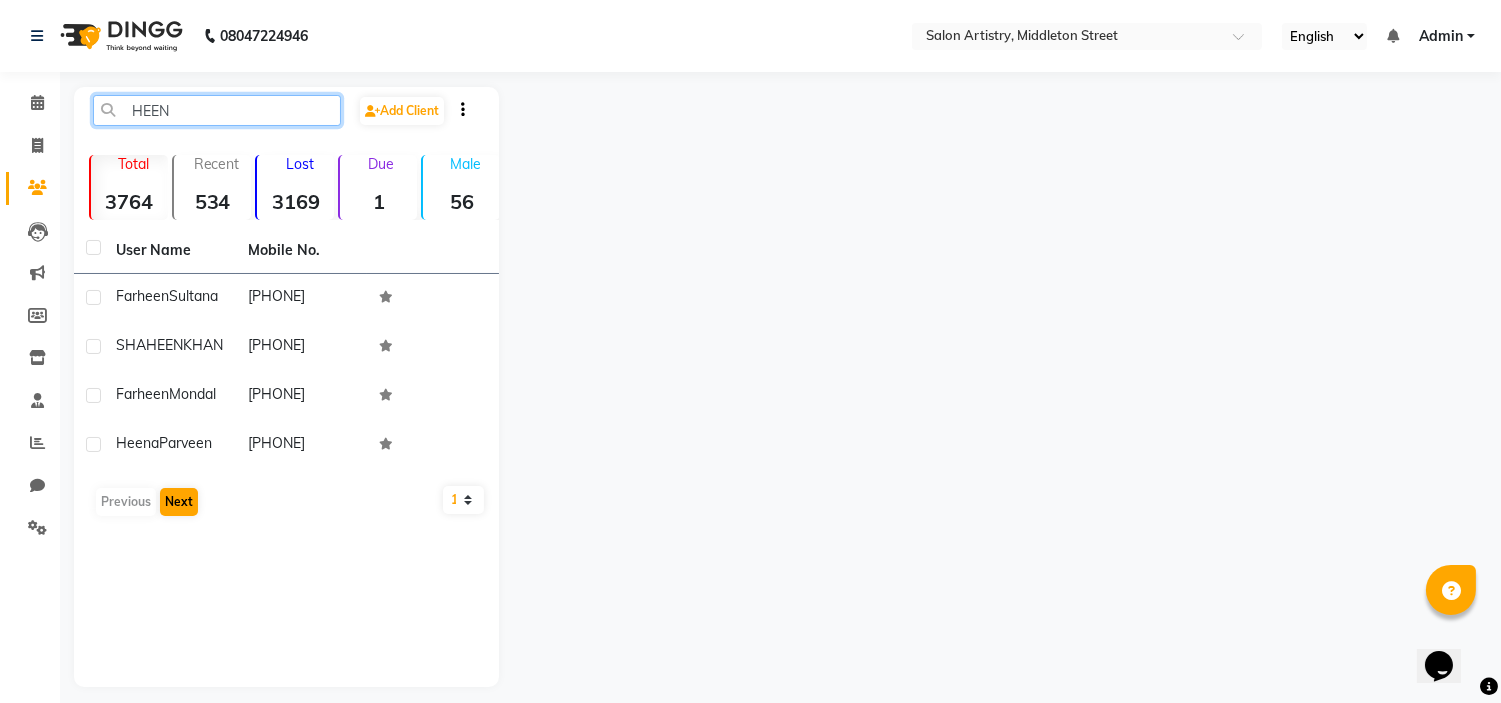 type on "HEEN" 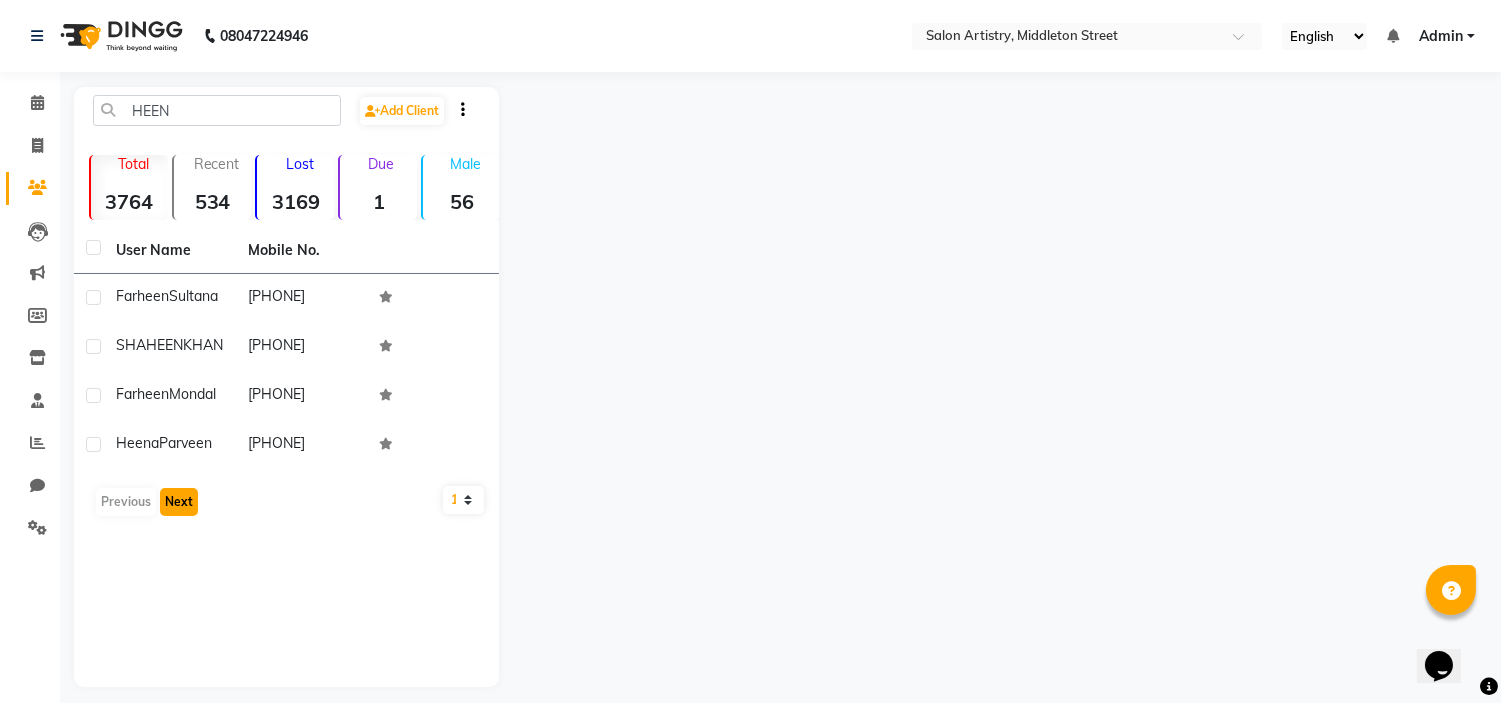 click on "Next" 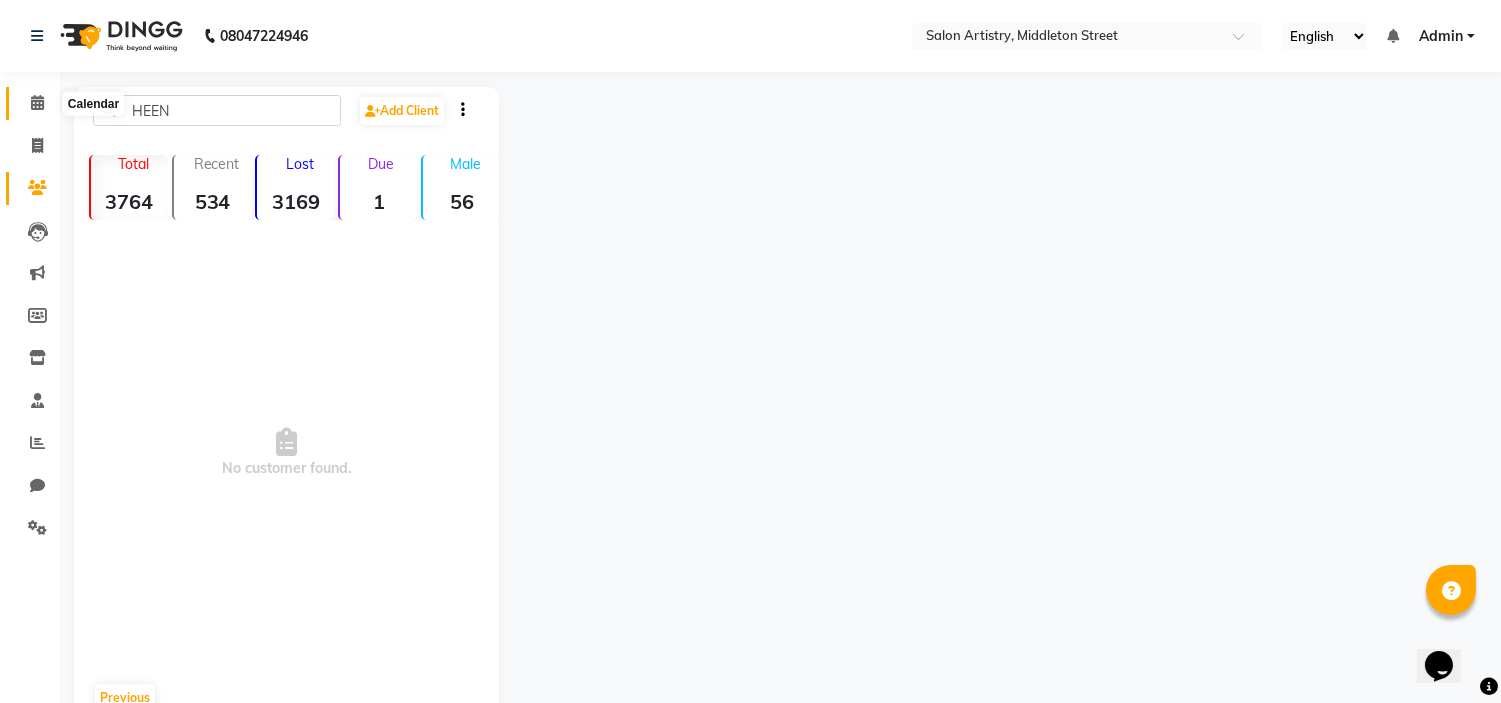 click 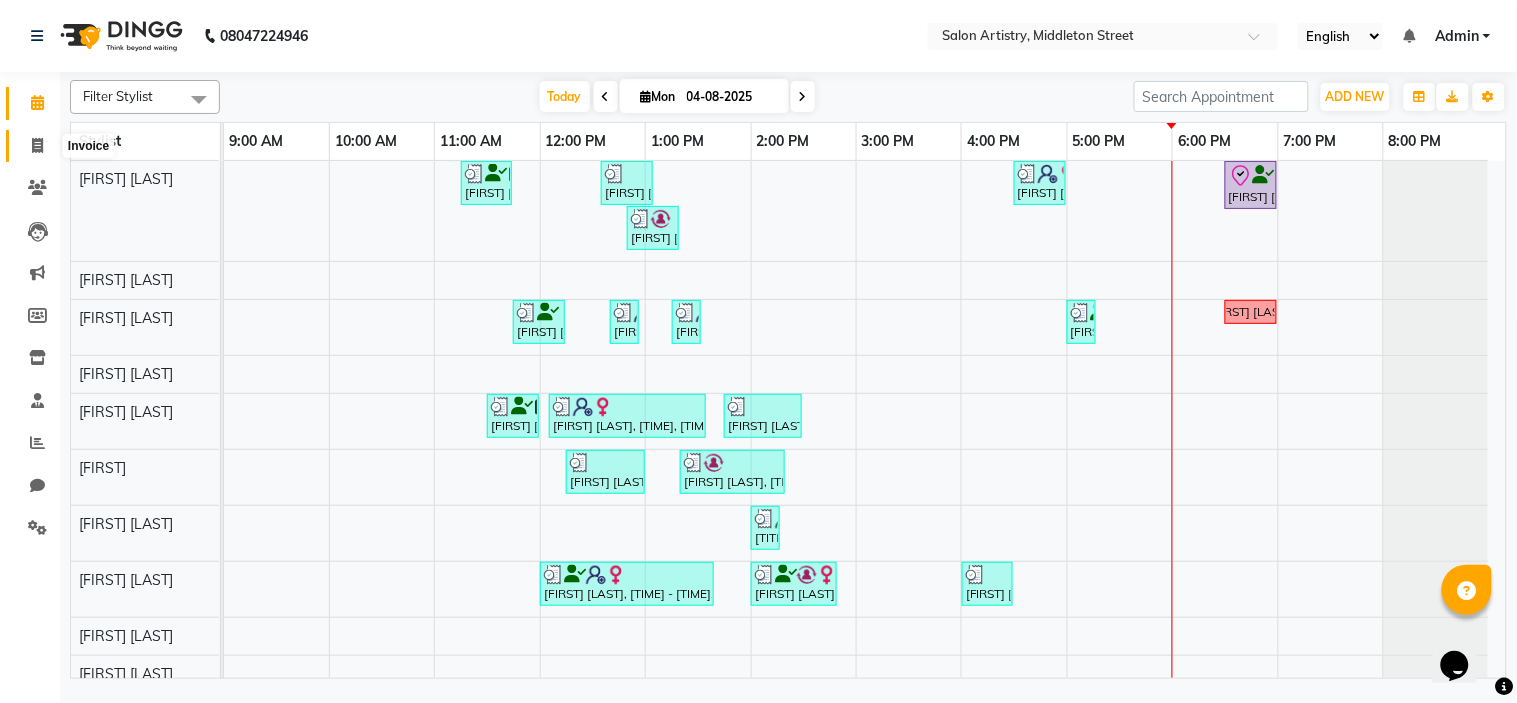 click 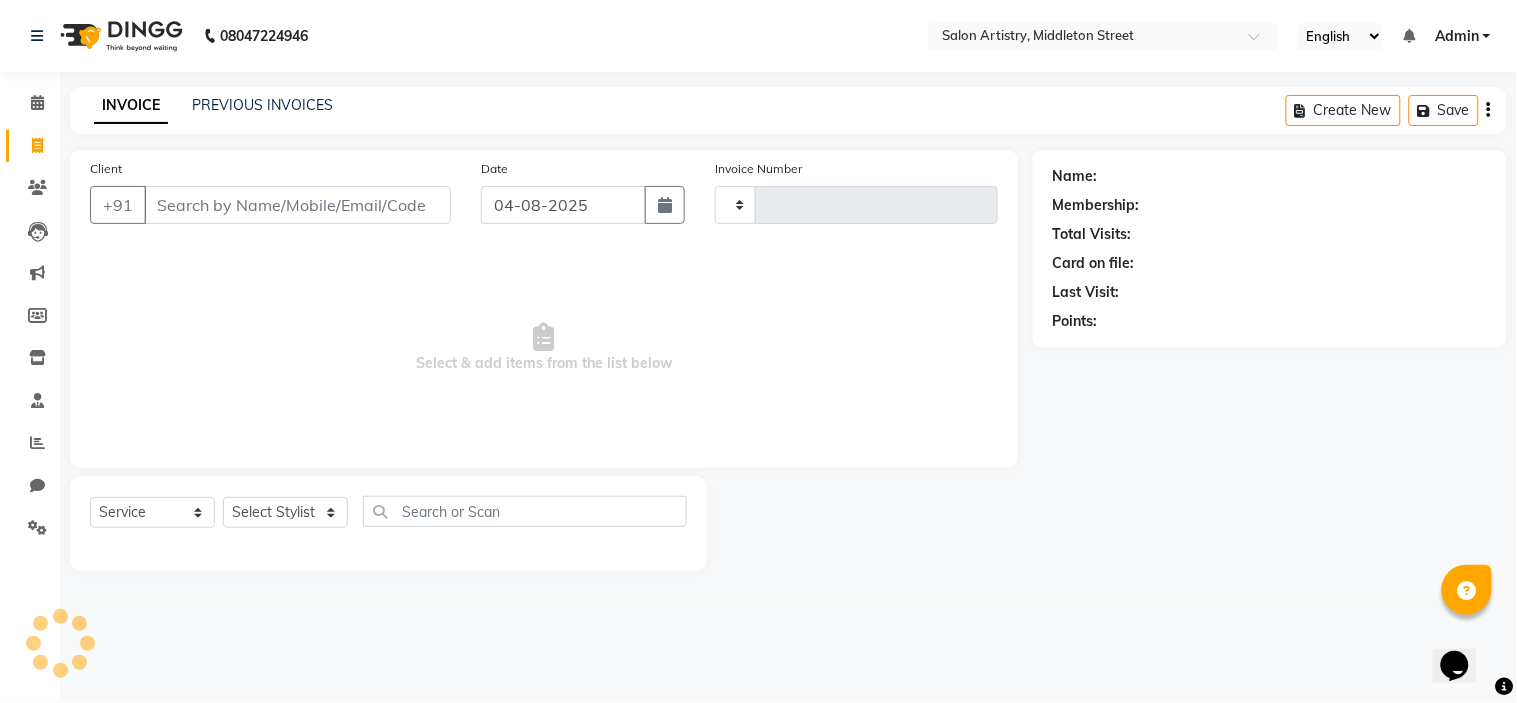 type on "1817" 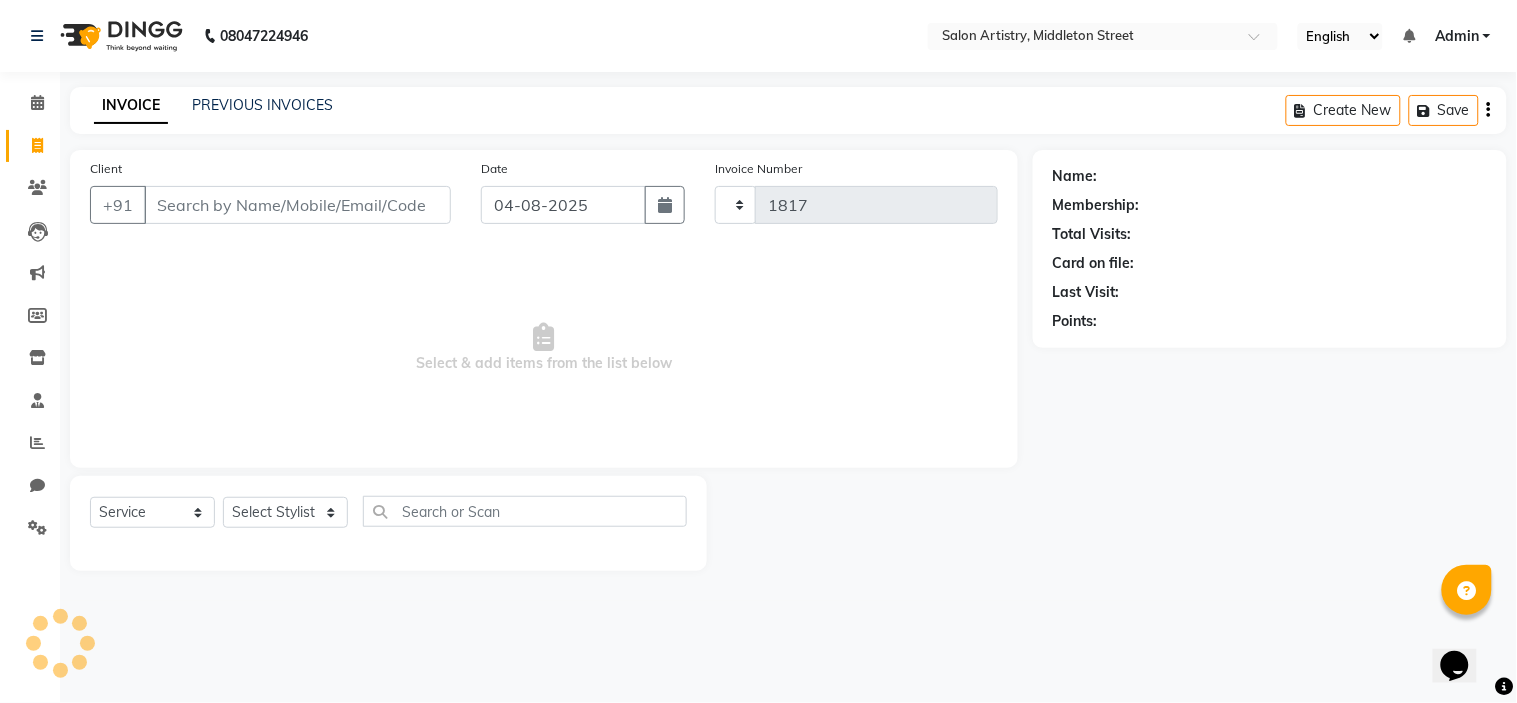 select on "8285" 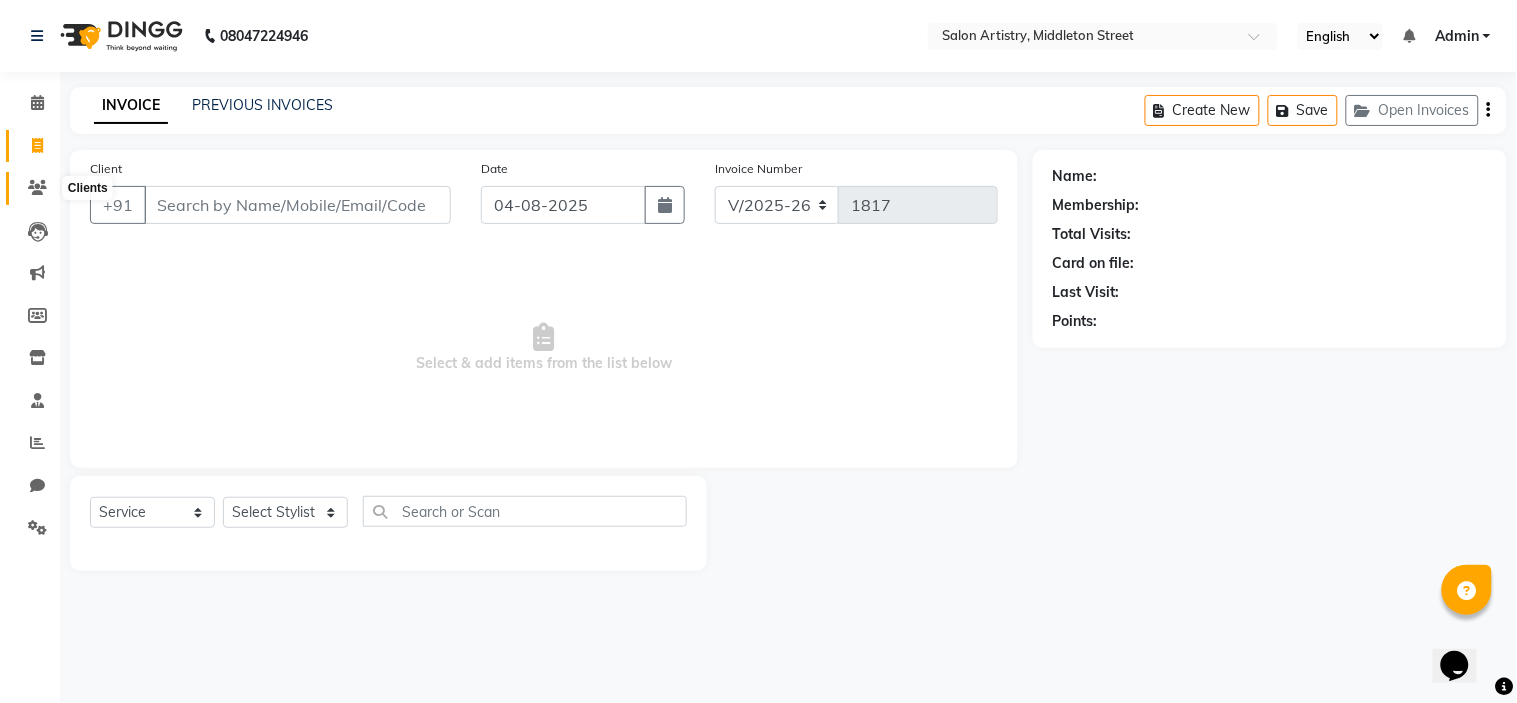 click 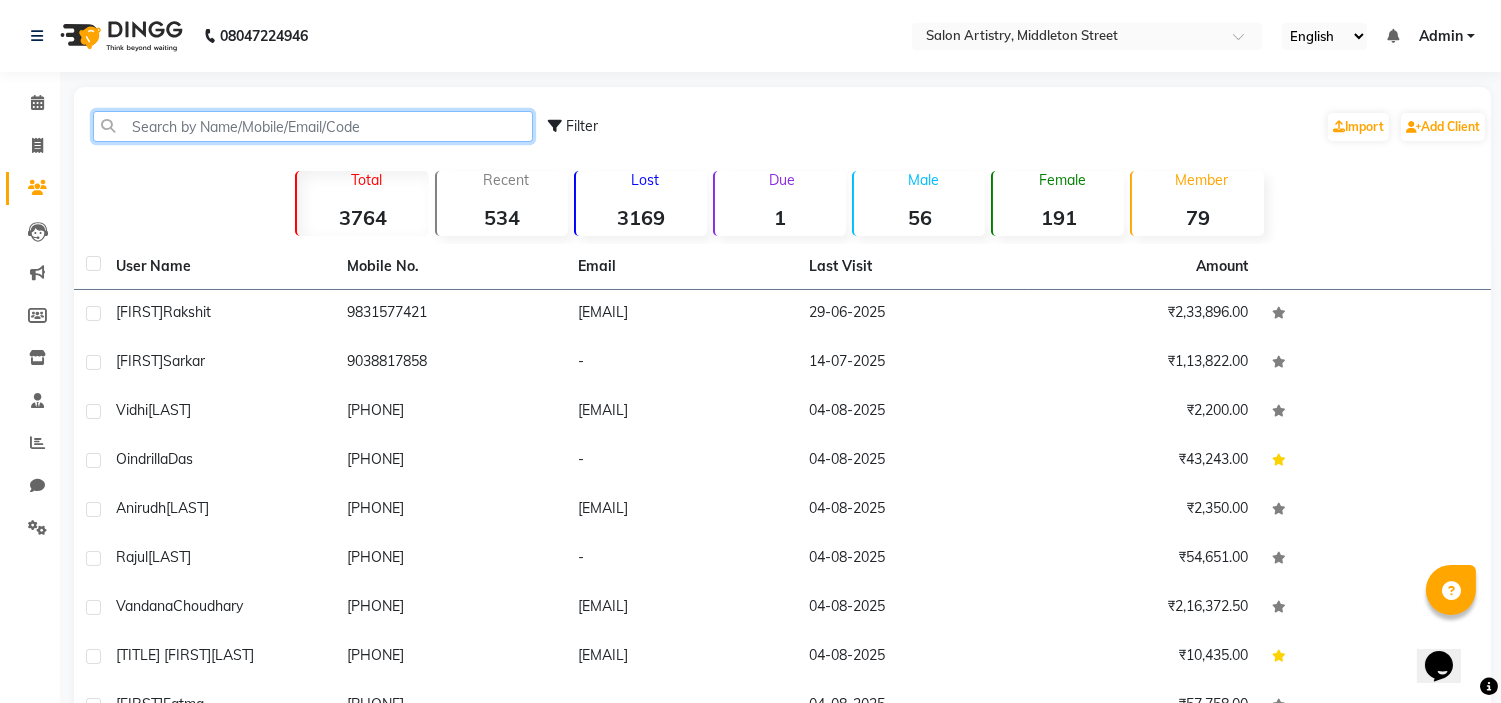 click 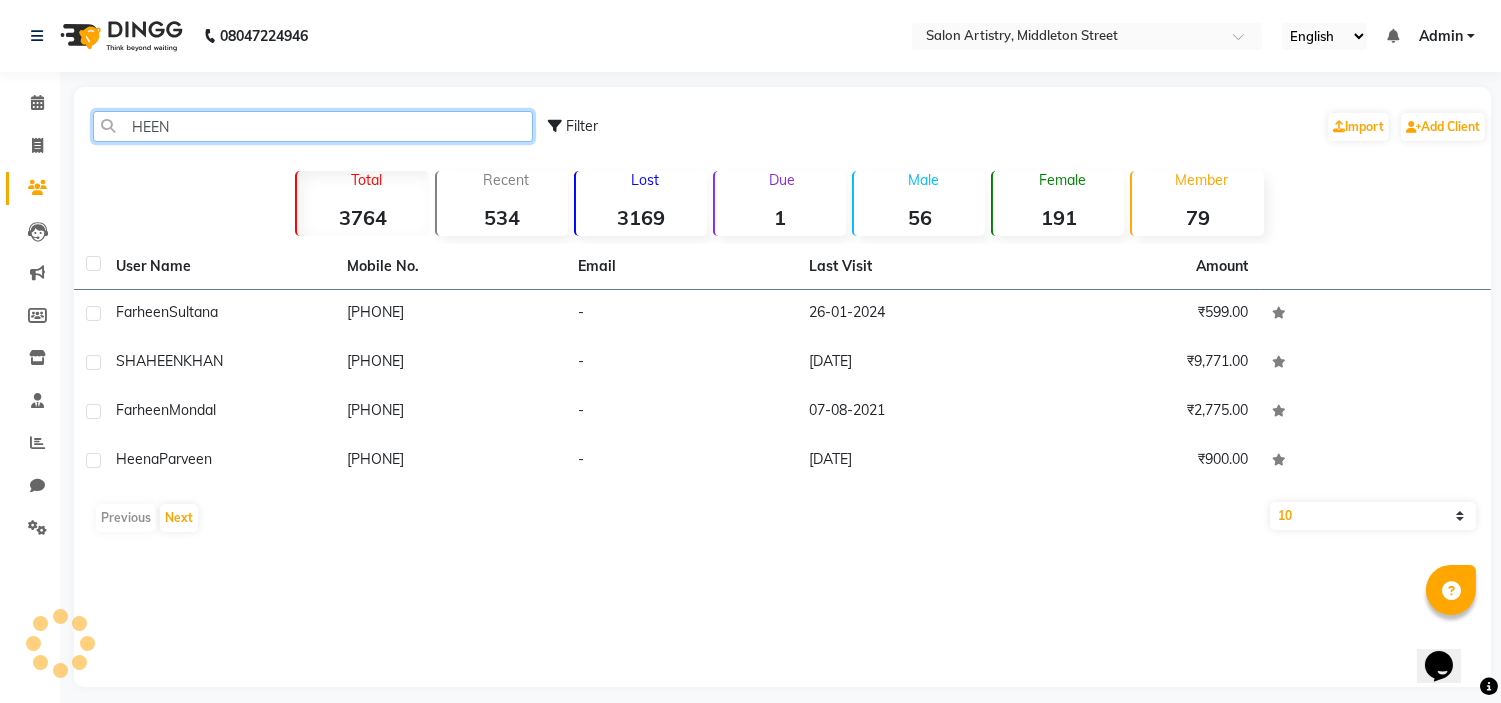click on "HEEN" 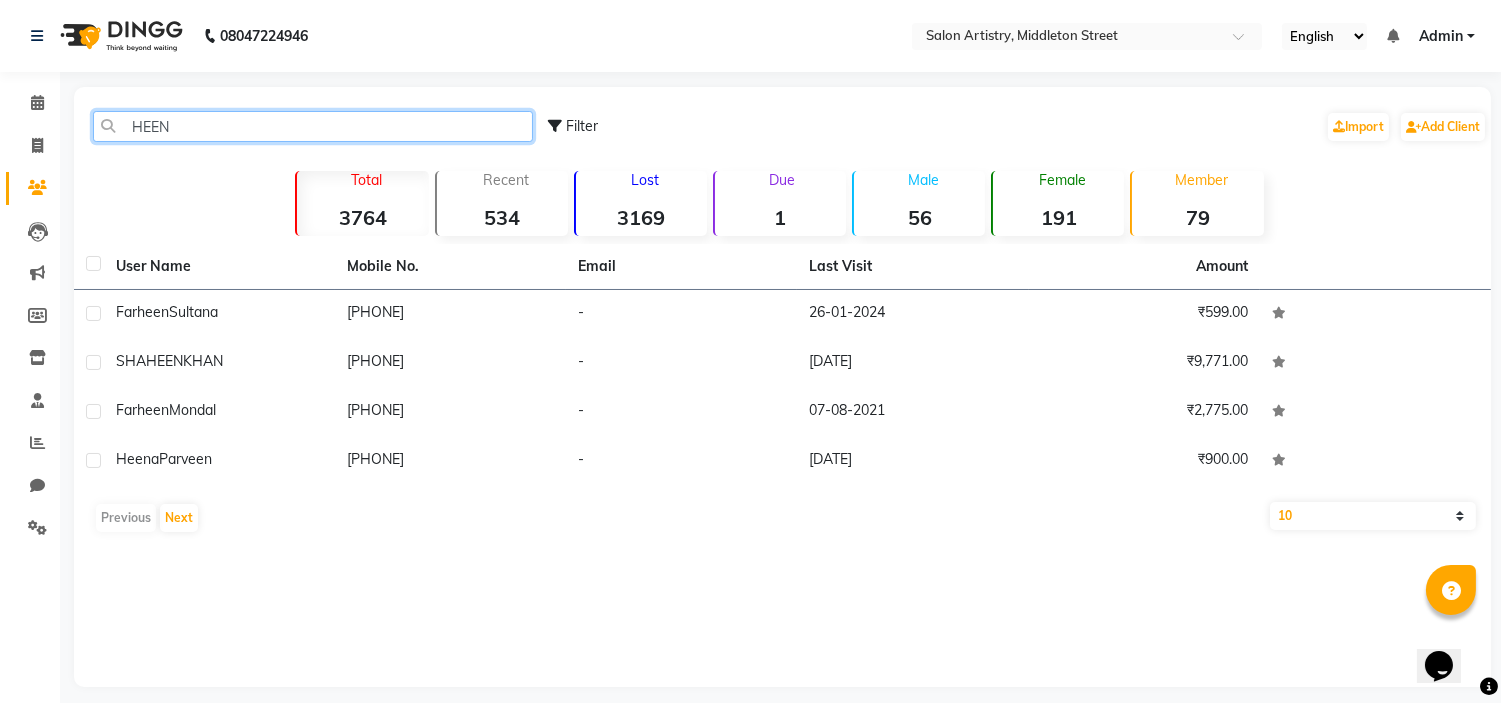click on "HEEN" 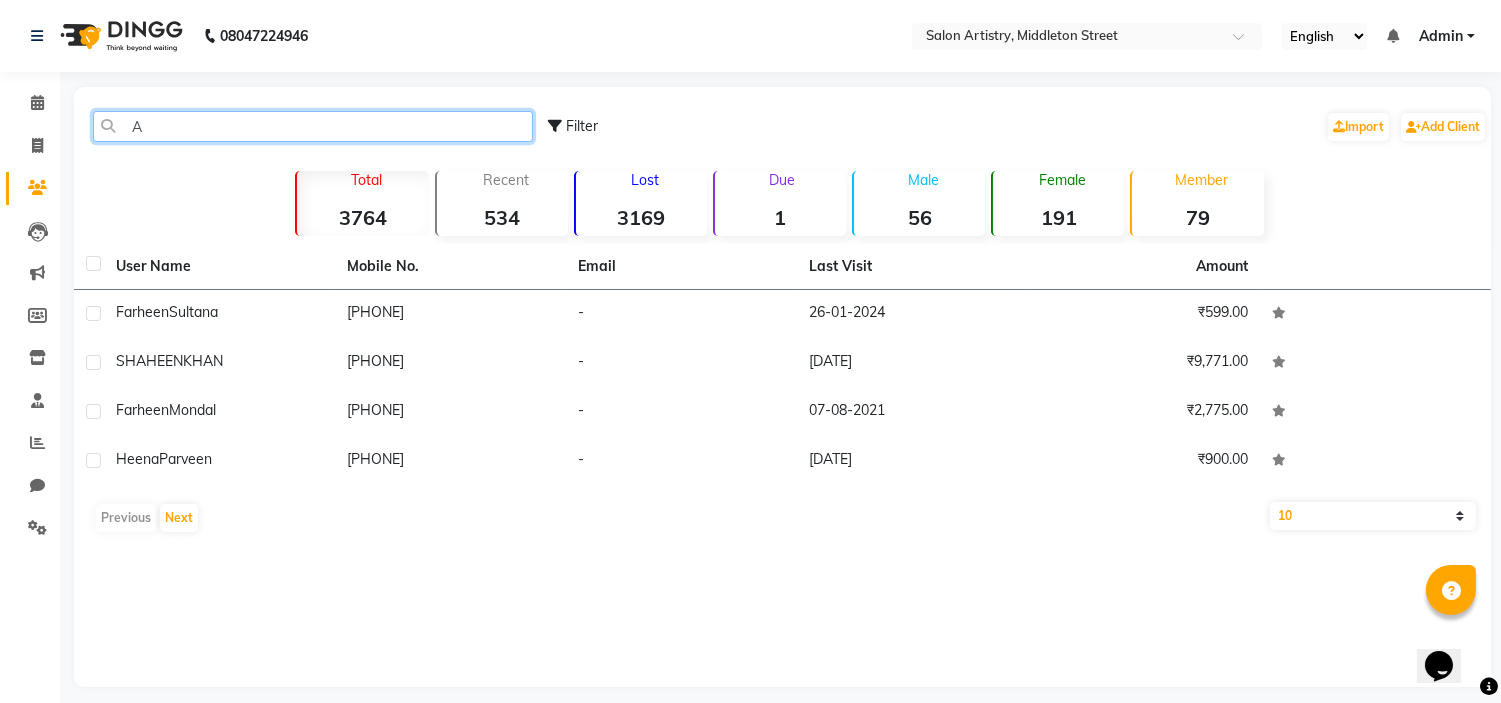 click on "A" 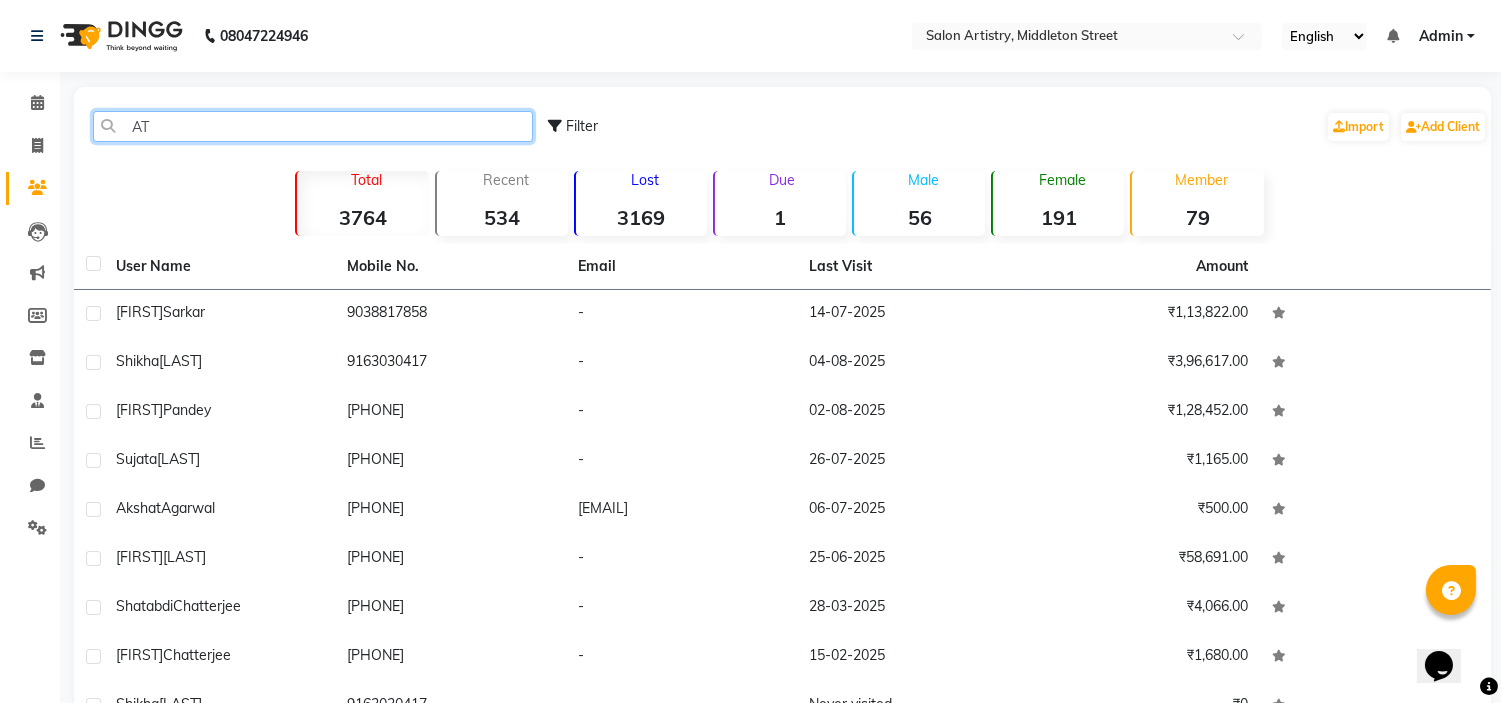 type on "A" 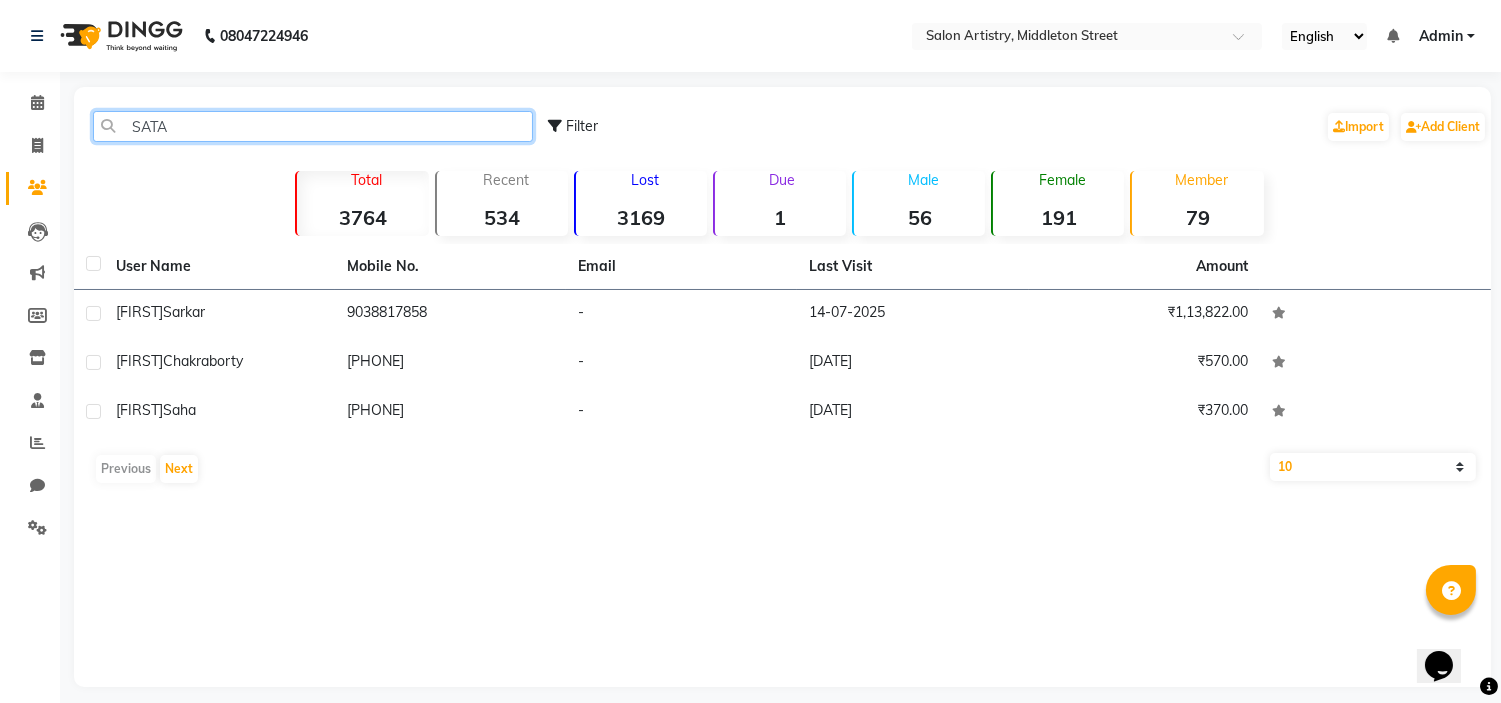 click on "SATA" 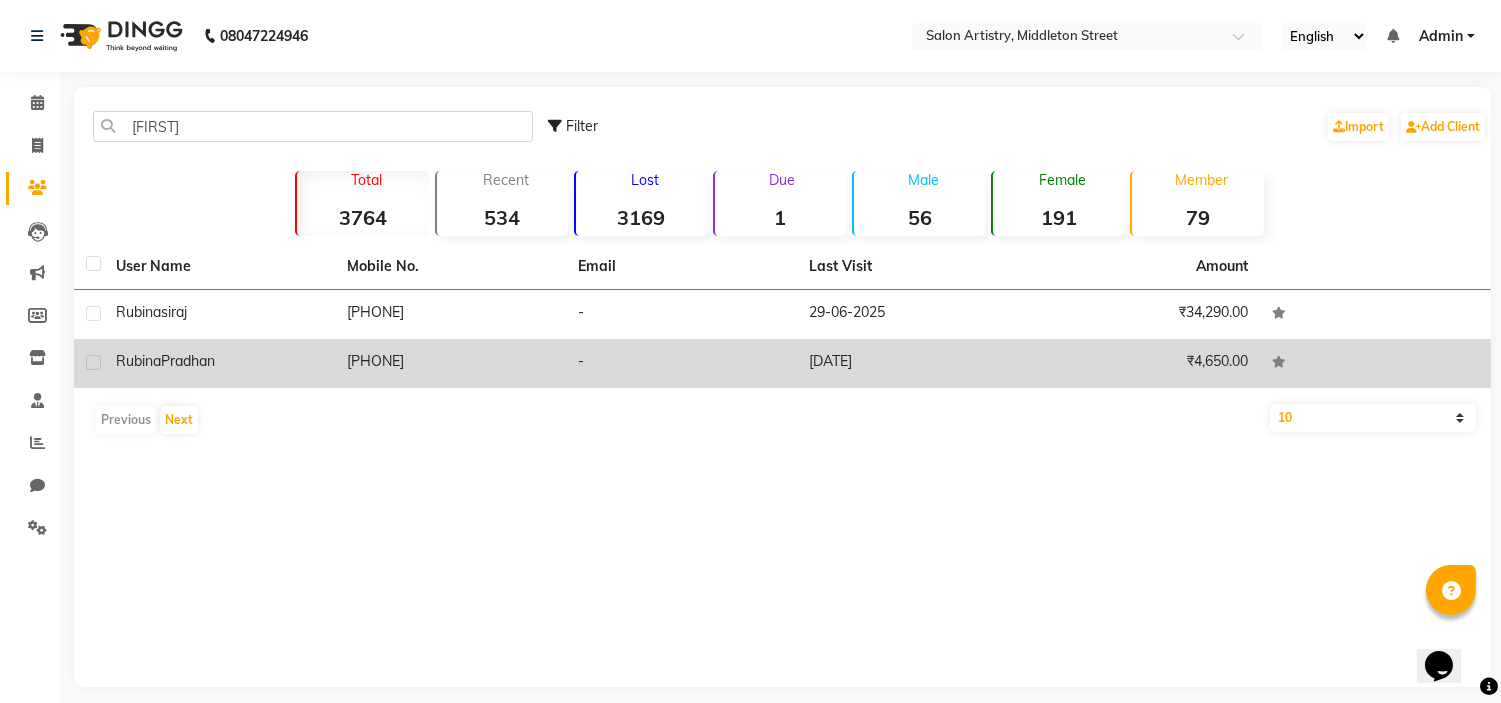 click on "Pradhan" 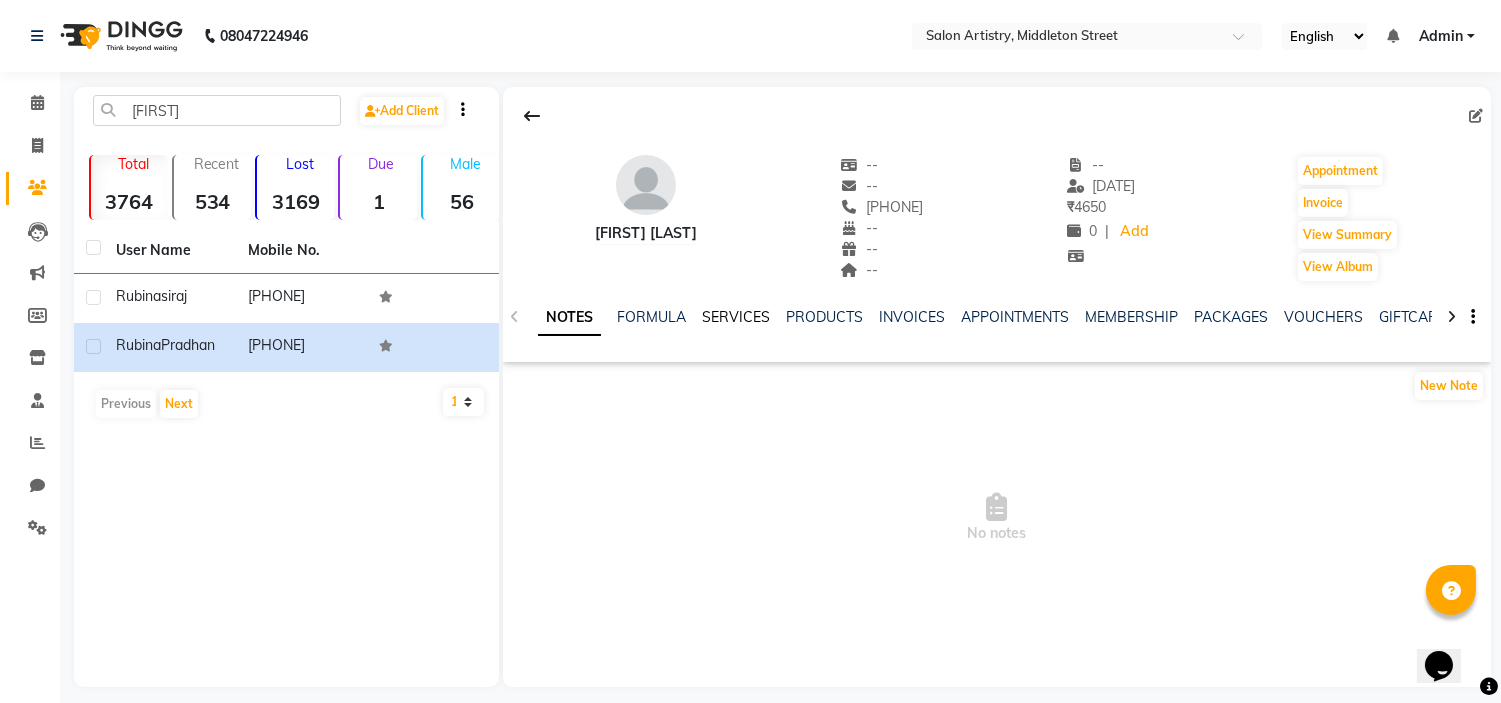 click on "SERVICES" 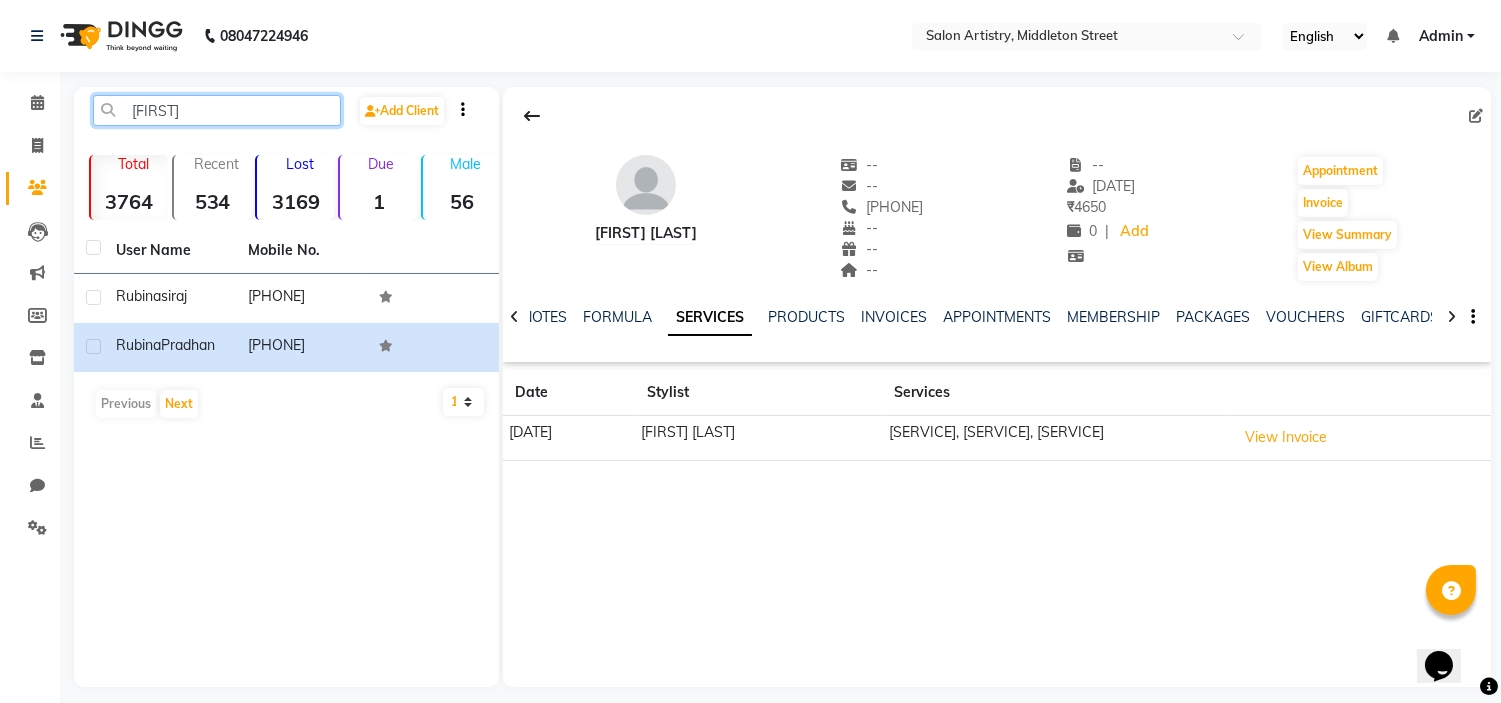 click on "RUBIN" 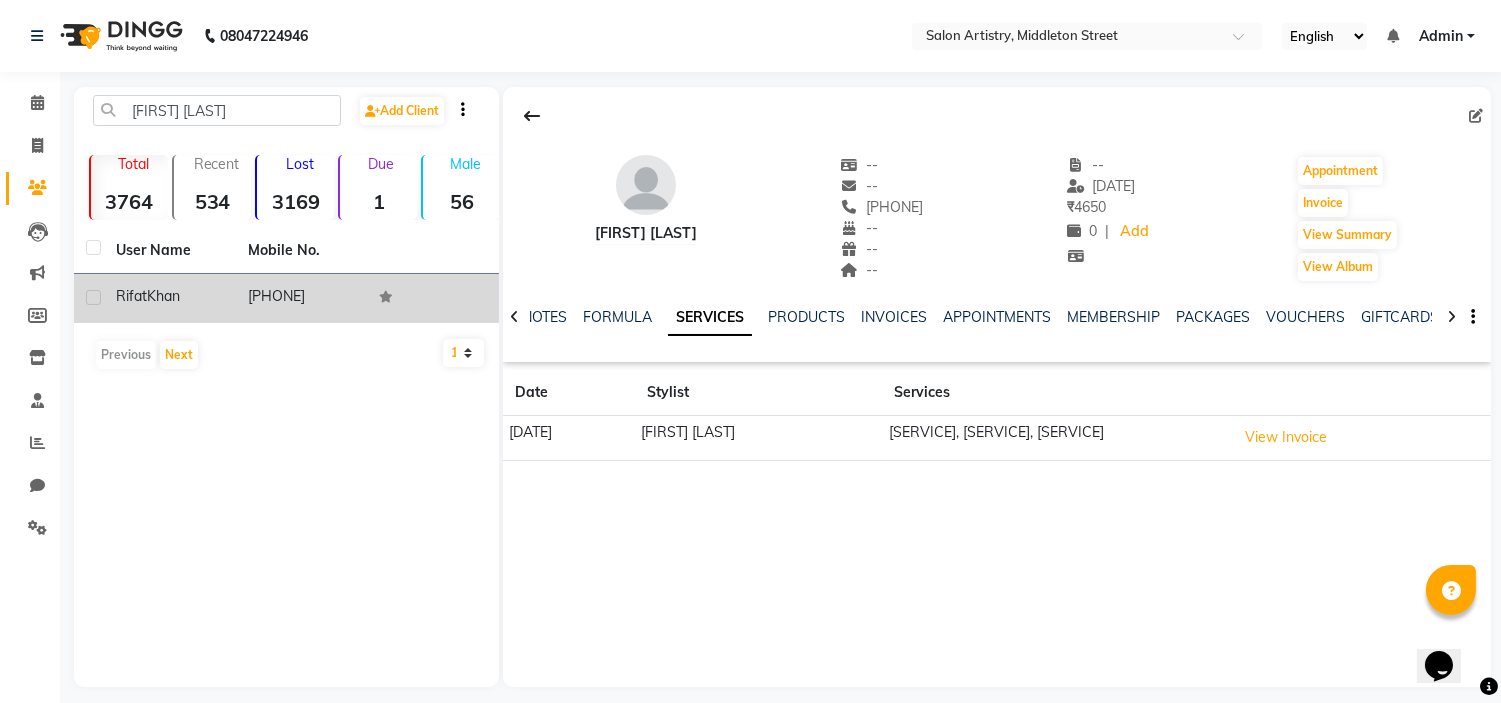 click on "Khan" 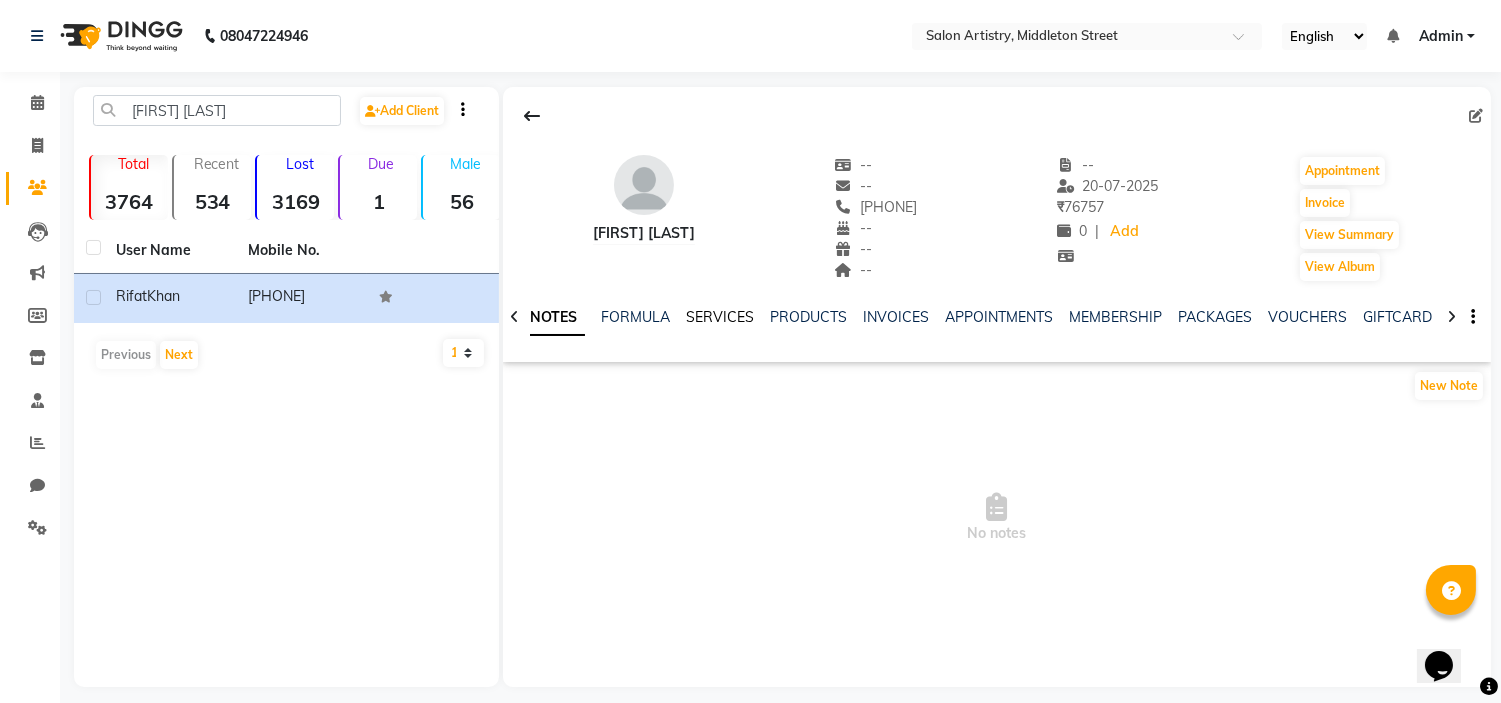 click on "SERVICES" 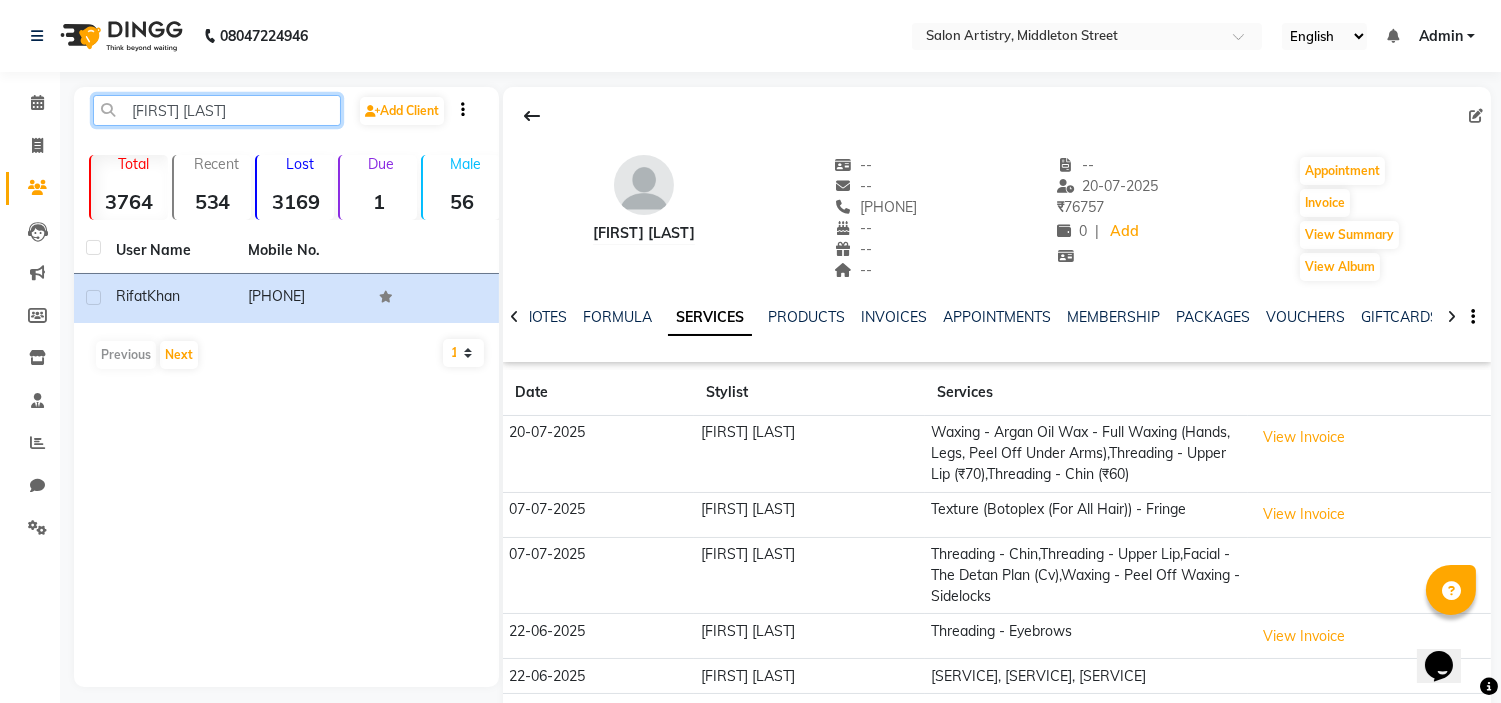 click on "Rifat Khan" 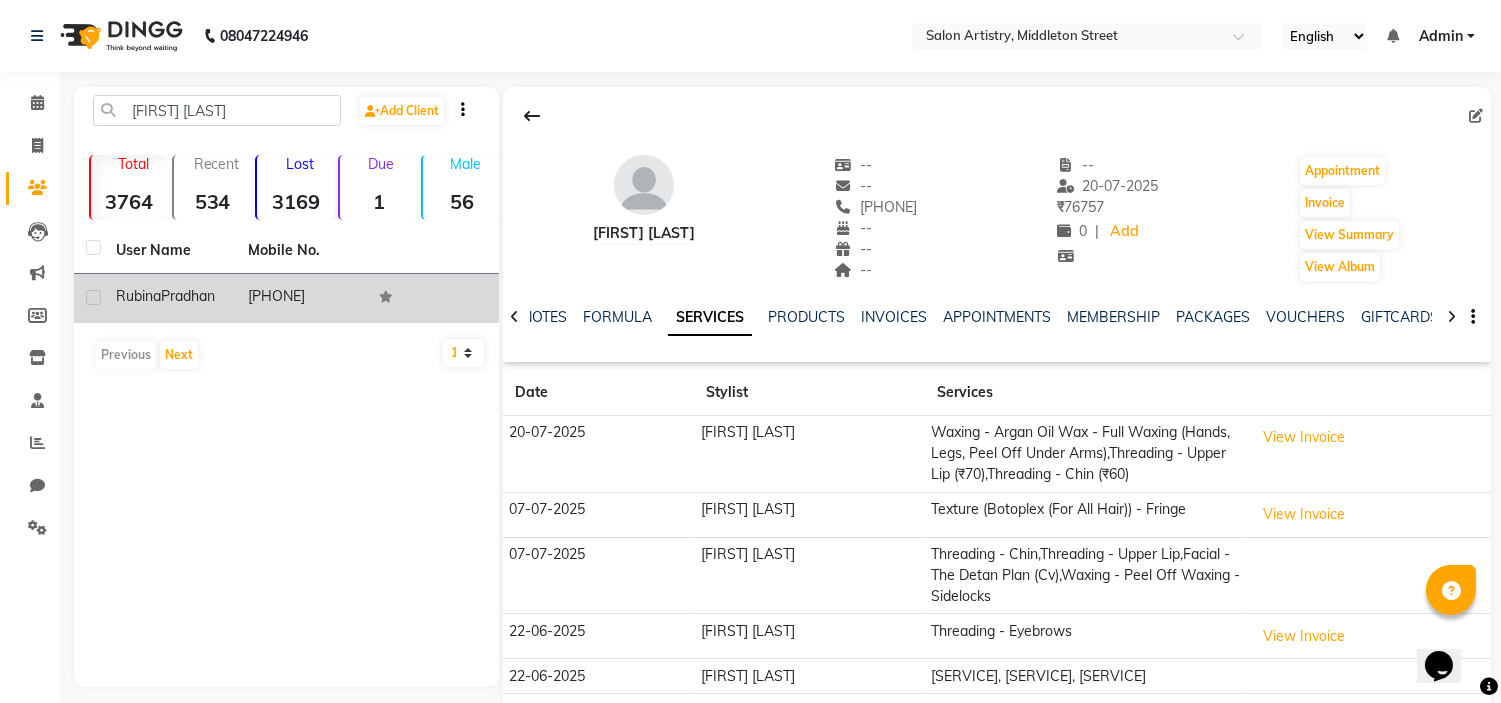 click on "Pradhan" 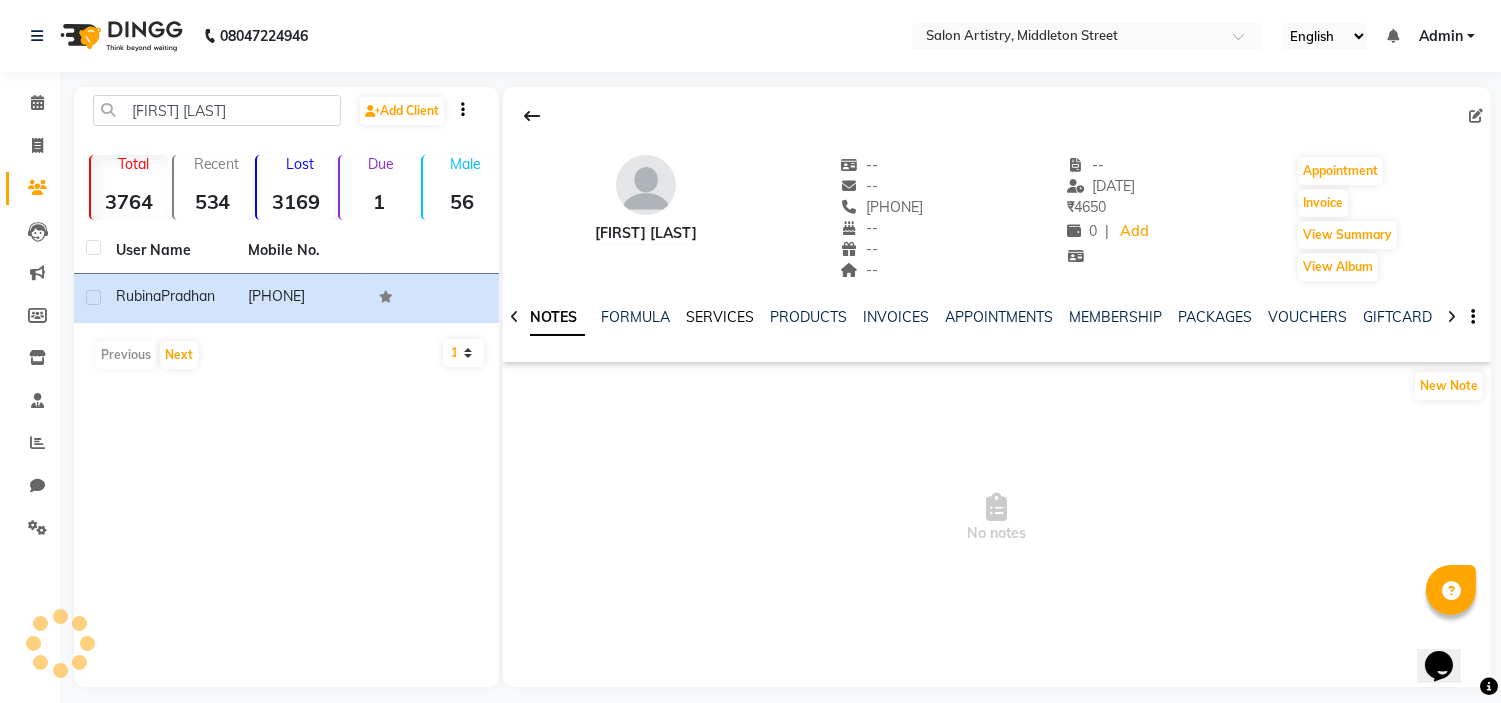 click on "SERVICES" 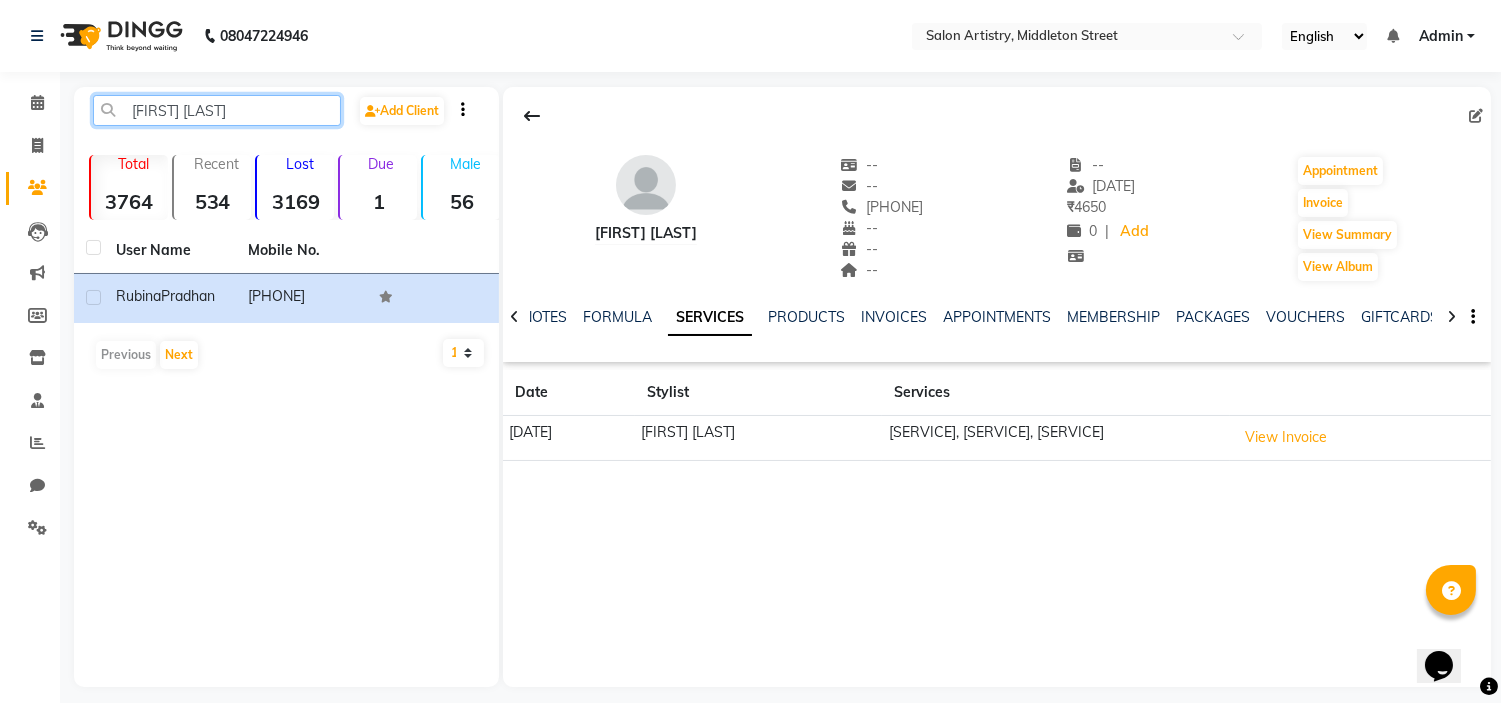 click on "Rubina Pradhan" 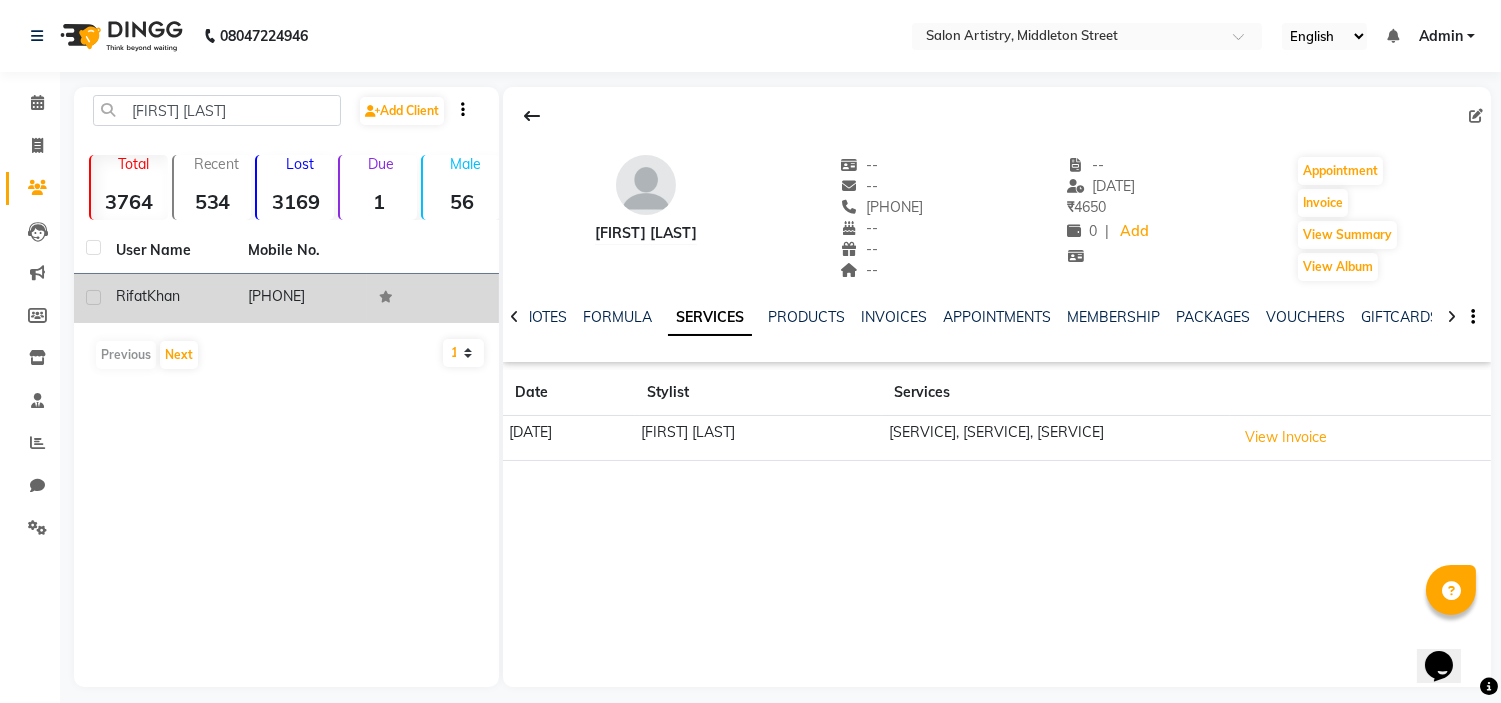 click on "Khan" 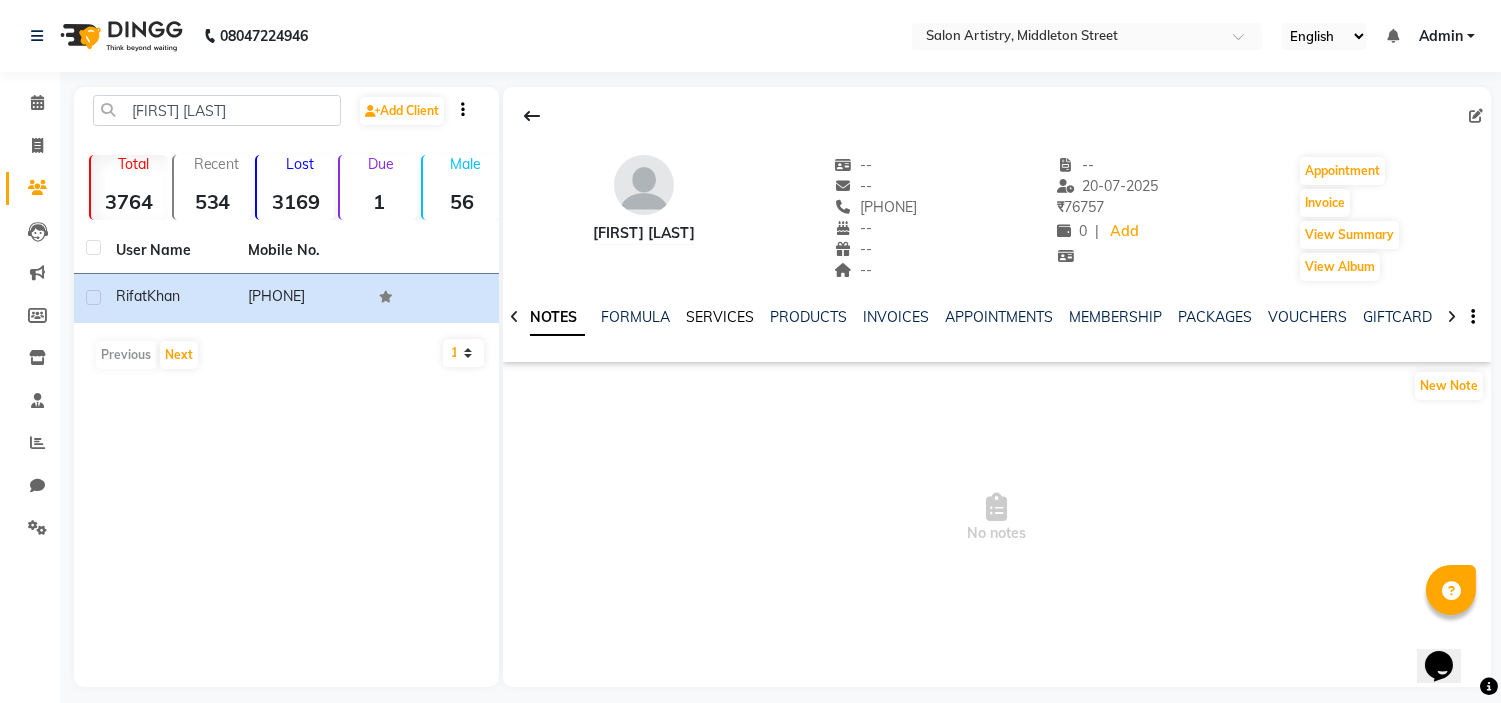 click on "SERVICES" 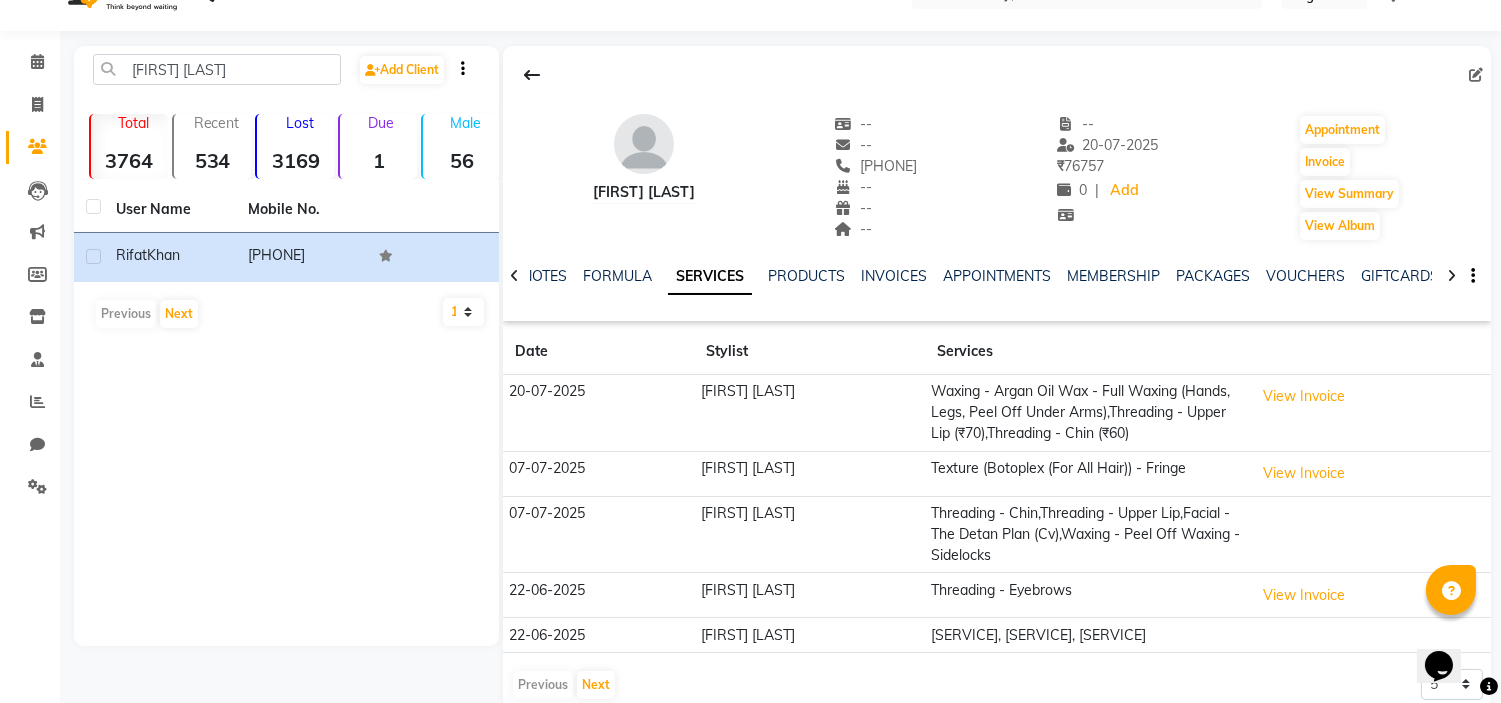 scroll, scrollTop: 44, scrollLeft: 0, axis: vertical 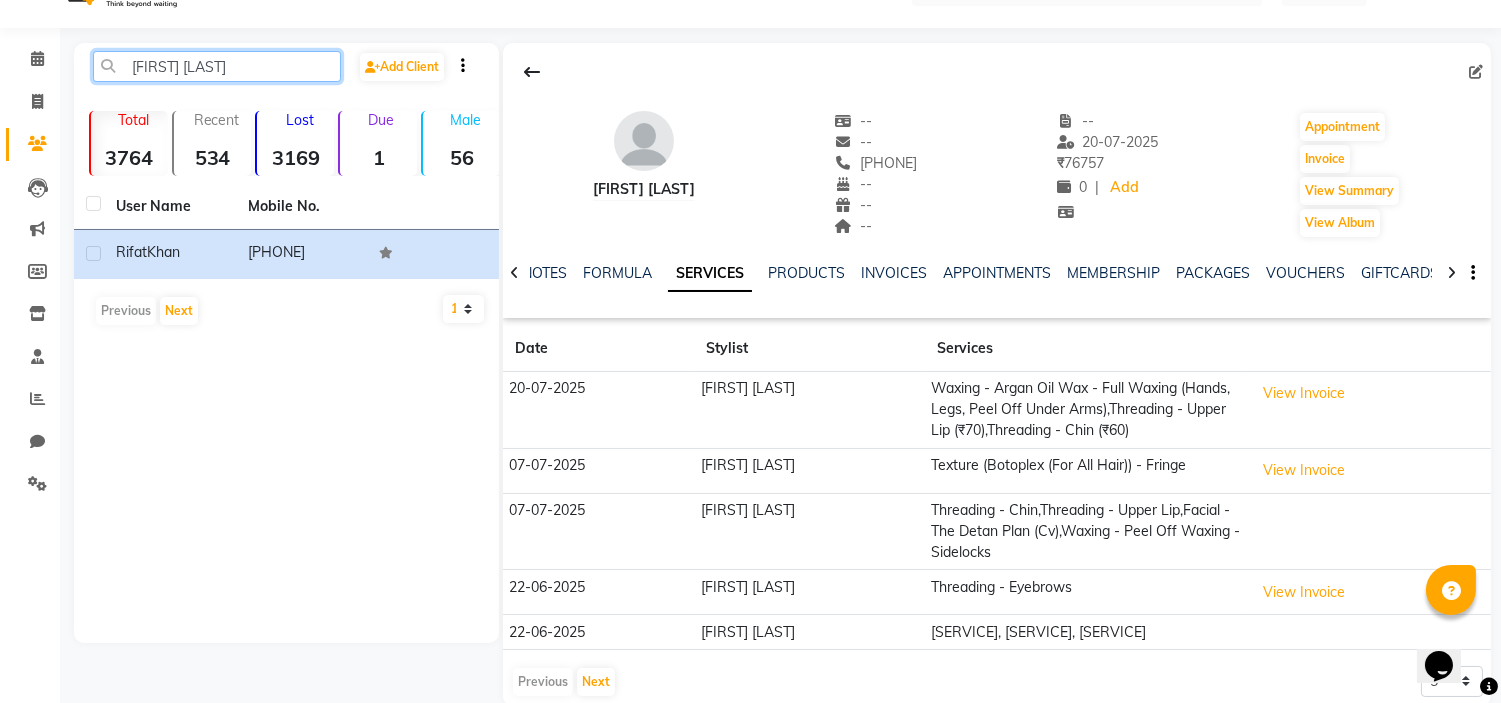 click on "Rifat Khan" 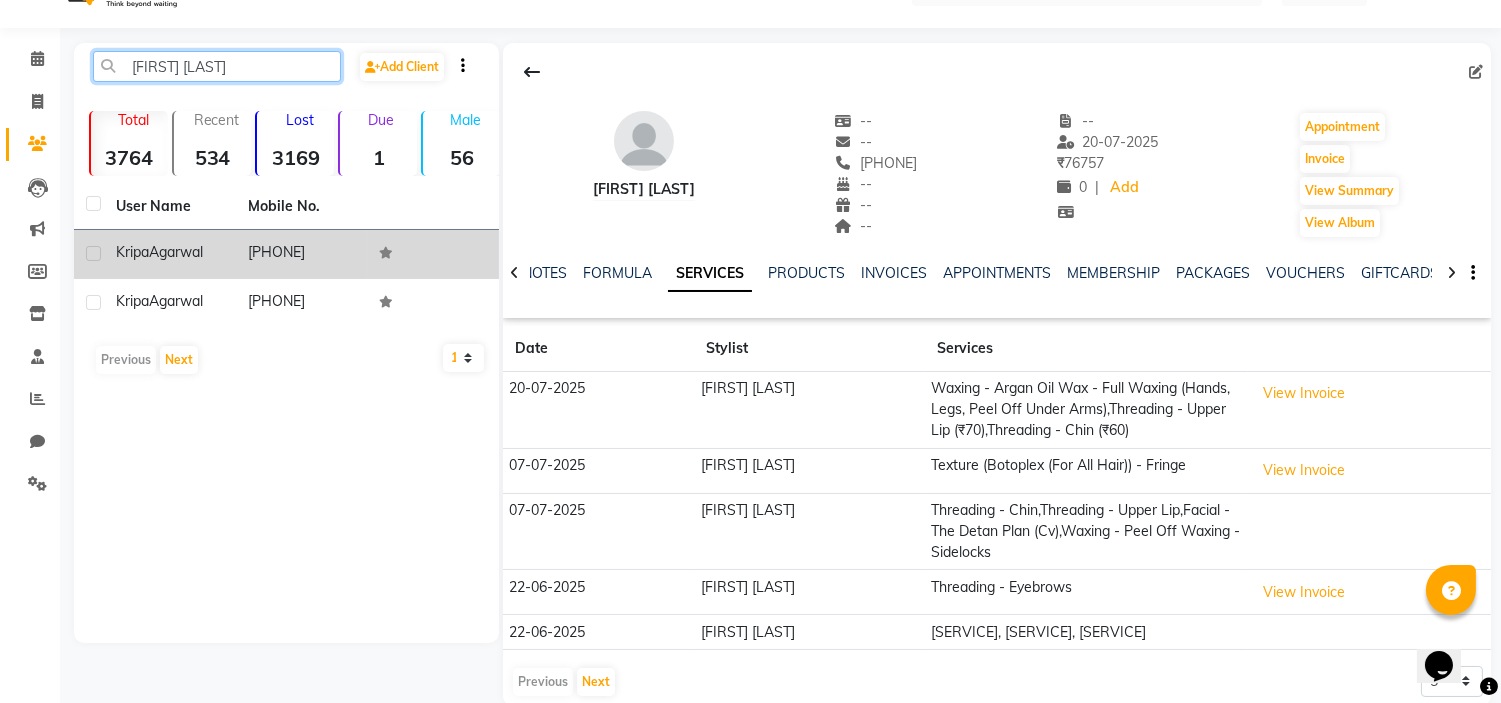 type on "Kripa Agarwal" 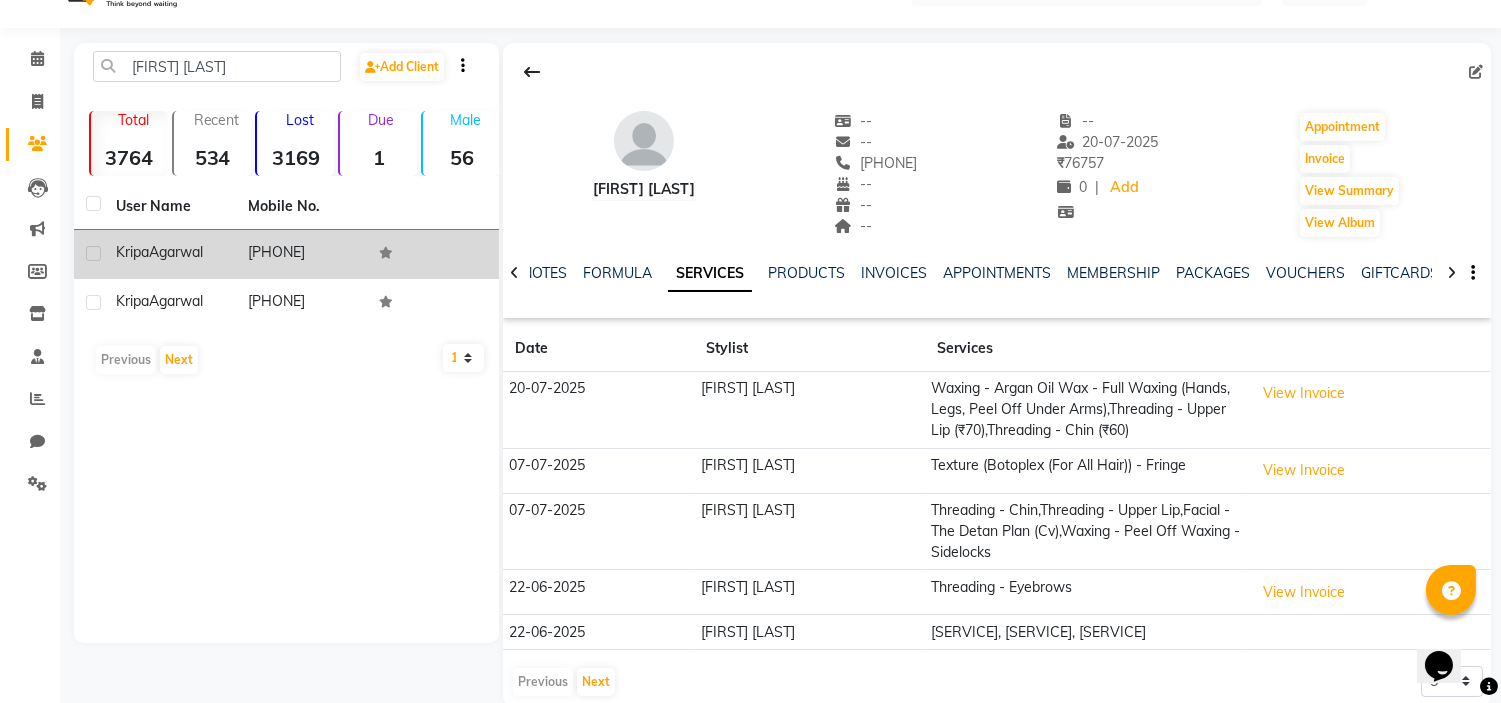 click on "Agarwal" 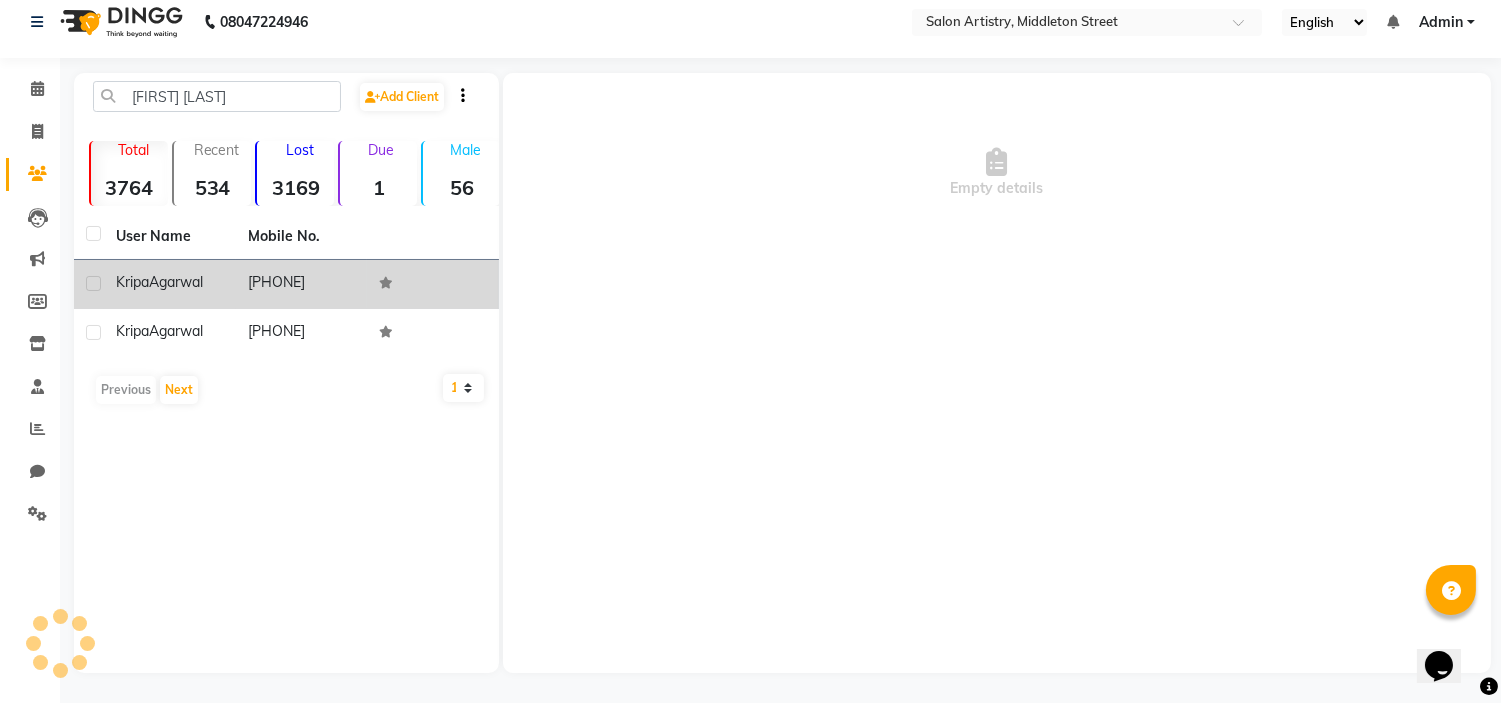 scroll, scrollTop: 13, scrollLeft: 0, axis: vertical 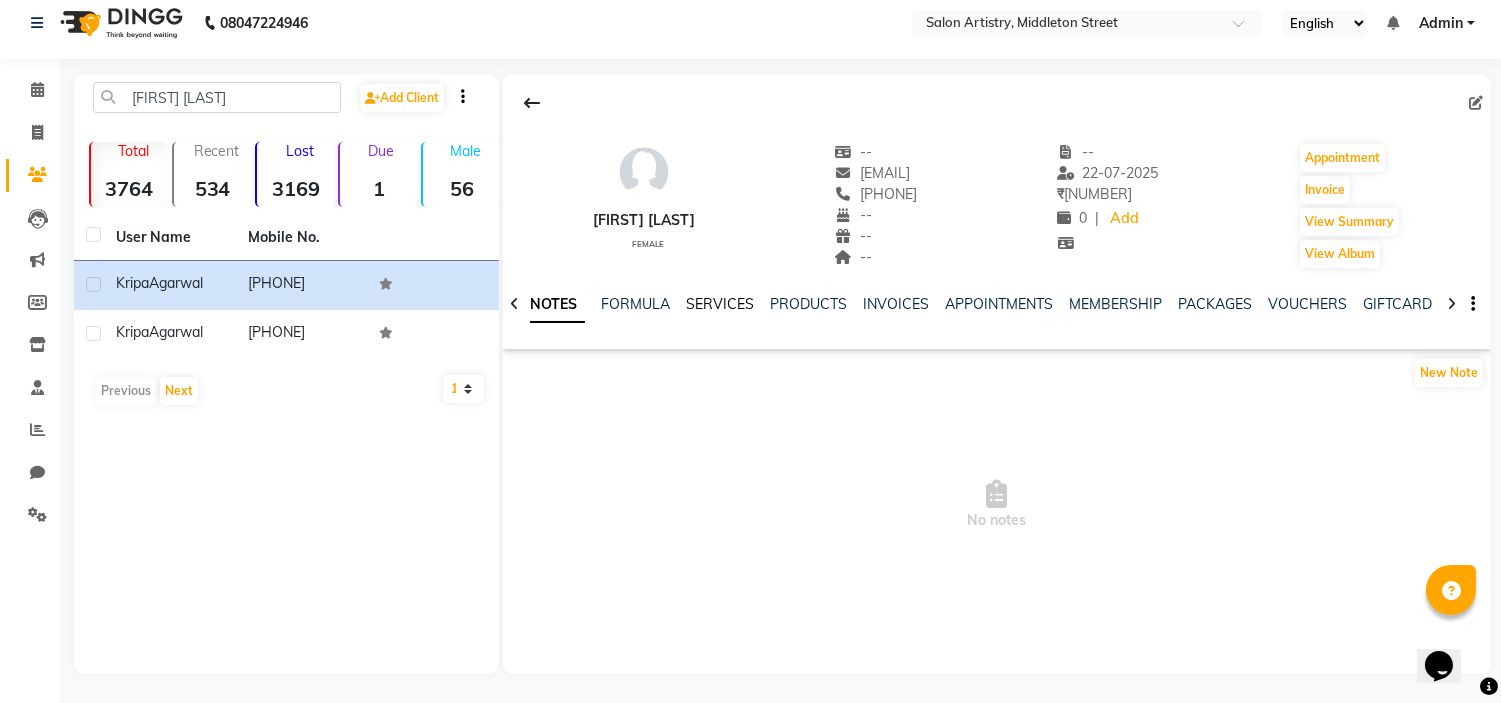 click on "SERVICES" 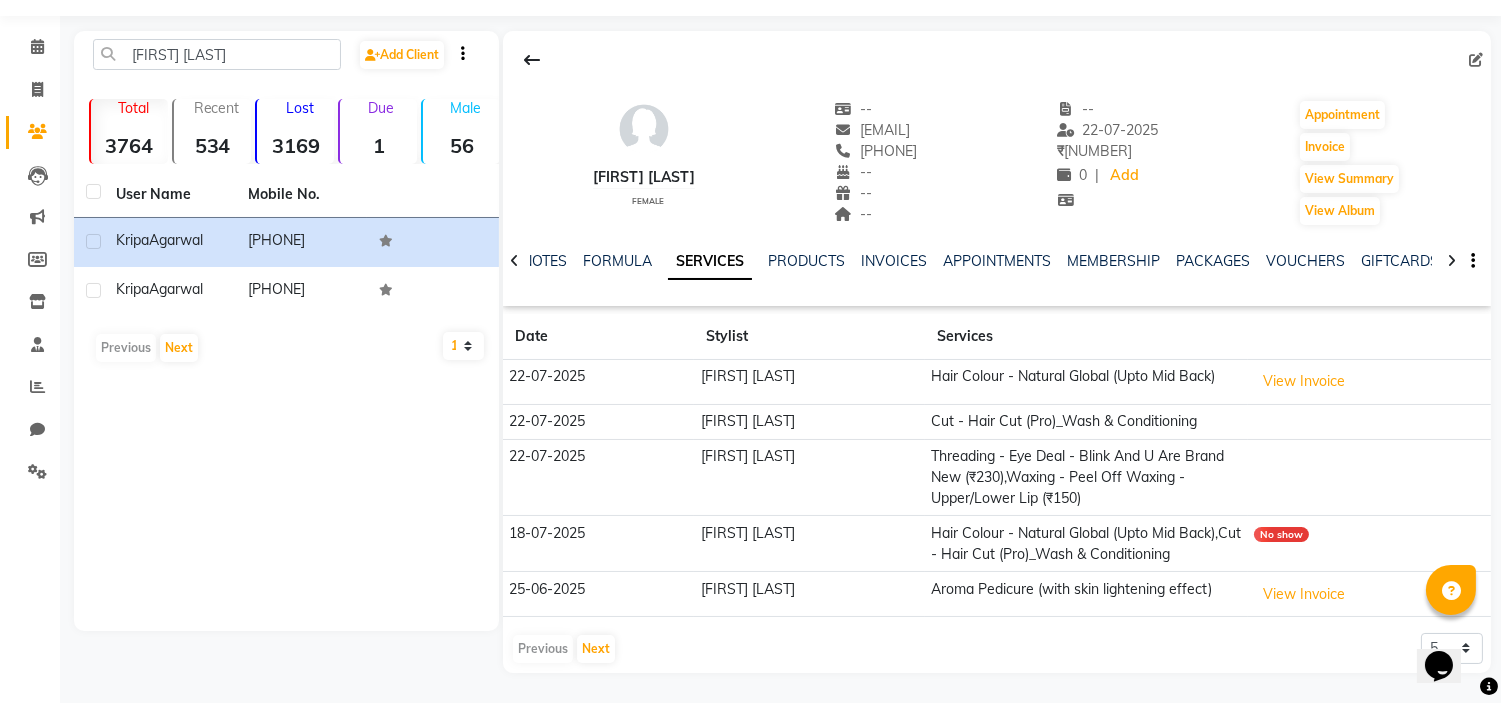 scroll, scrollTop: 87, scrollLeft: 0, axis: vertical 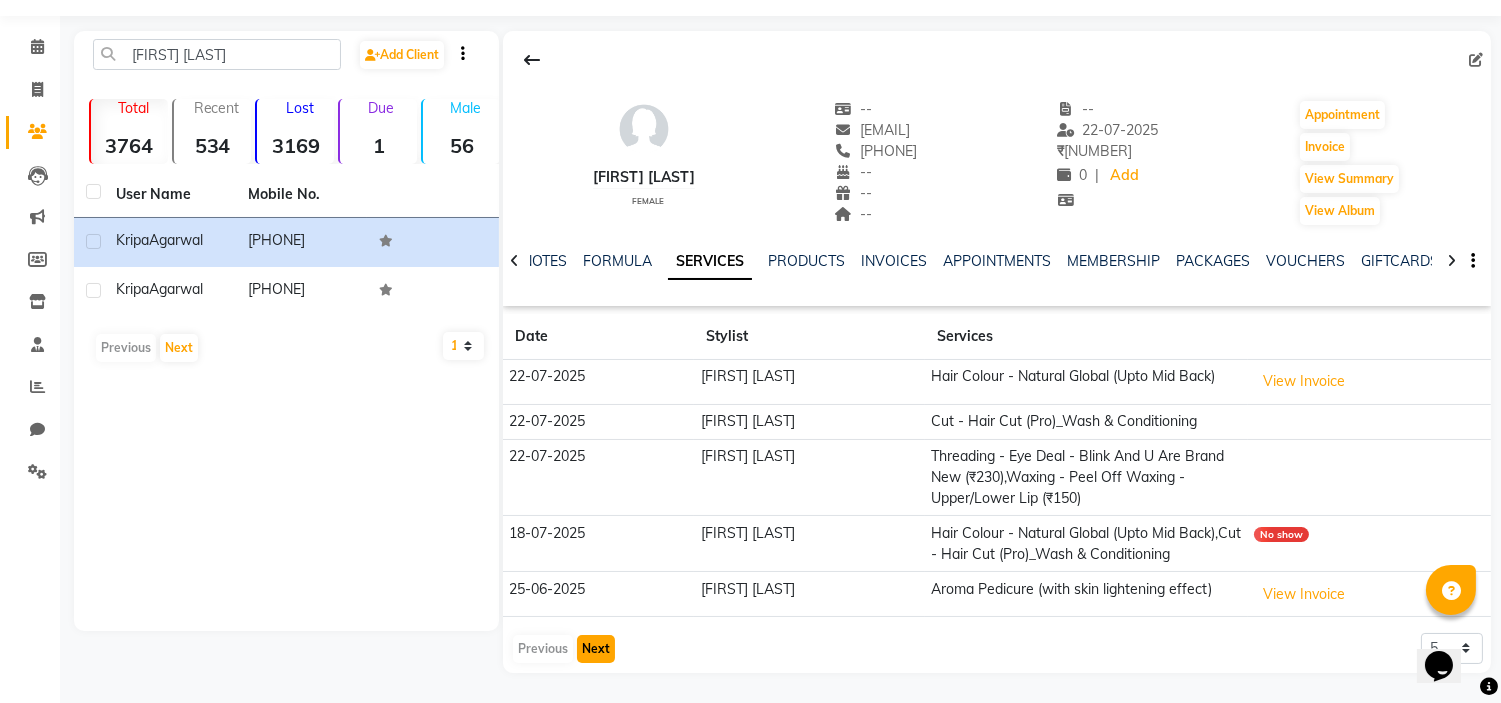 click on "Next" 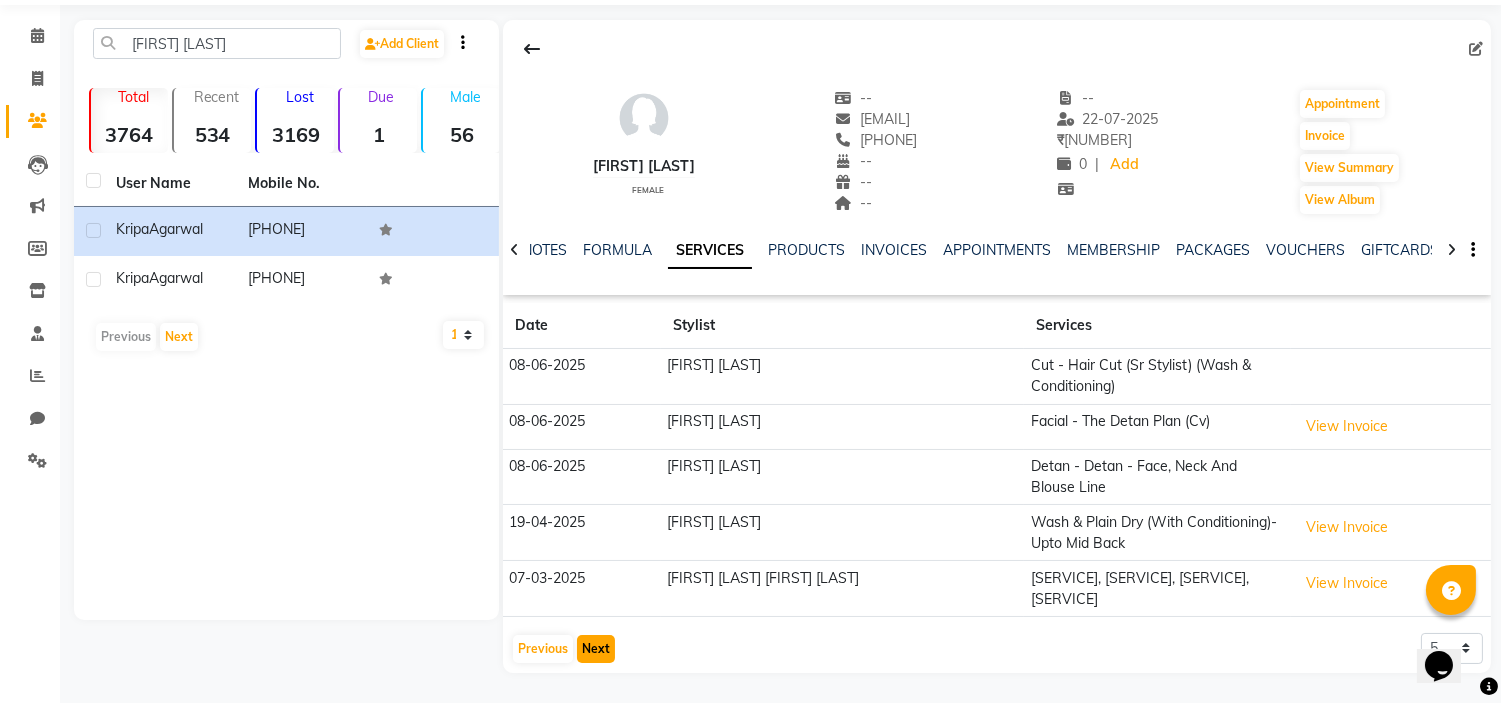 type 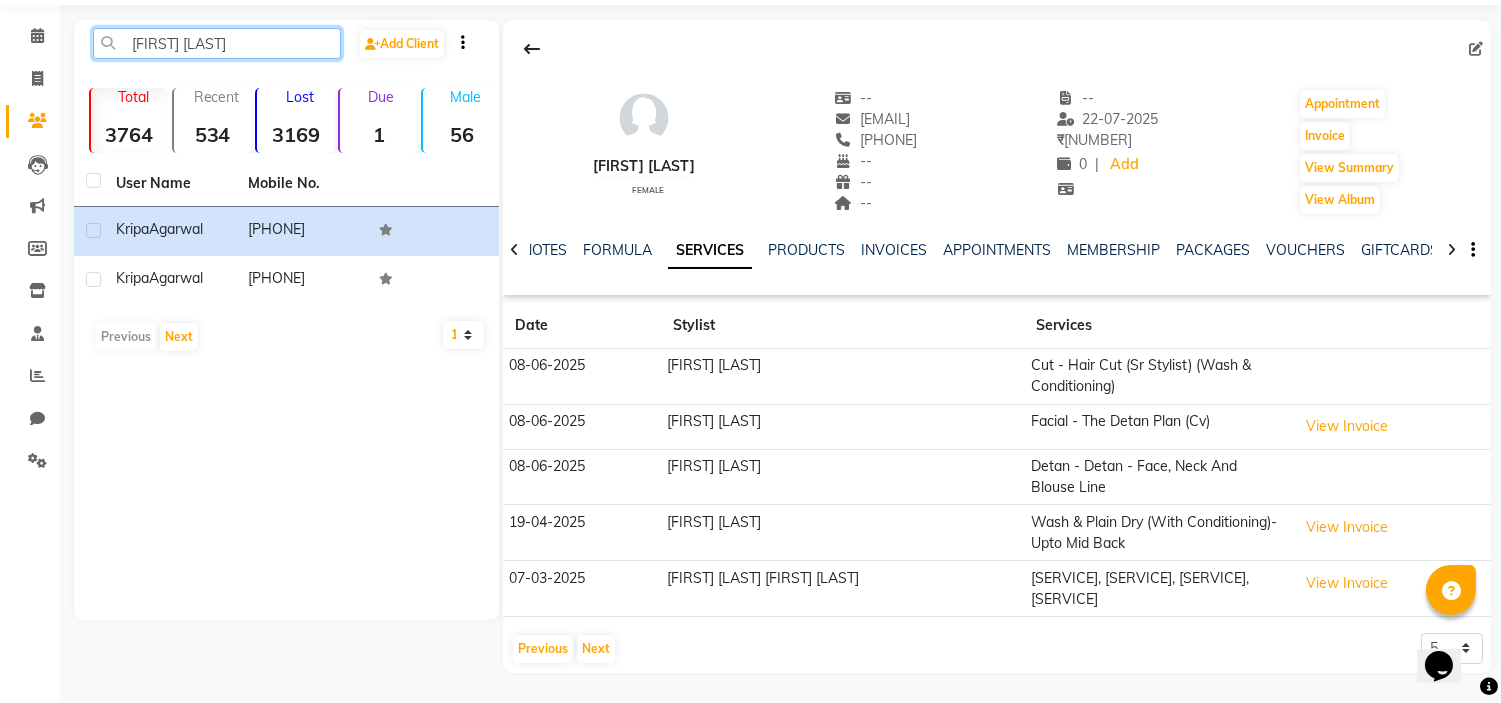 click on "Kripa Agarwal" 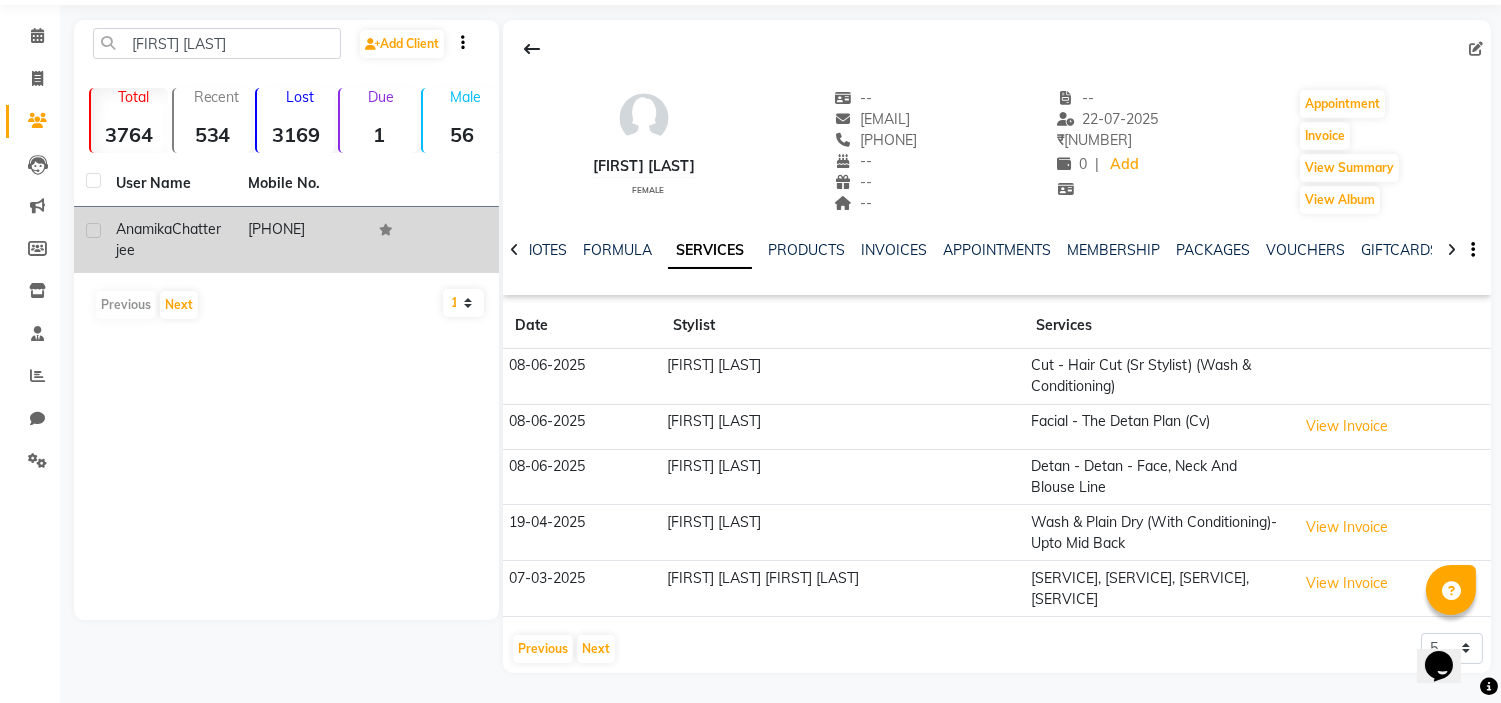 click on "Chatterjee" 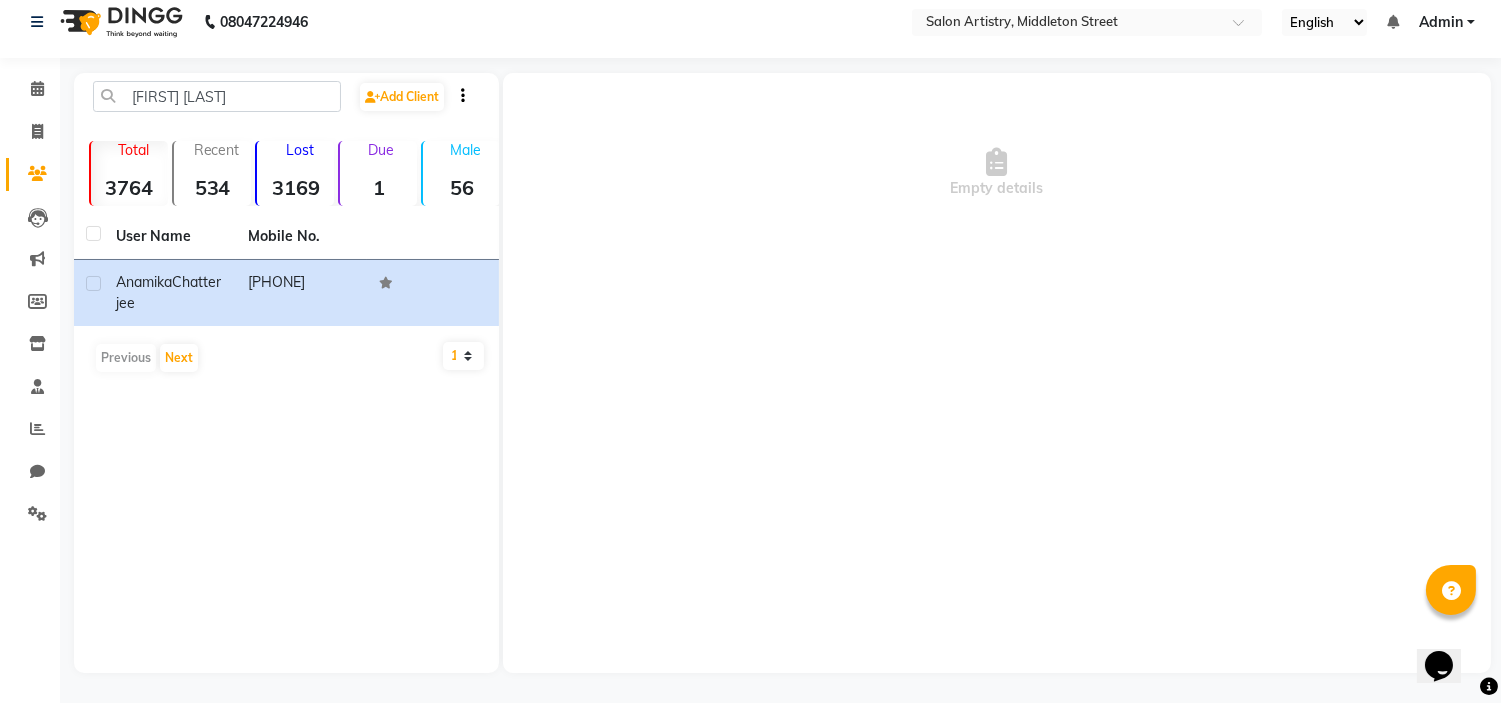 scroll, scrollTop: 13, scrollLeft: 0, axis: vertical 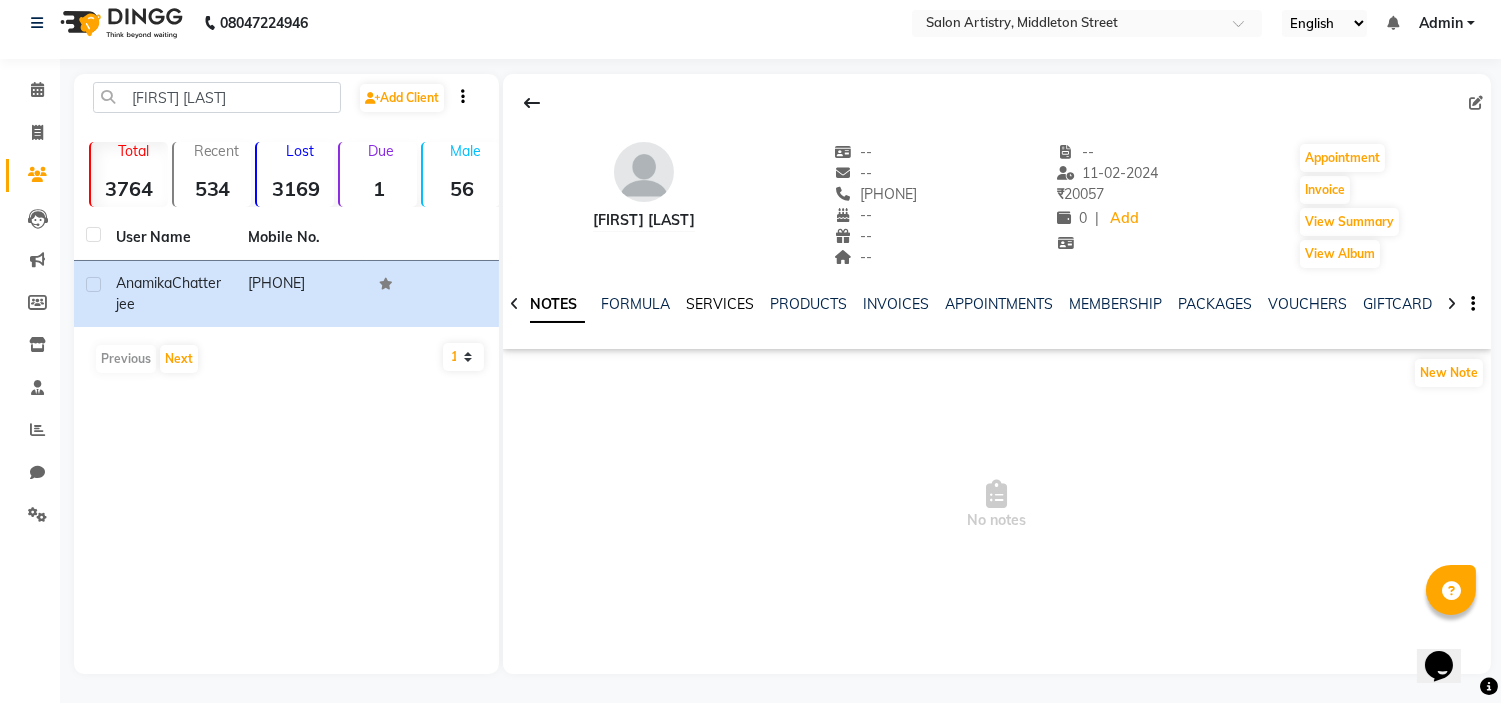 click on "SERVICES" 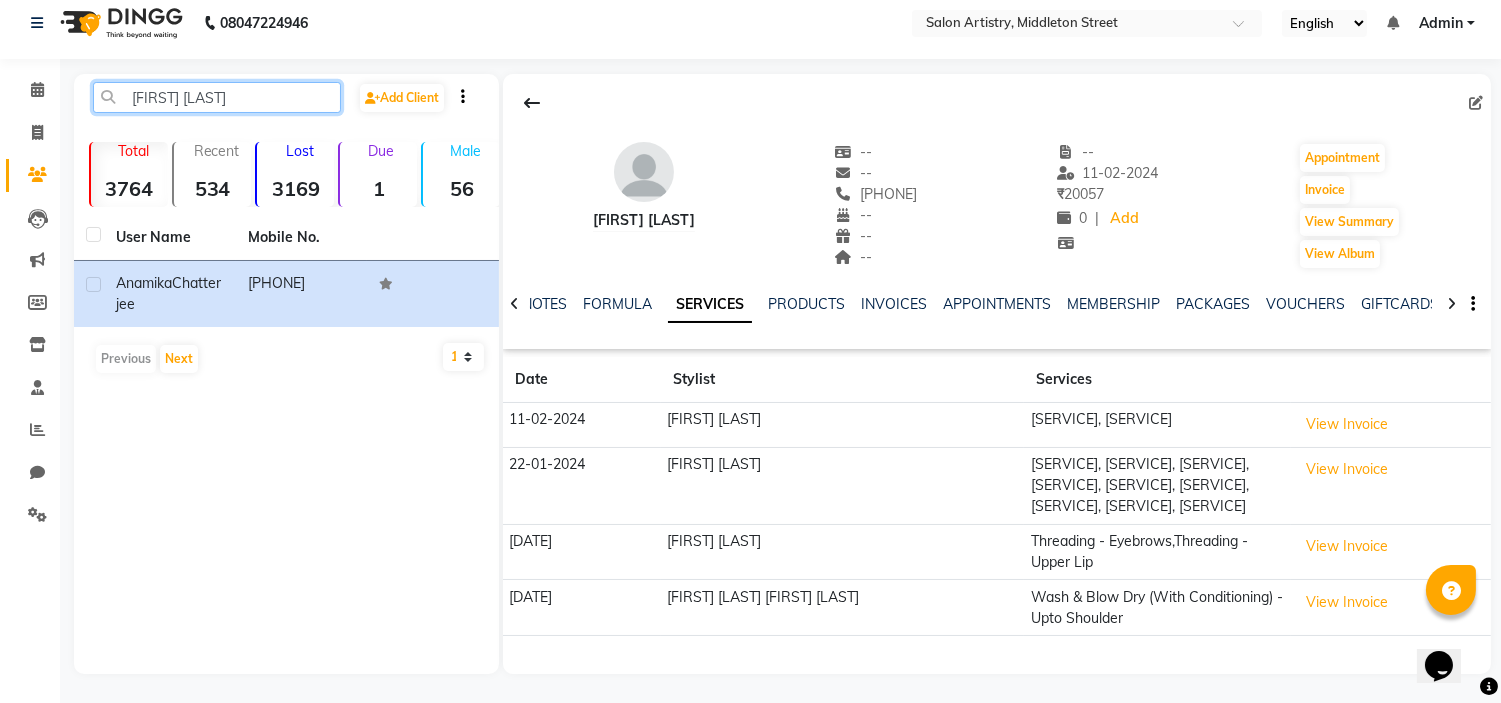 click on "Anamika Chatterjee" 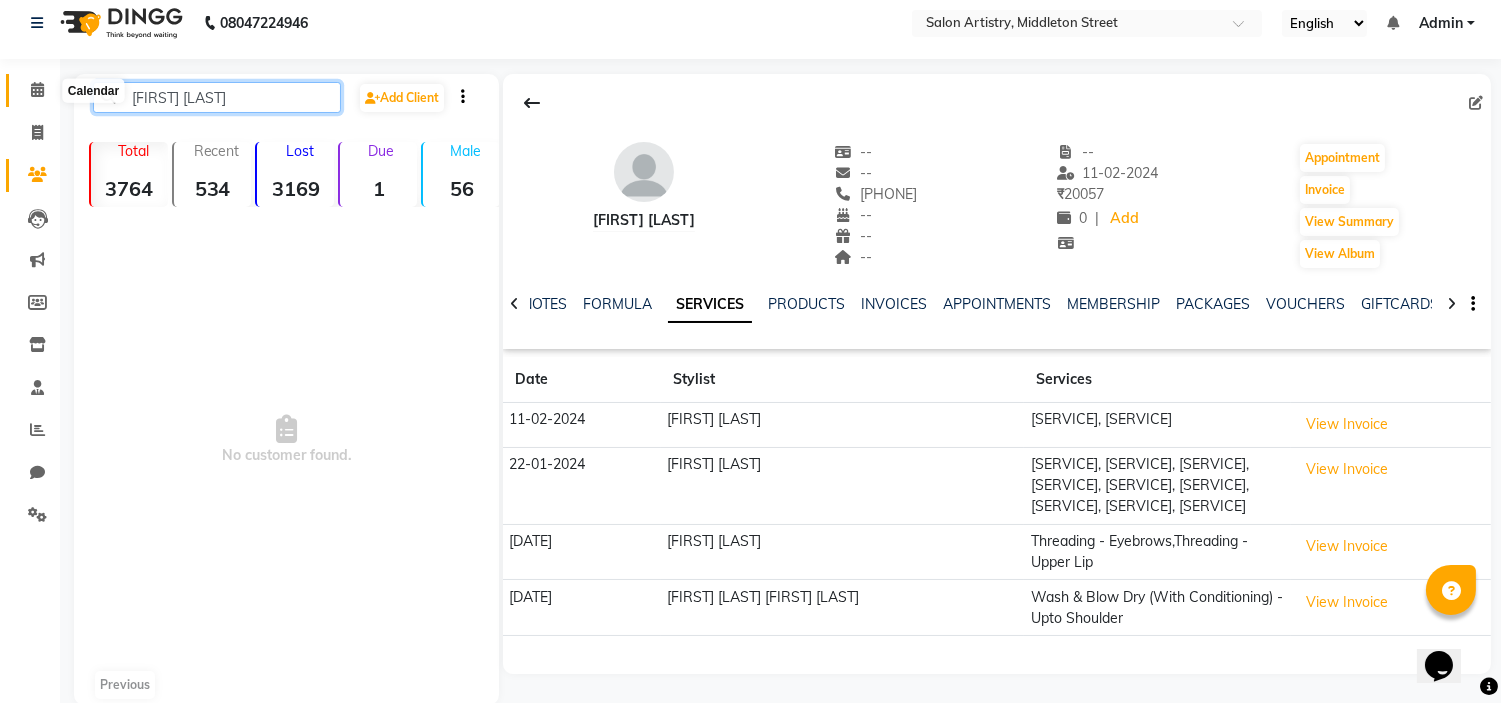 type on "Mansi Godwani" 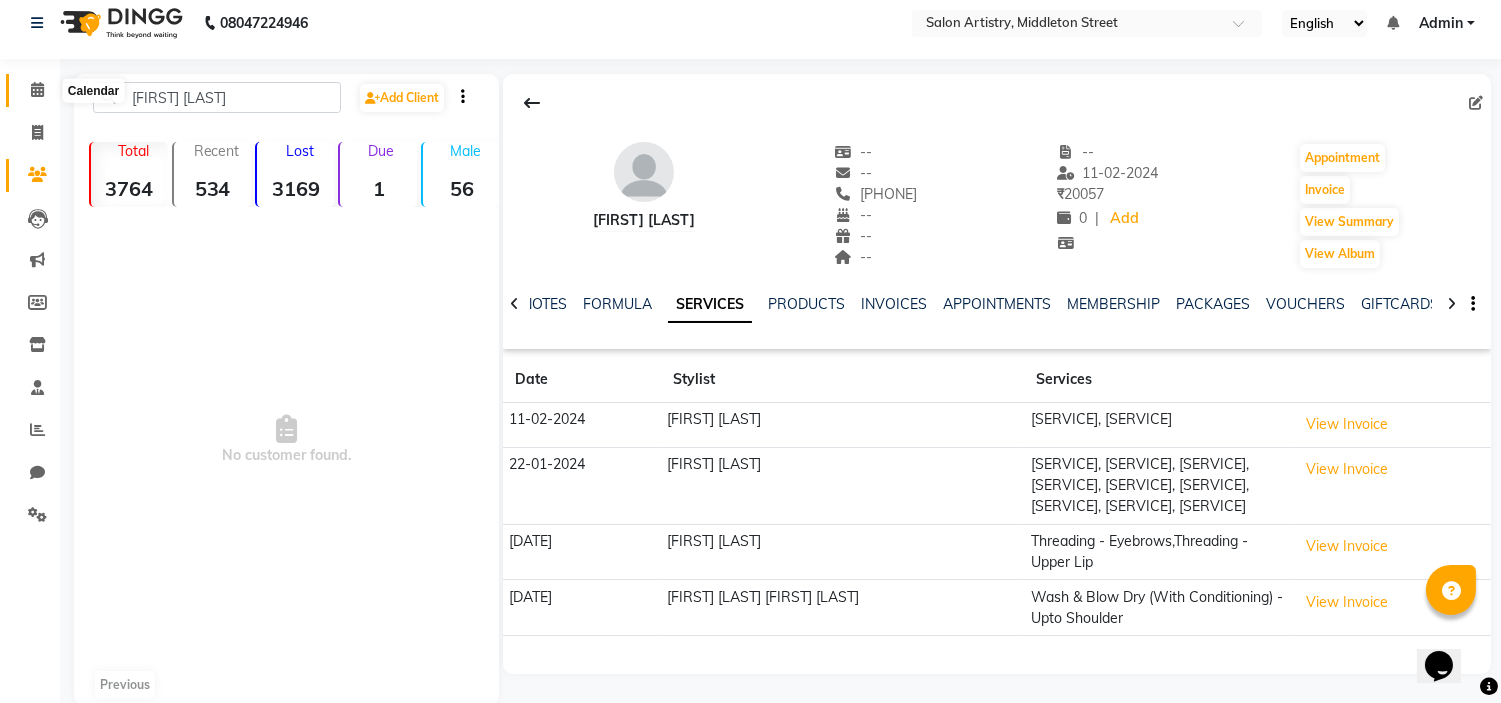 click 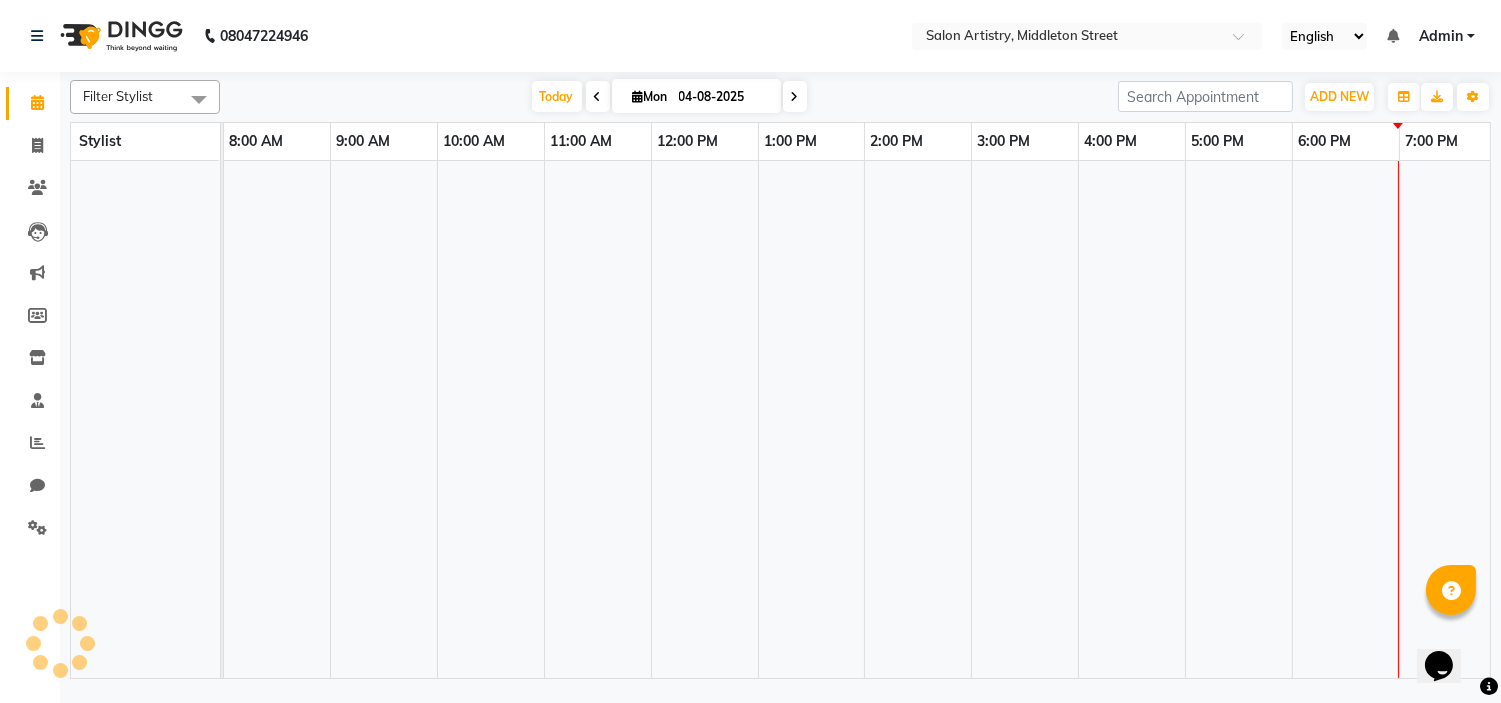 scroll, scrollTop: 0, scrollLeft: 0, axis: both 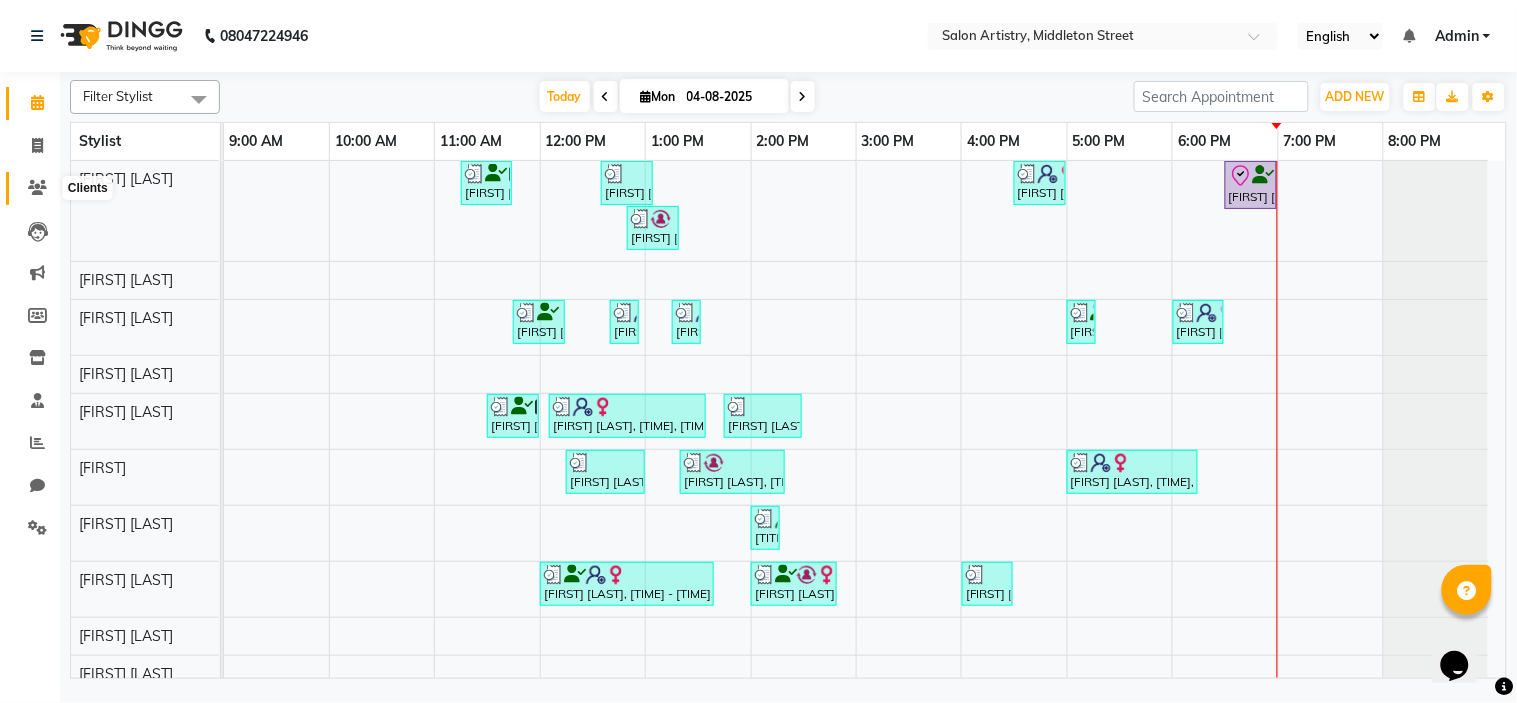 click 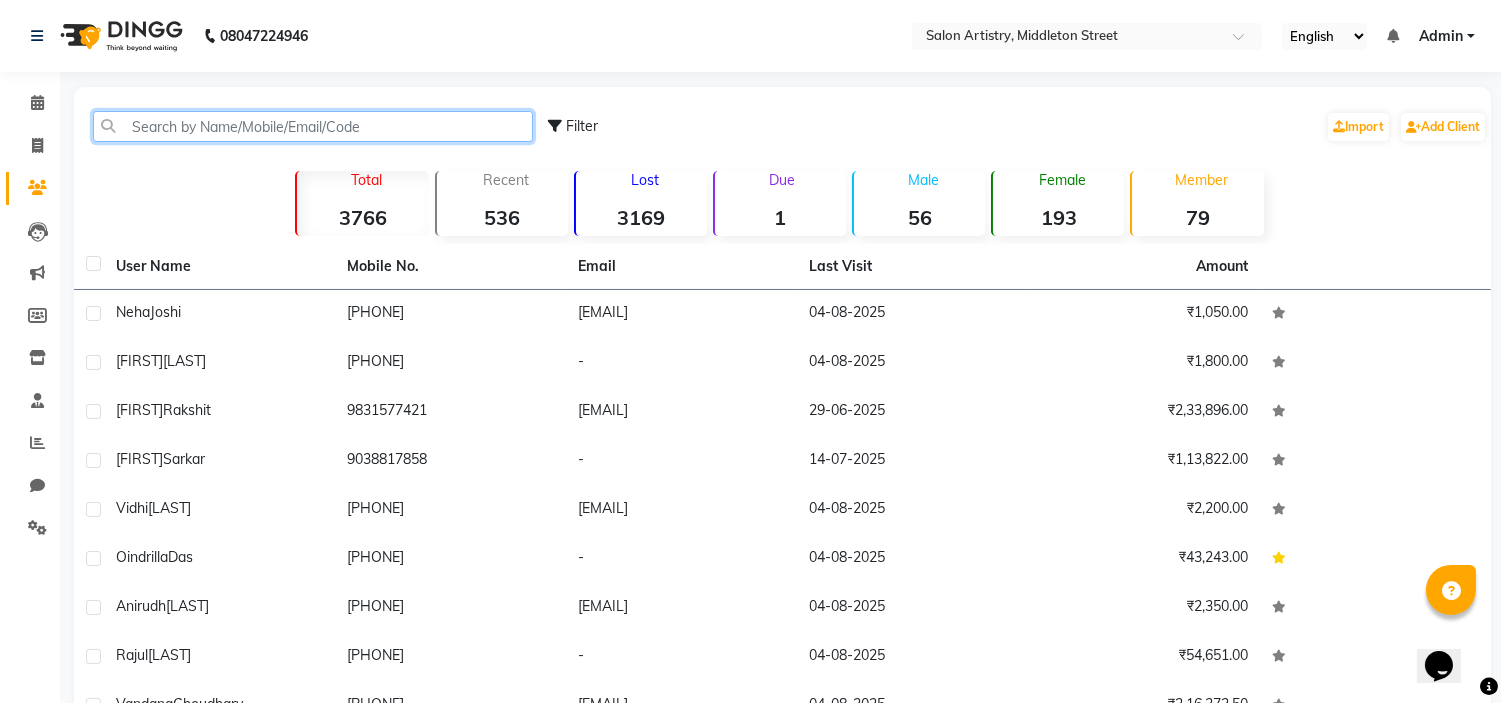 click 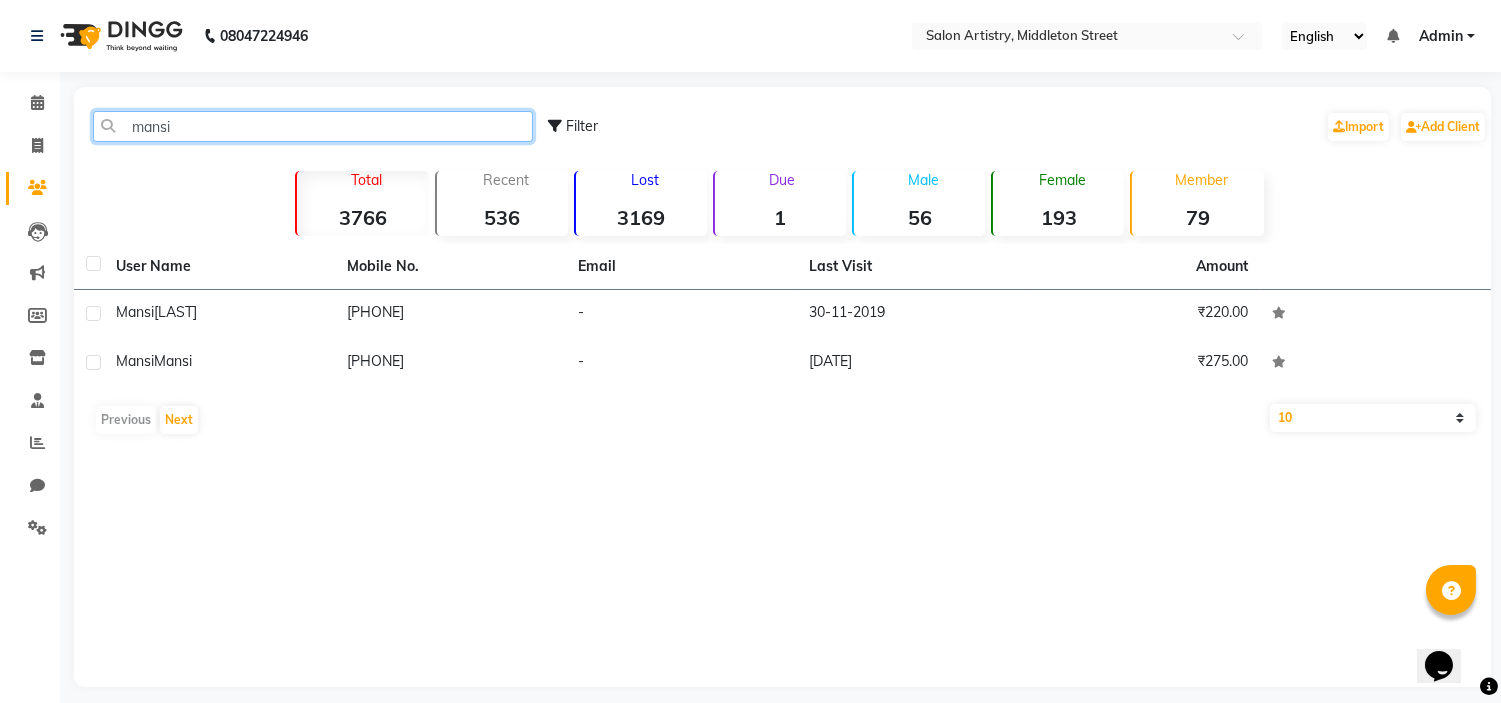 click on "mansi" 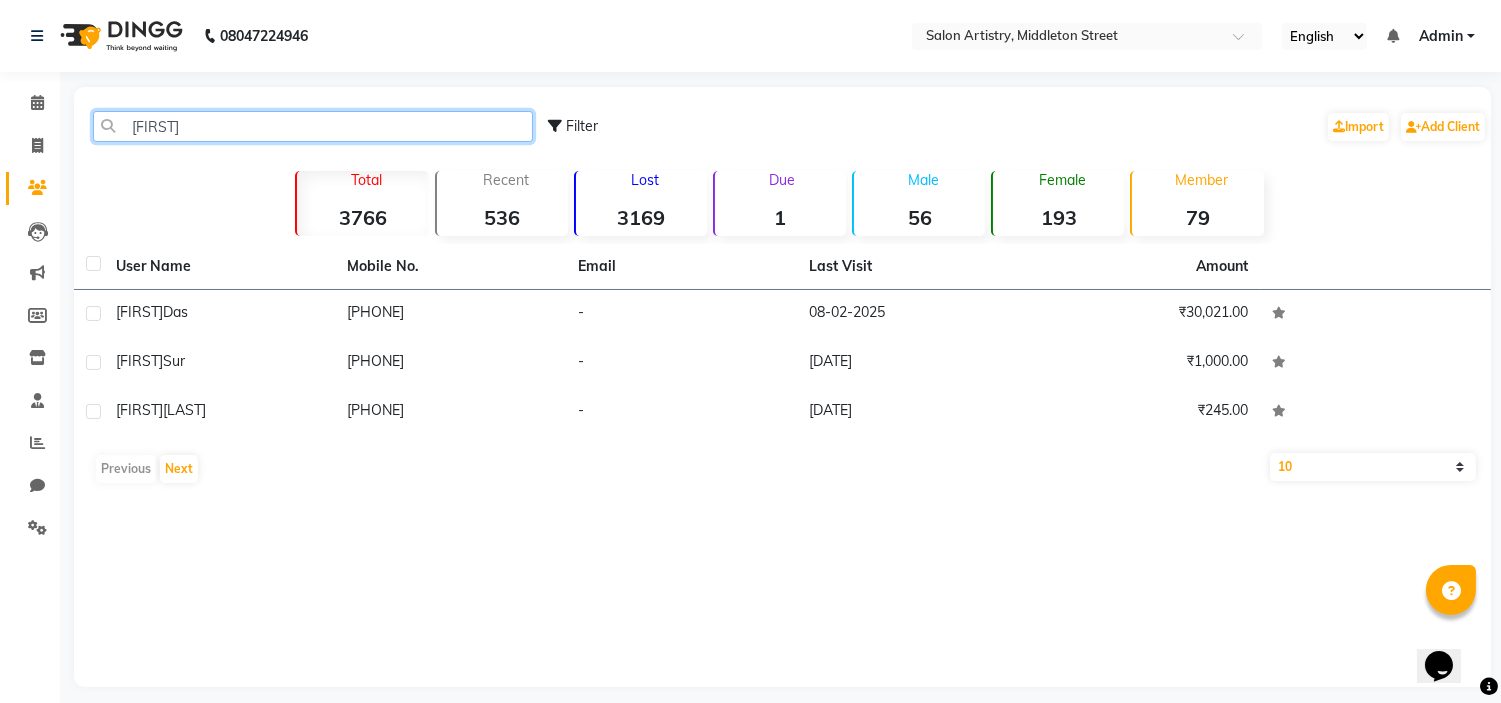 click on "[FIRST]" 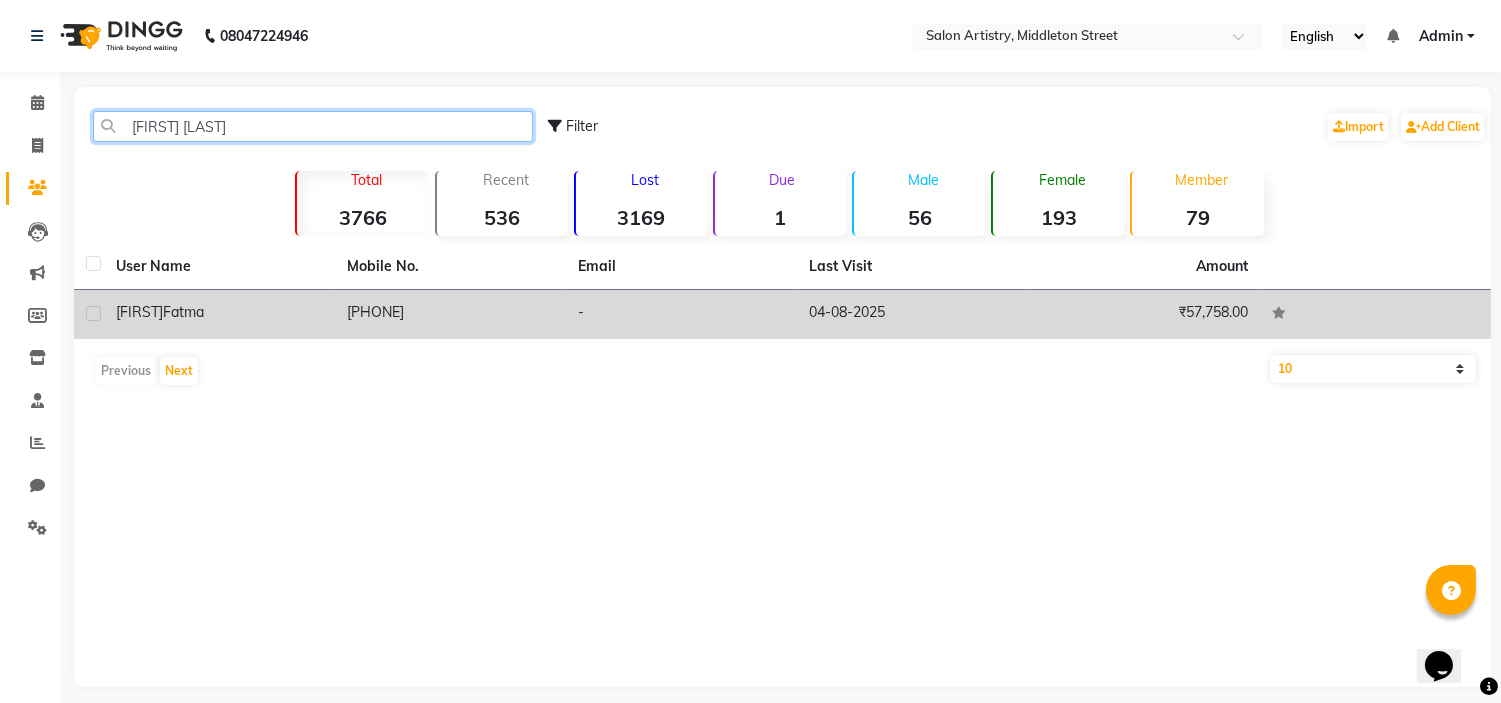 type on "Ariza Fatma" 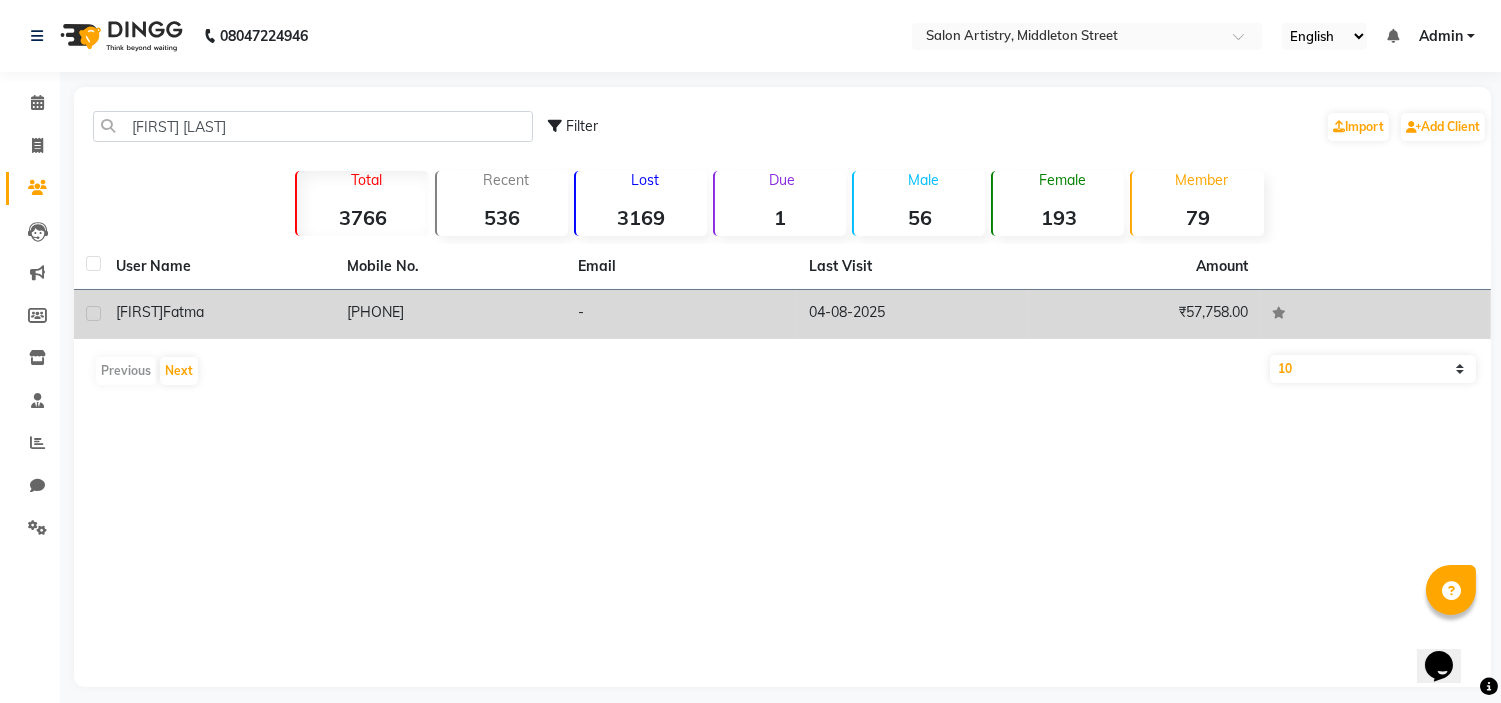 click on "Fatma" 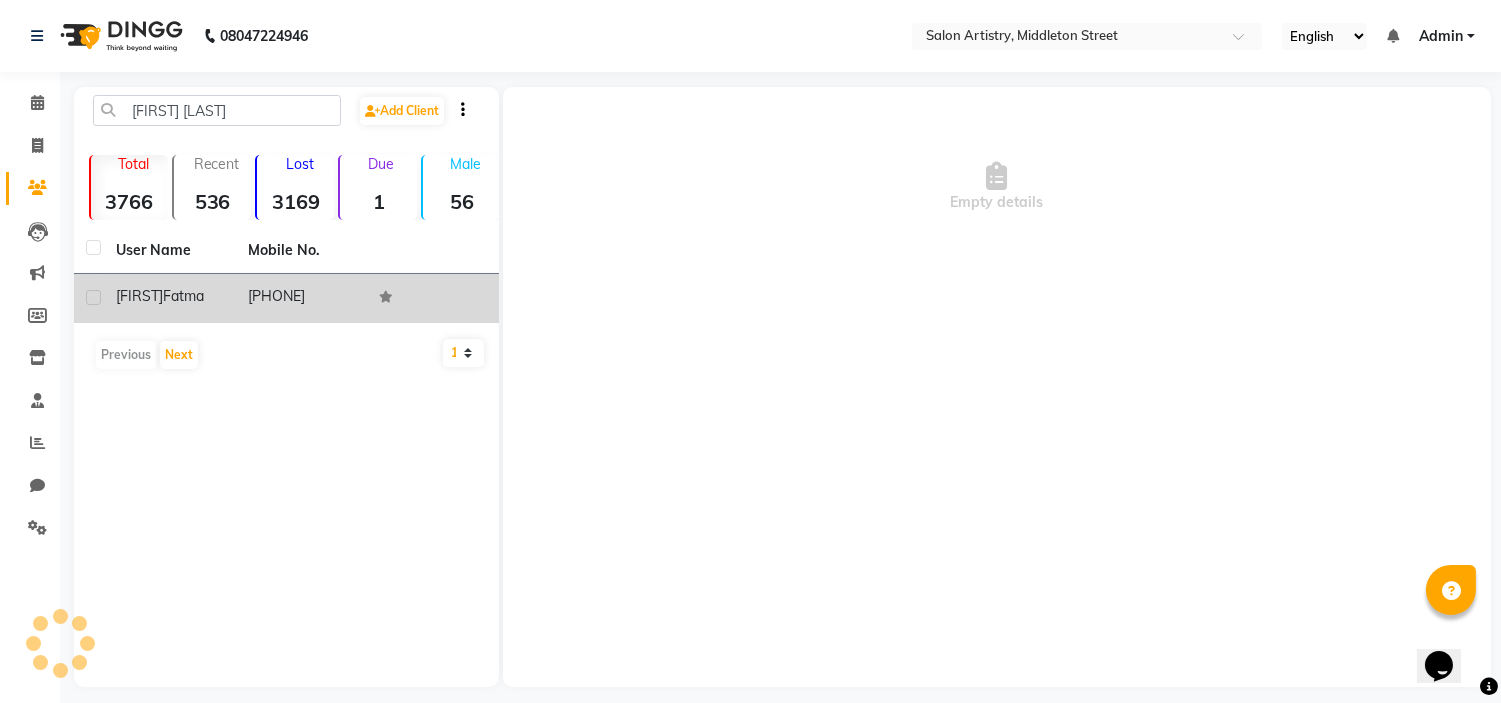 click on "Fatma" 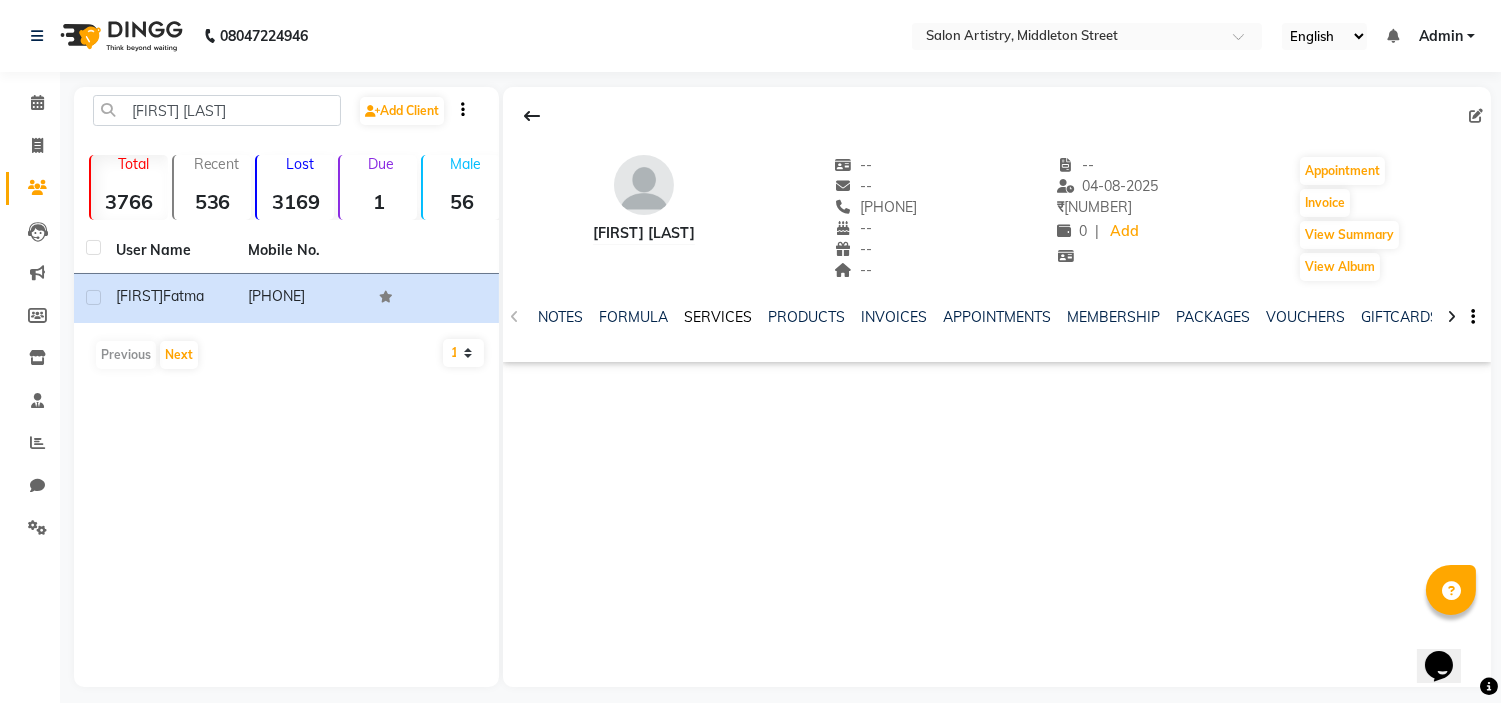 click on "SERVICES" 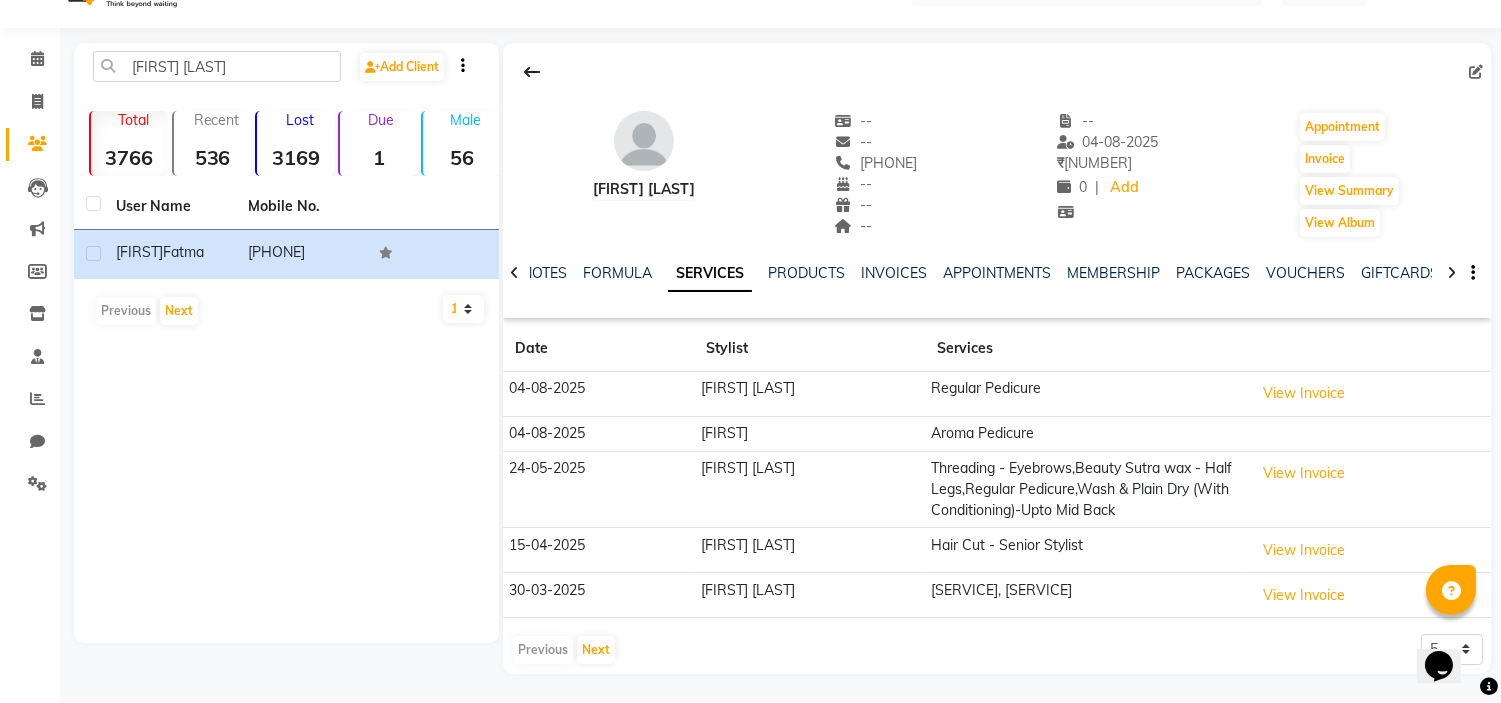 scroll, scrollTop: 45, scrollLeft: 0, axis: vertical 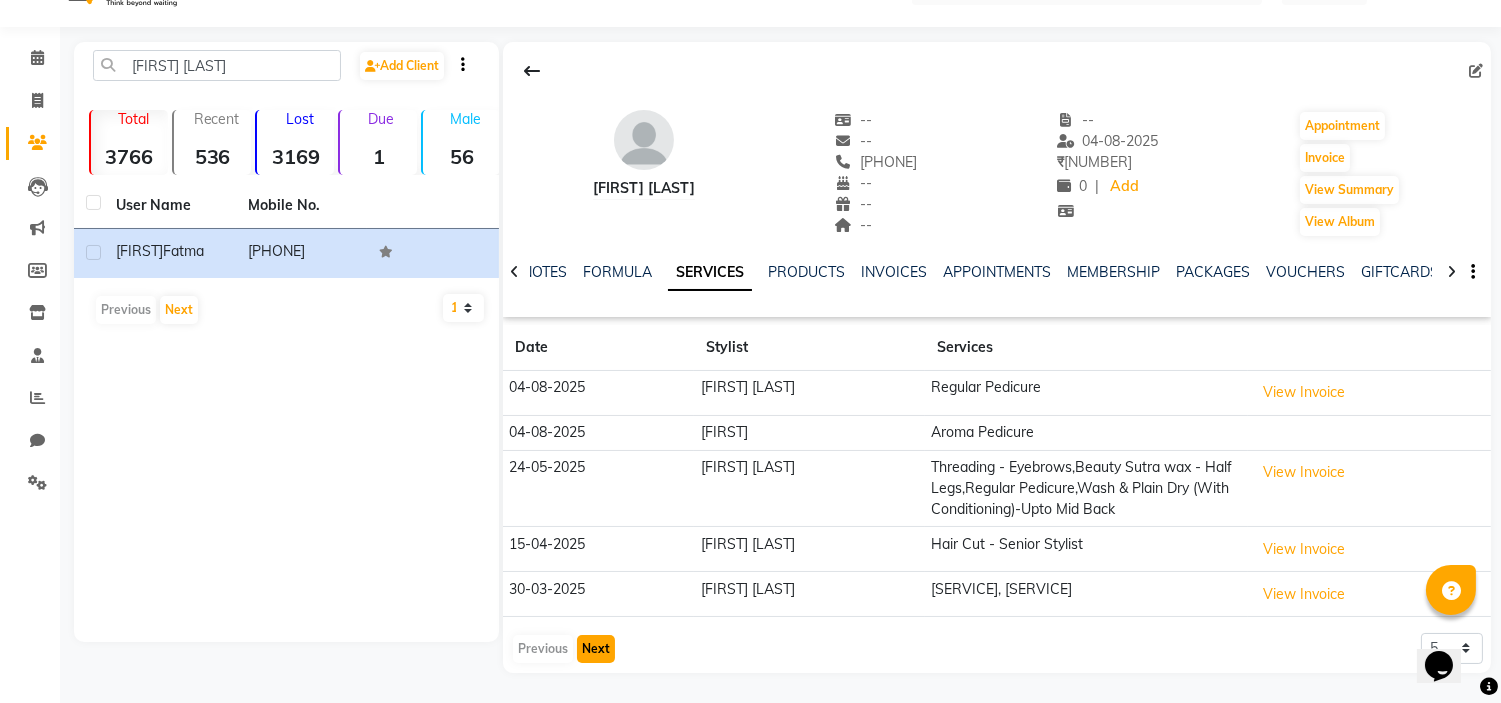 click on "Next" 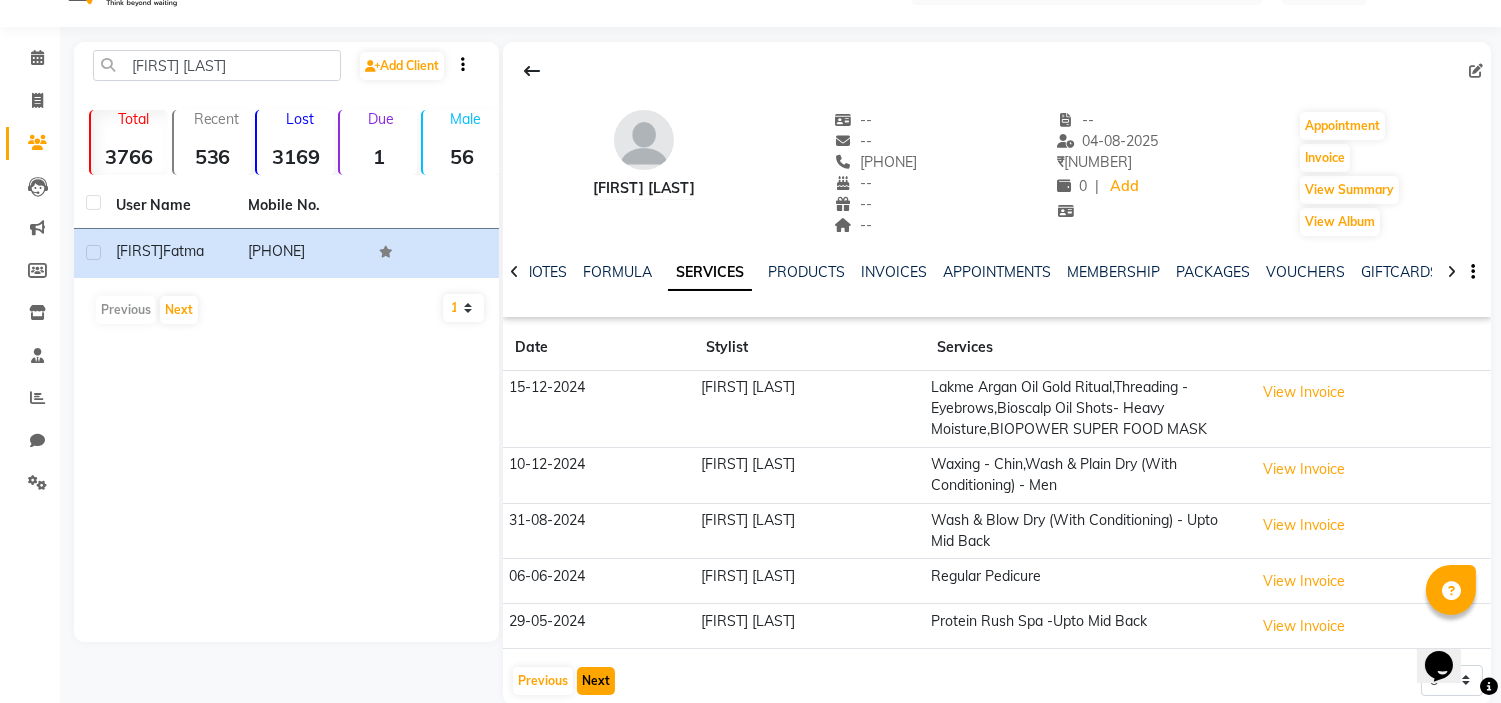 type 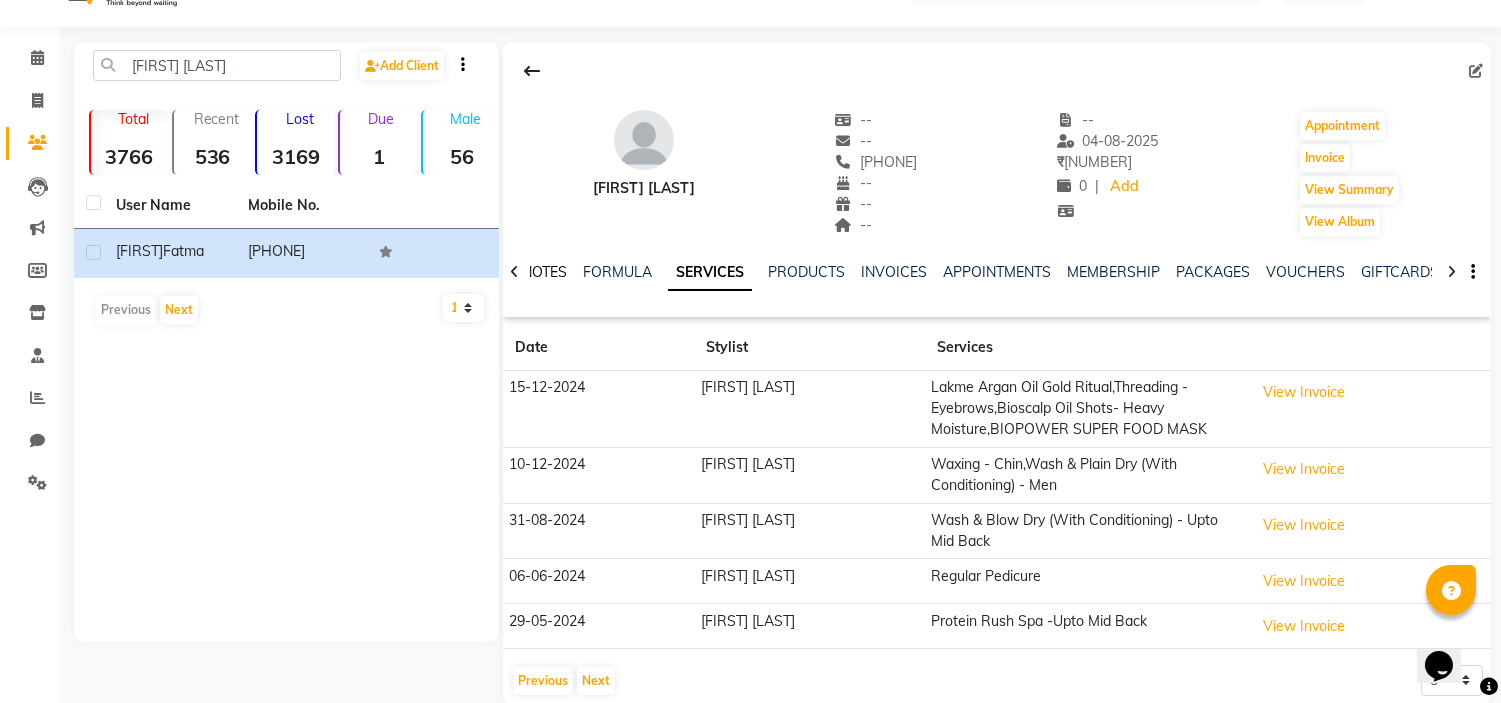 click on "NOTES" 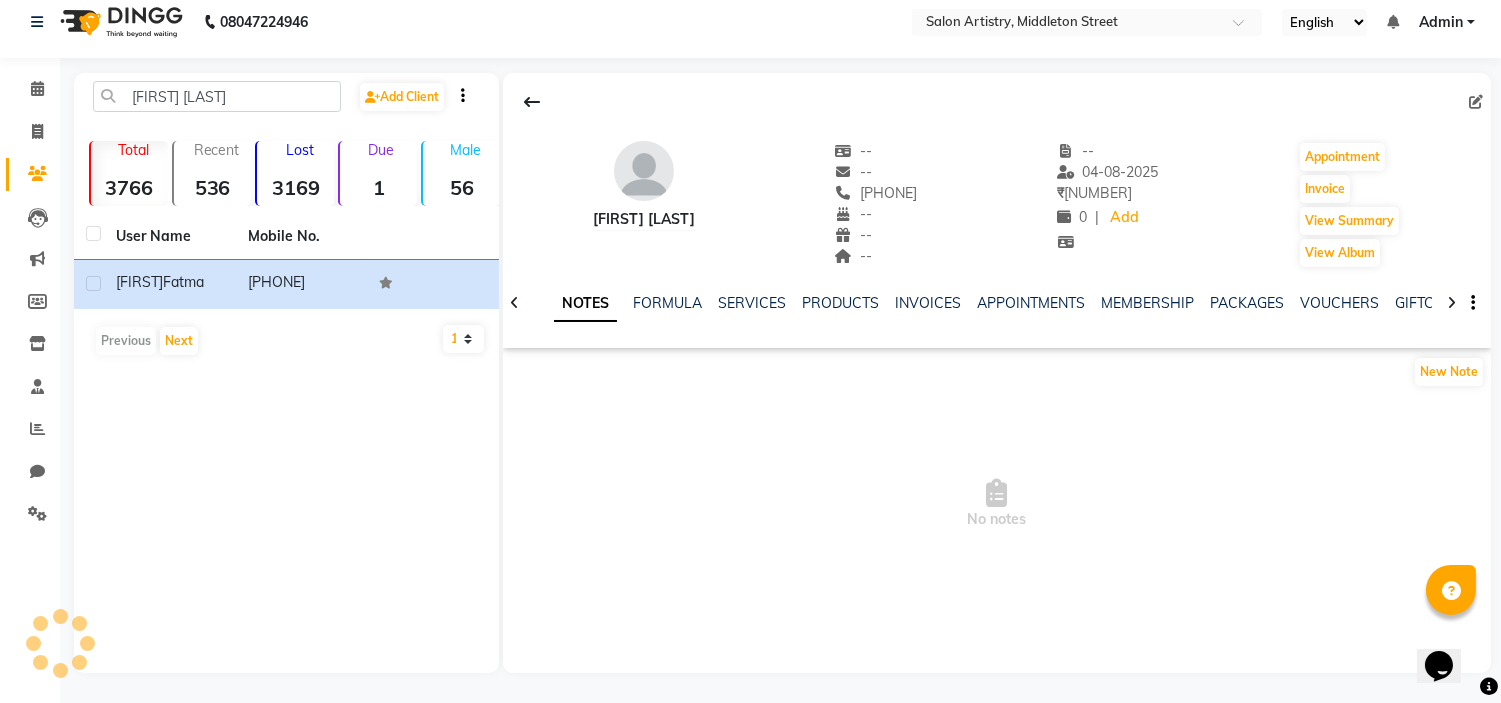 scroll, scrollTop: 13, scrollLeft: 0, axis: vertical 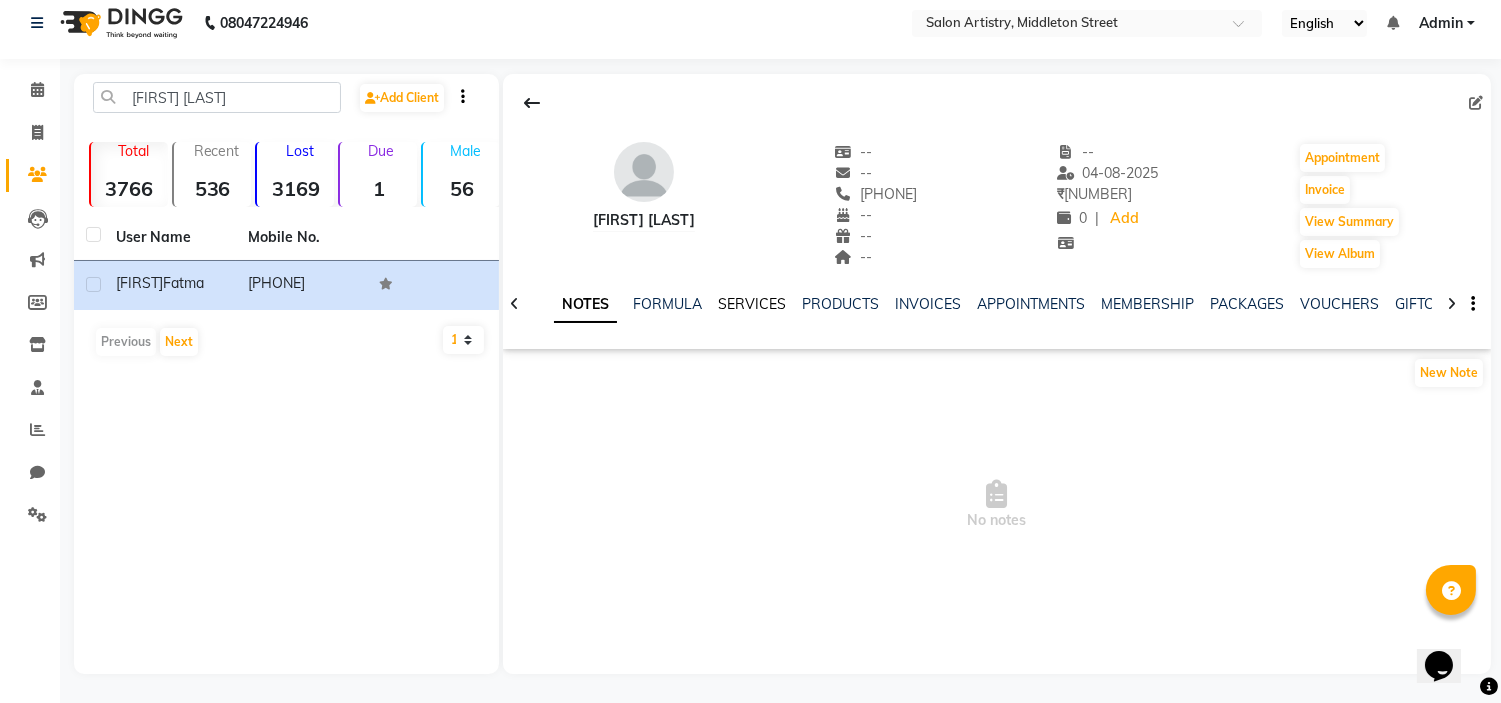 click on "SERVICES" 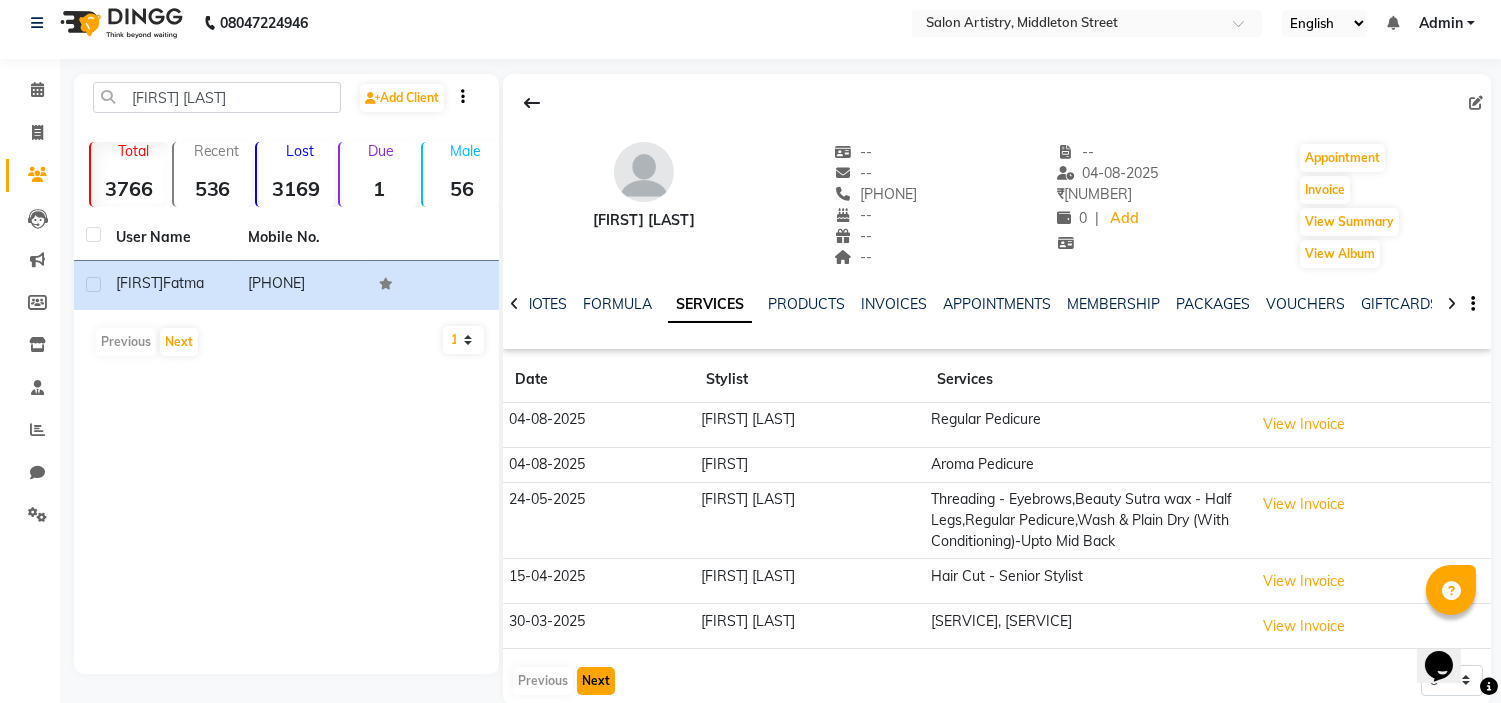 click on "Next" 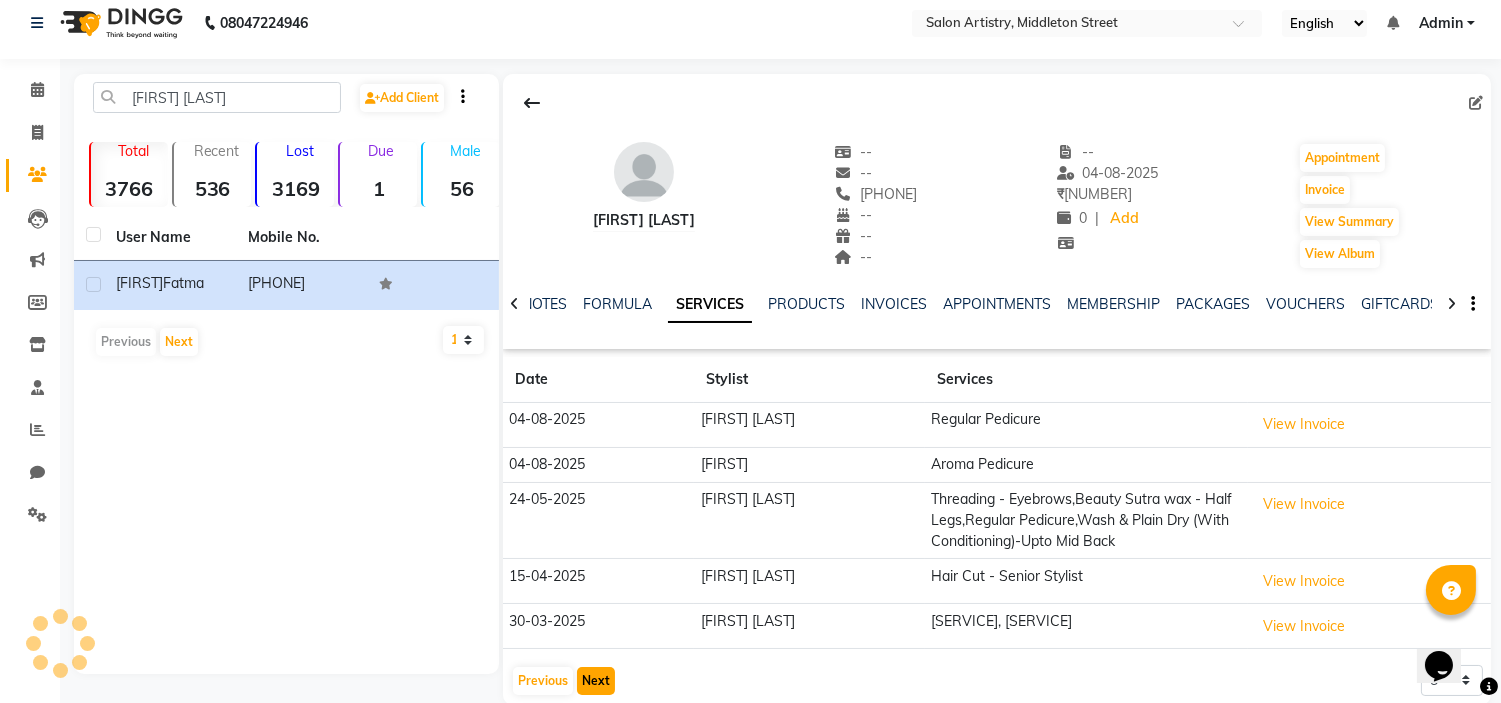 type 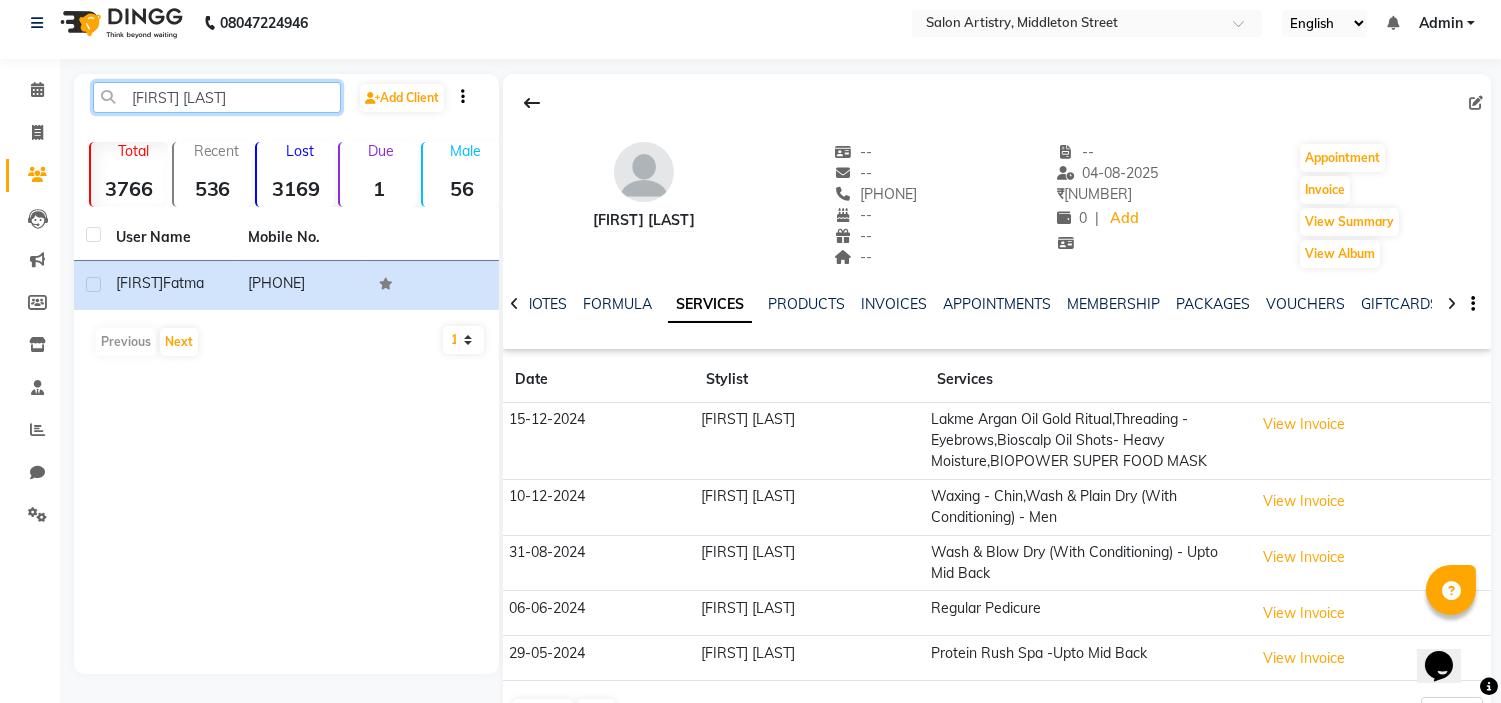click on "Ariza Fatma" 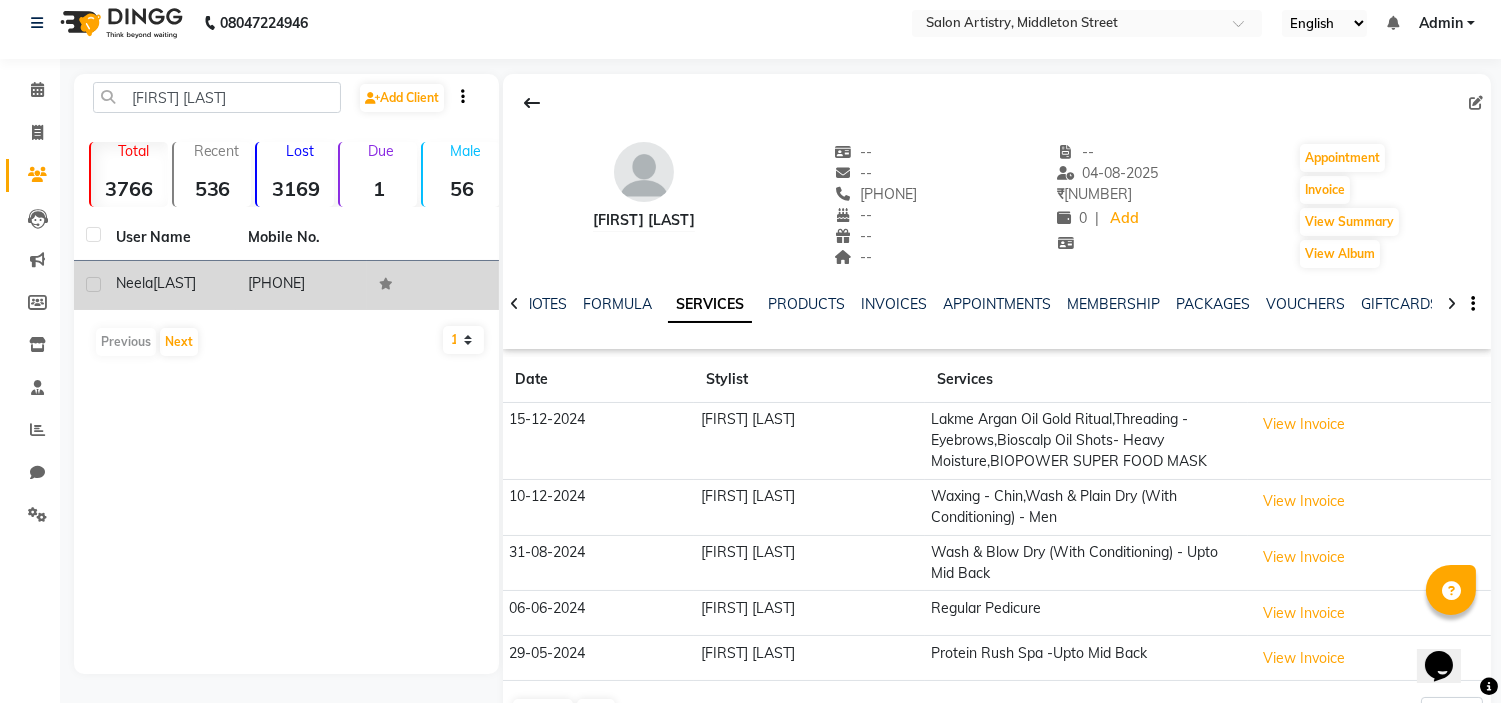 click on "Singh Roy" 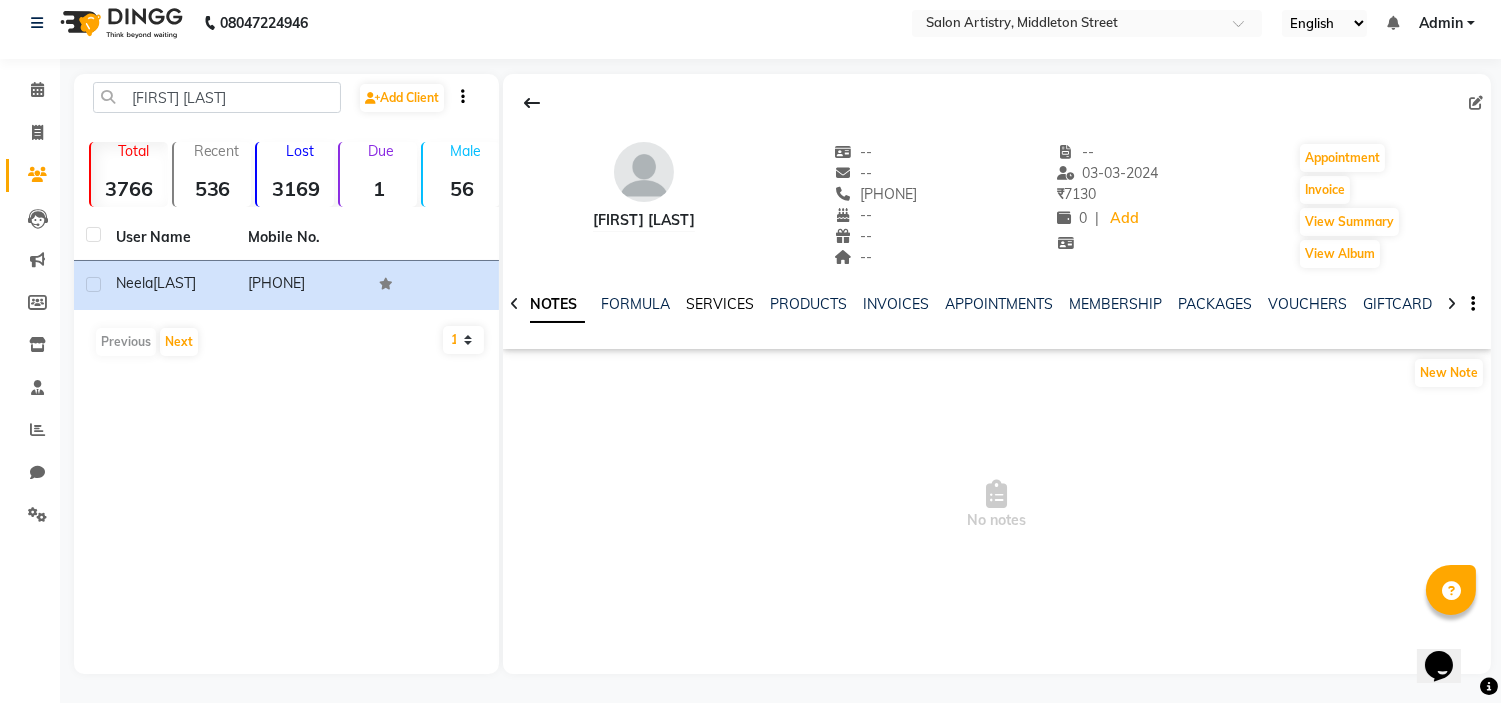 click on "SERVICES" 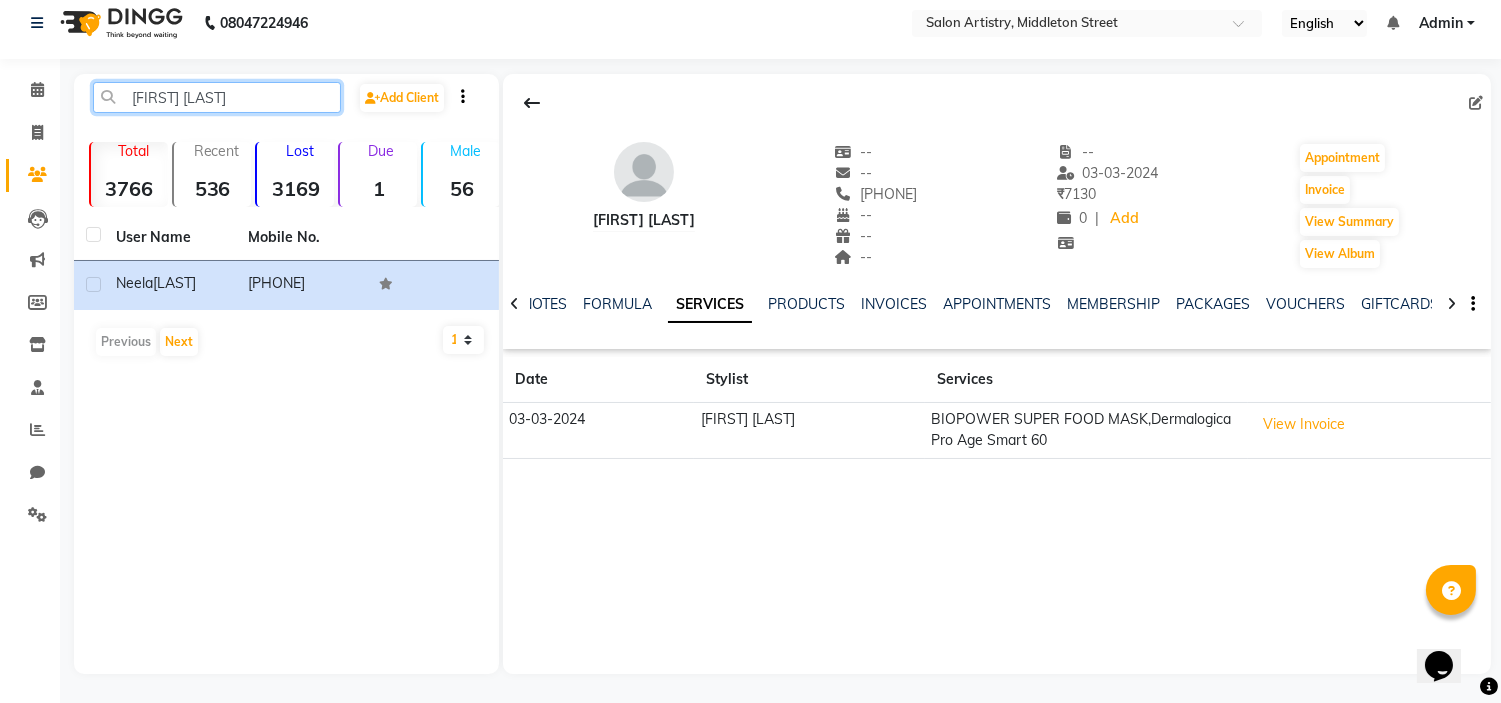 click on "Neela Singh Roy" 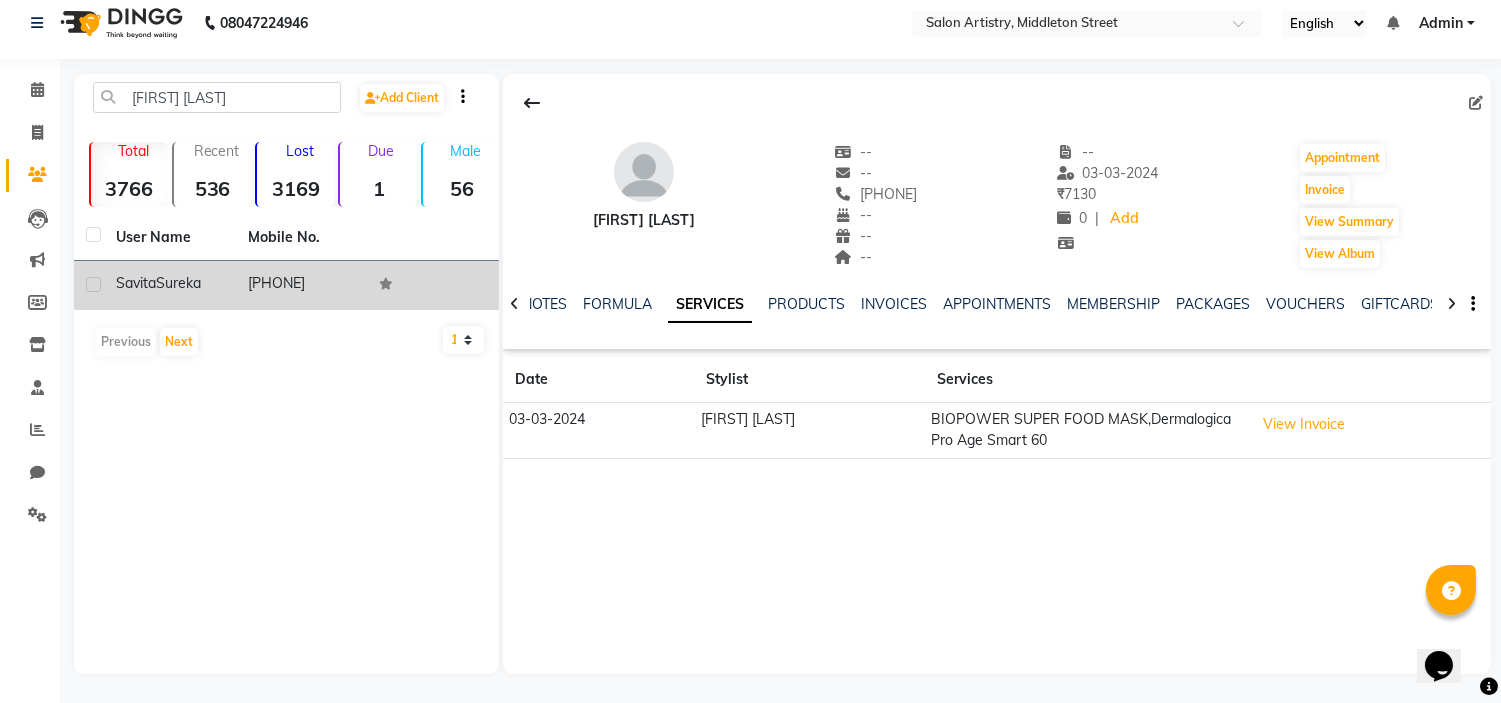 click on "Sureka" 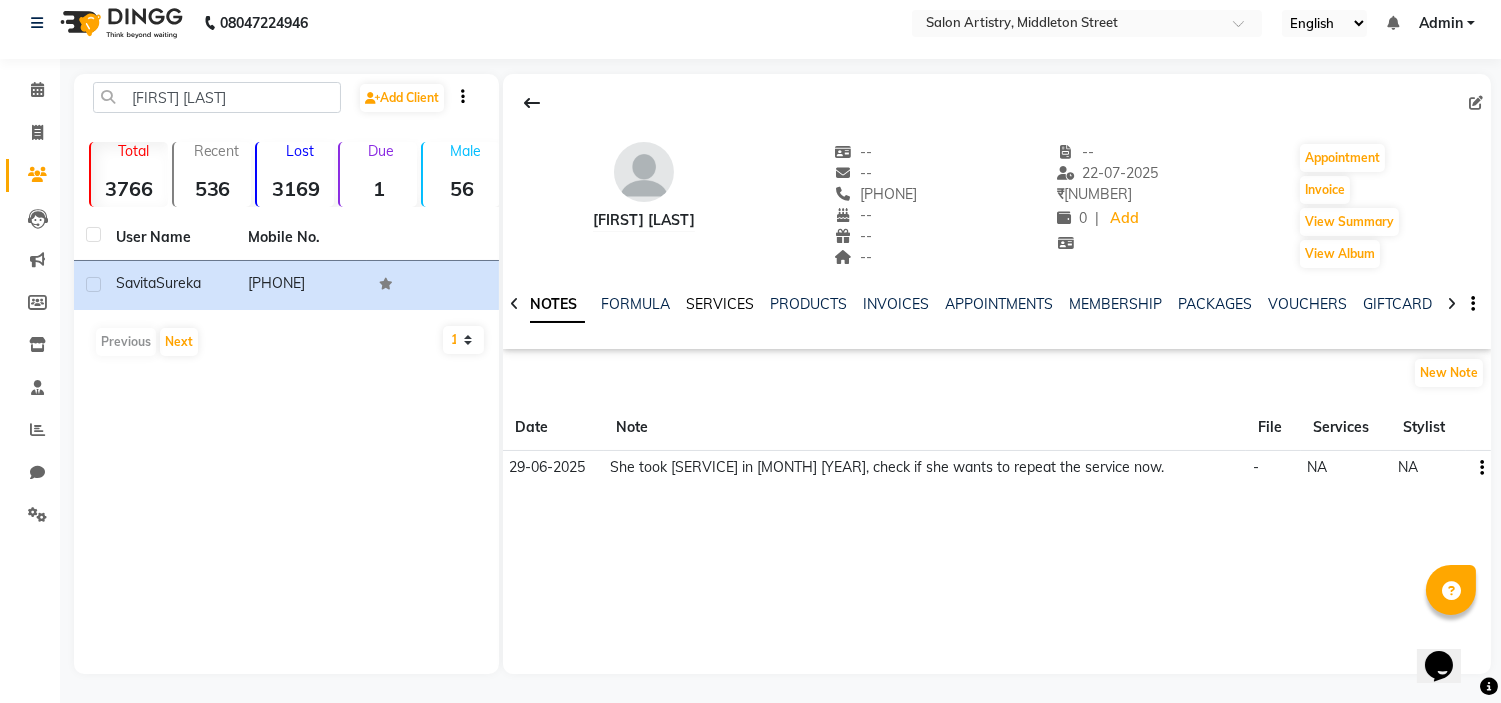 click on "SERVICES" 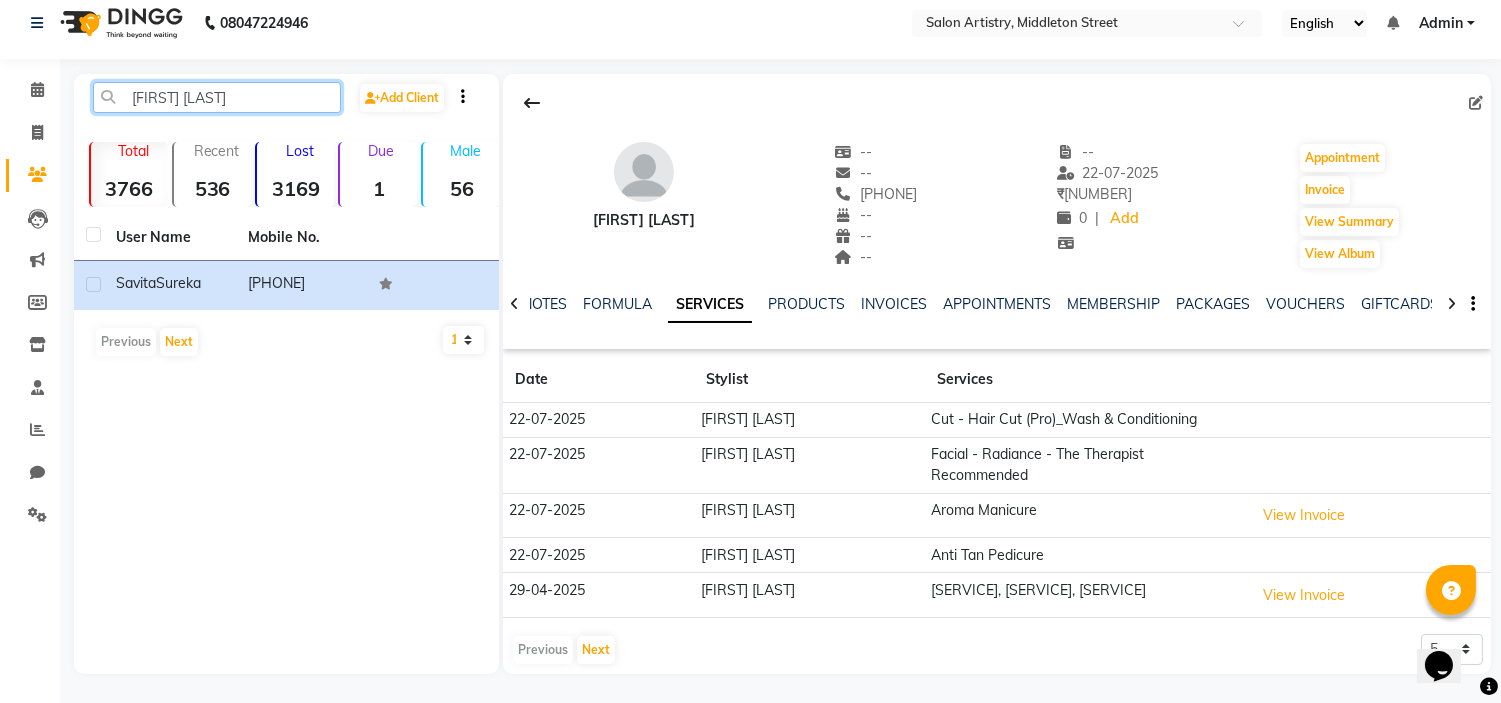 click on "Savita Sureka" 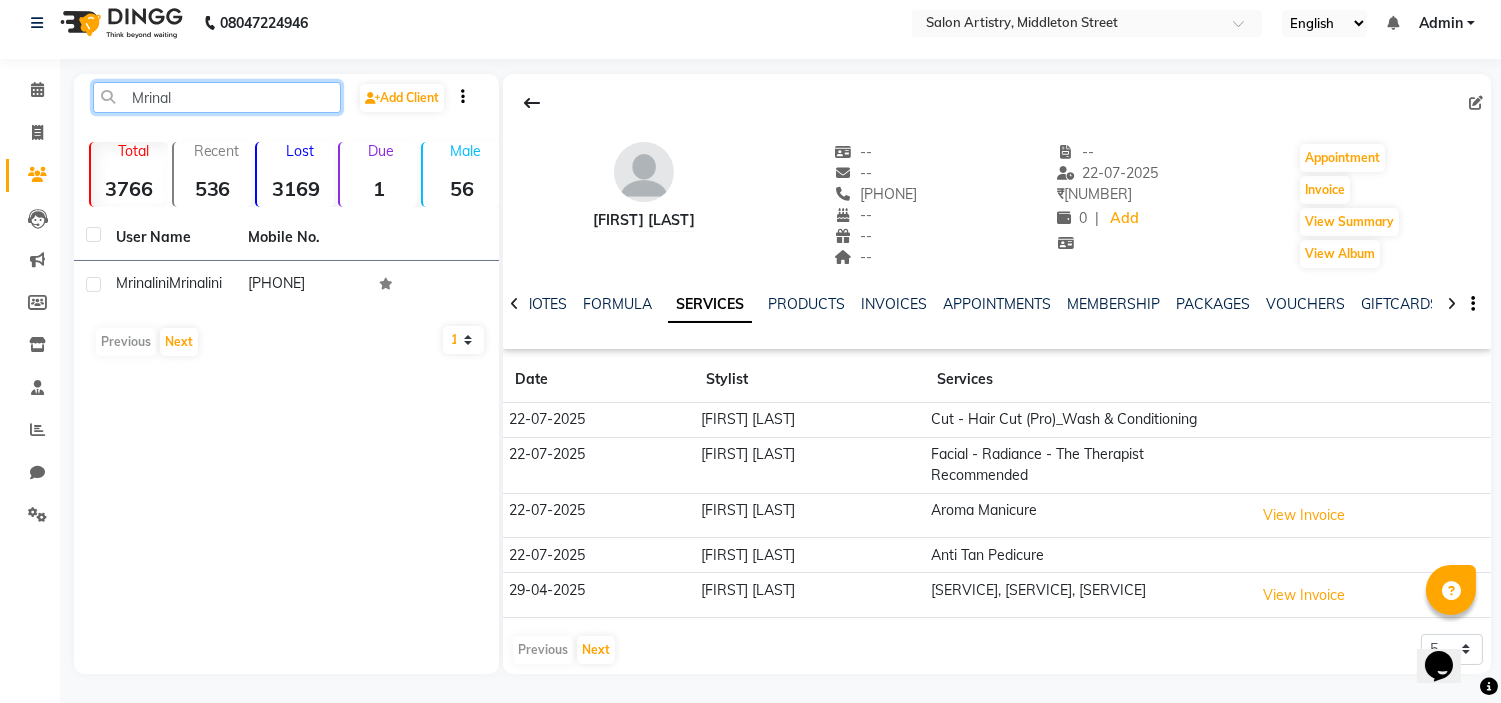 click on "Mrinal" 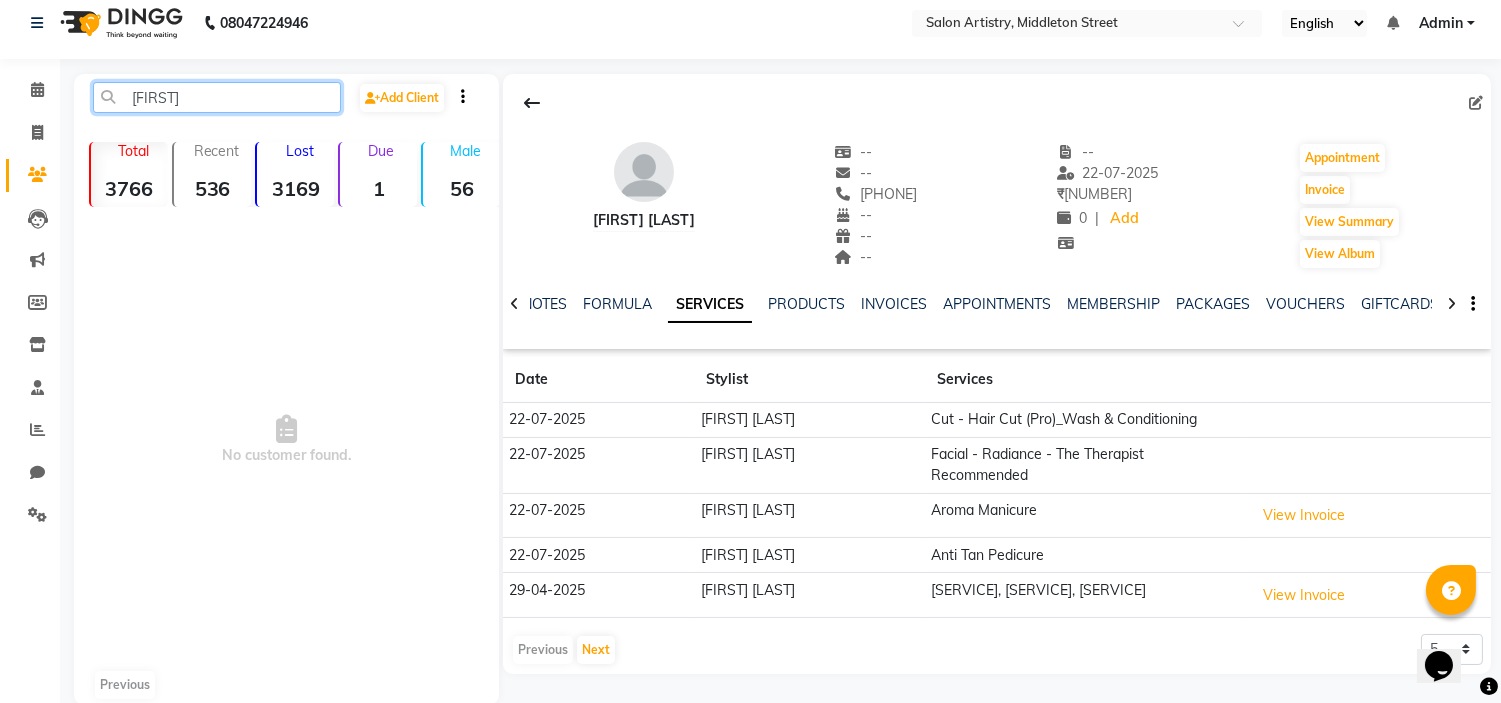 type on "PrachetA" 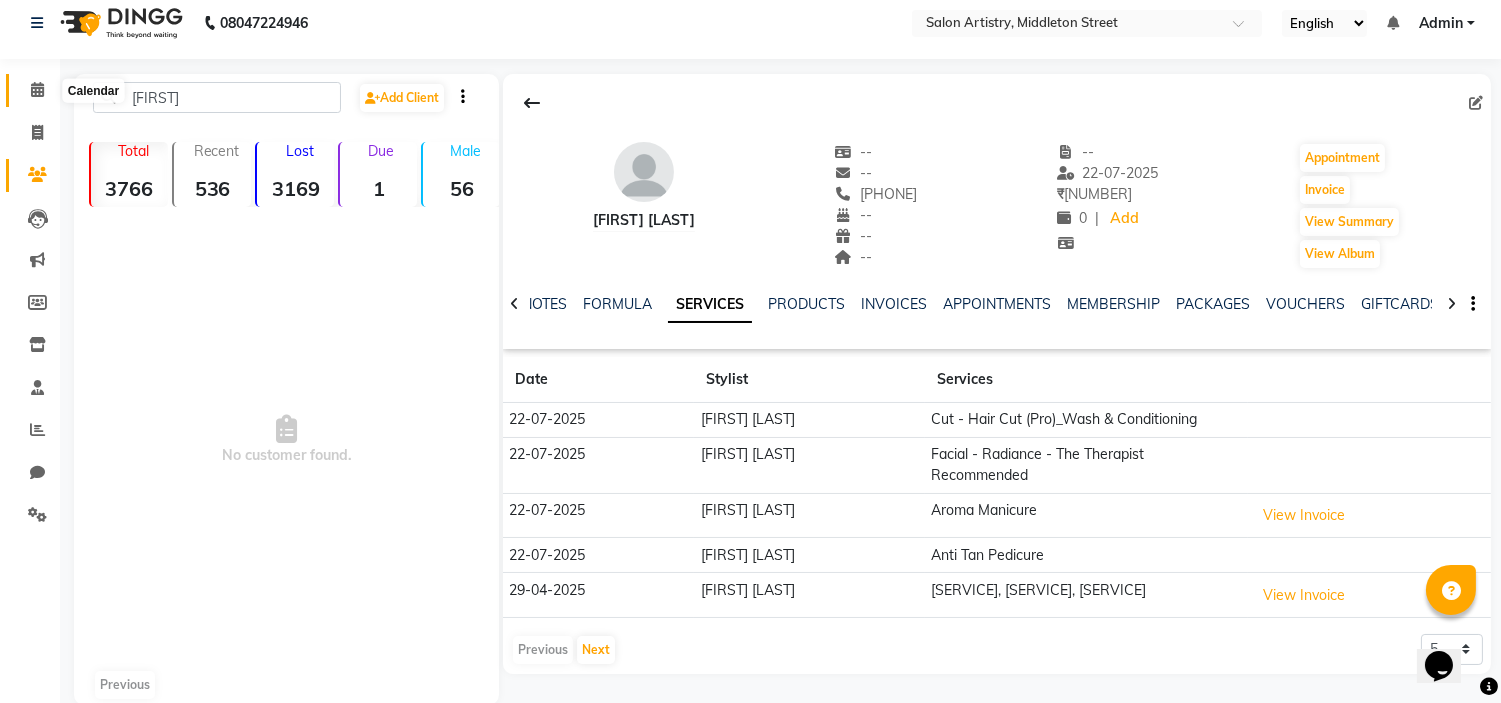 click 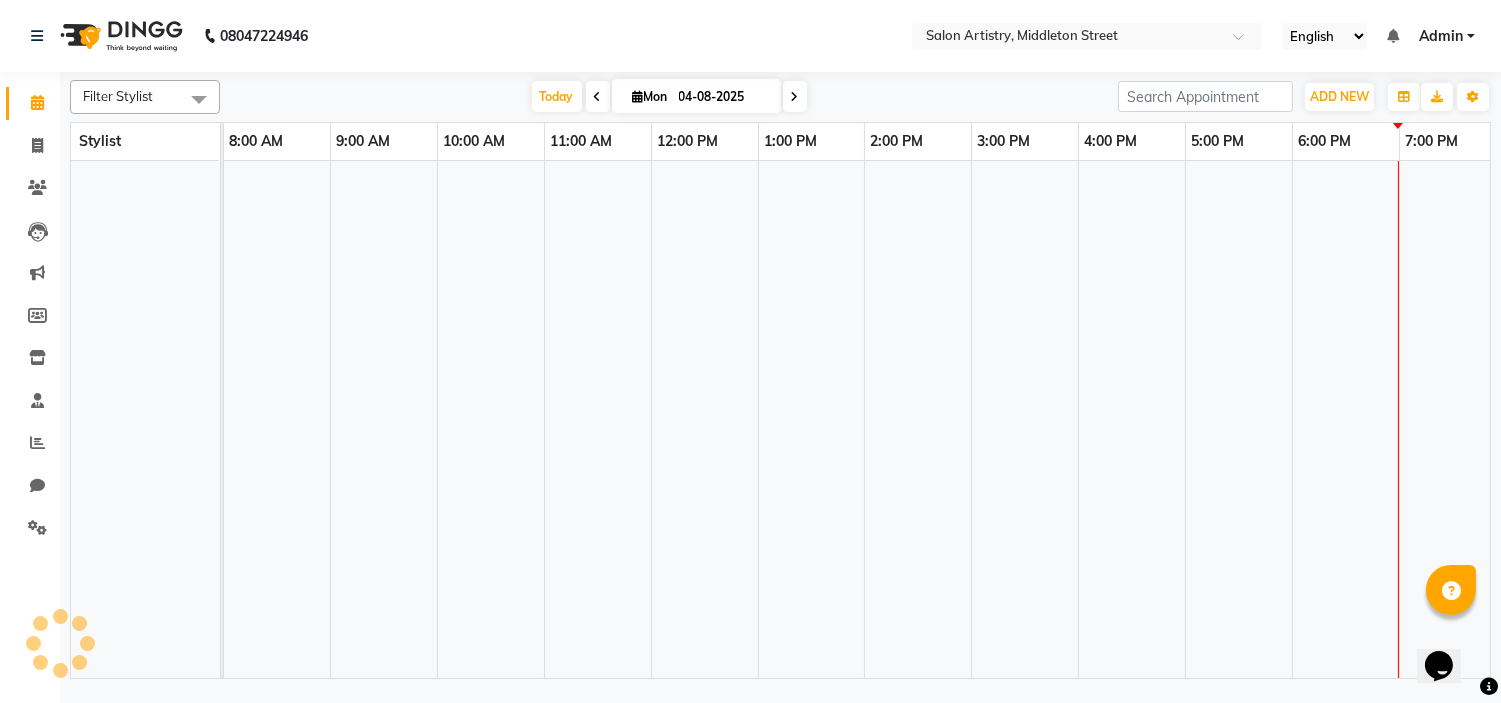 scroll, scrollTop: 0, scrollLeft: 0, axis: both 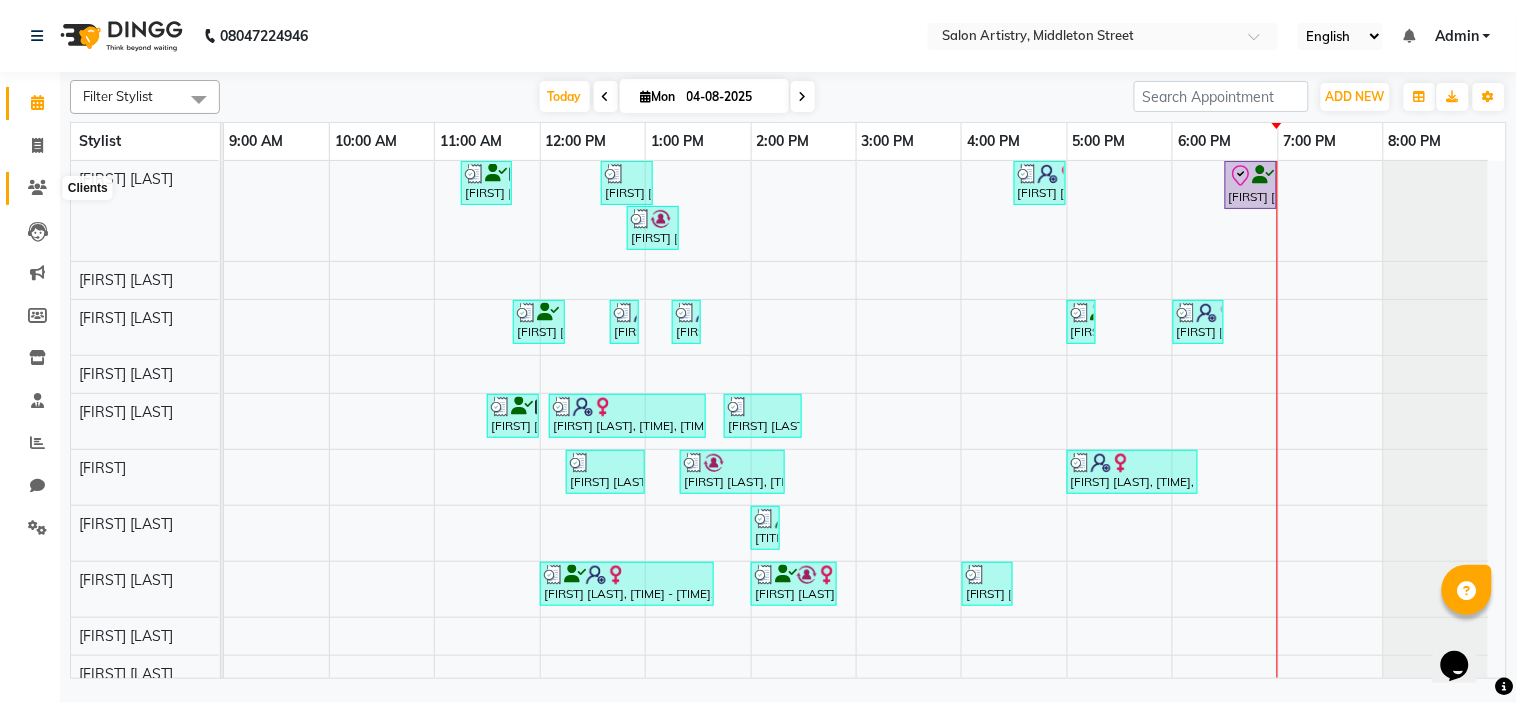click 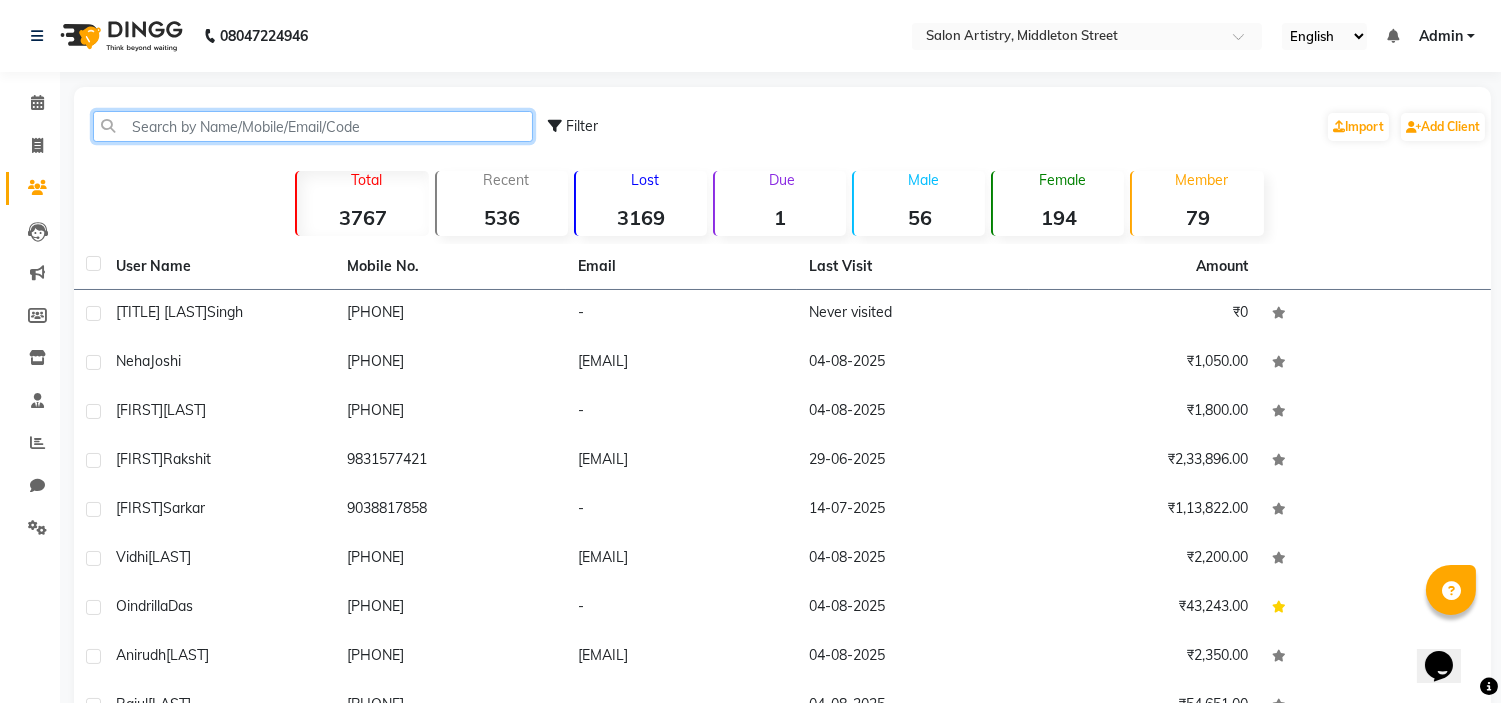 click 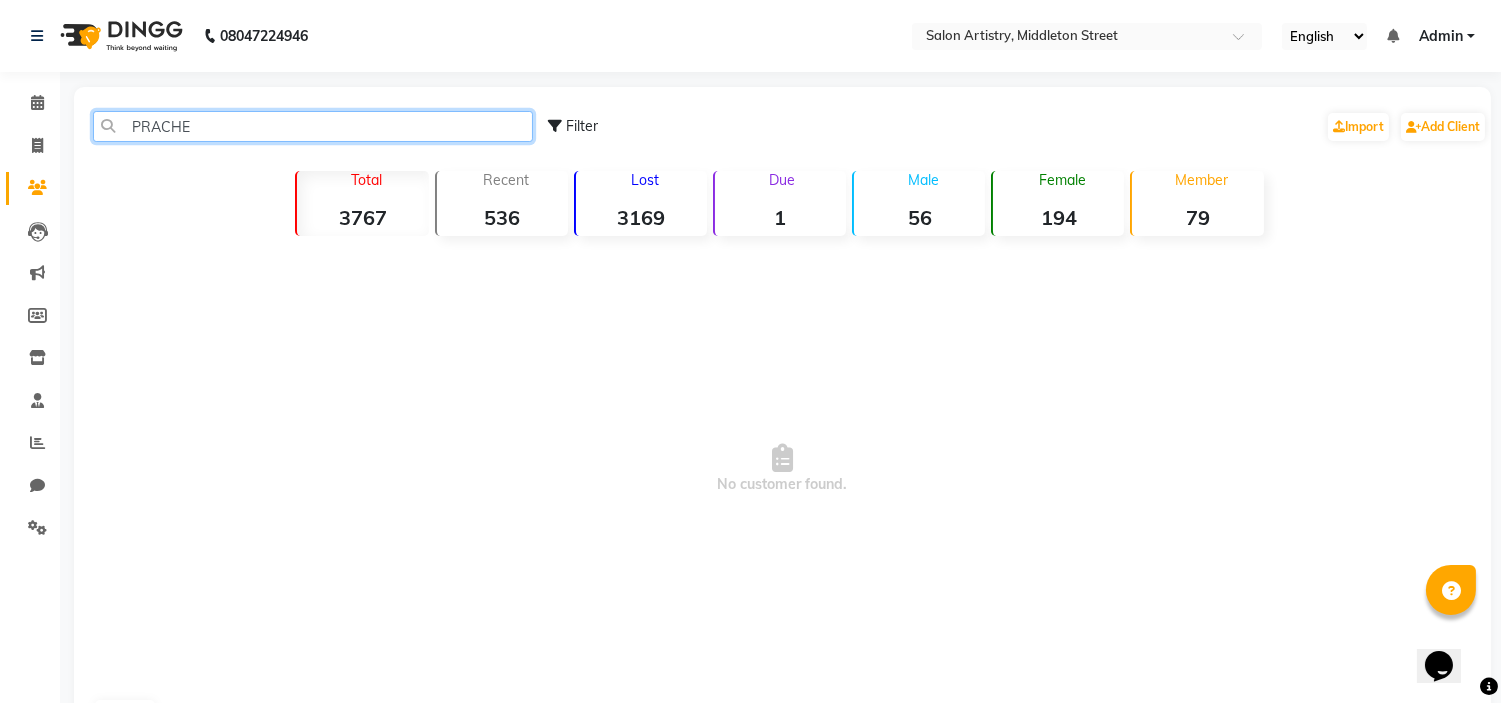 click on "PRACHE" 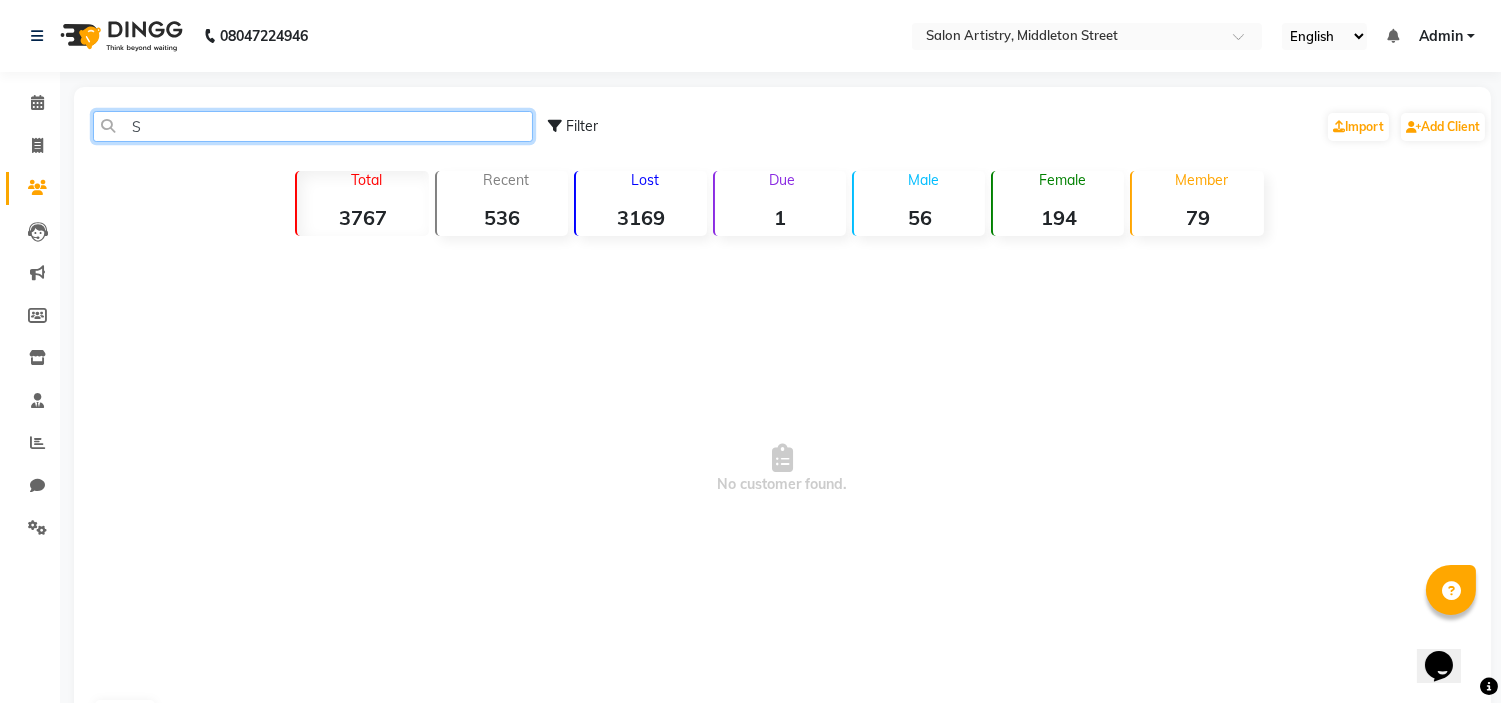 click on "S" 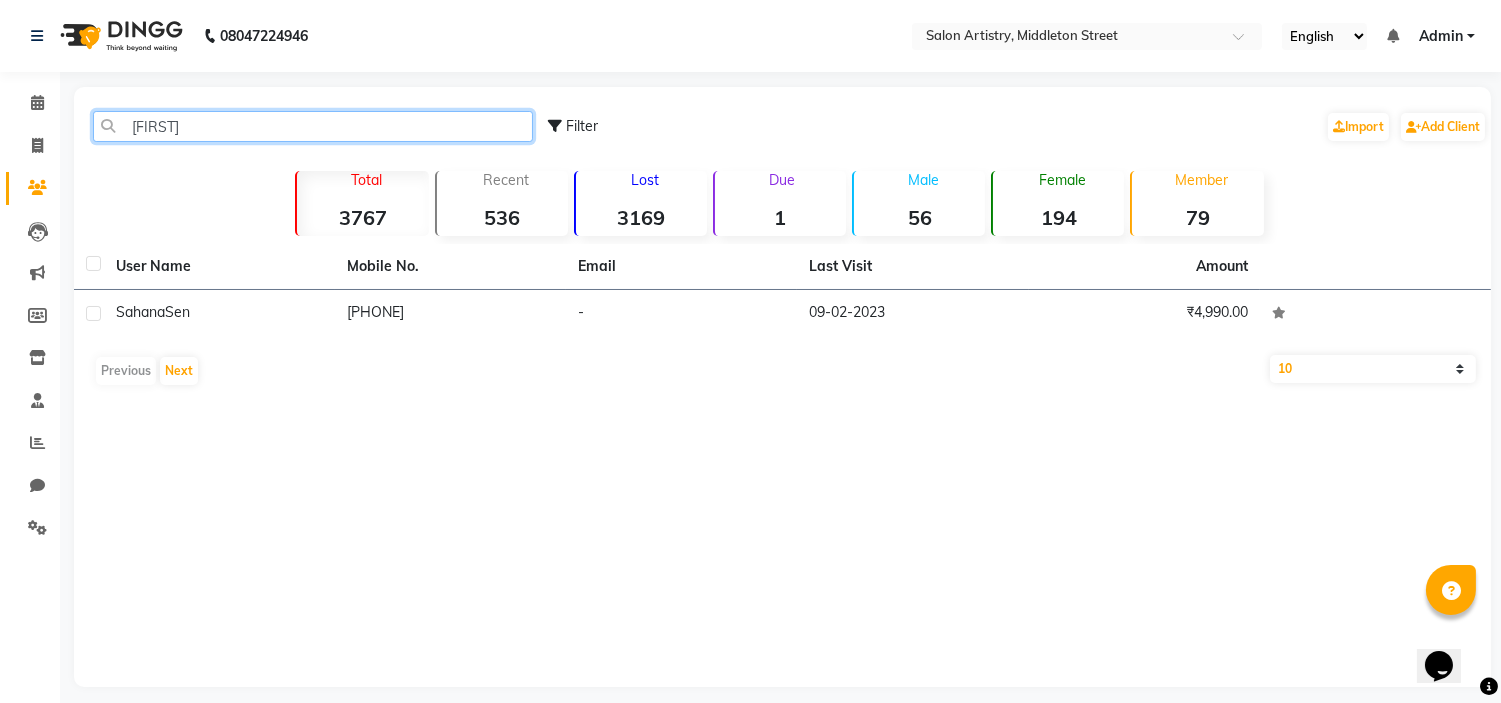 click on "SAHAN" 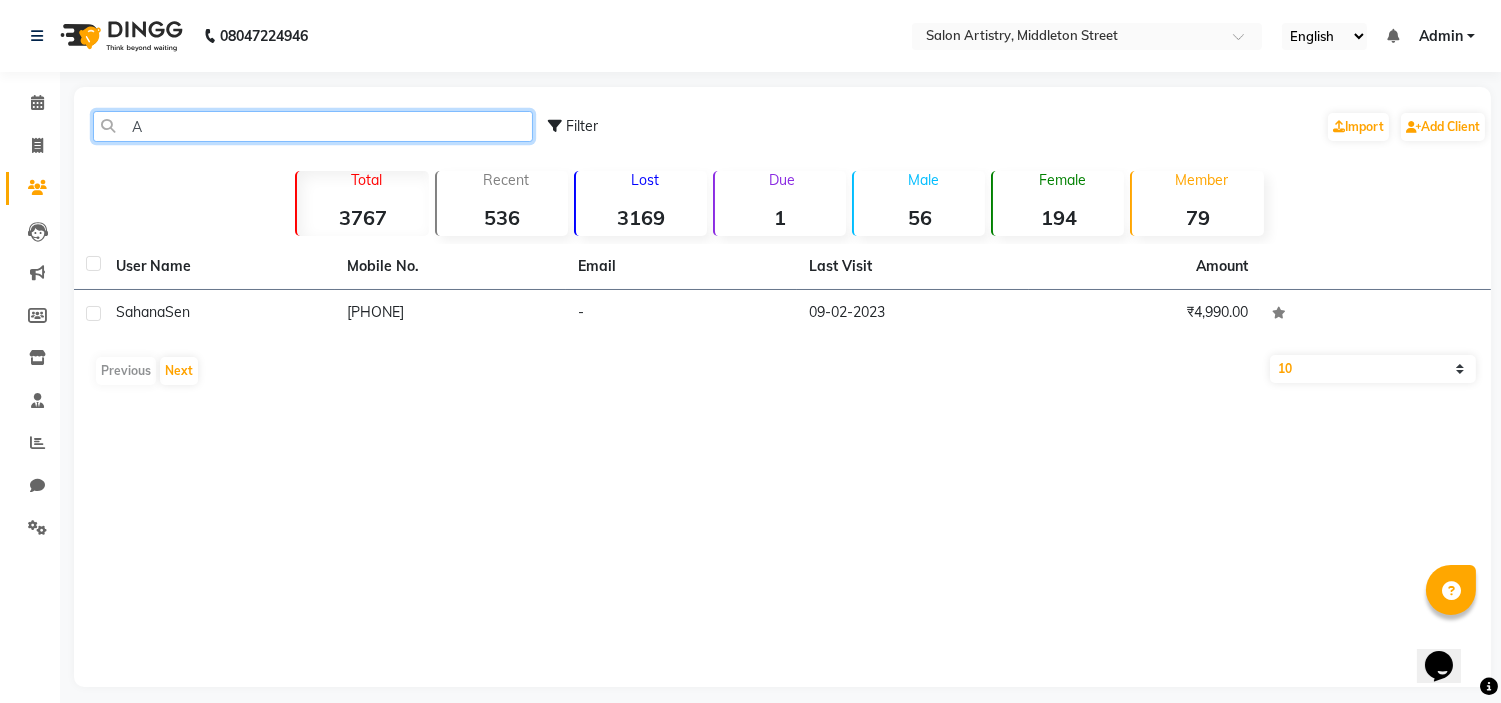 click on "A" 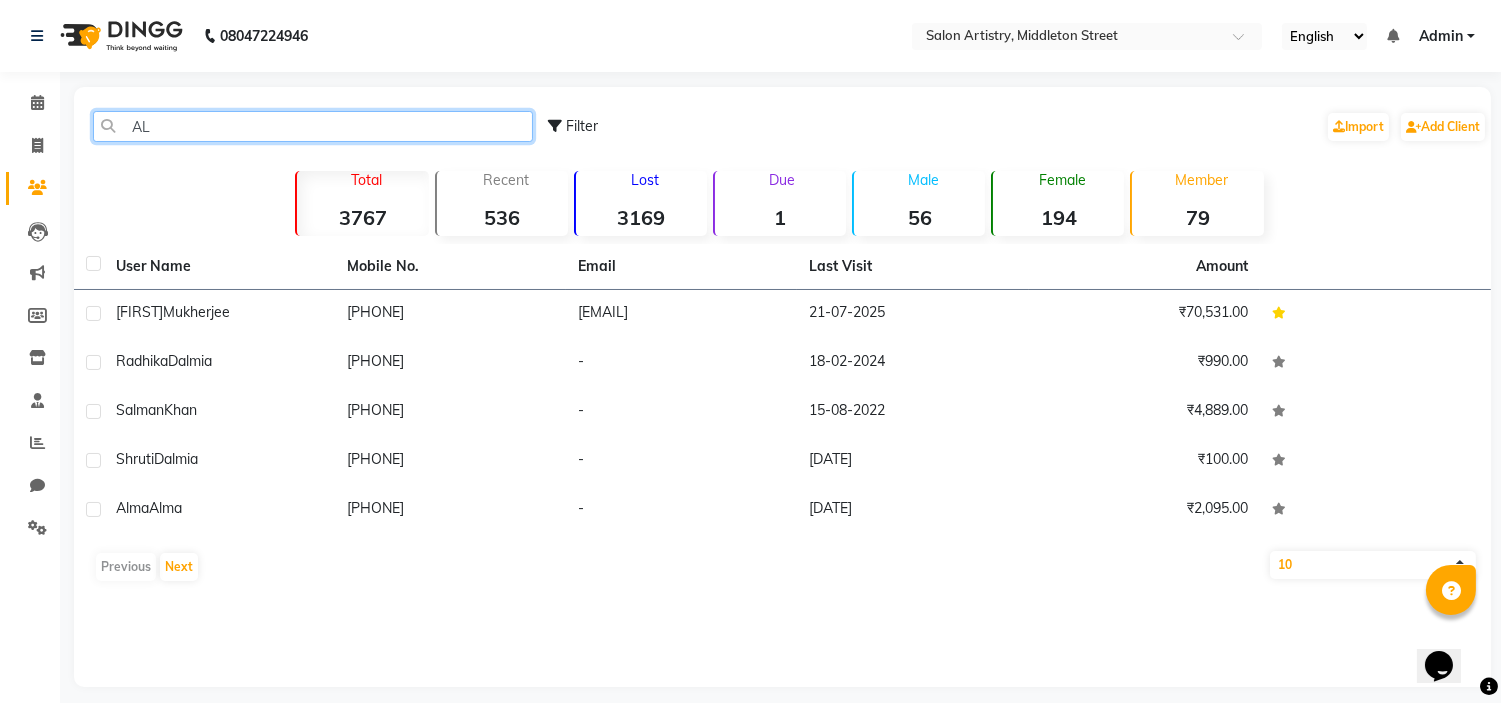 type on "A" 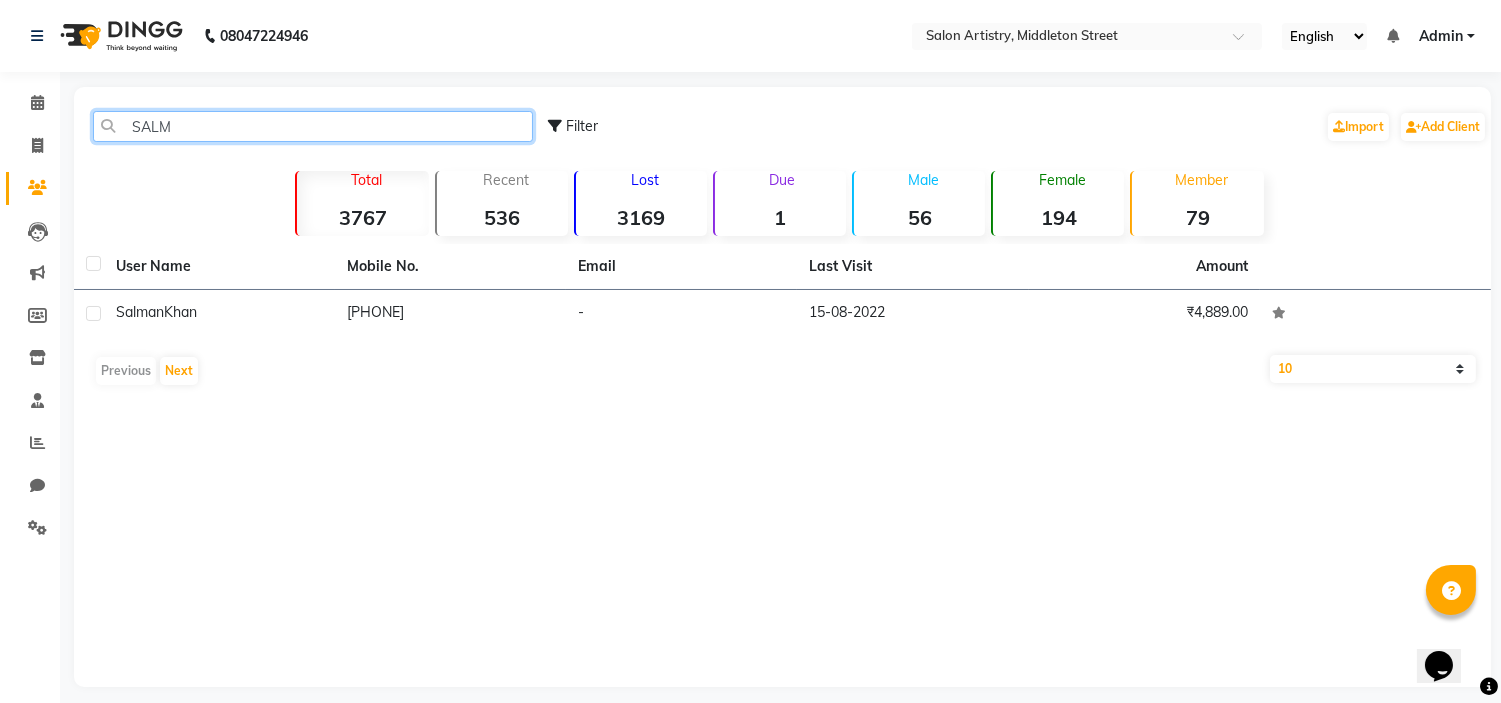 type on "SALM" 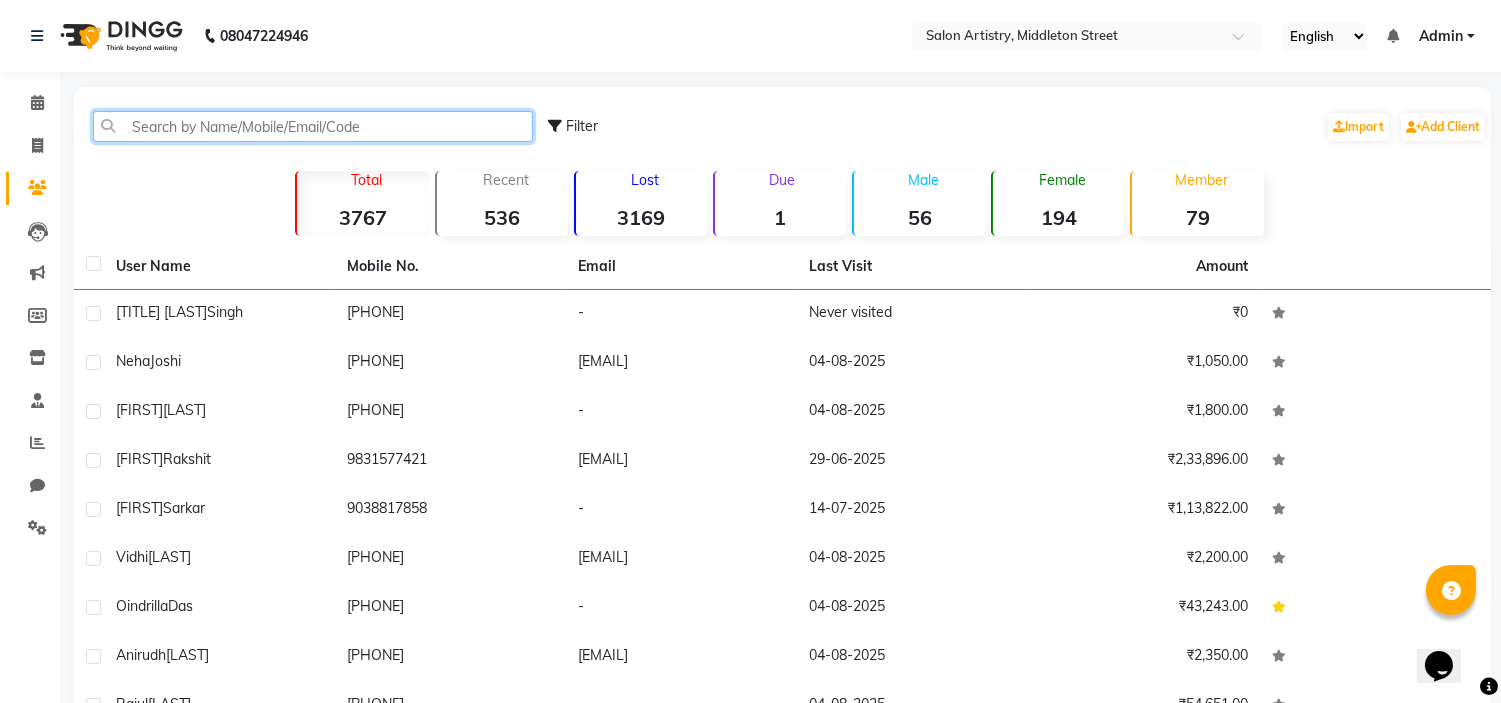 paste on "Shambhavi Pan" 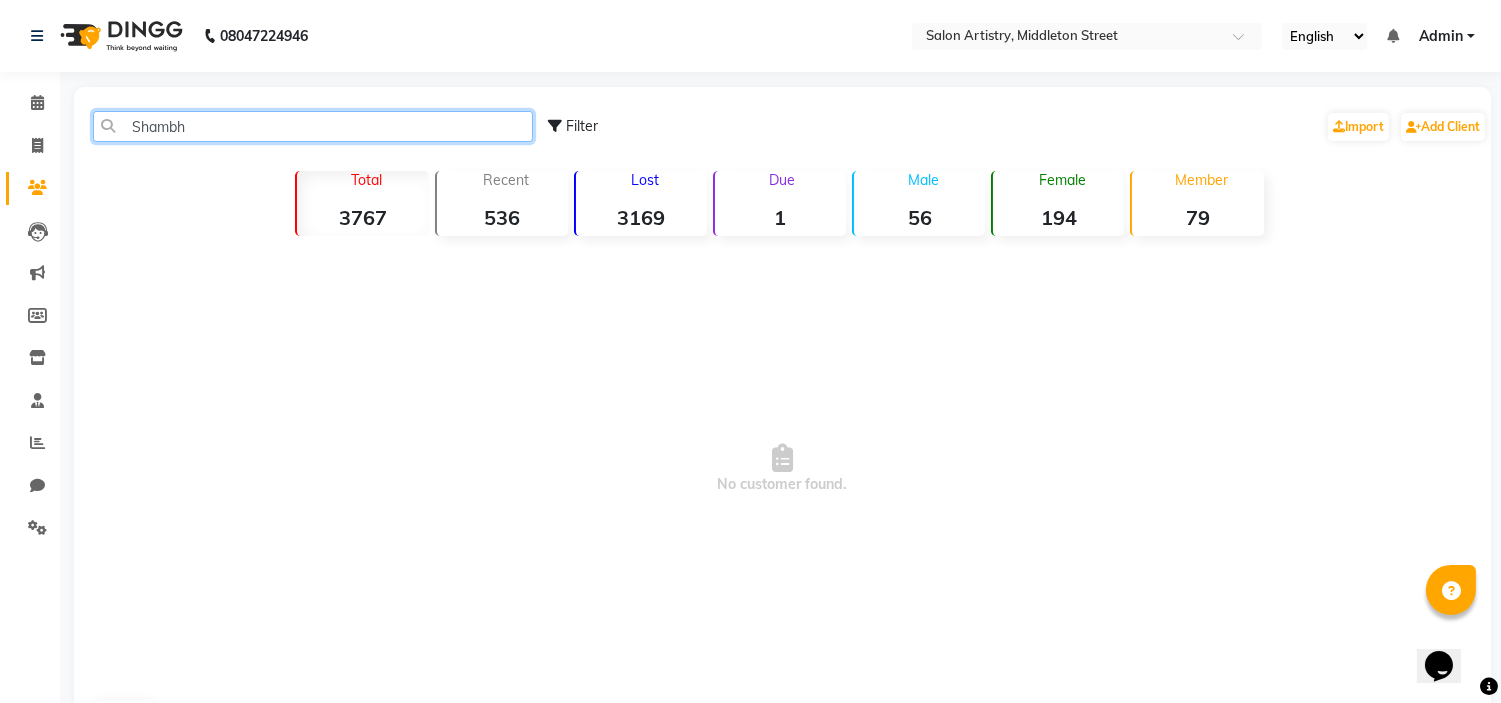 type on "Shambh" 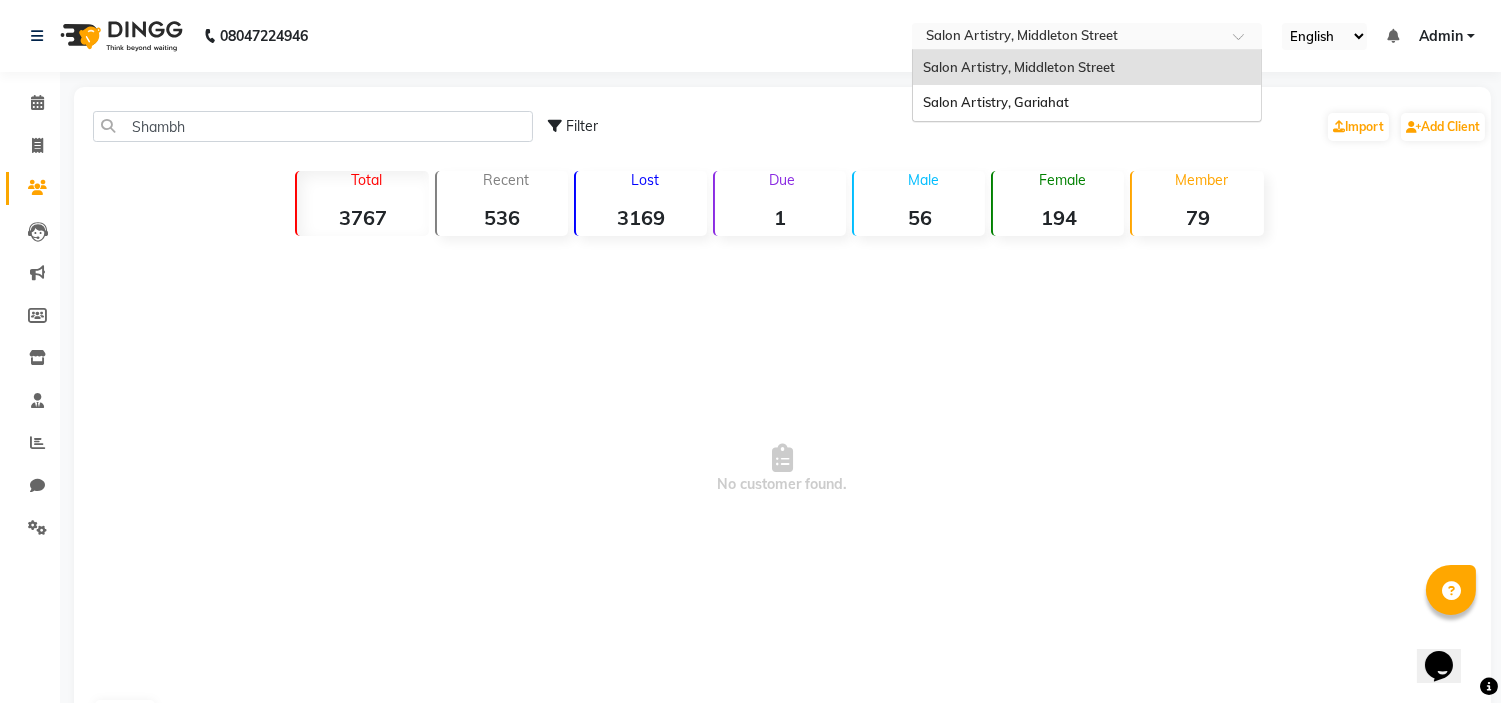 click at bounding box center (1067, 38) 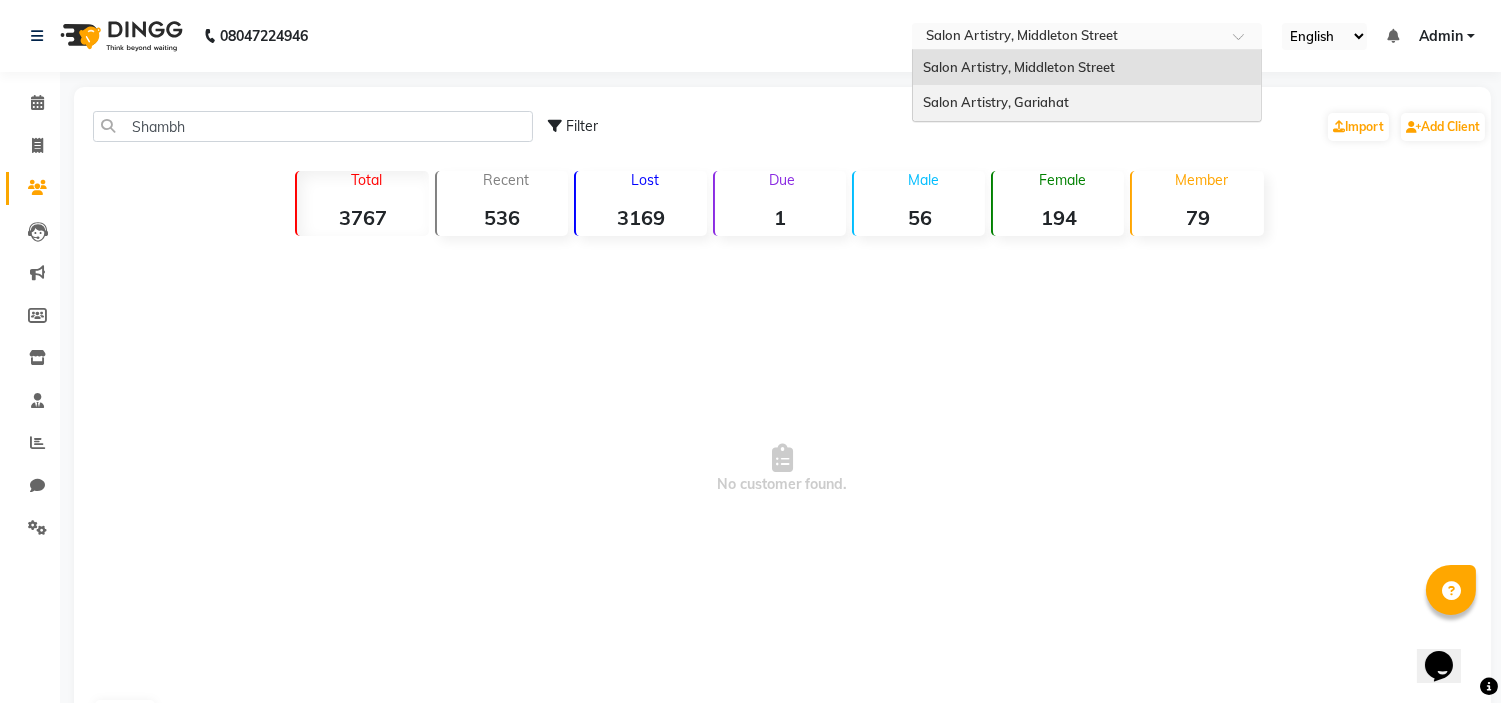 click on "Salon Artistry, Gariahat" at bounding box center [996, 102] 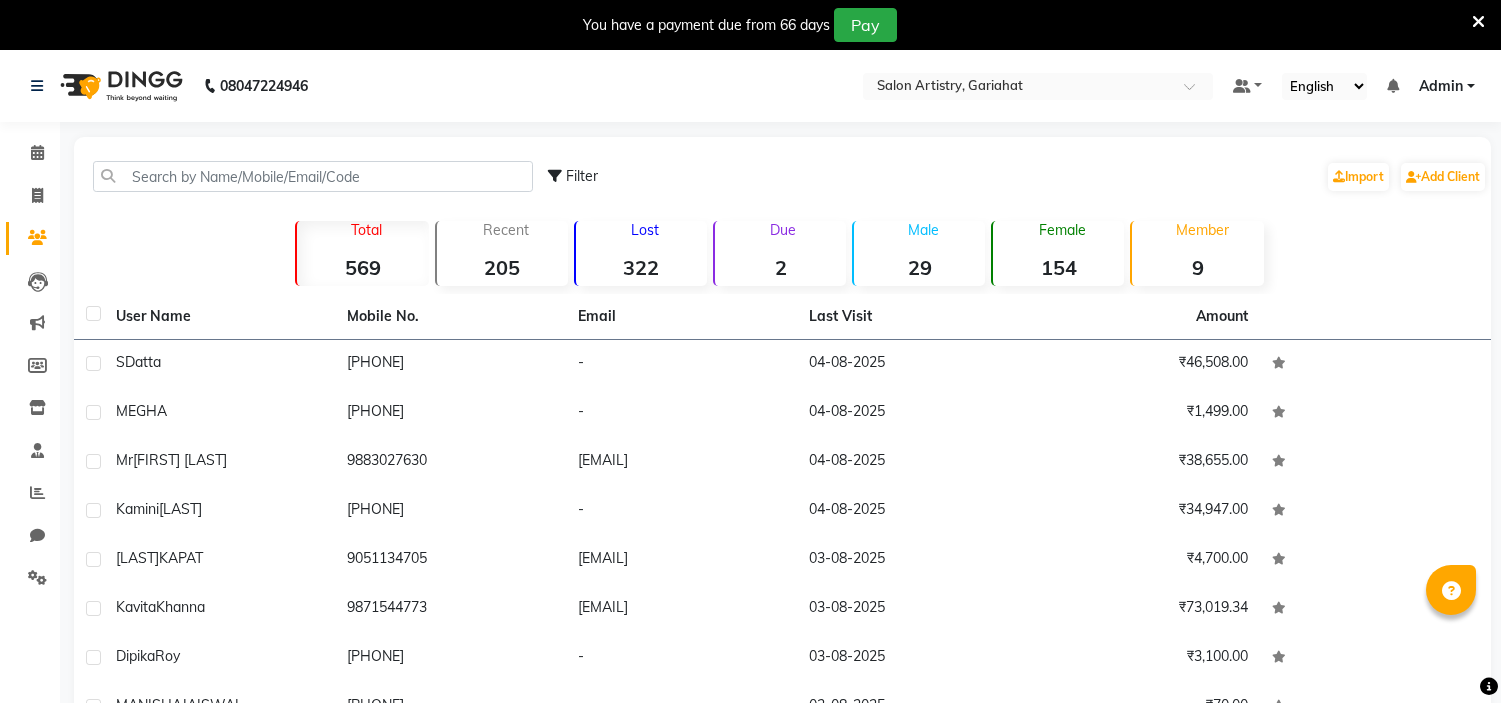 scroll, scrollTop: 0, scrollLeft: 0, axis: both 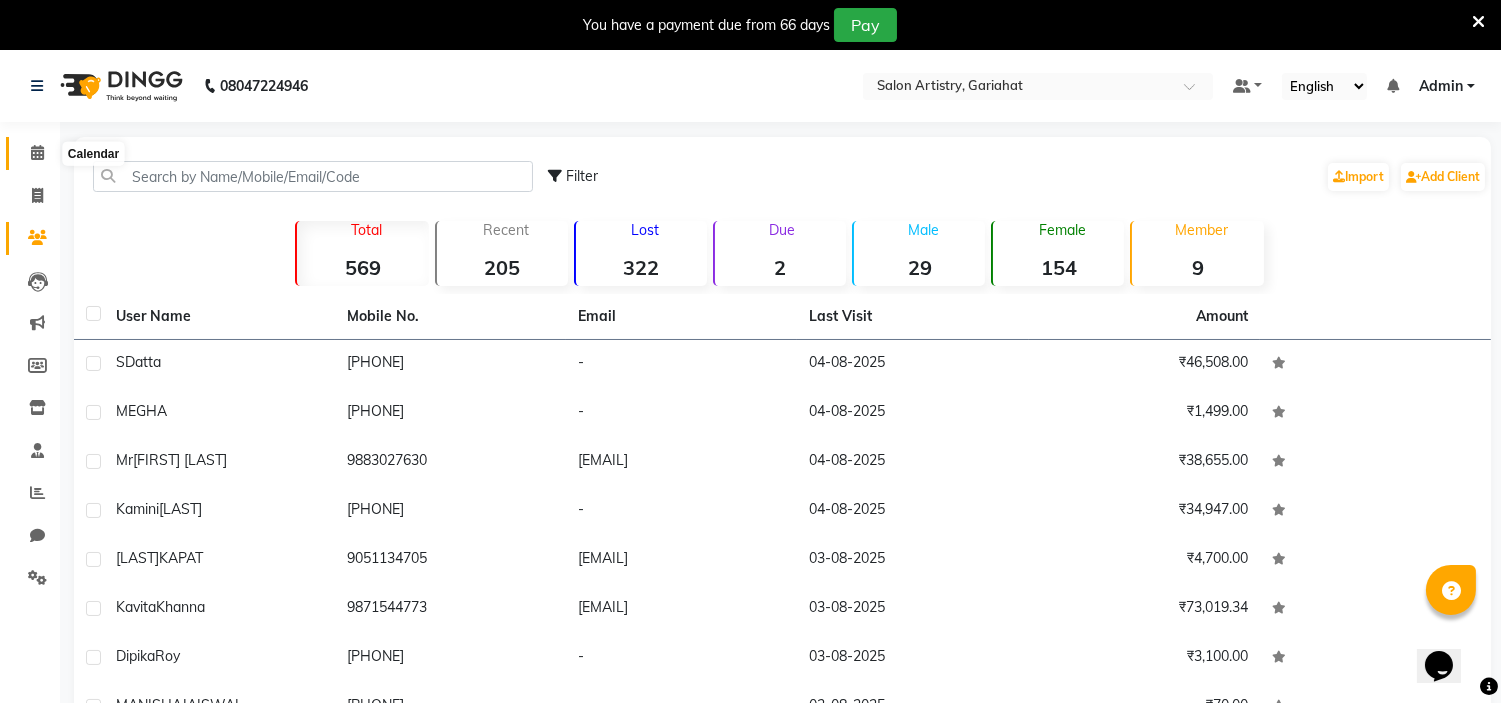 click 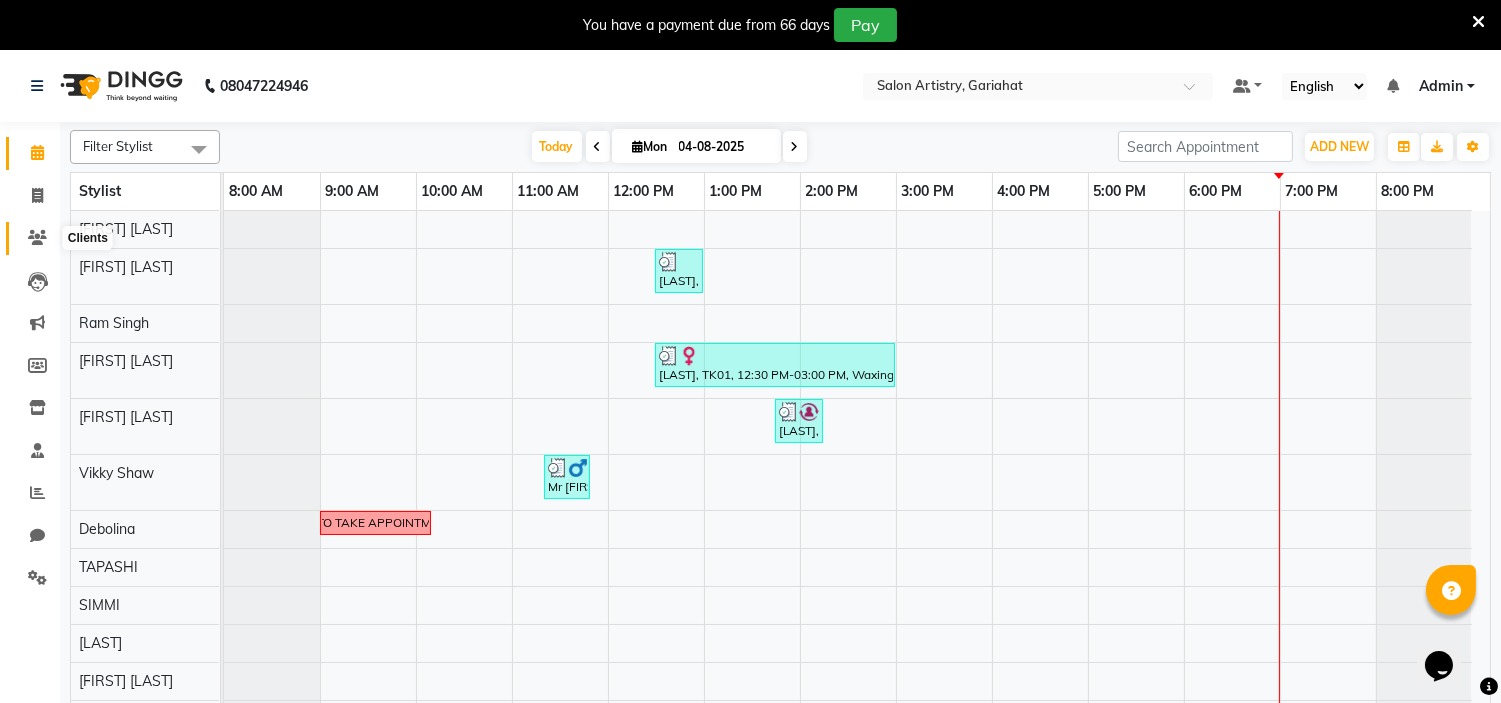 click 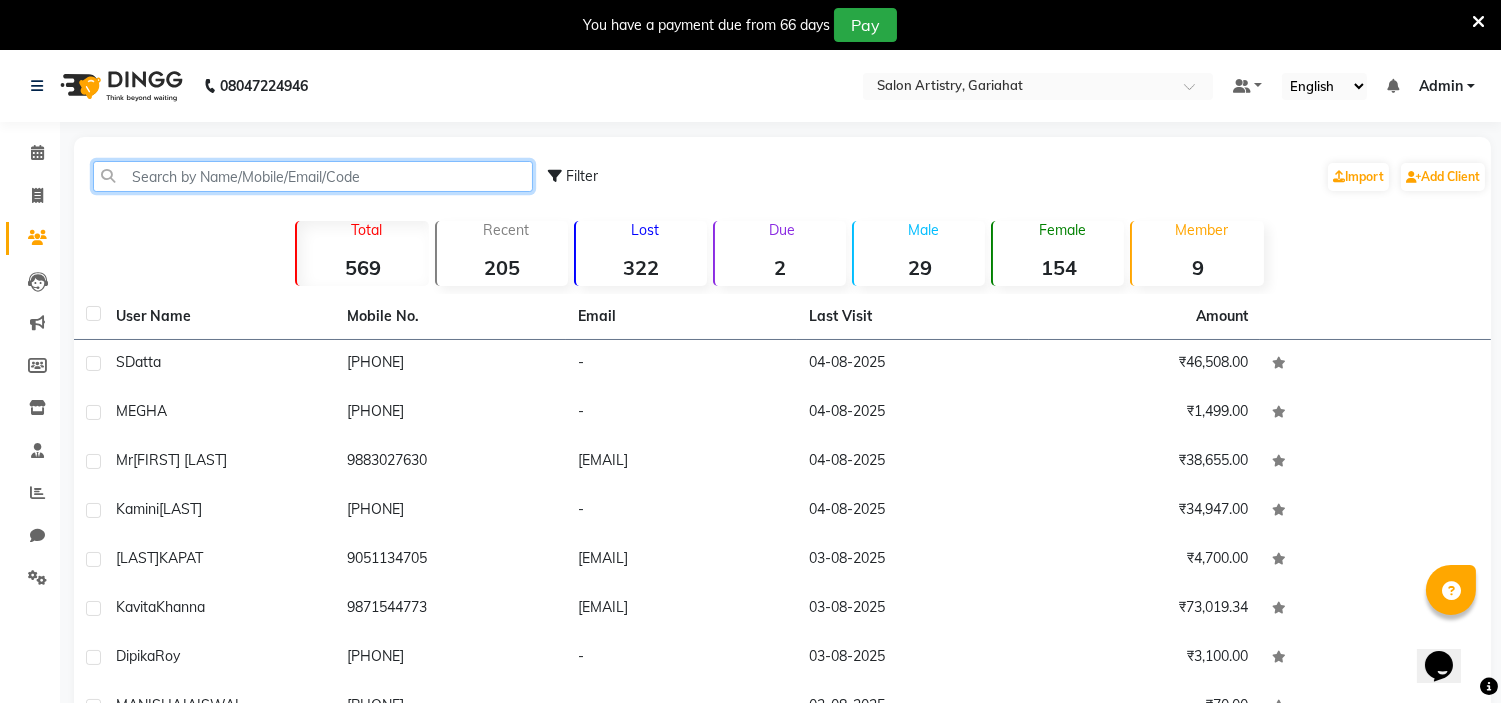 click 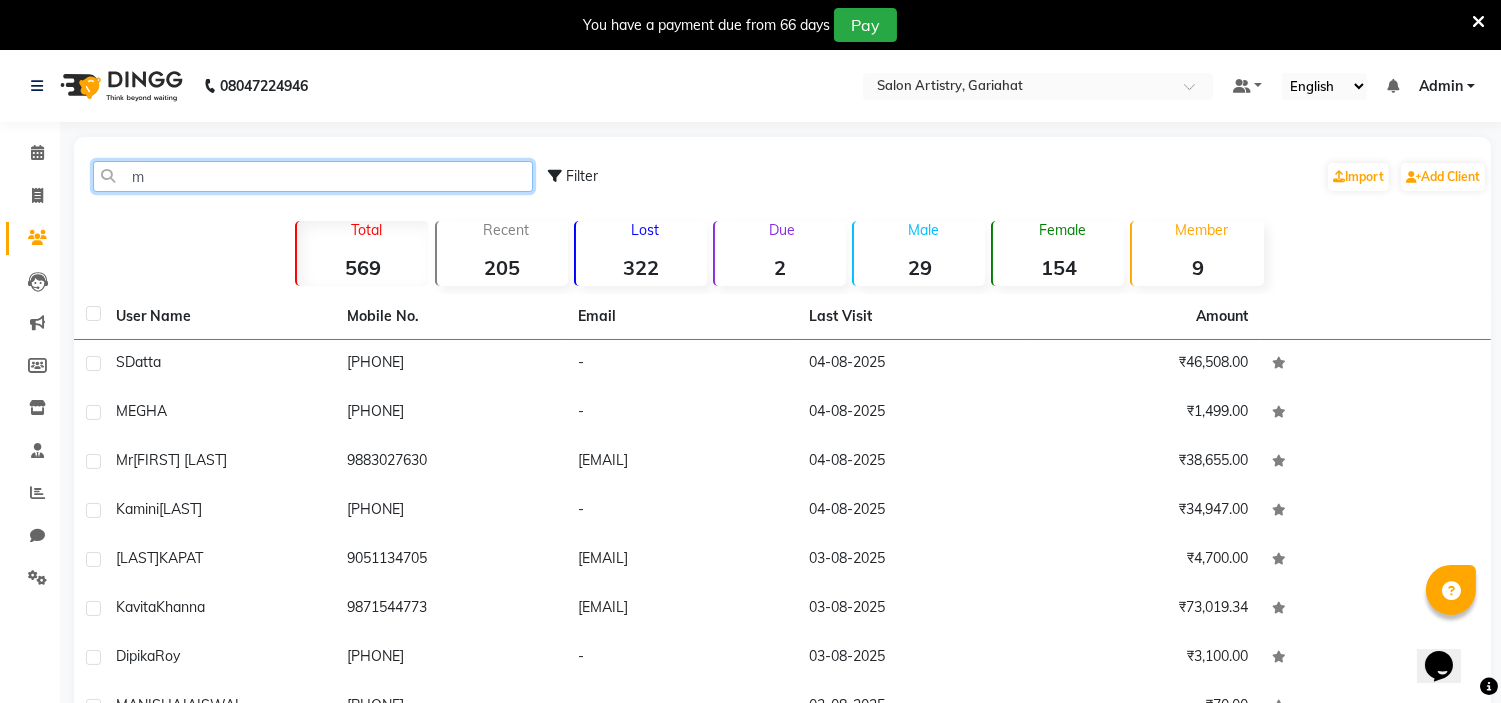 click on "m" 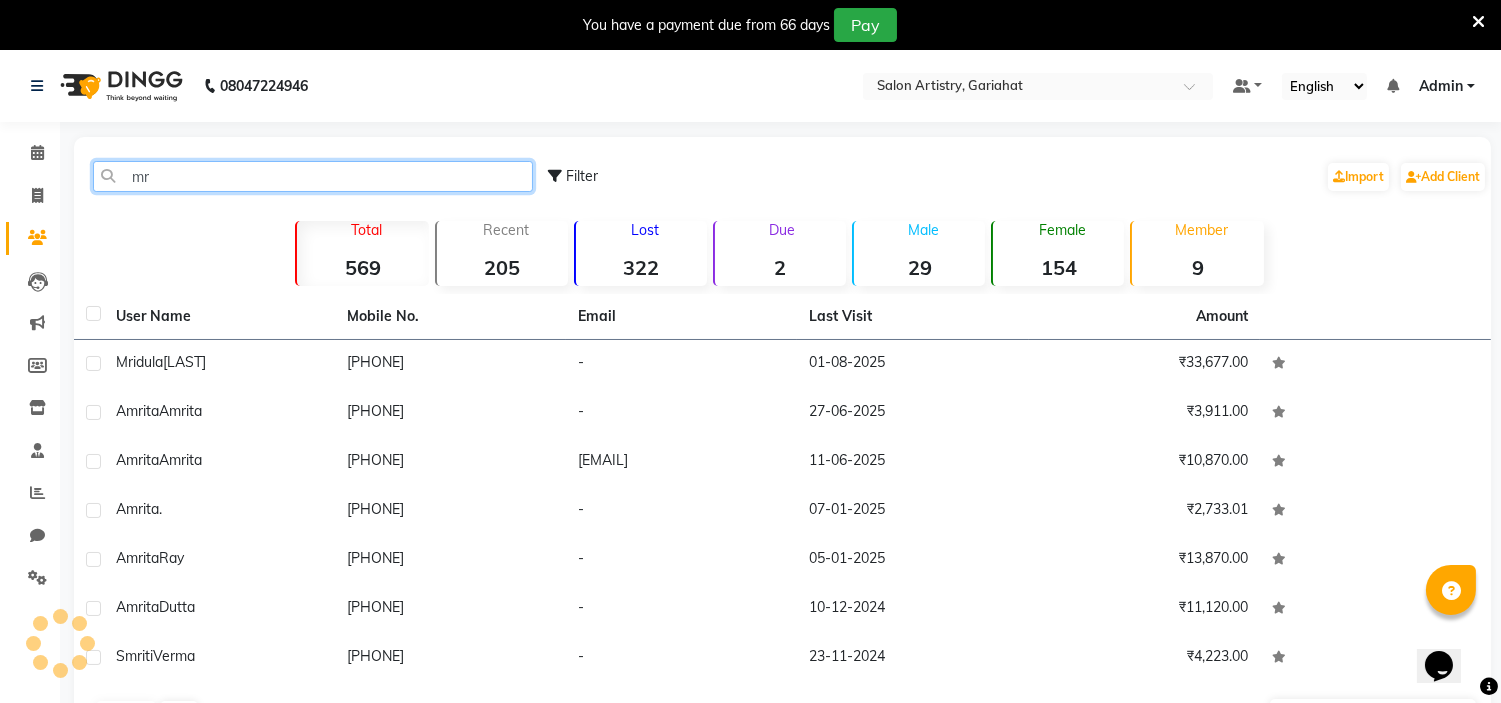 type on "m" 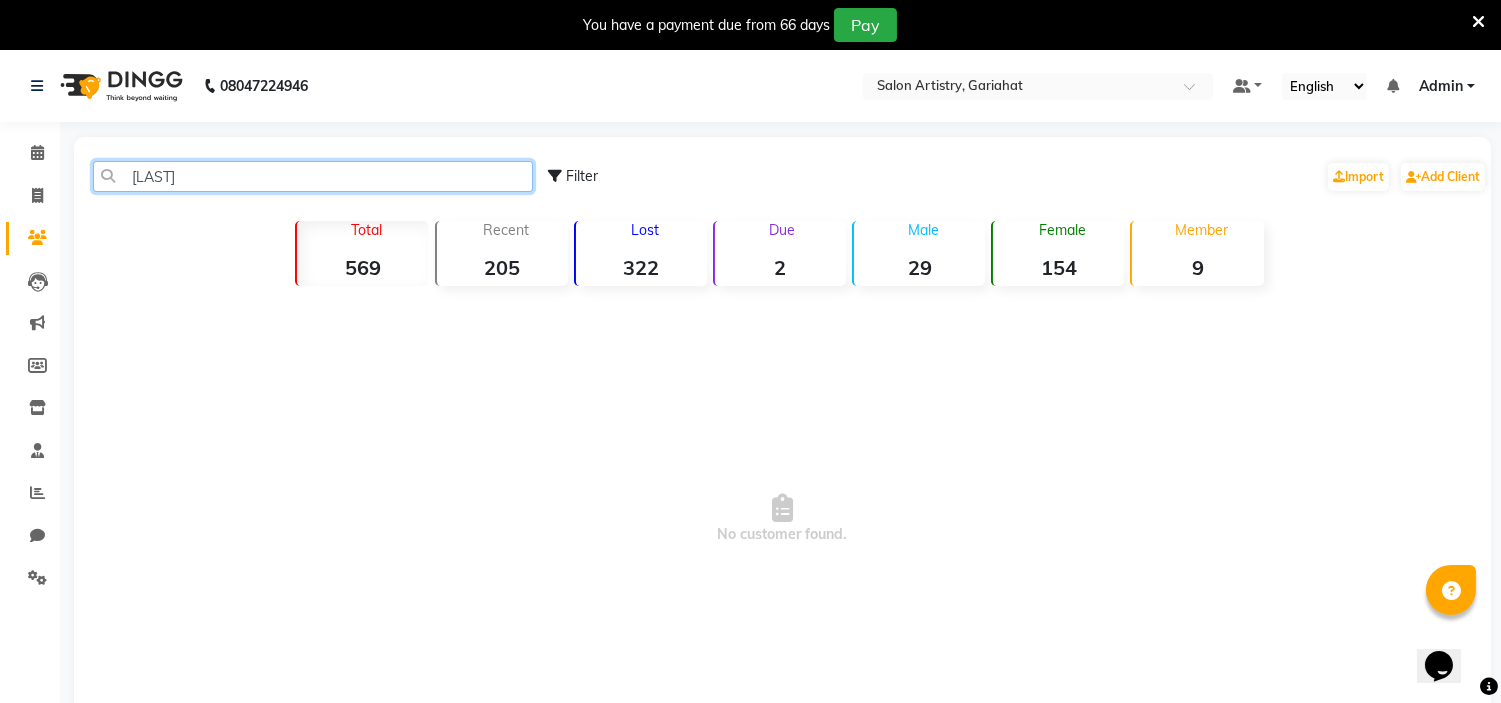 click on "prachet" 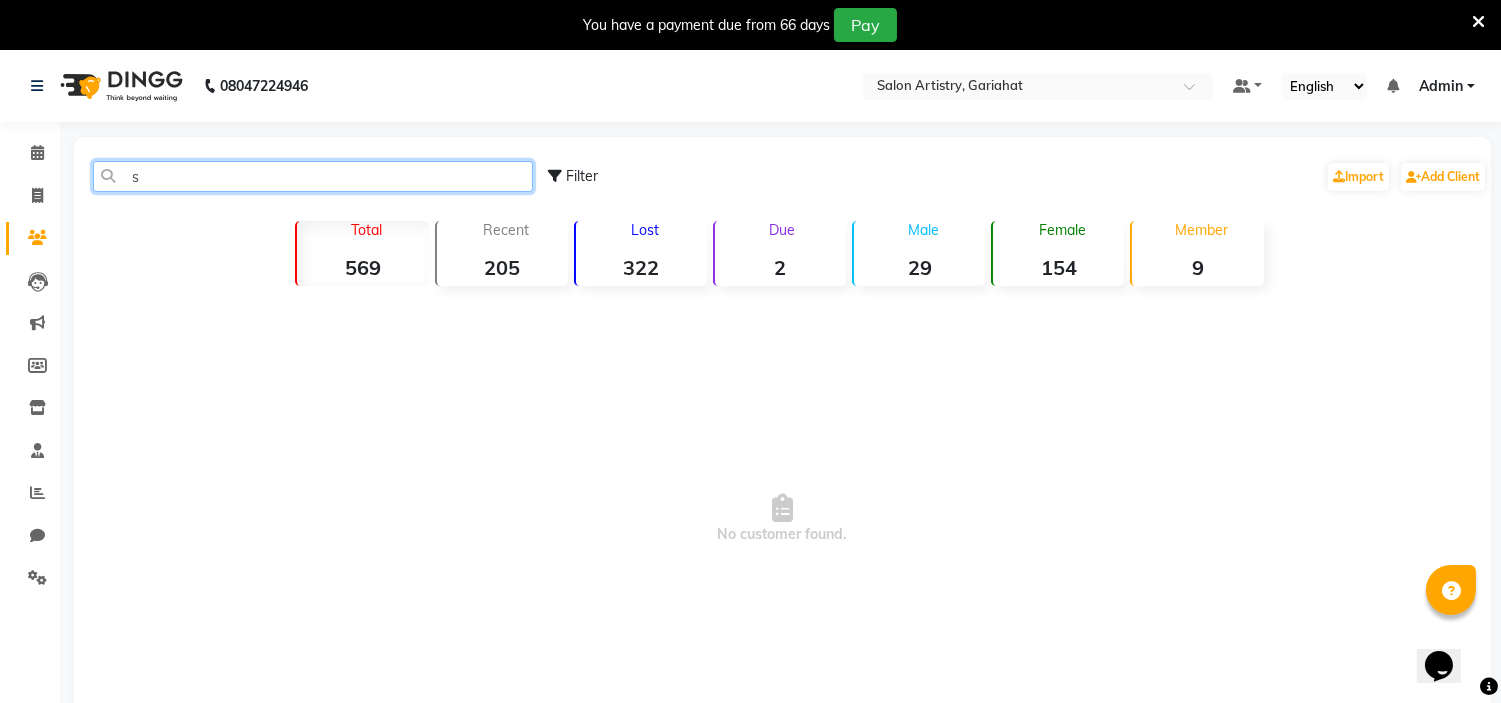 type on "a" 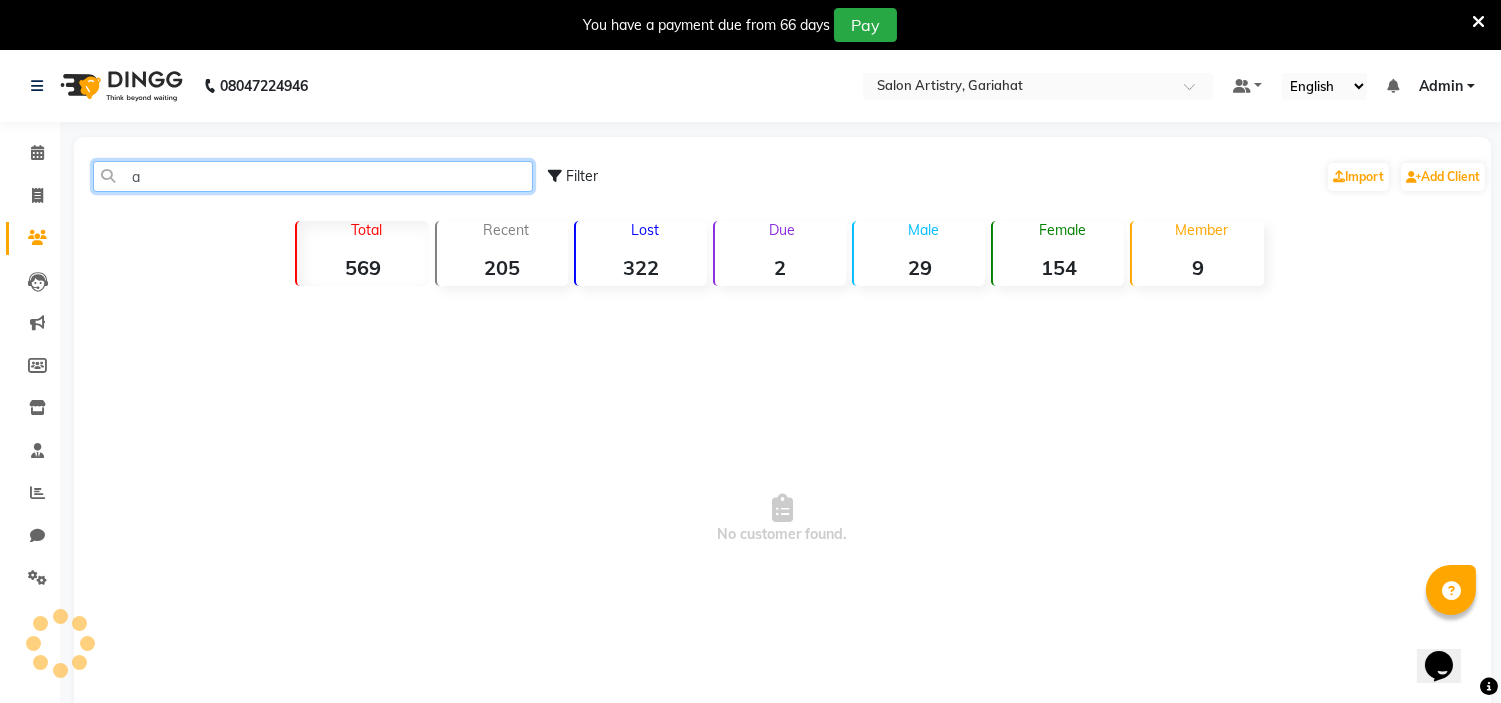 click on "a" 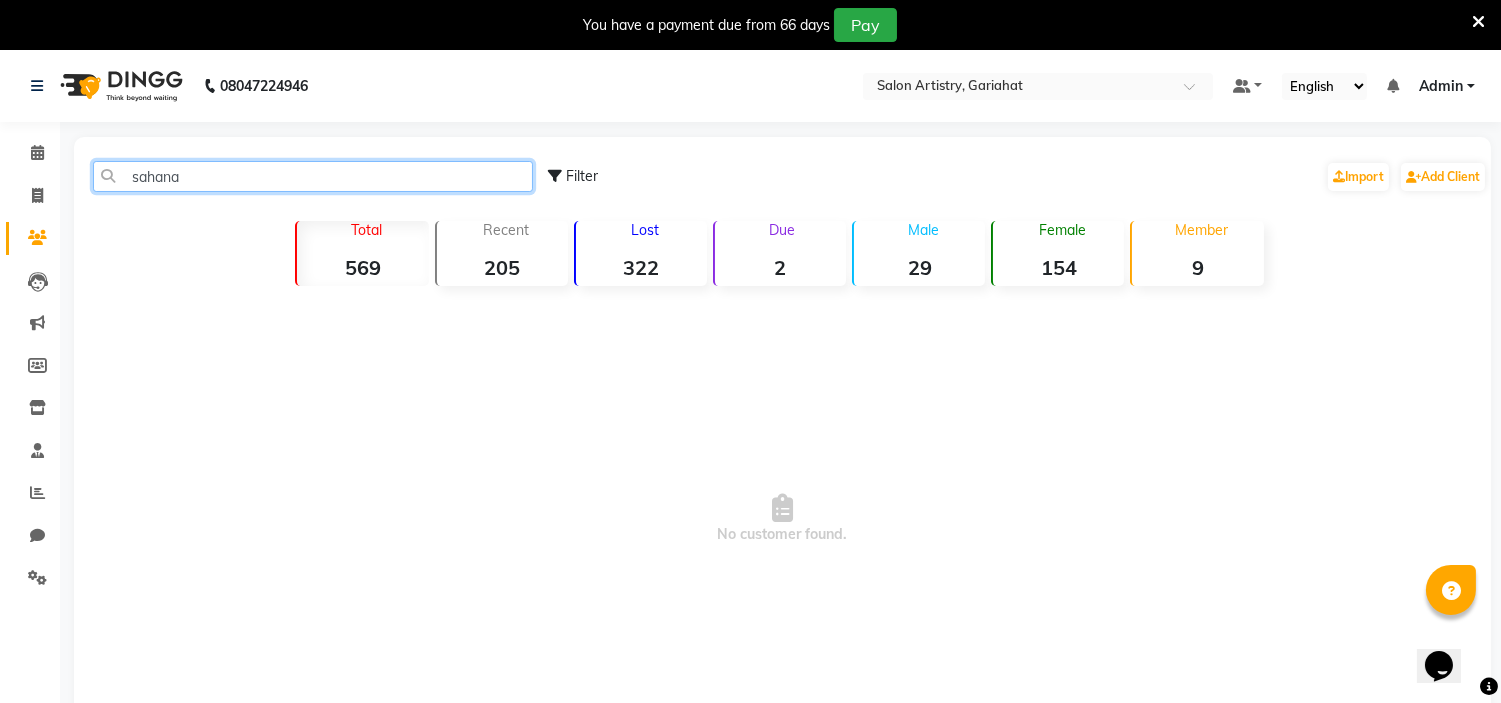 click on "sahana" 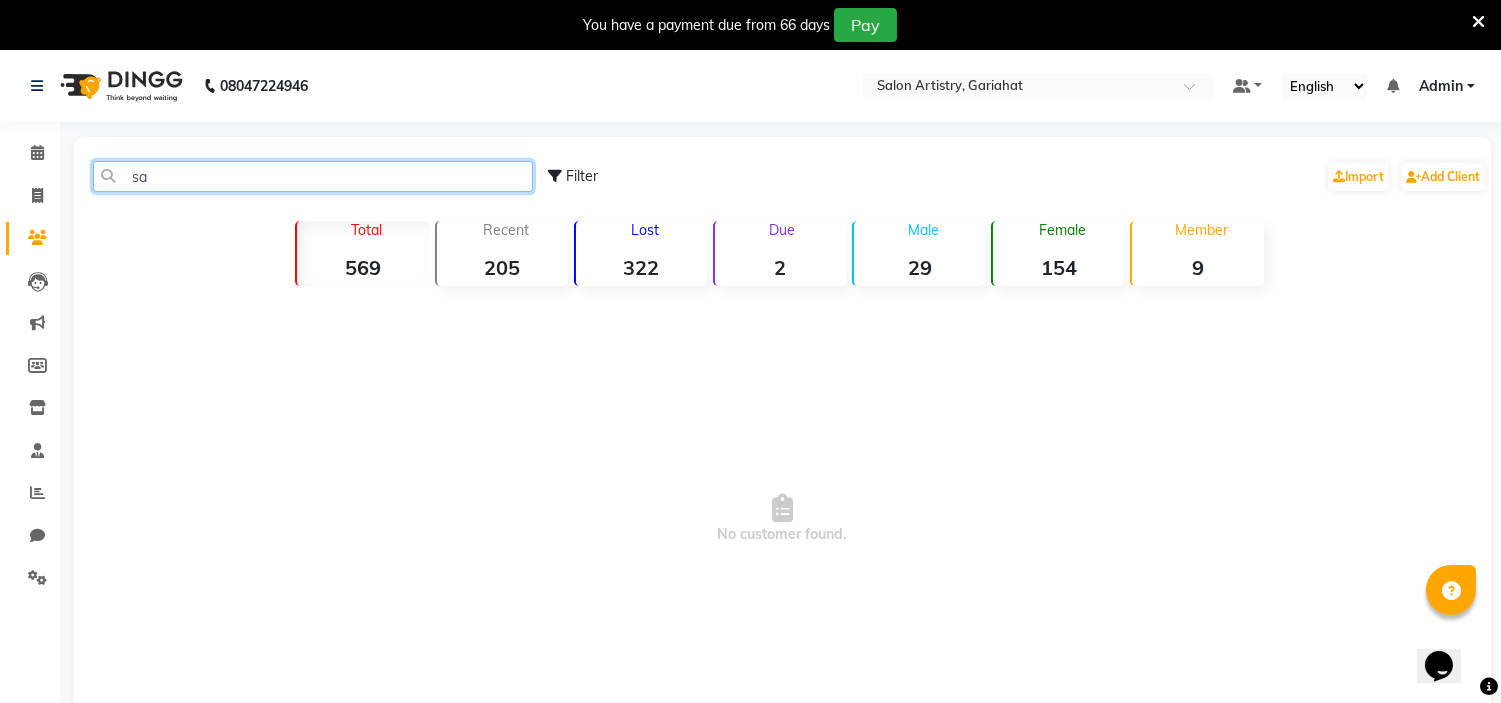 click on "sa" 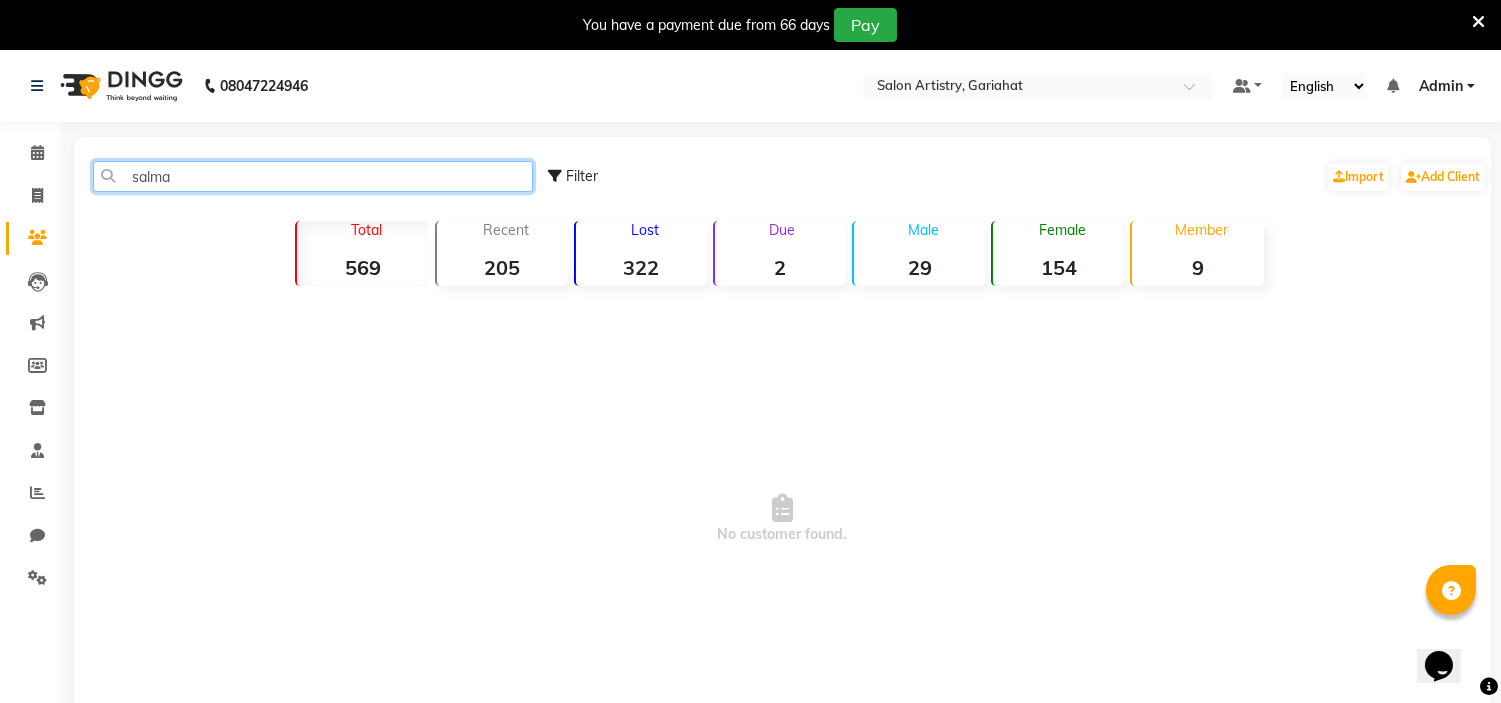 click on "salma" 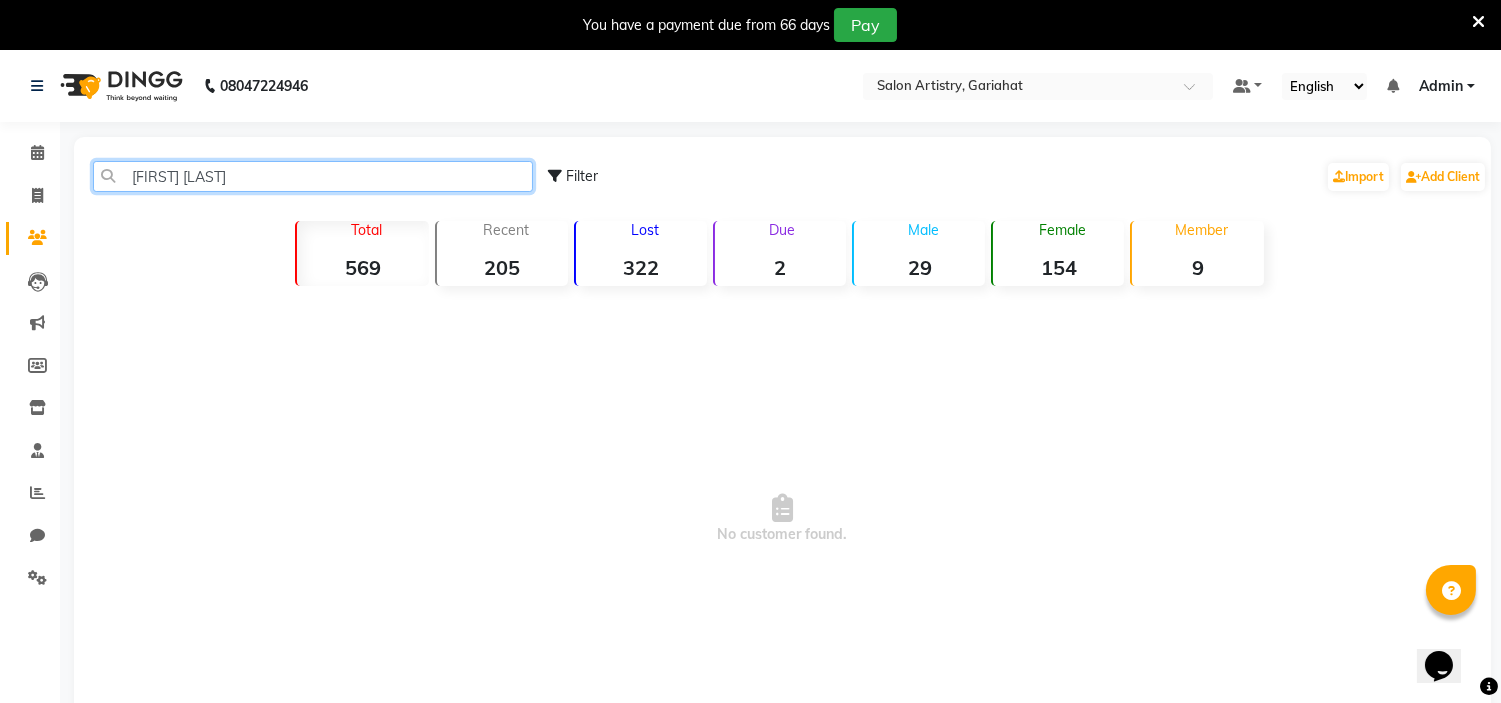 click on "Shambhavi Pan" 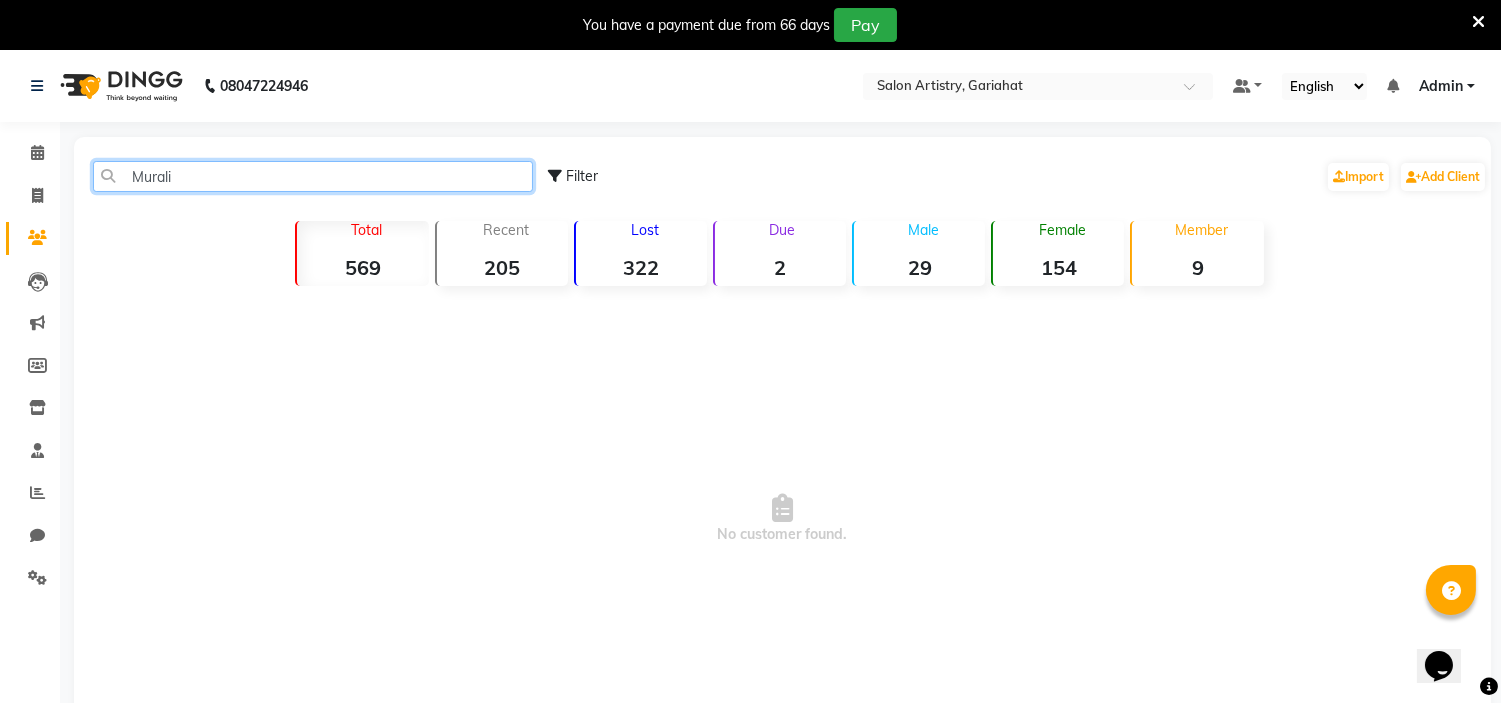 type on "Murali" 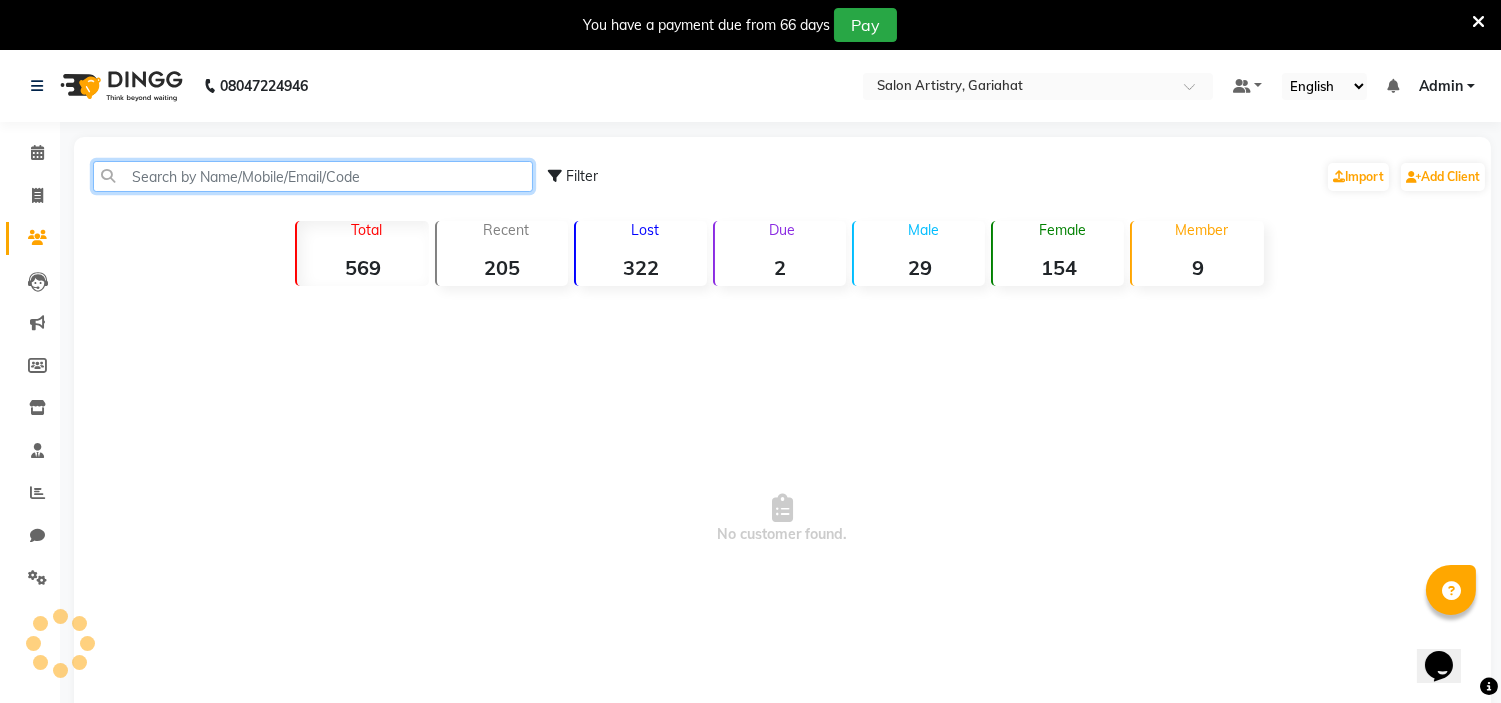 paste on "Mahendra Kumar" 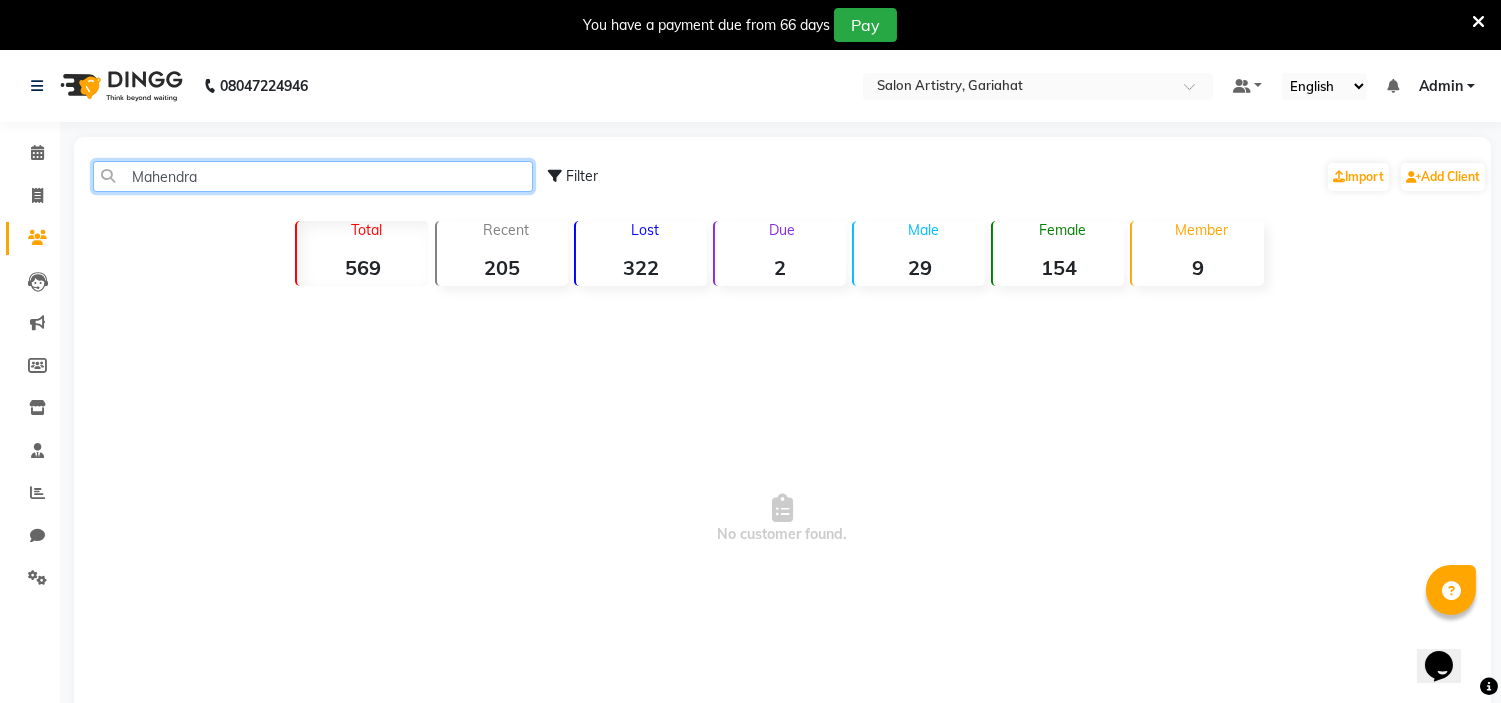 type on "Mahendra" 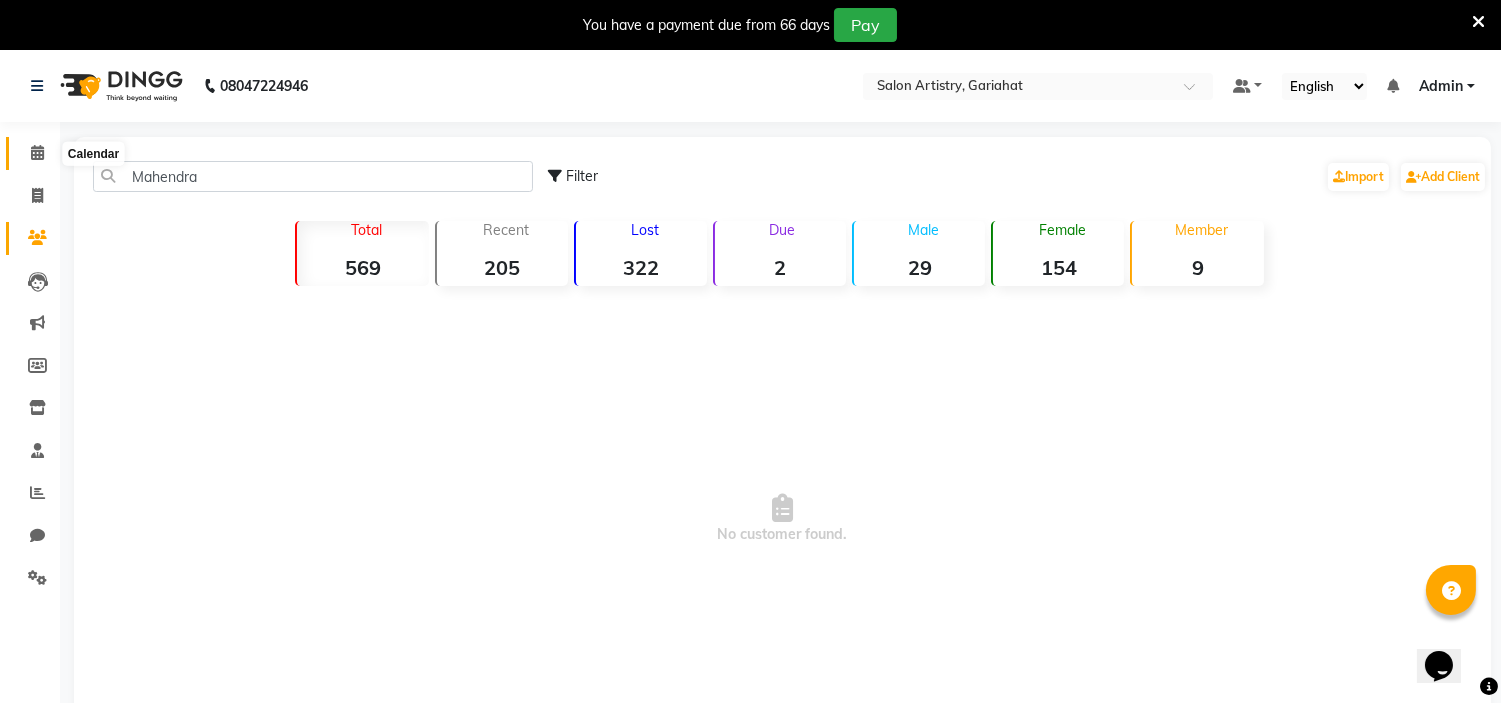 click 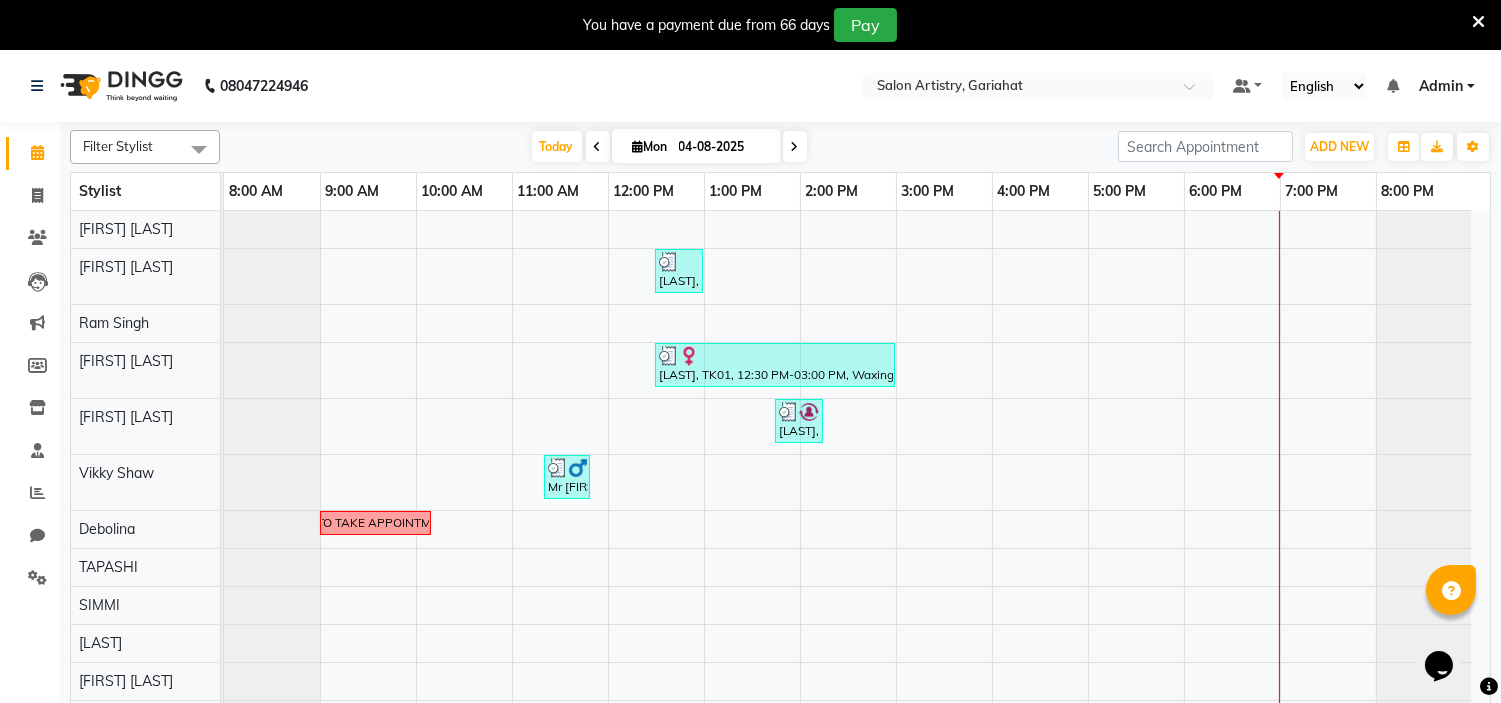 click on "Today  Mon 04-08-2025" at bounding box center (669, 147) 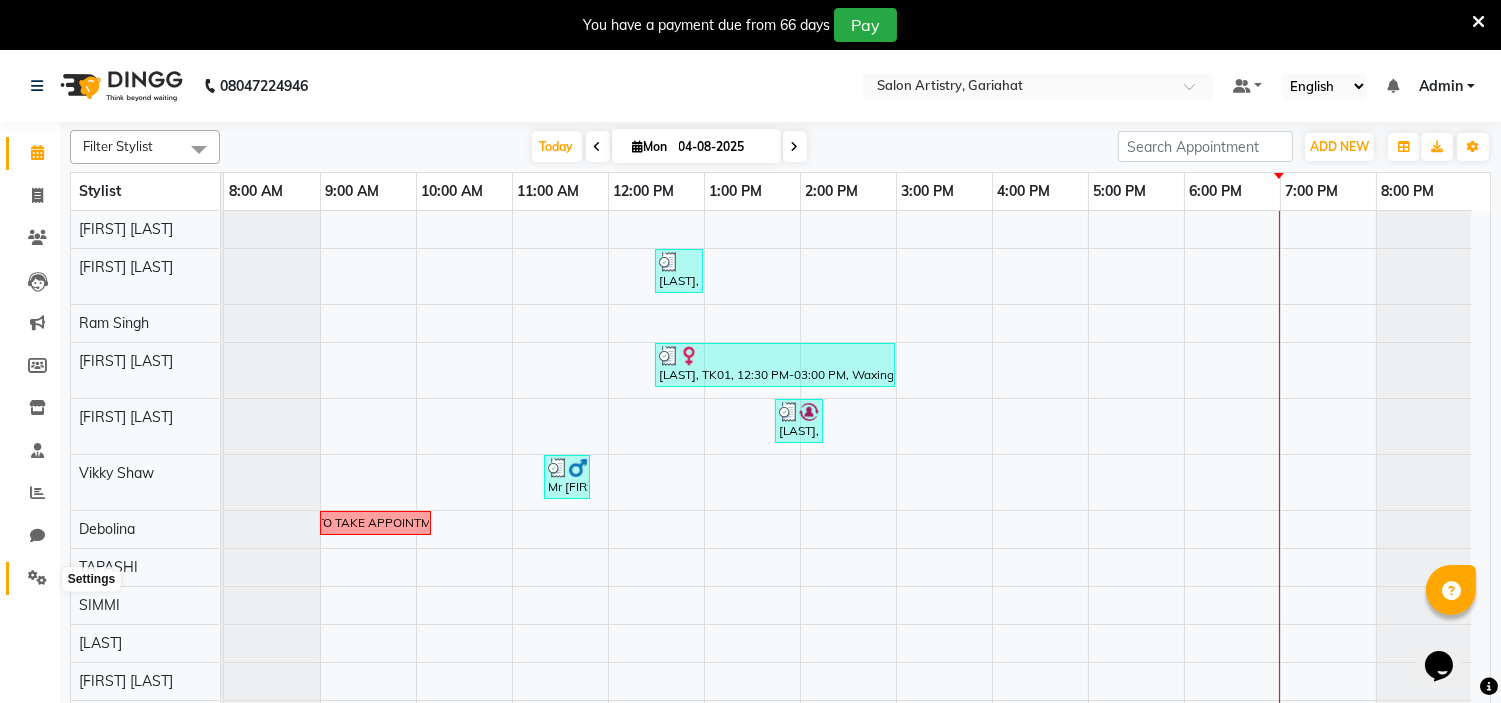 click 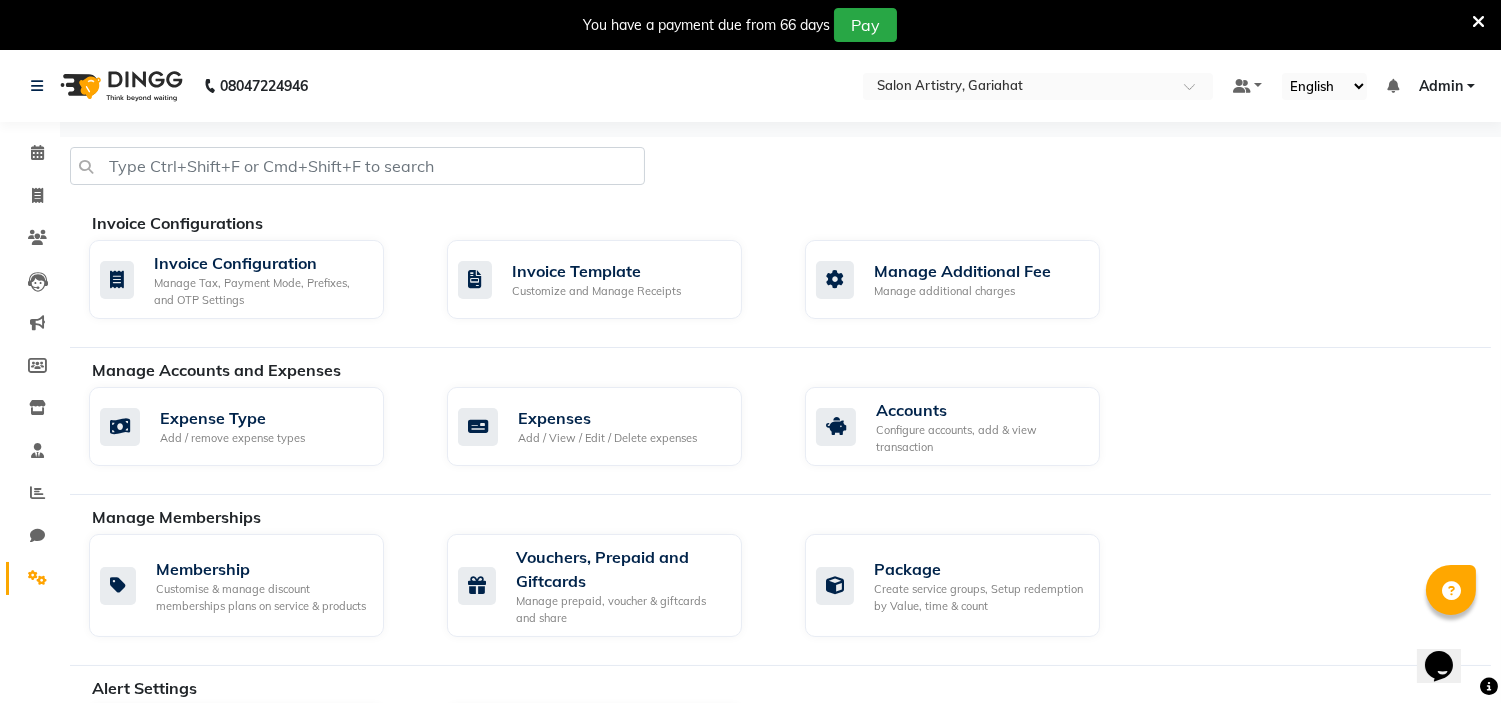 click on "Membership Customise & manage discount memberships plans on service & products  Vouchers, Prepaid and Giftcards Manage prepaid, voucher & giftcards and share  Package Create service groups, Setup redemption by Value, time & count" 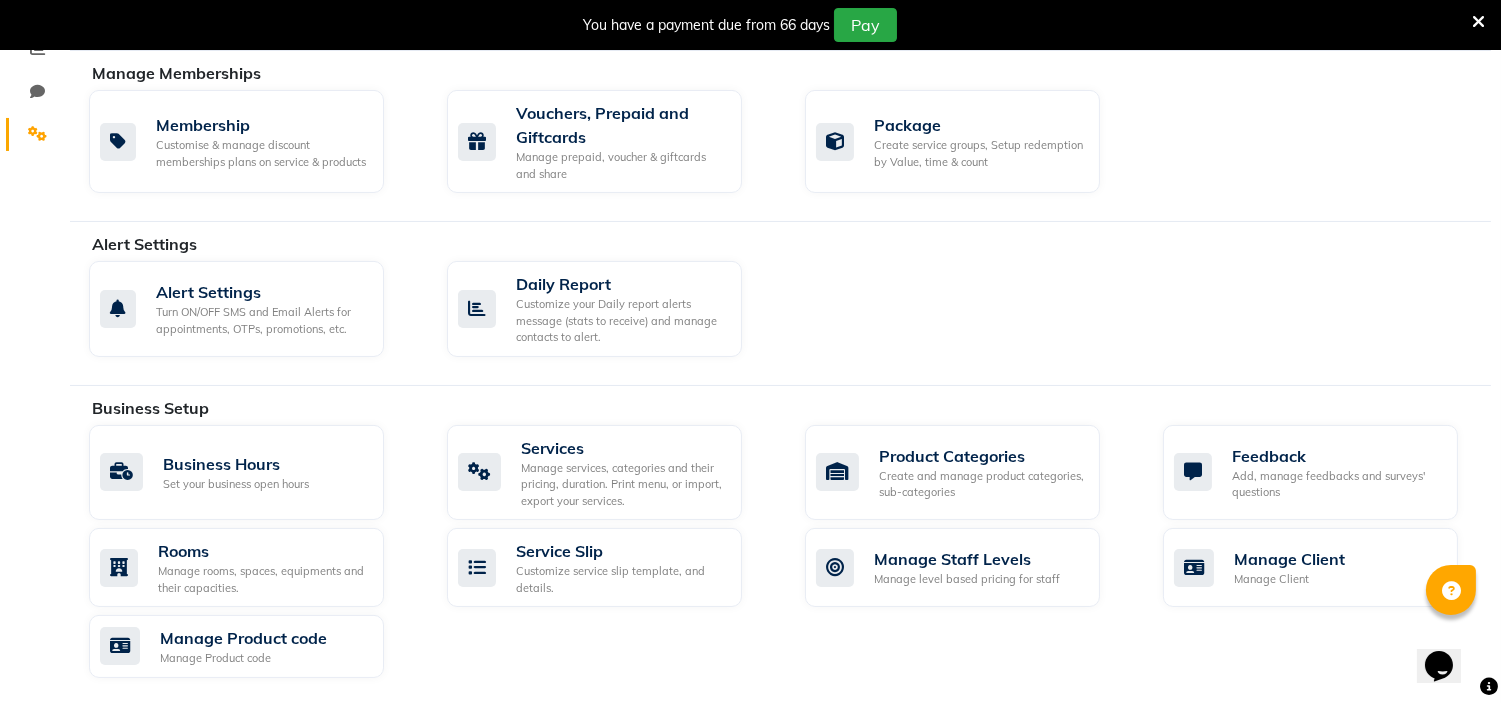 scroll, scrollTop: 488, scrollLeft: 0, axis: vertical 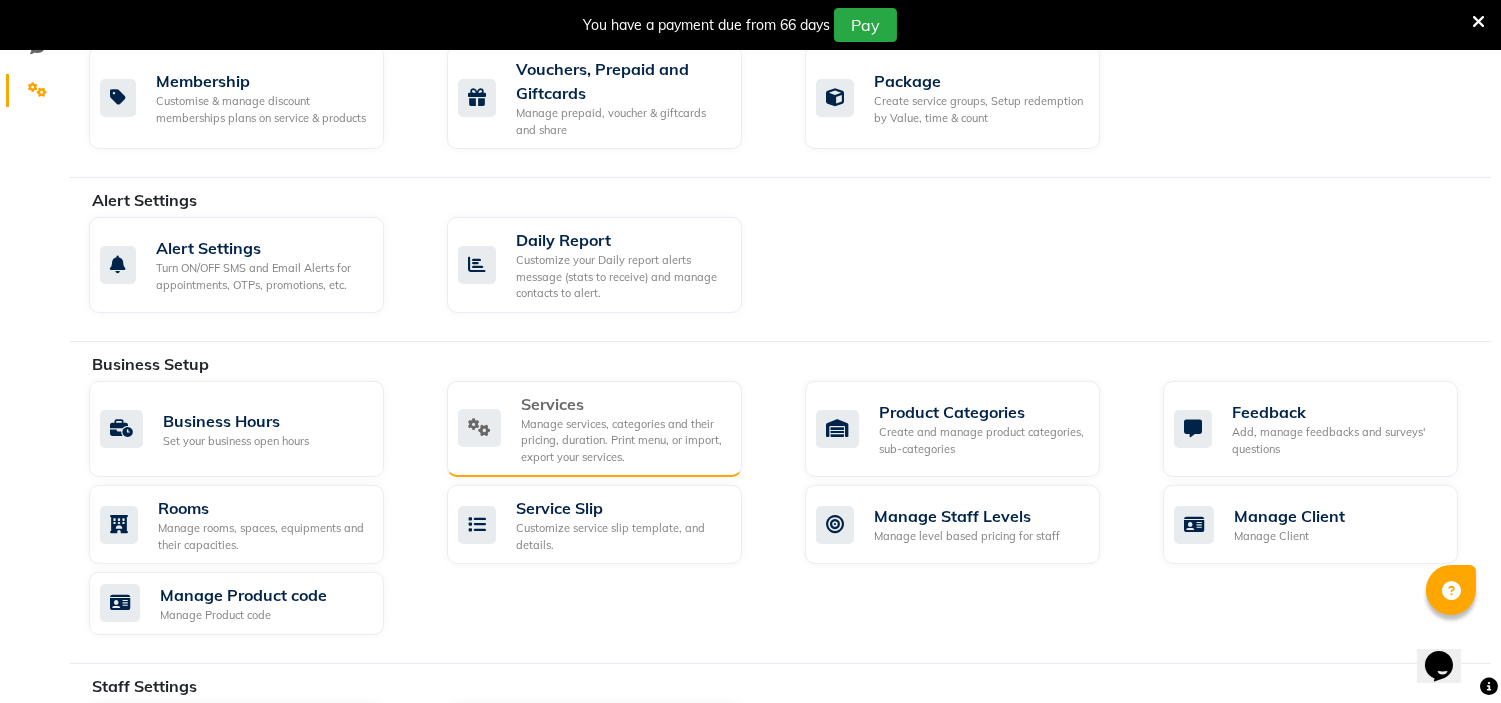 click on "Services" 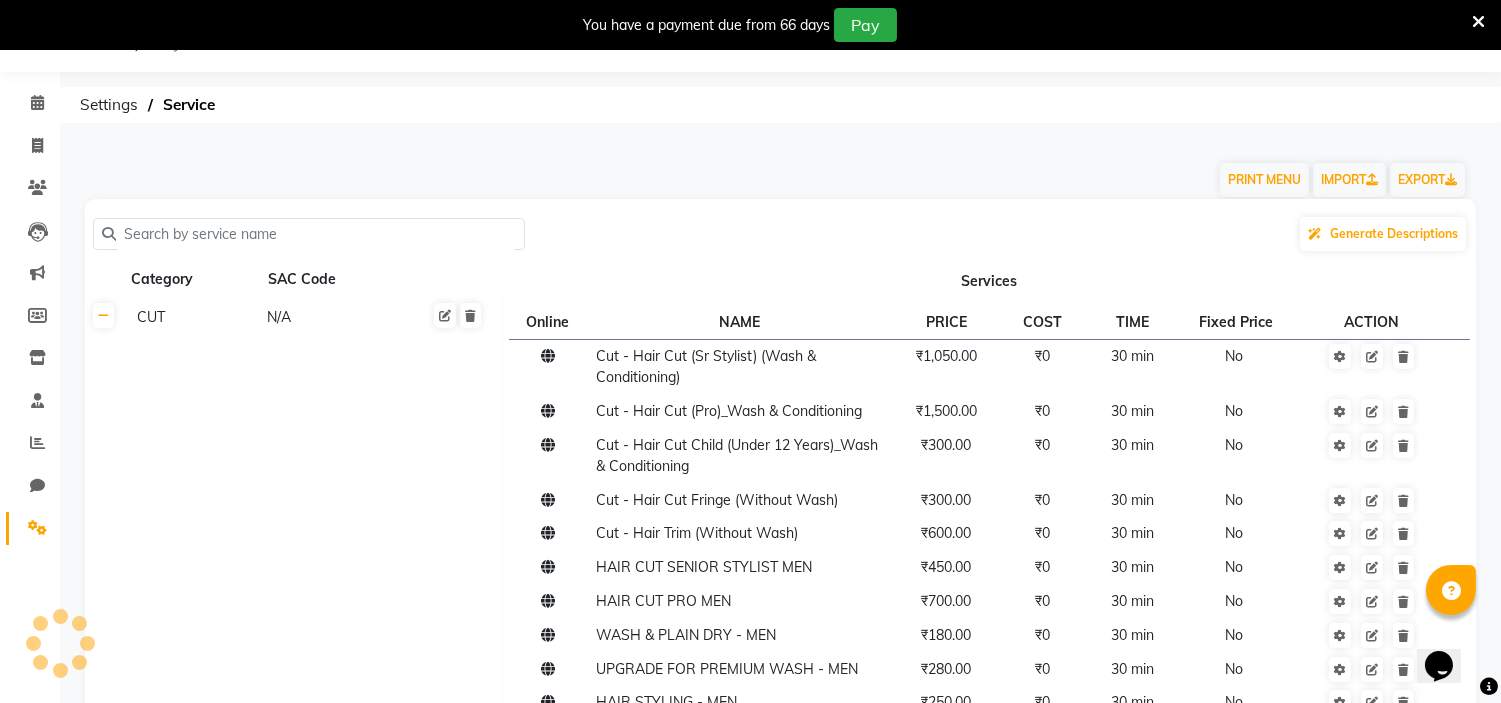 scroll, scrollTop: 488, scrollLeft: 0, axis: vertical 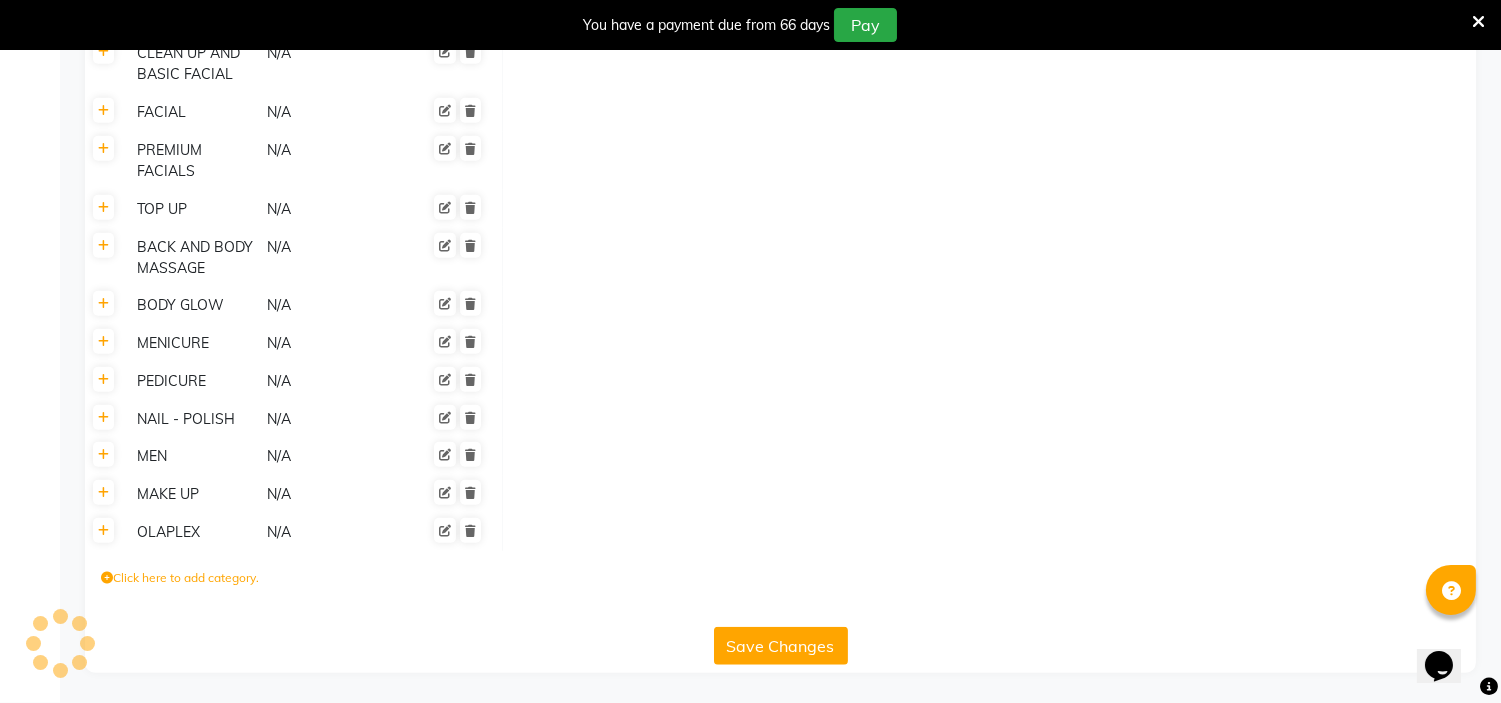 click on "Click here to add category." 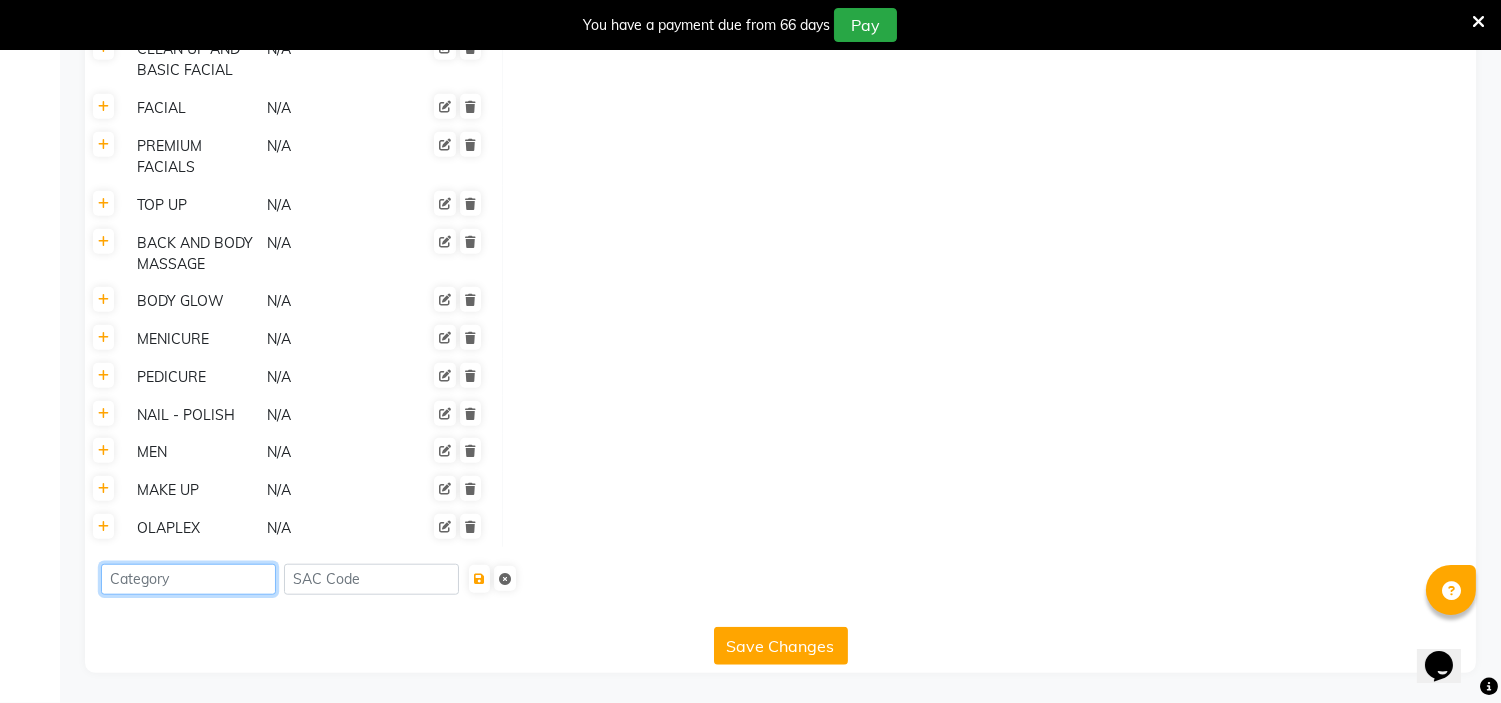 click 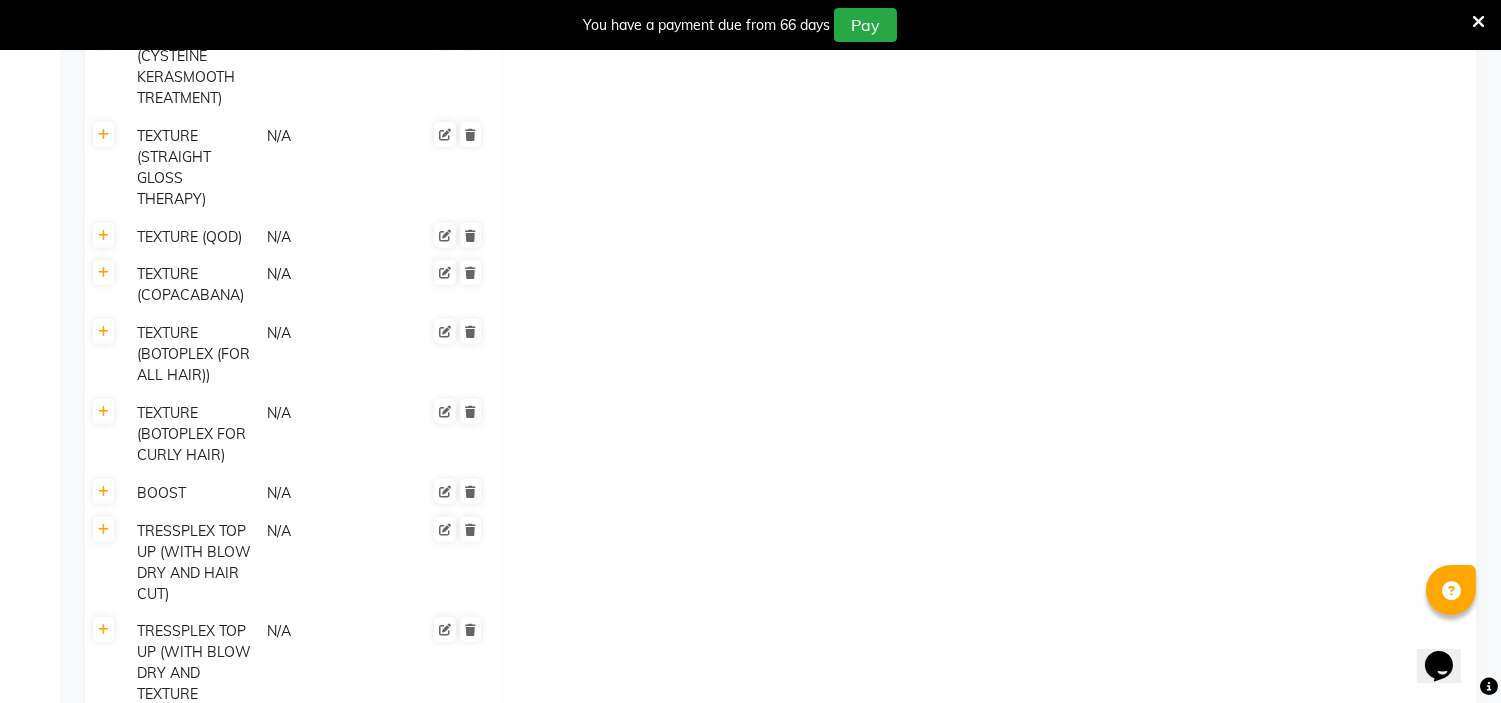 scroll, scrollTop: 2496, scrollLeft: 0, axis: vertical 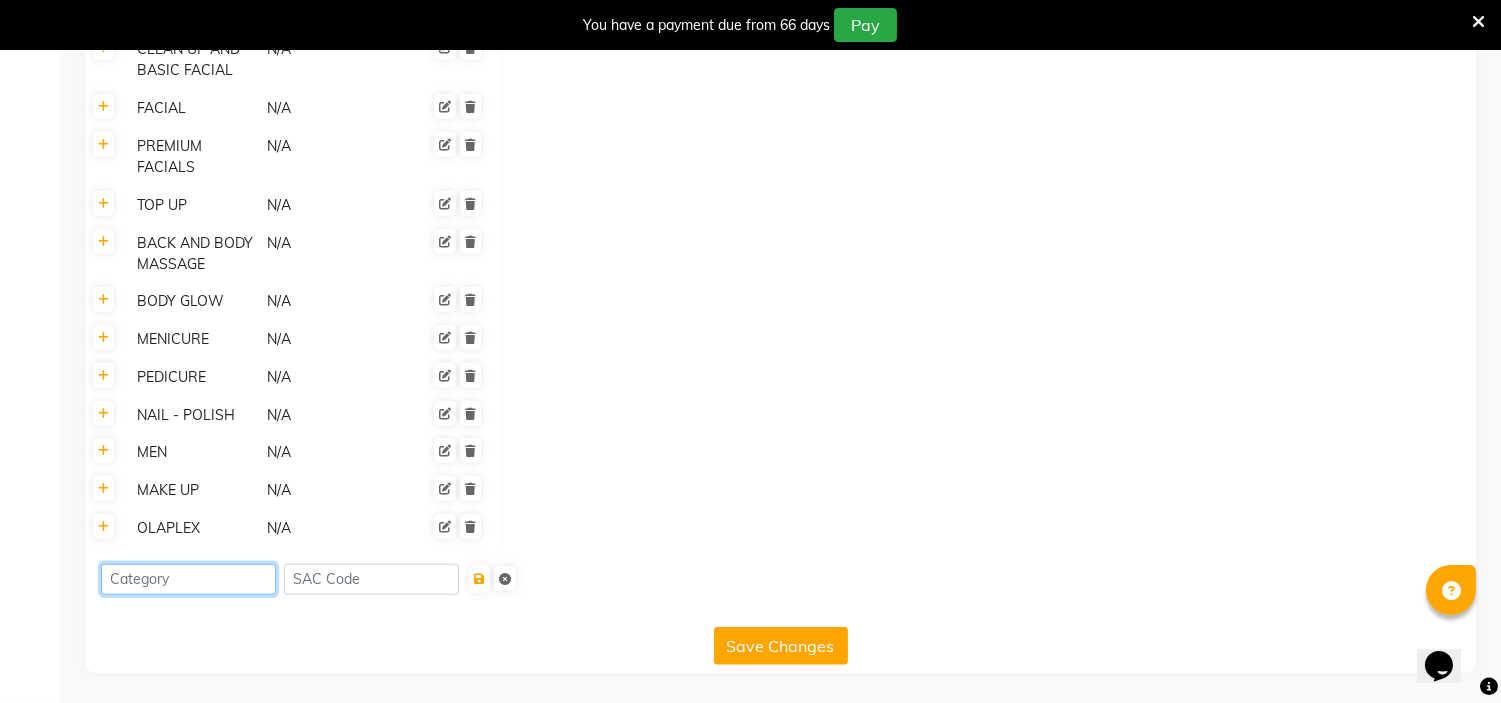 click 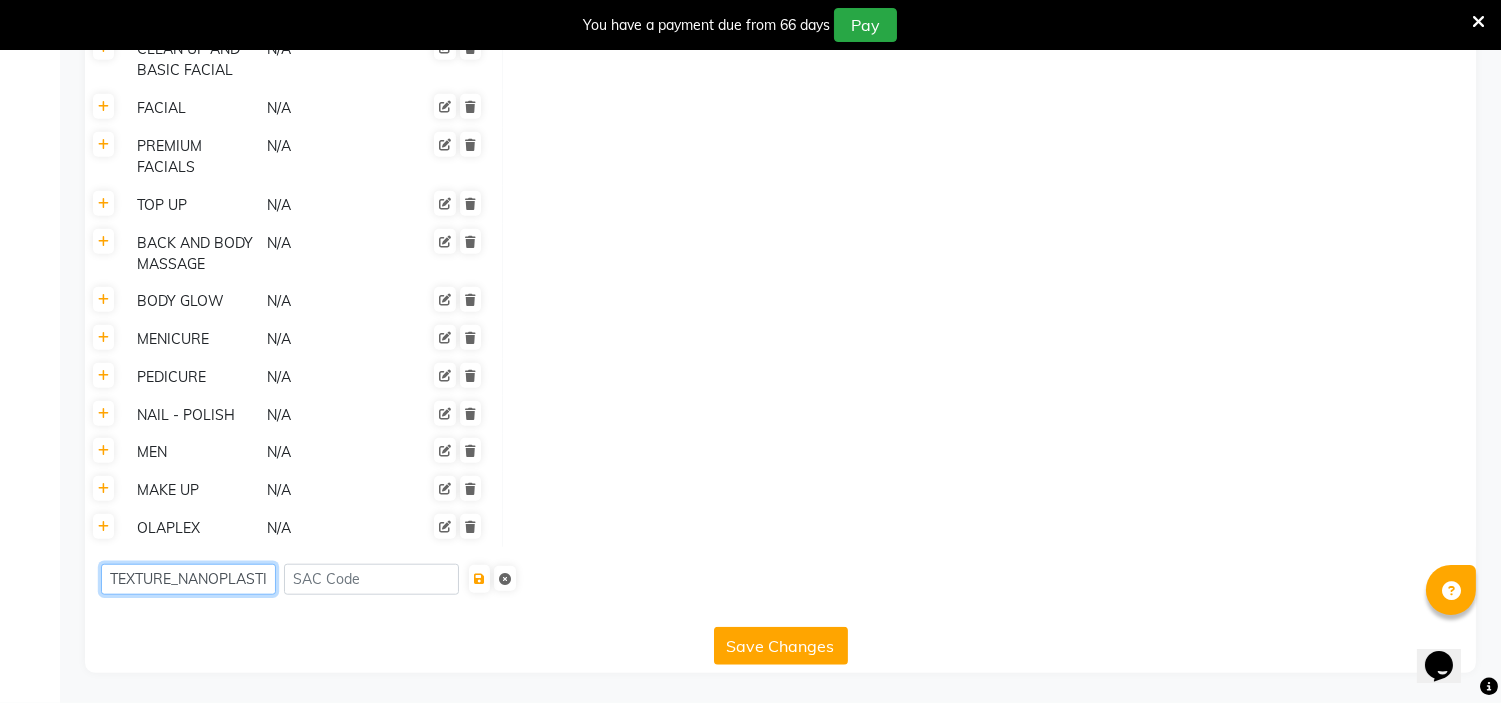 type on "TEXTURE_NANOPLASTIA" 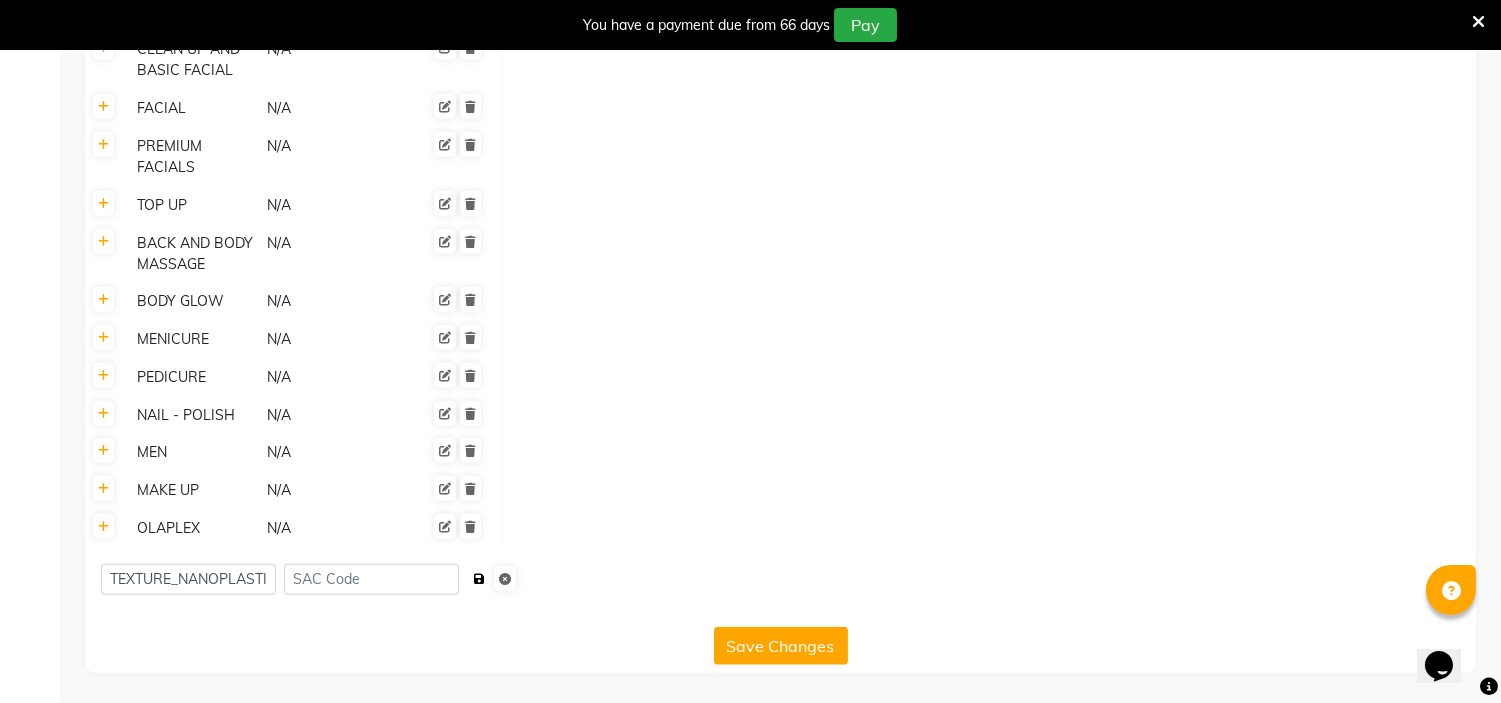 click at bounding box center (479, 579) 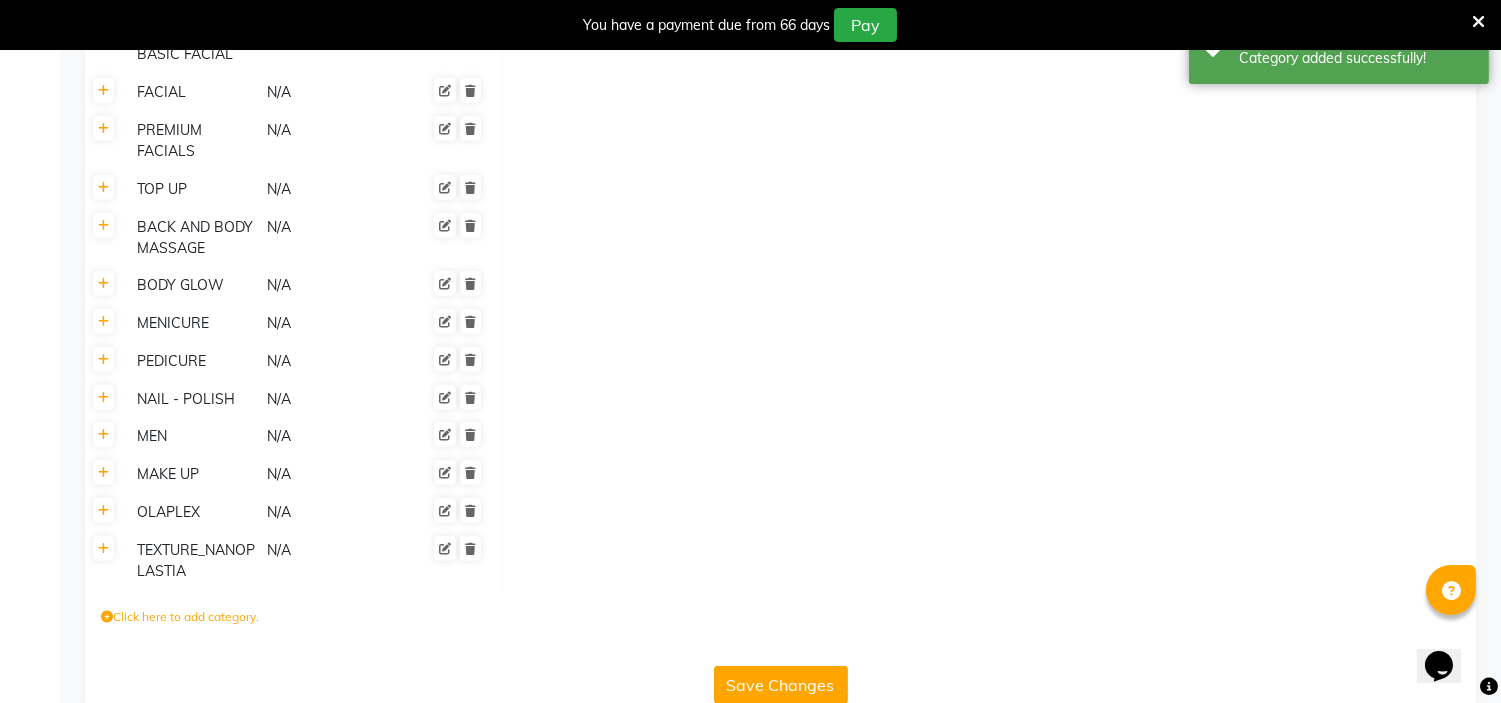 scroll, scrollTop: 3584, scrollLeft: 0, axis: vertical 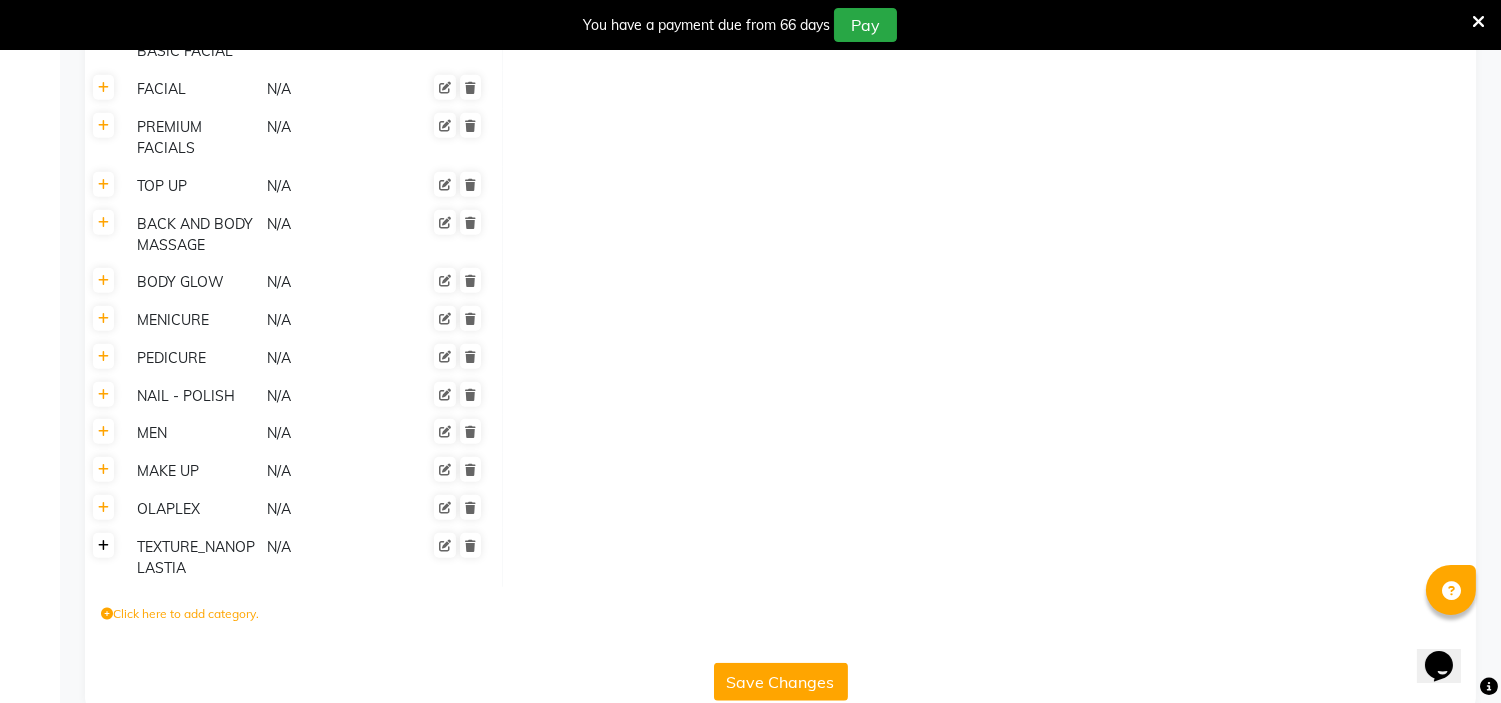 click 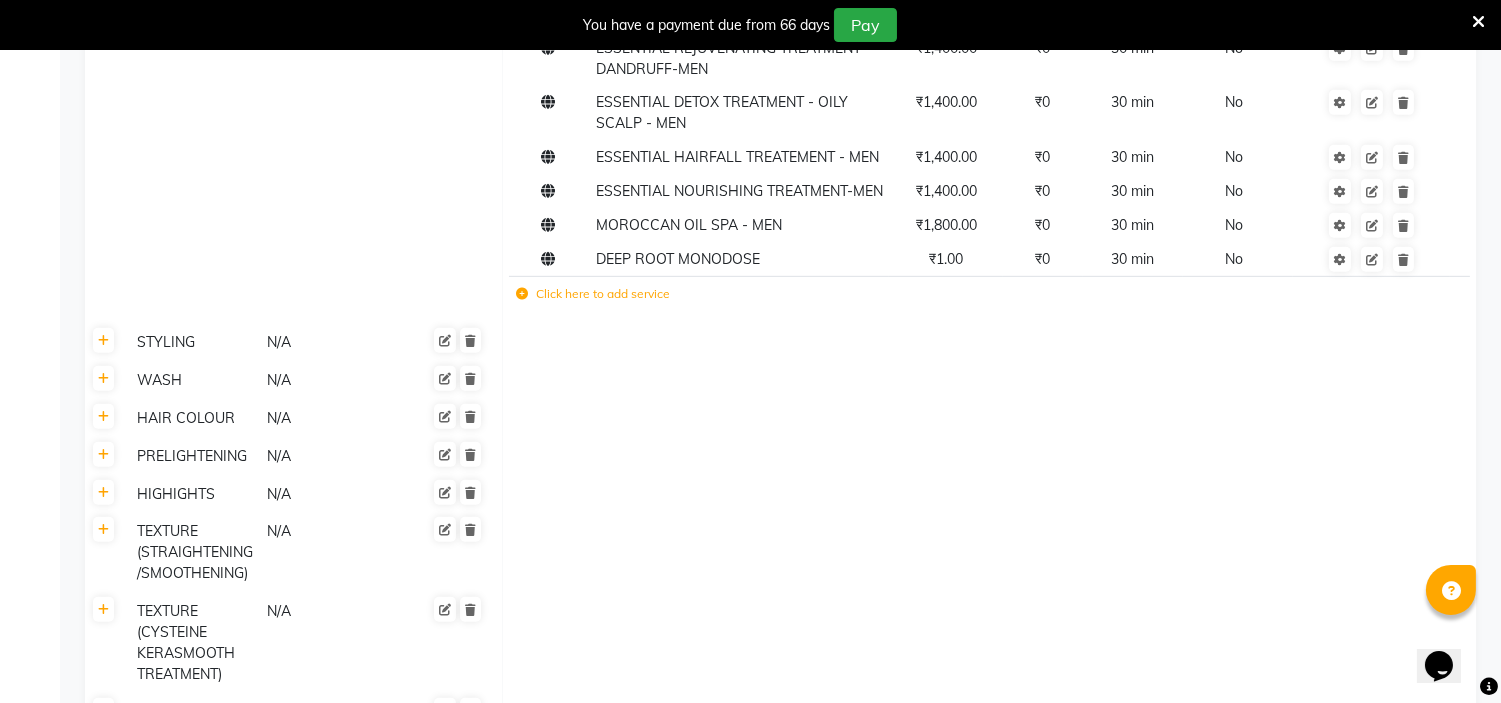 scroll, scrollTop: 1748, scrollLeft: 0, axis: vertical 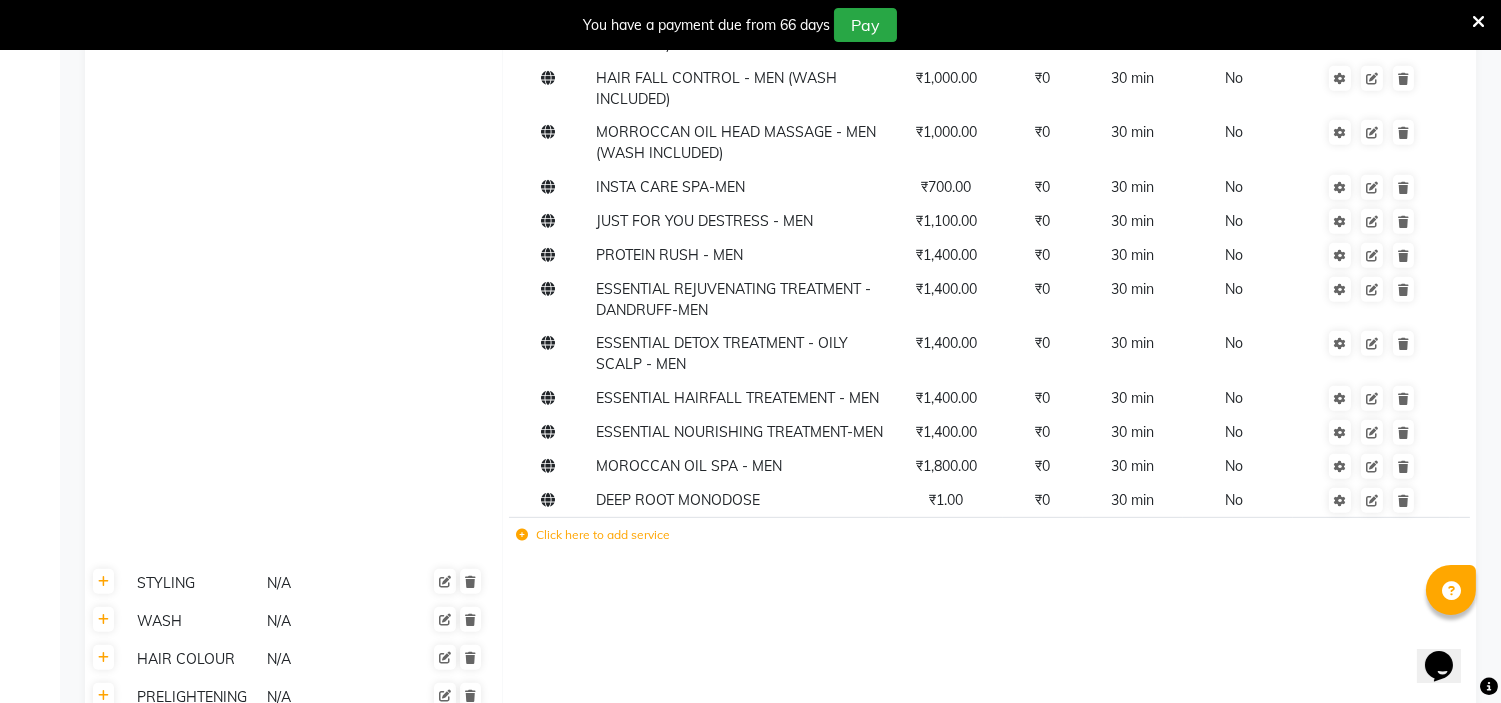 click on "Click here to add service" 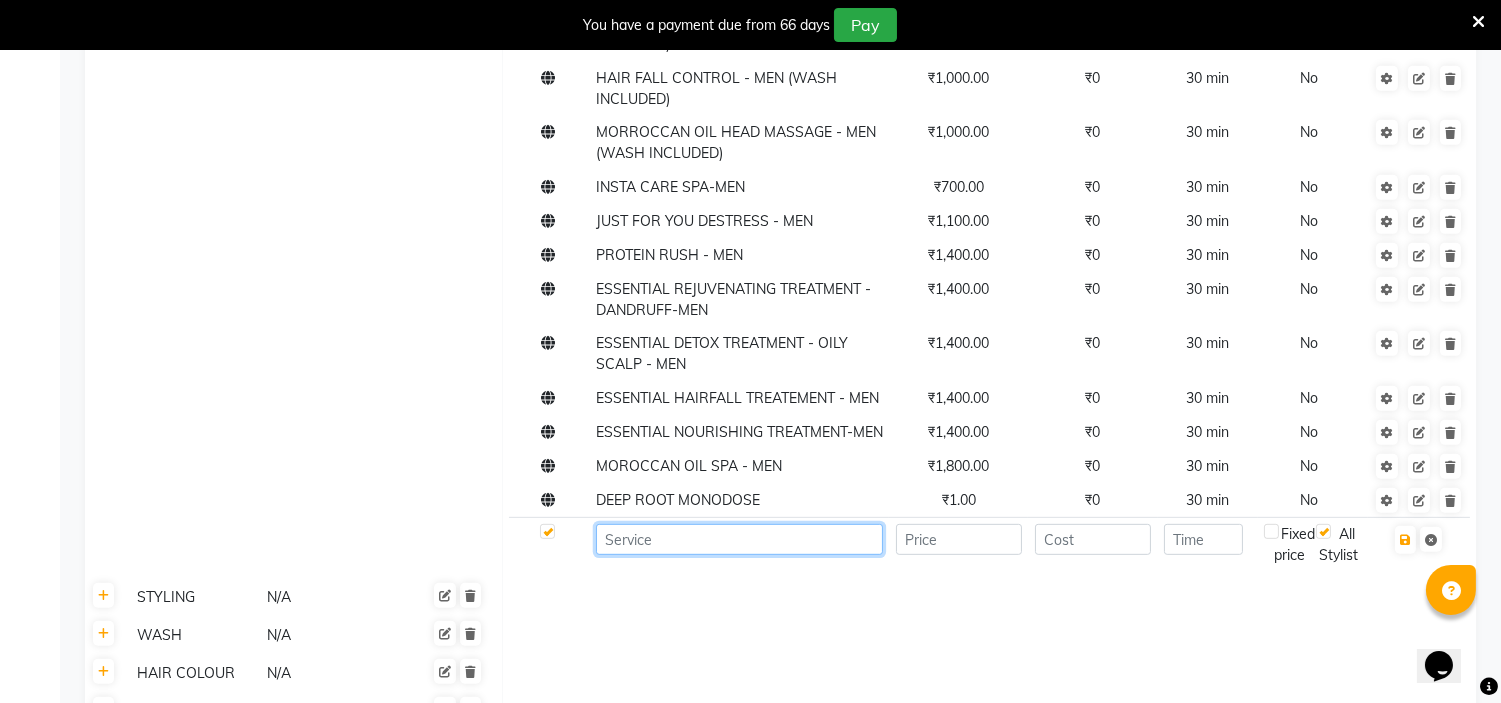 click 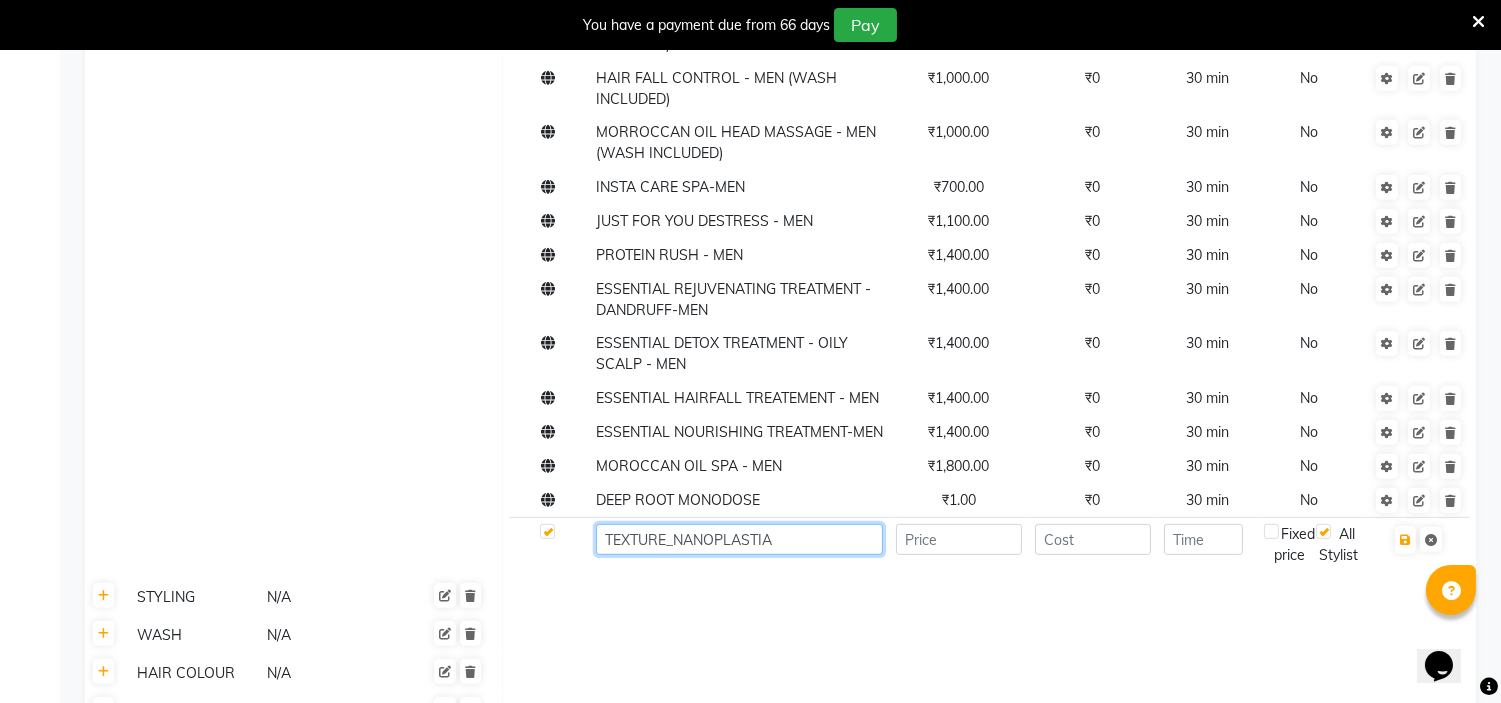 type on "TEXTURE_NANOPLASTIA" 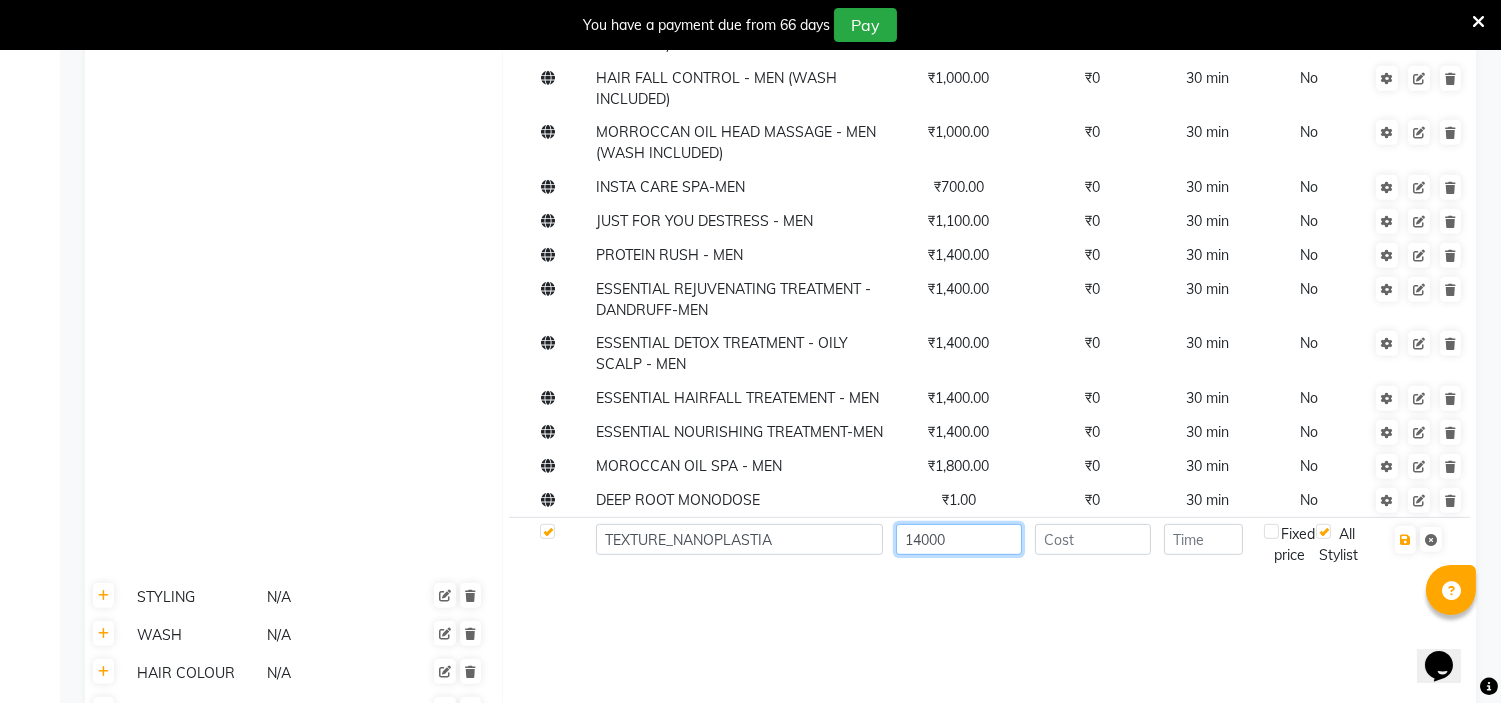 type on "14000" 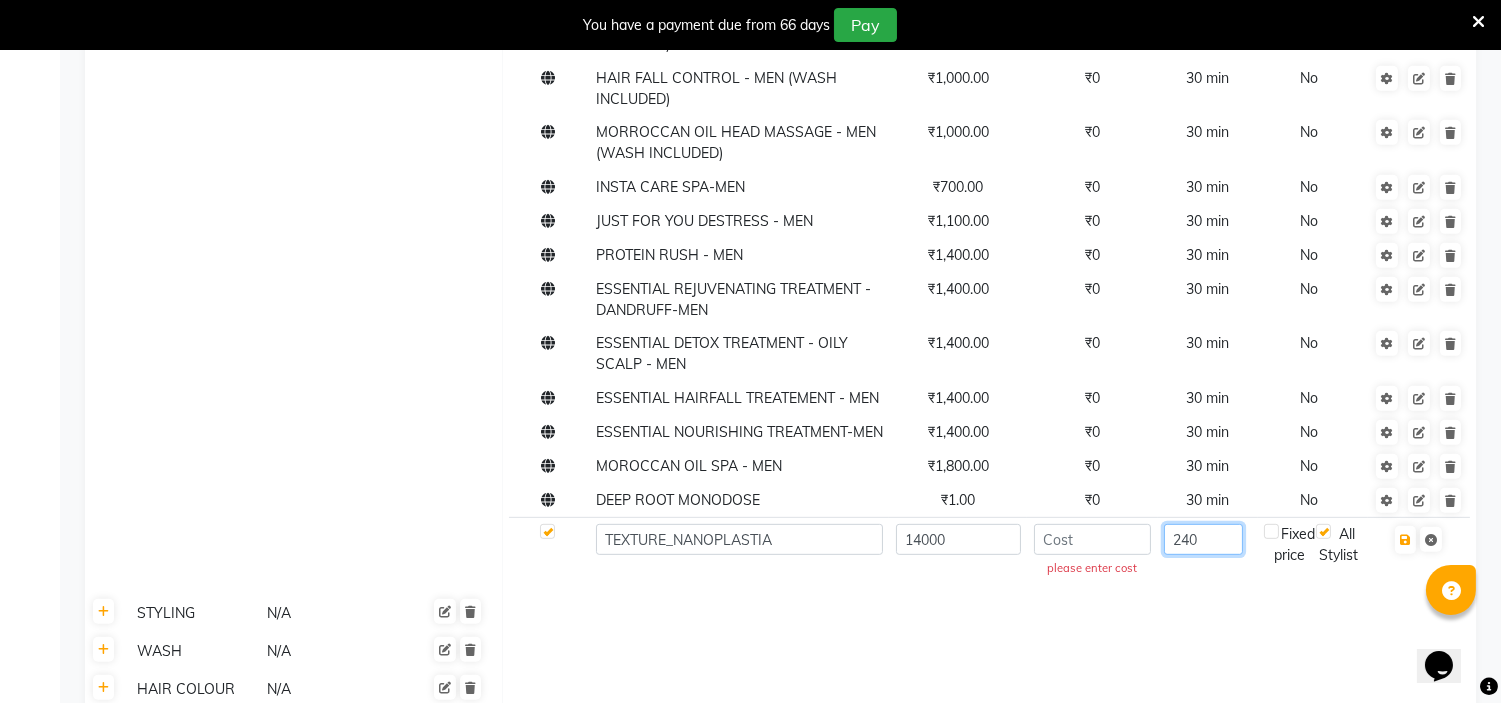 type on "240" 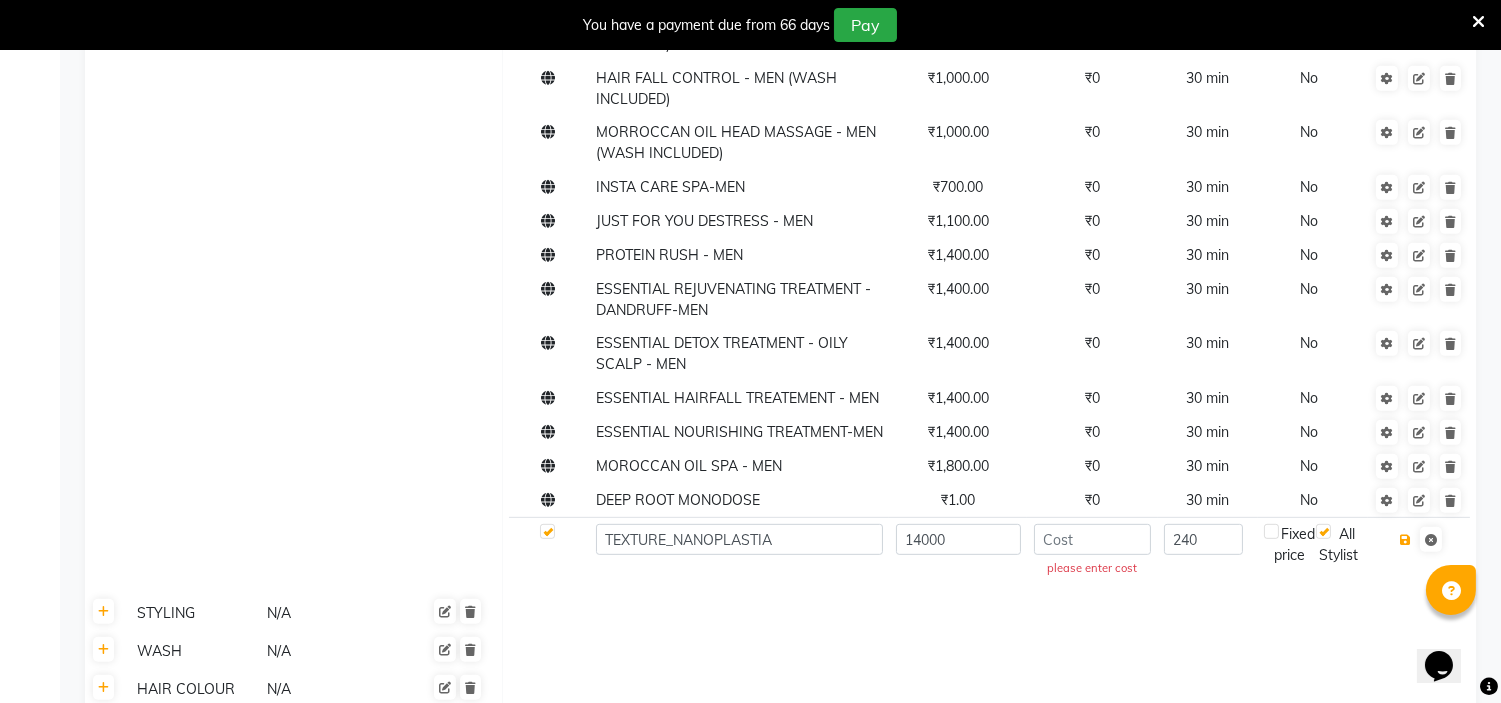type 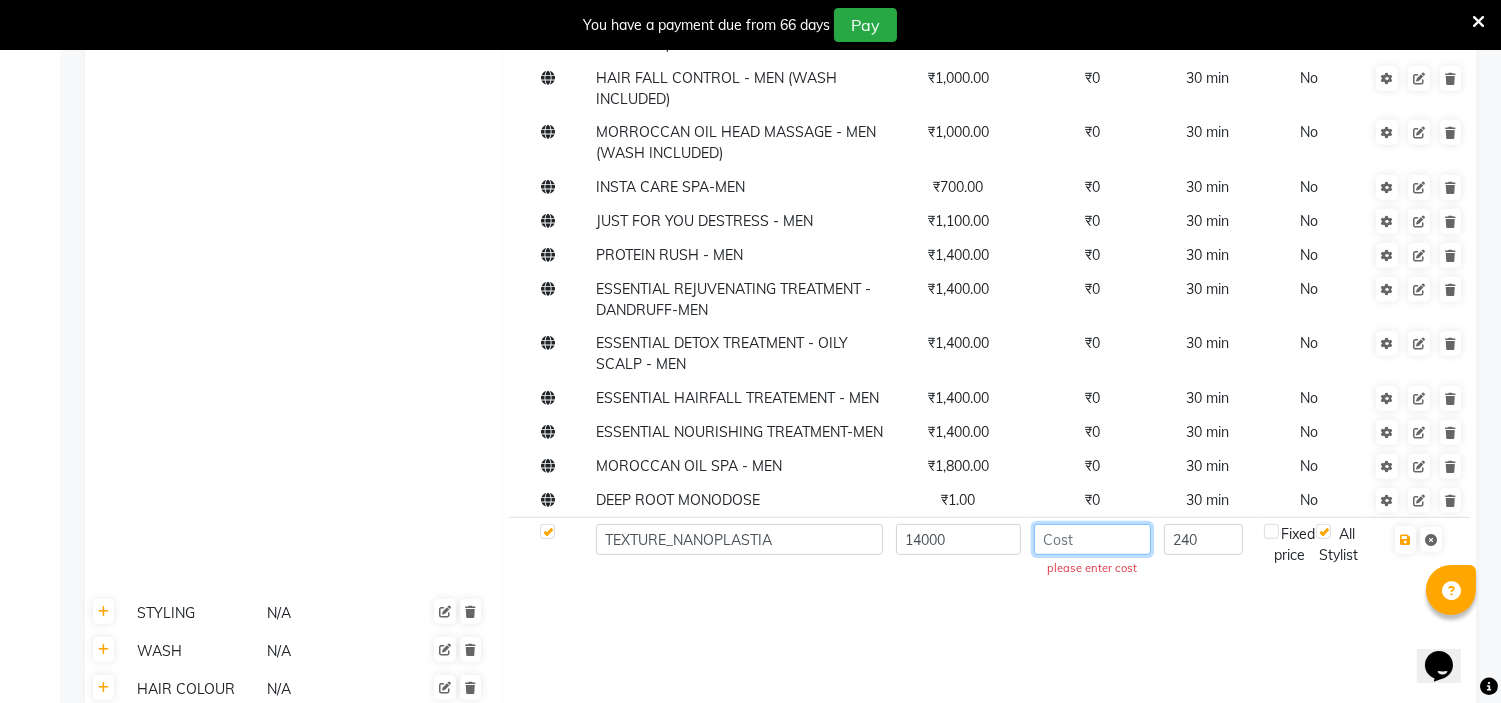click 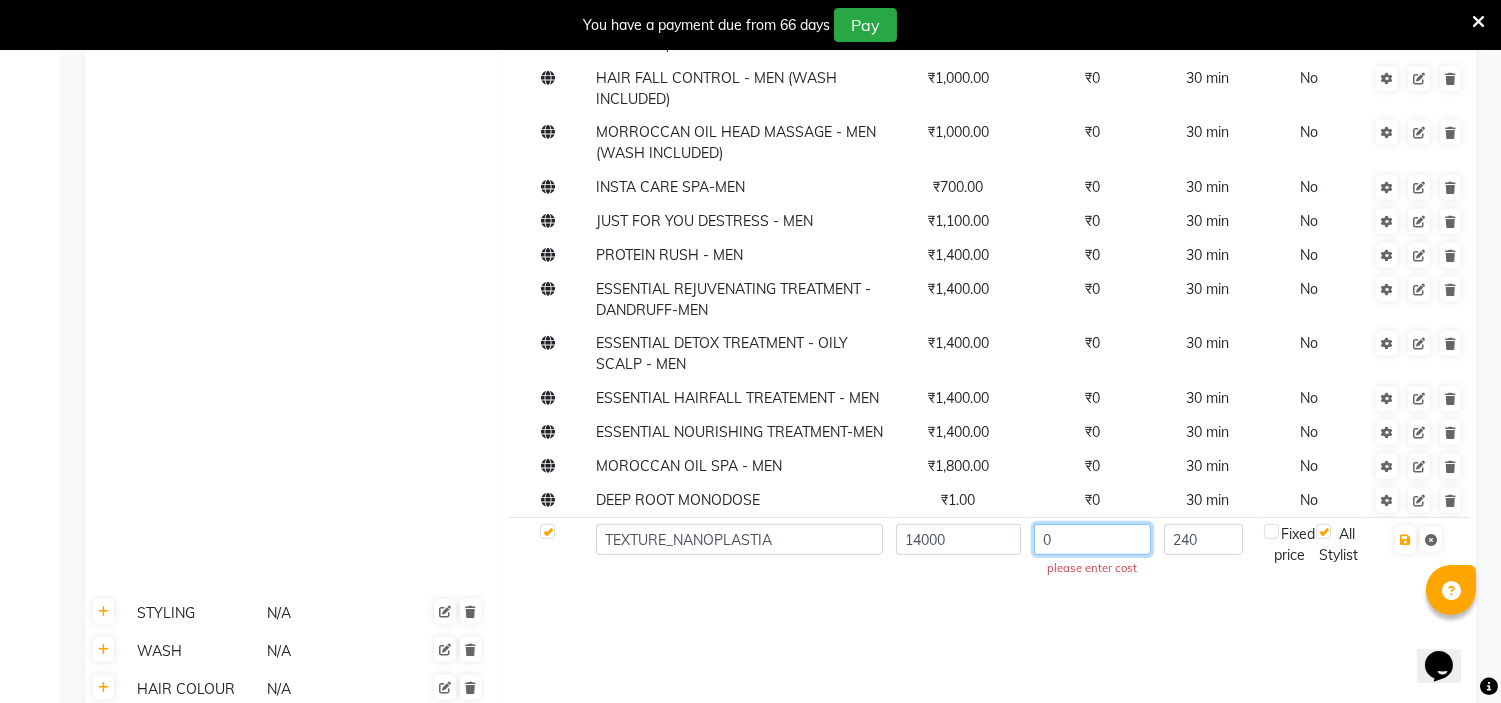 type on "0" 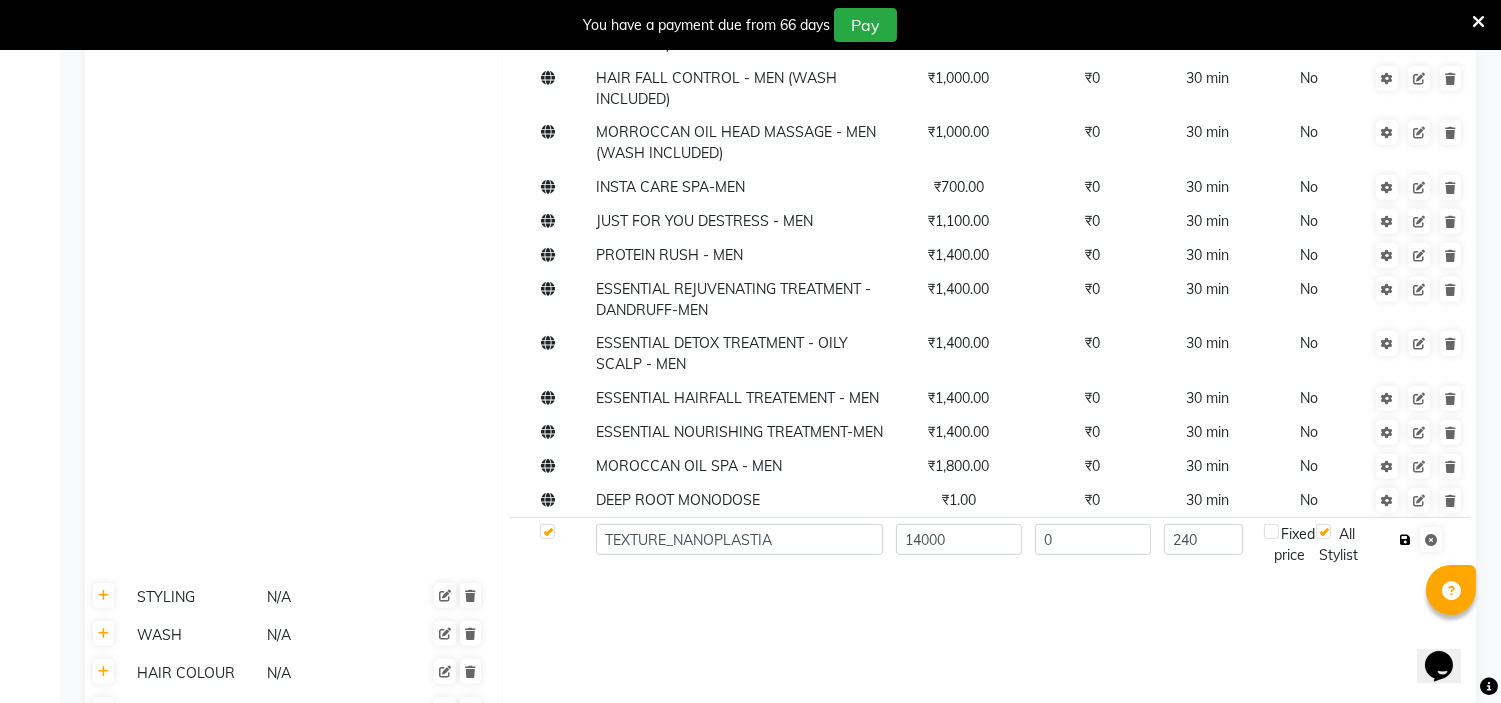 click at bounding box center [1405, 540] 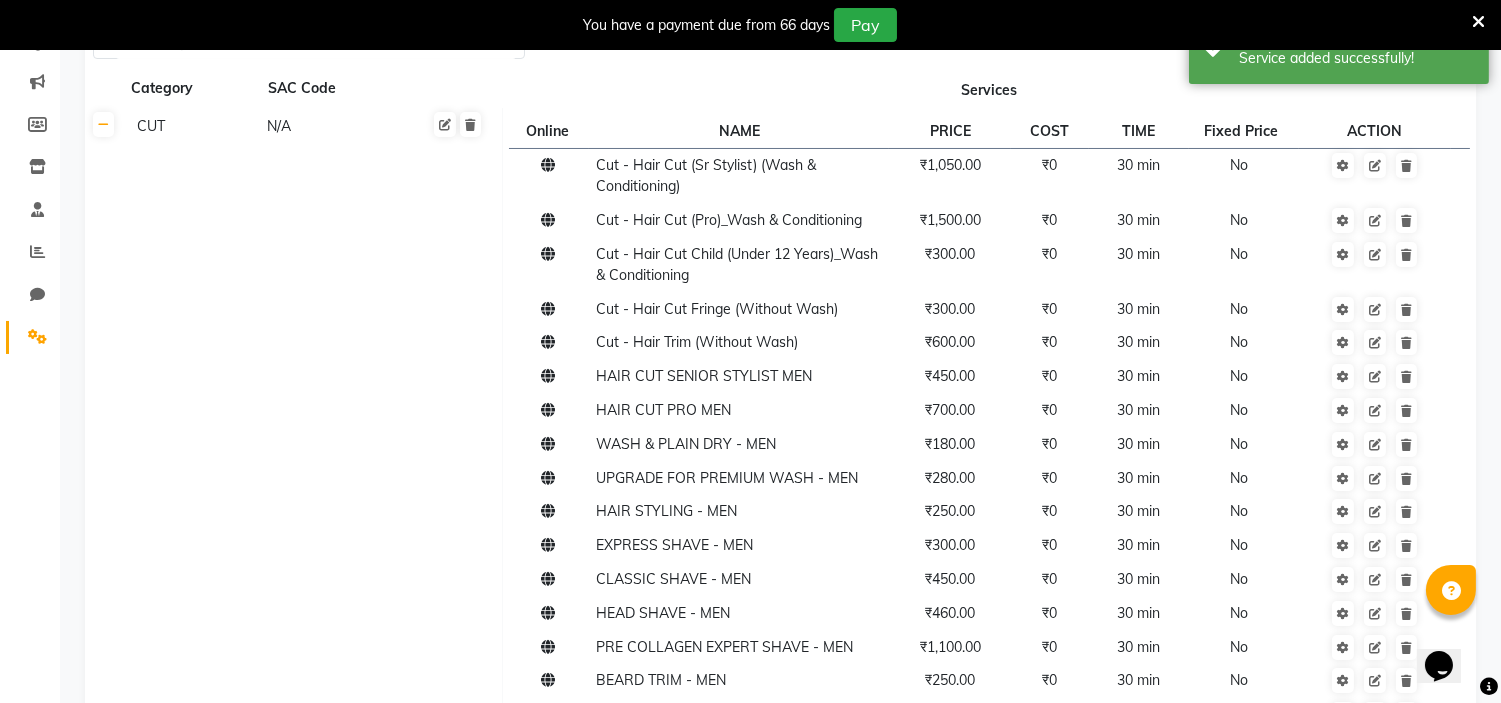 scroll, scrollTop: 0, scrollLeft: 0, axis: both 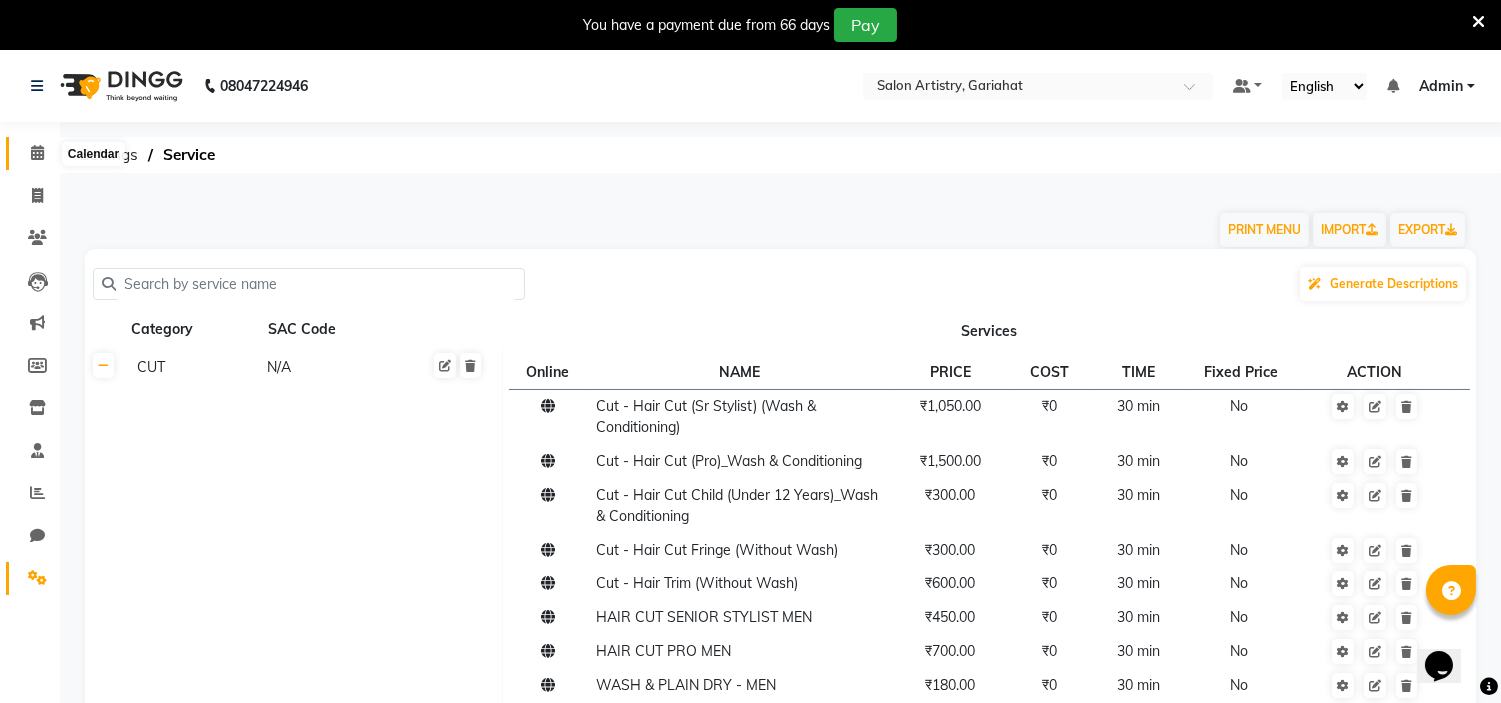 click 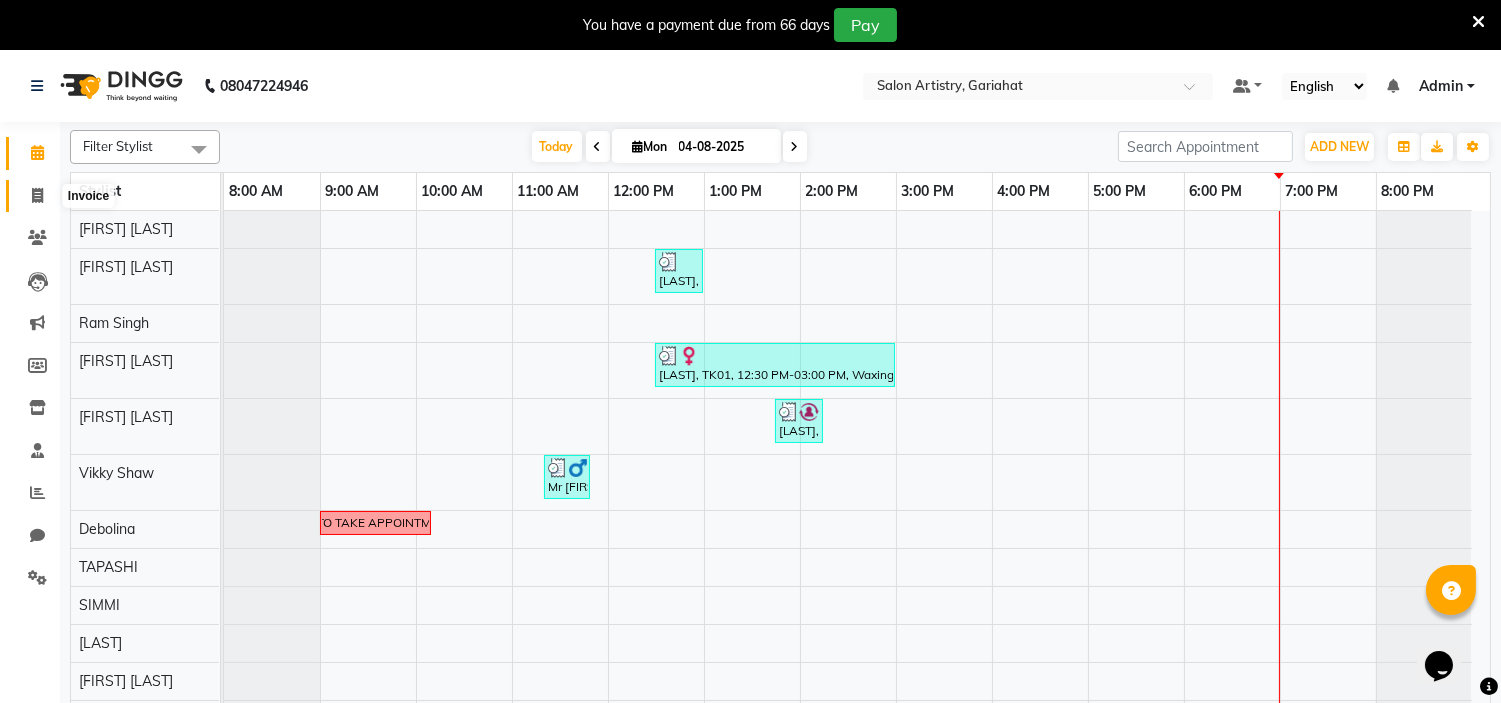 click 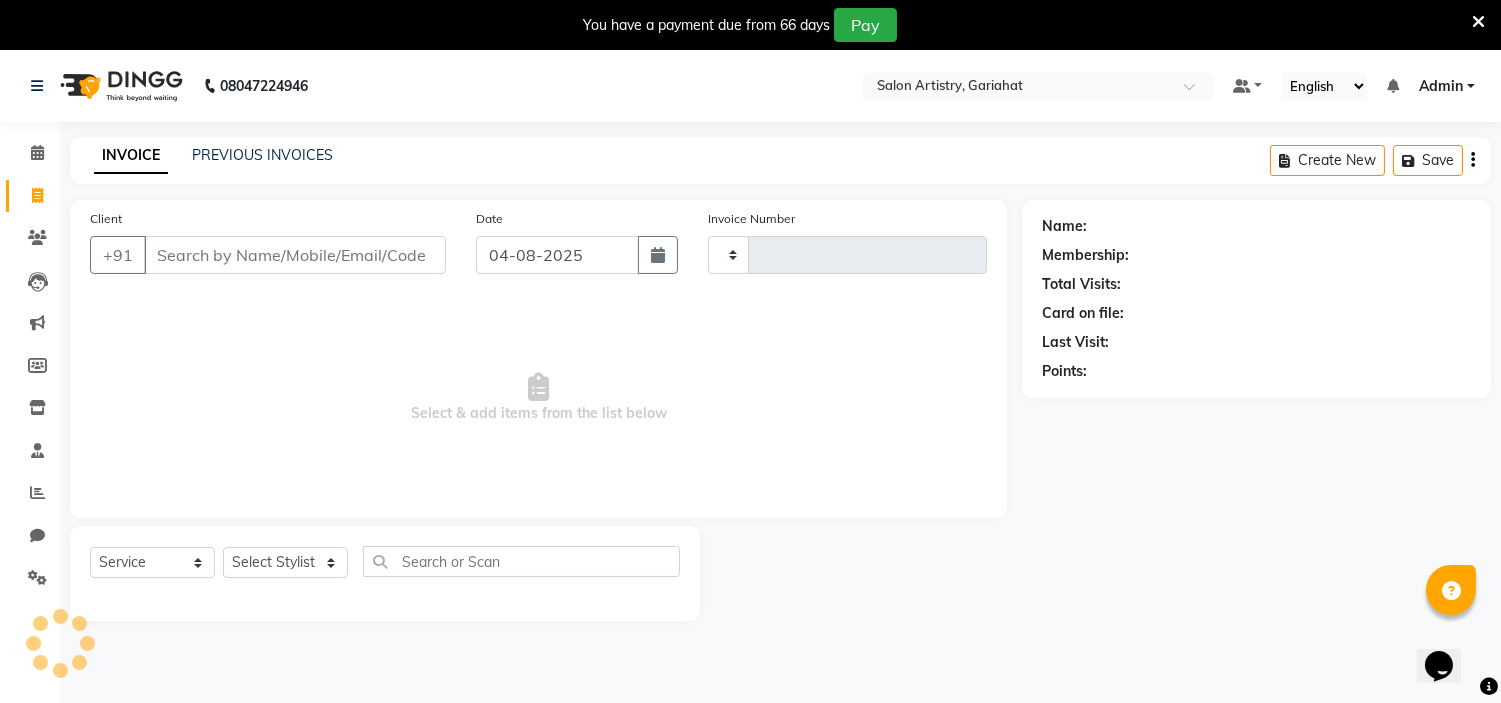 type on "0528" 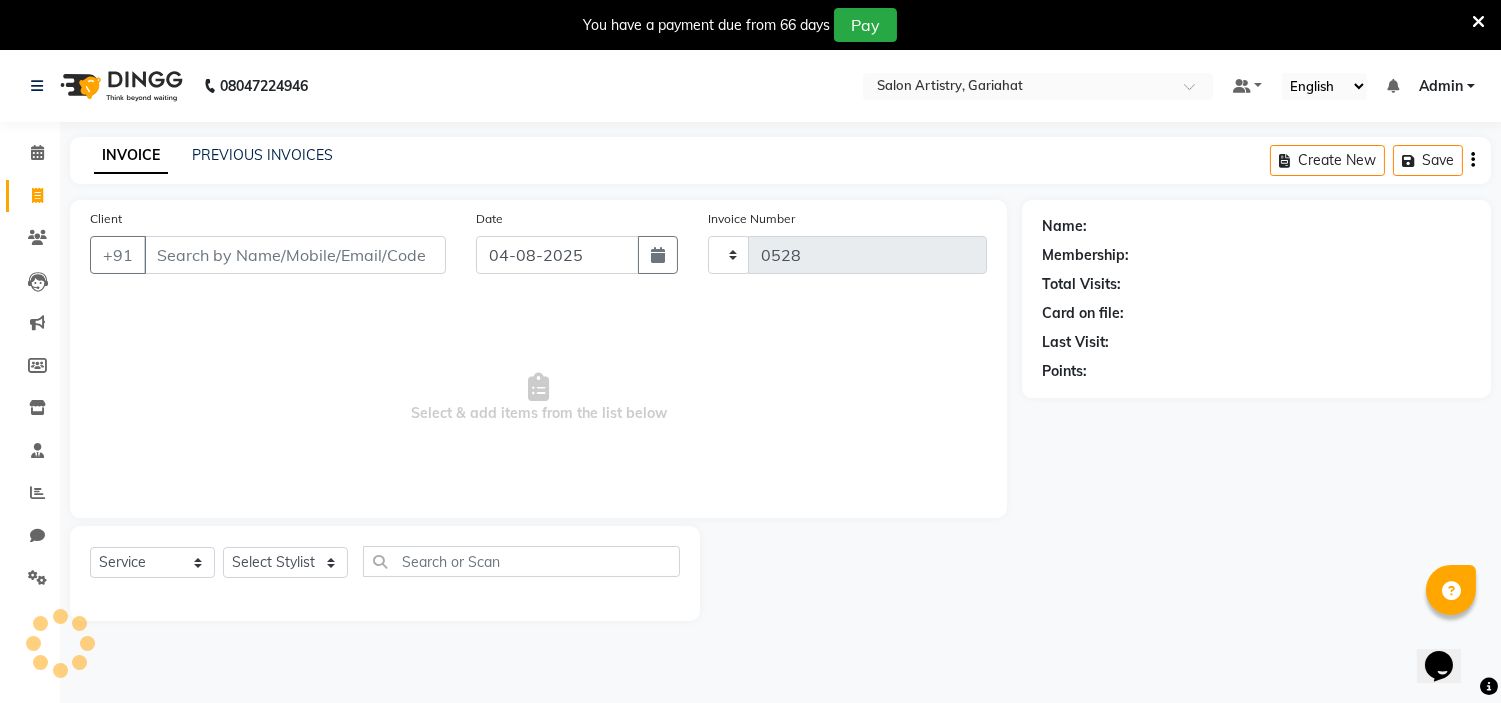 select on "8368" 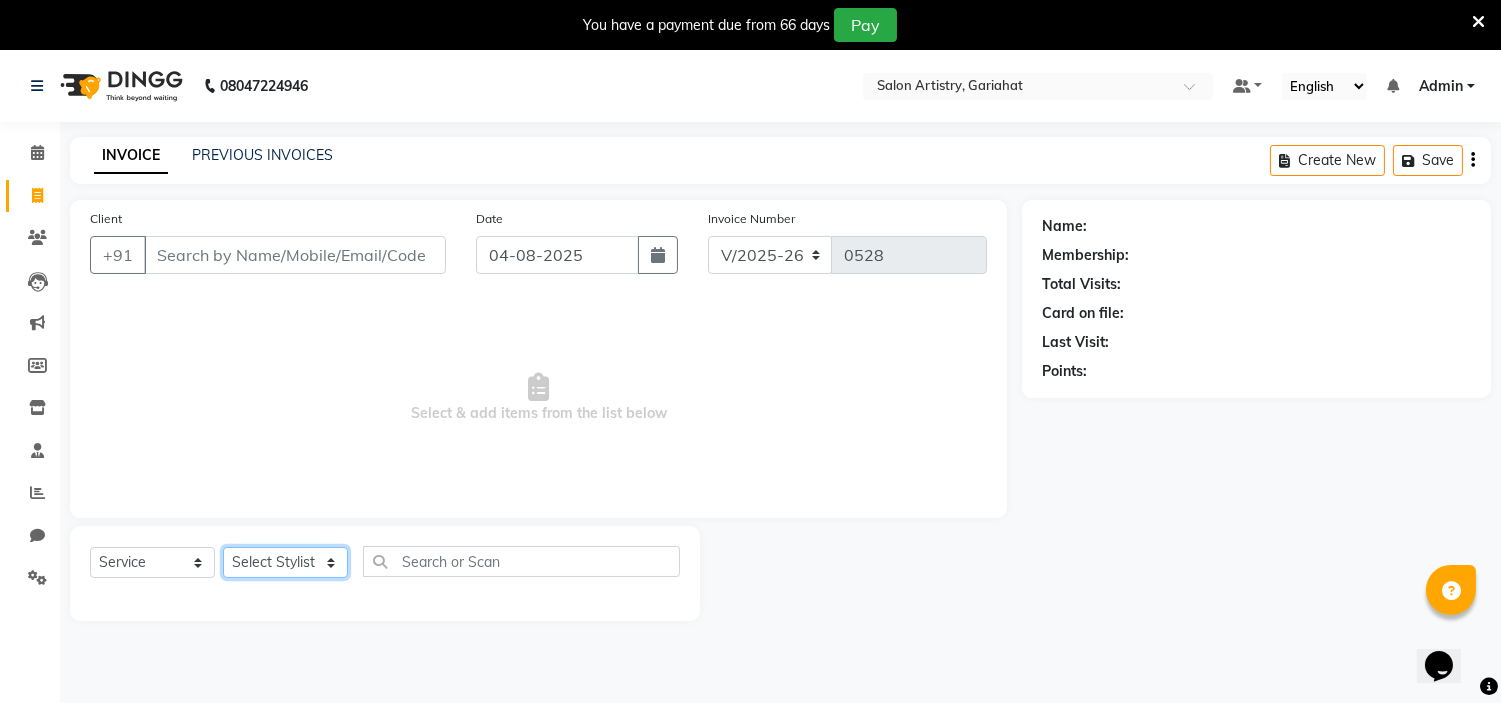 click on "Select Stylist" 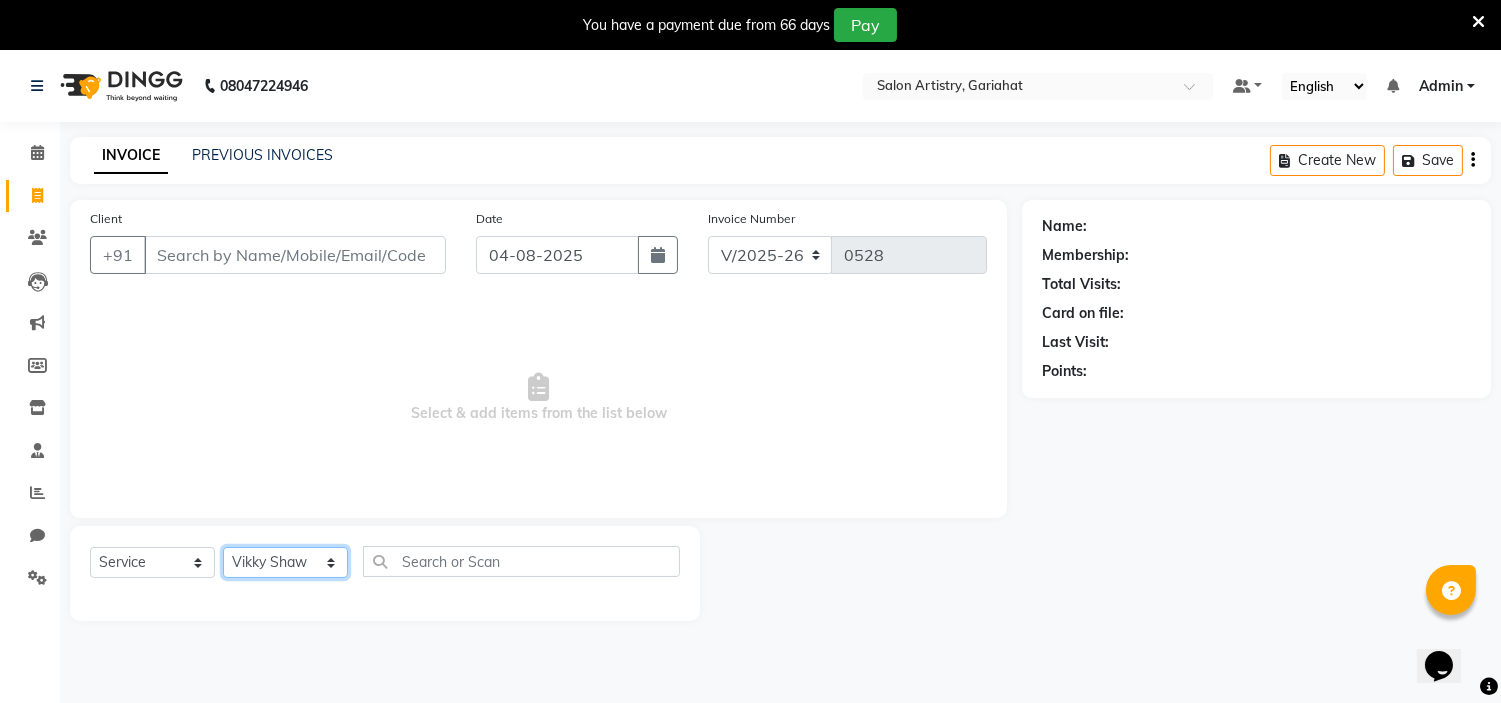 click on "Select Stylist ADITYA SAHA Debolina  IQBAL AHEMED Irshad Khan Puja Debnath Ram Singh REKHA Rikki Das Rinku Pradhan RONY Sampa Maity SIMMI TAPASHI  Vikky Shaw" 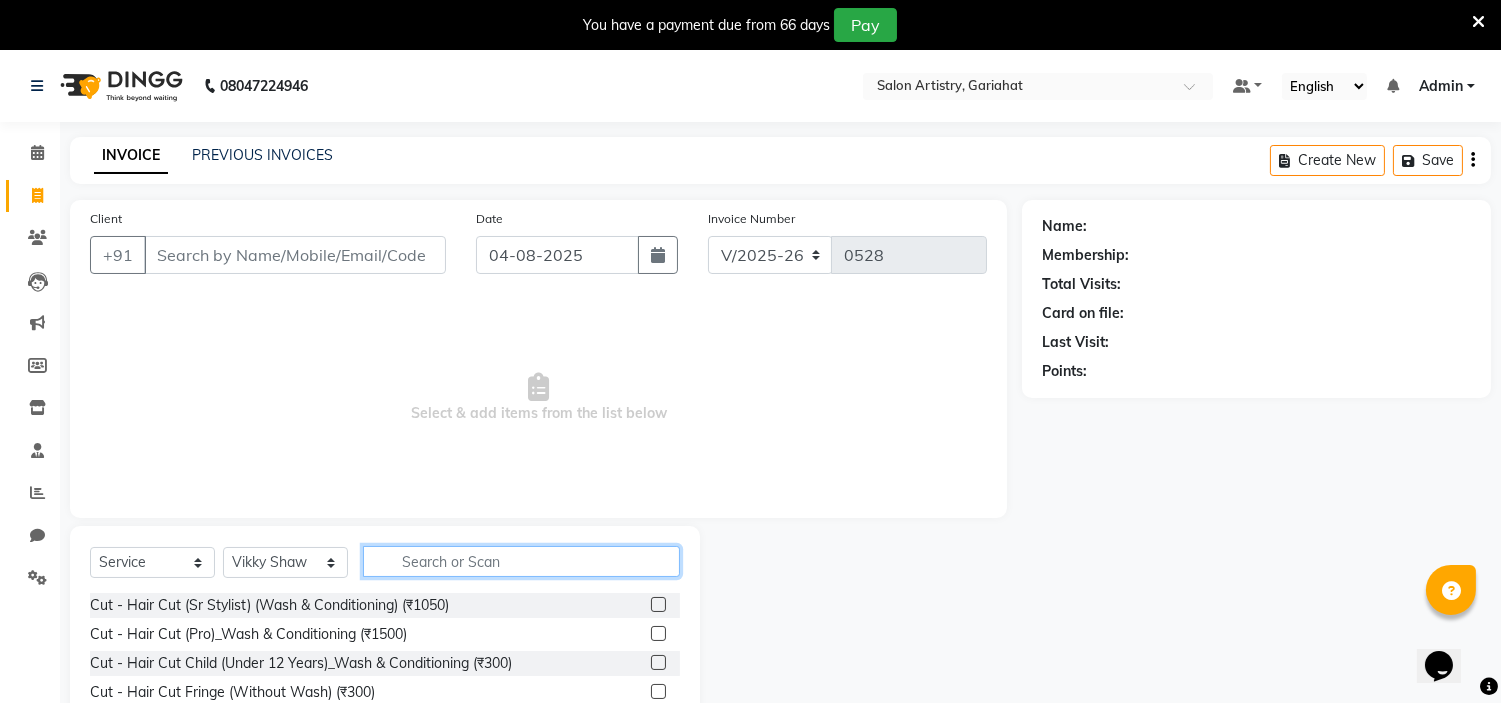 click 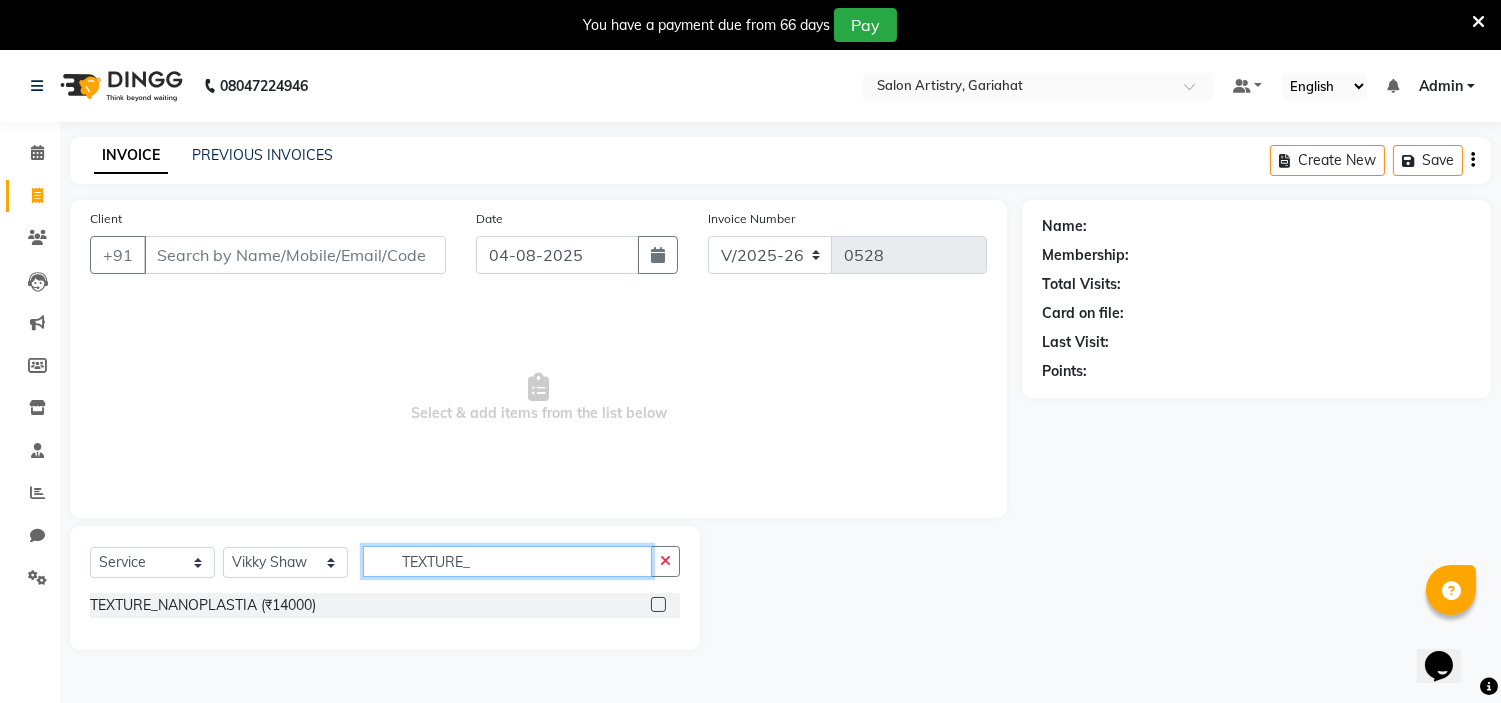 type on "TEXTURE_" 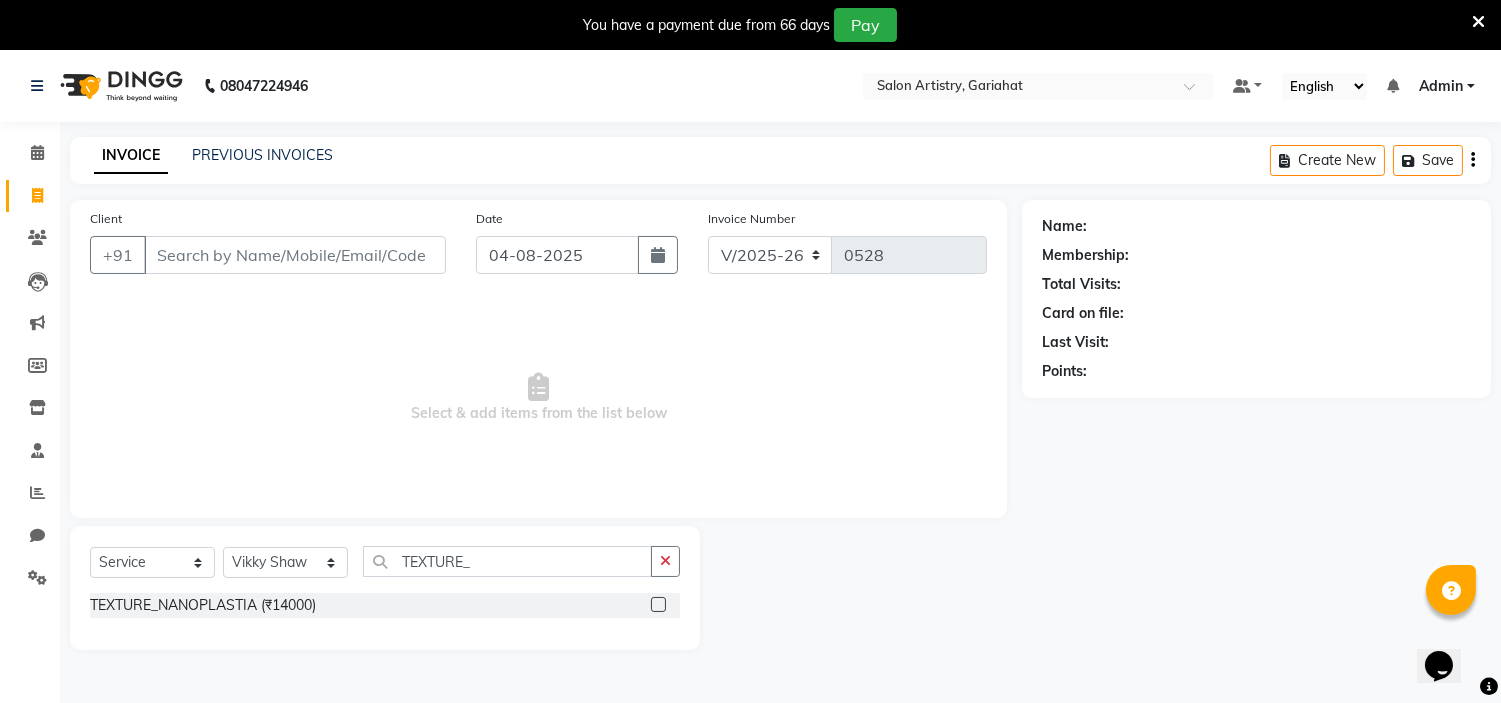 click on "Select & add items from the list below" at bounding box center (538, 398) 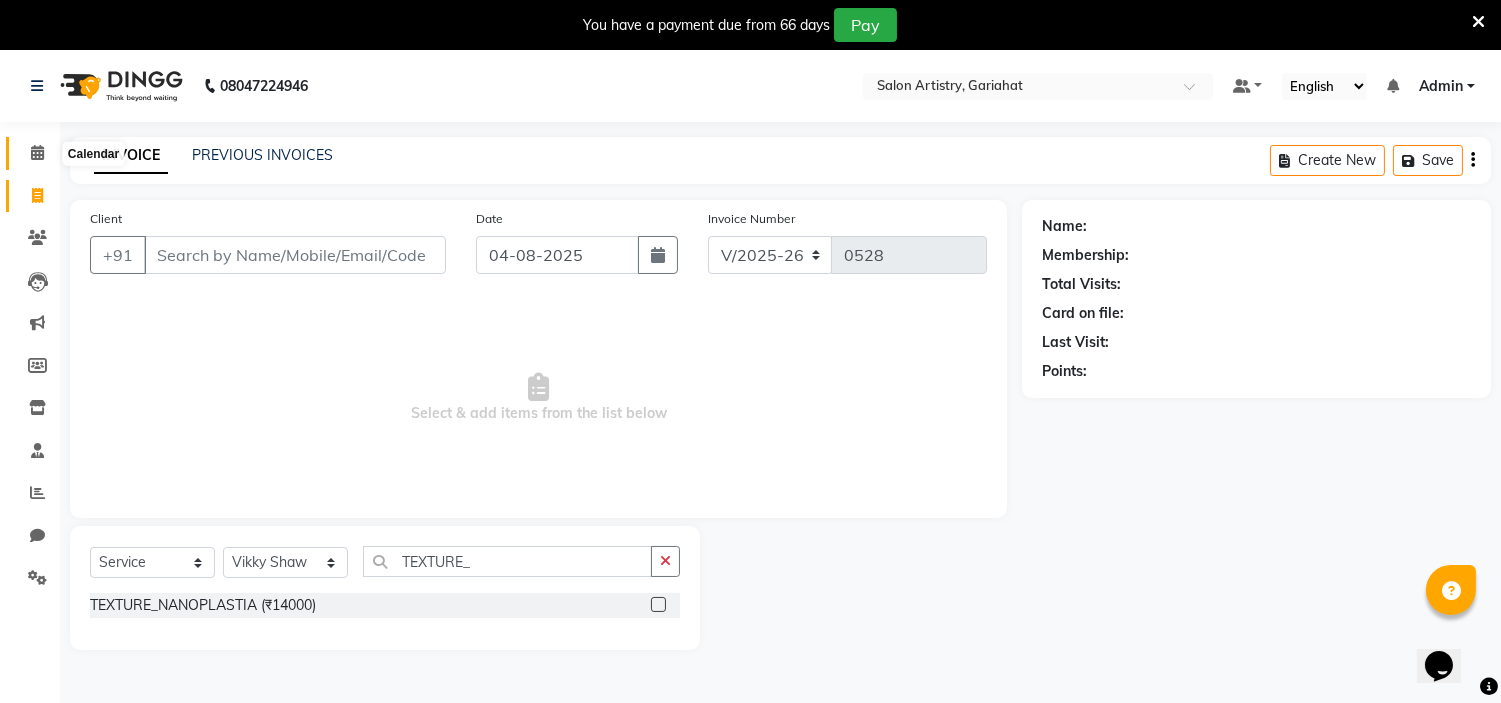 click 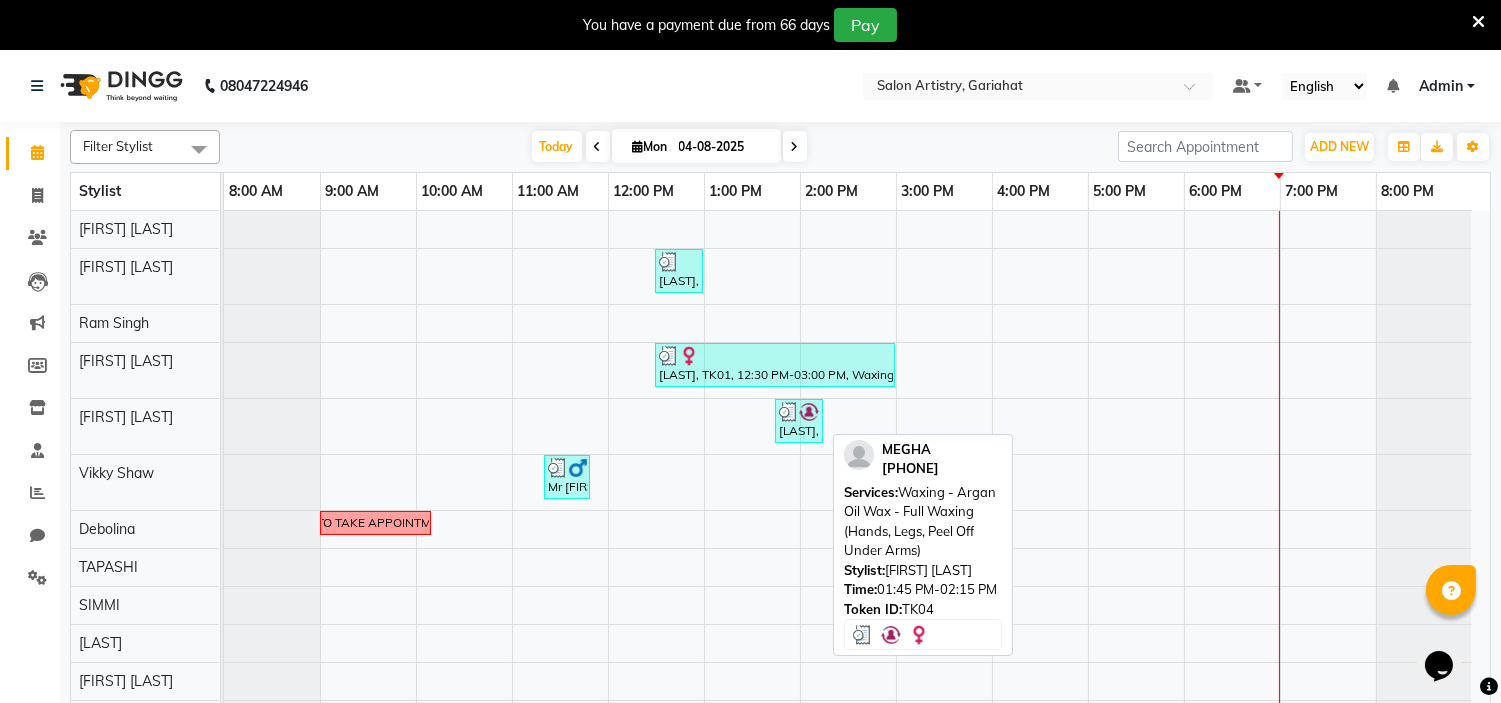 click at bounding box center (809, 412) 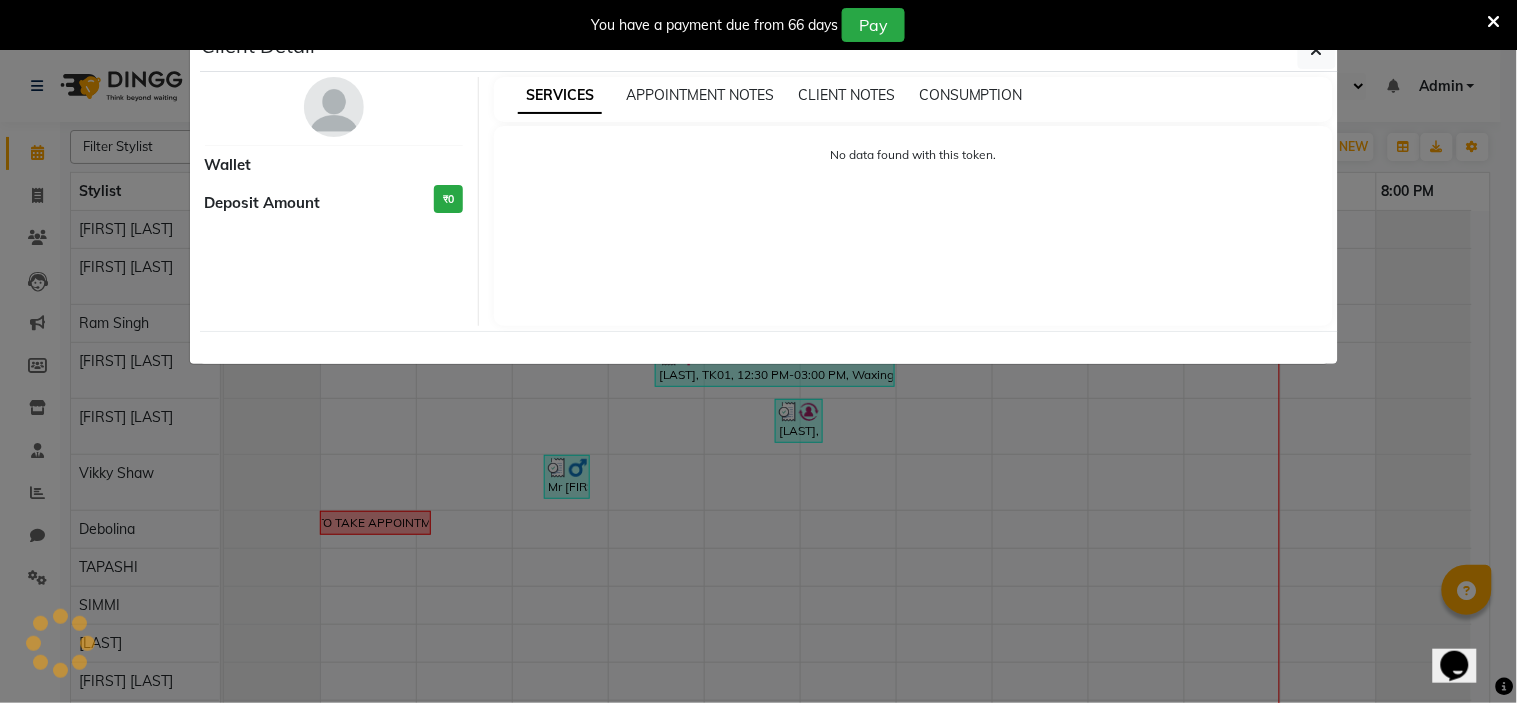 select on "3" 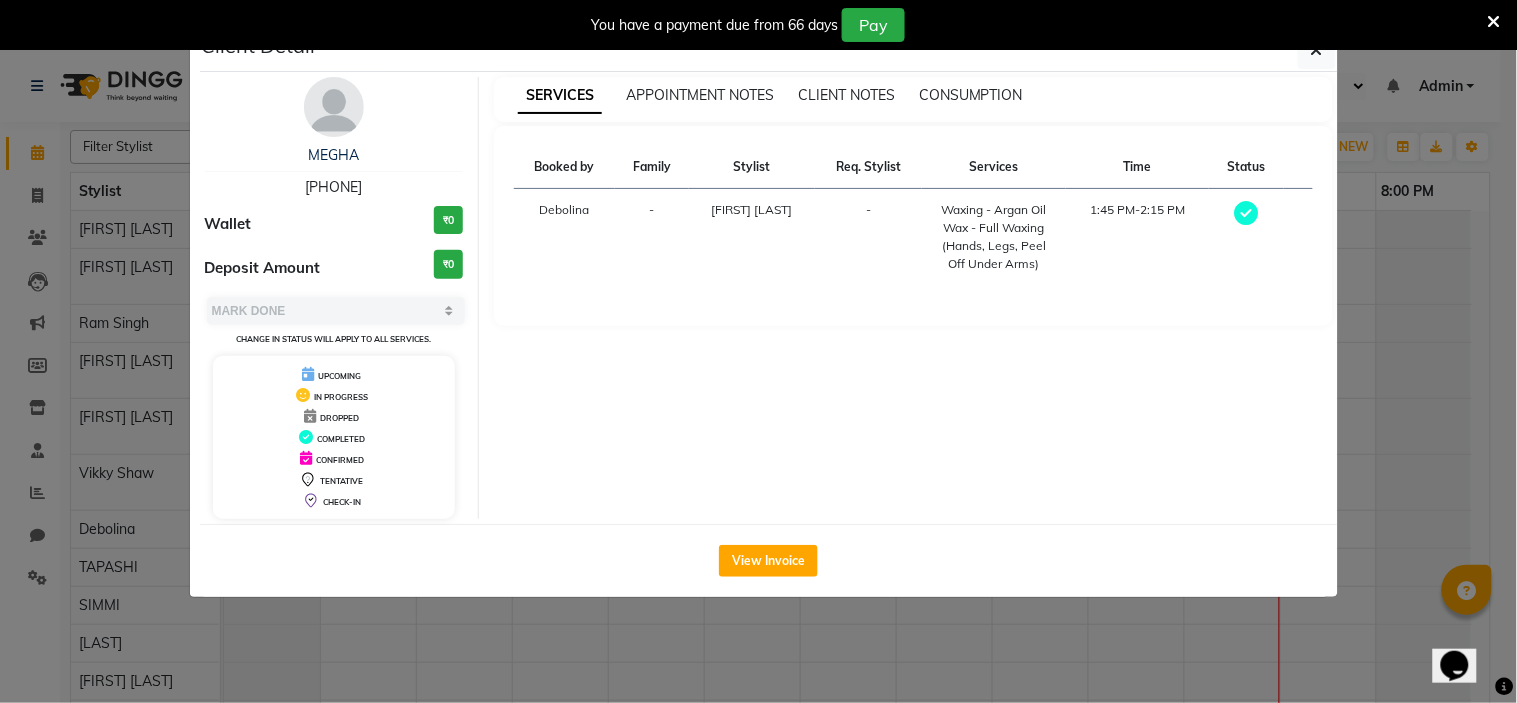 click on "8207728864" at bounding box center [333, 187] 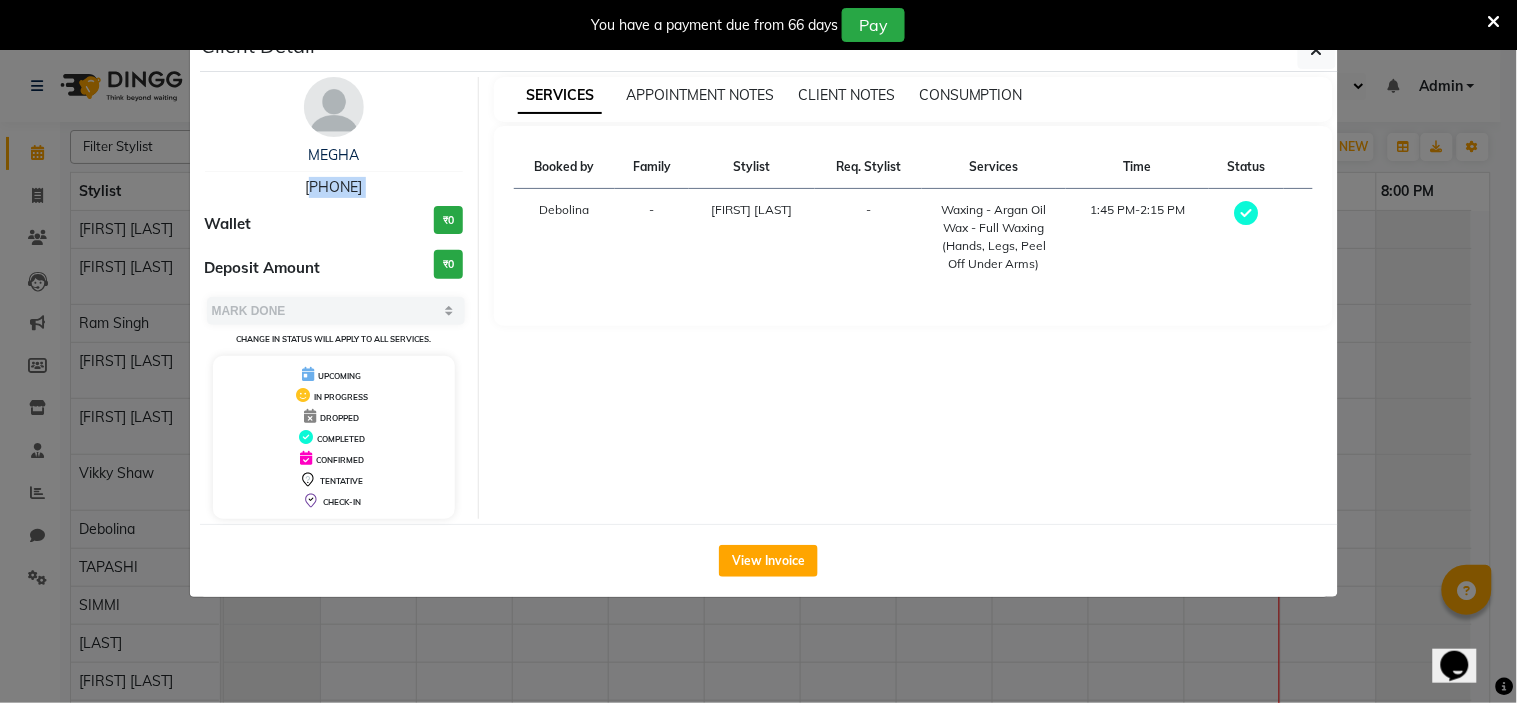 click on "8207728864" at bounding box center [333, 187] 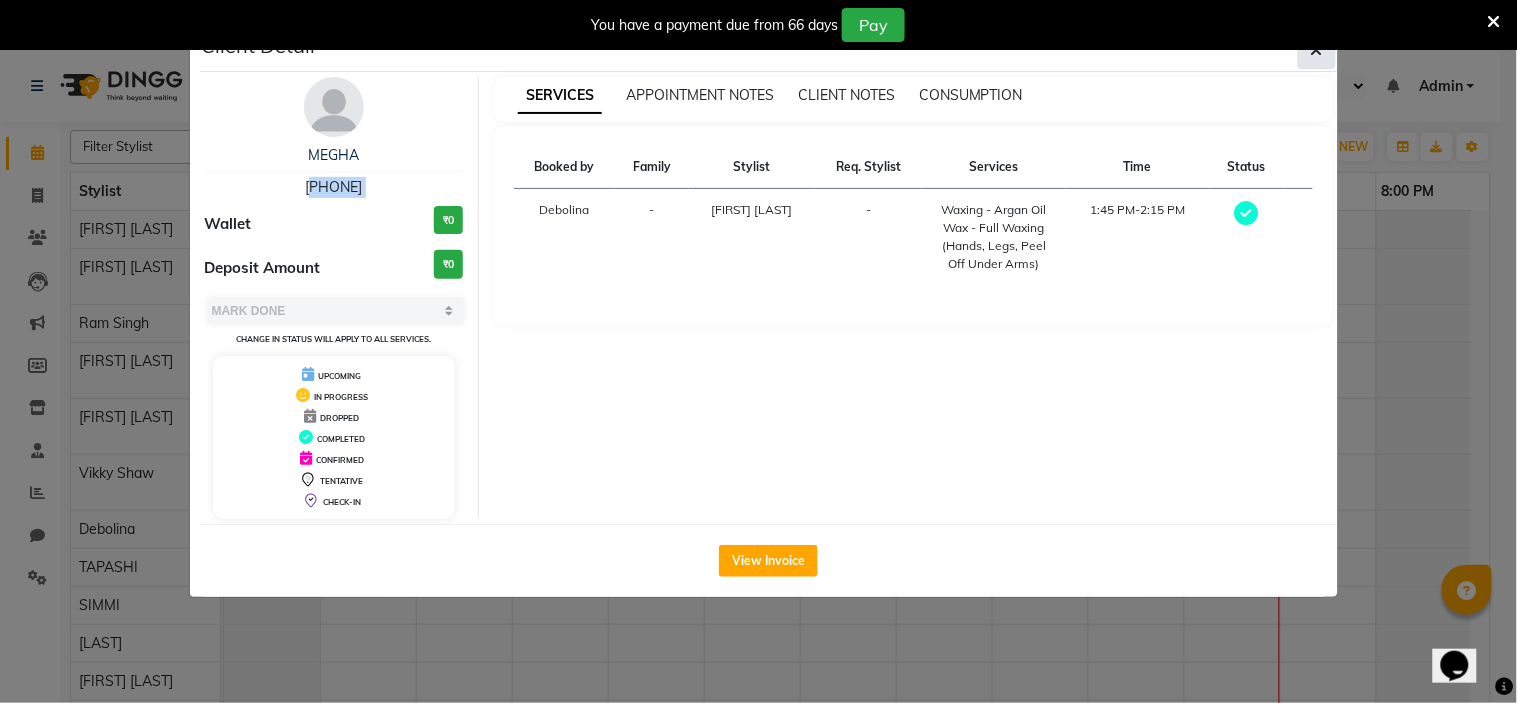 click 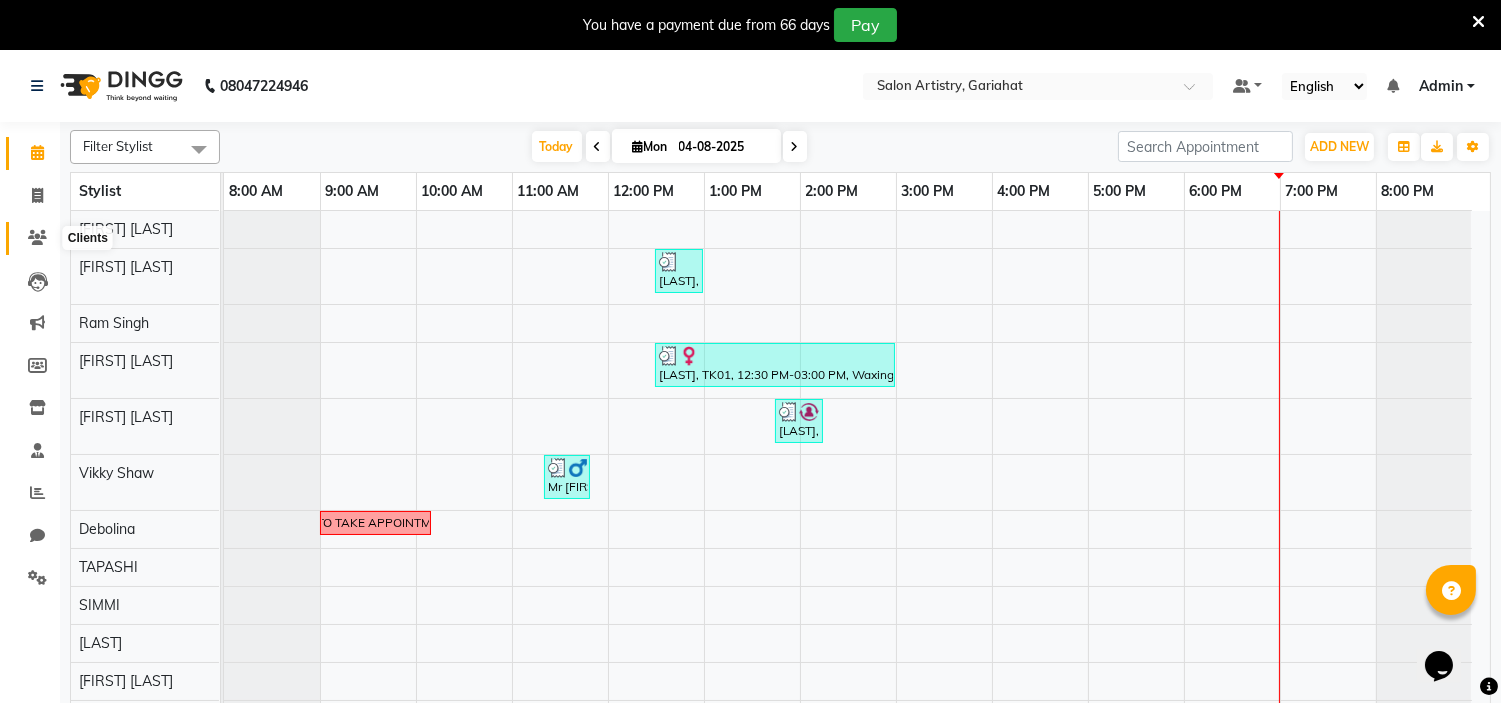 click 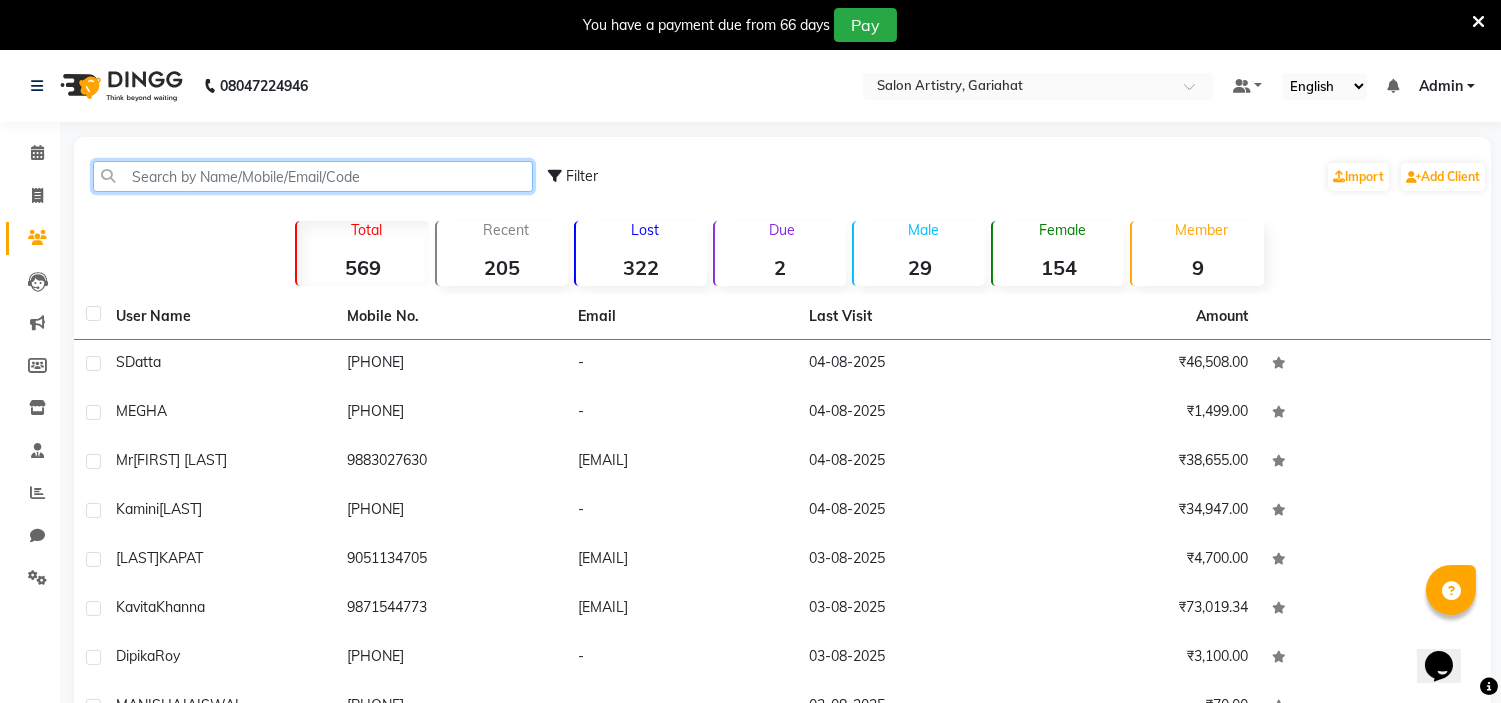 click 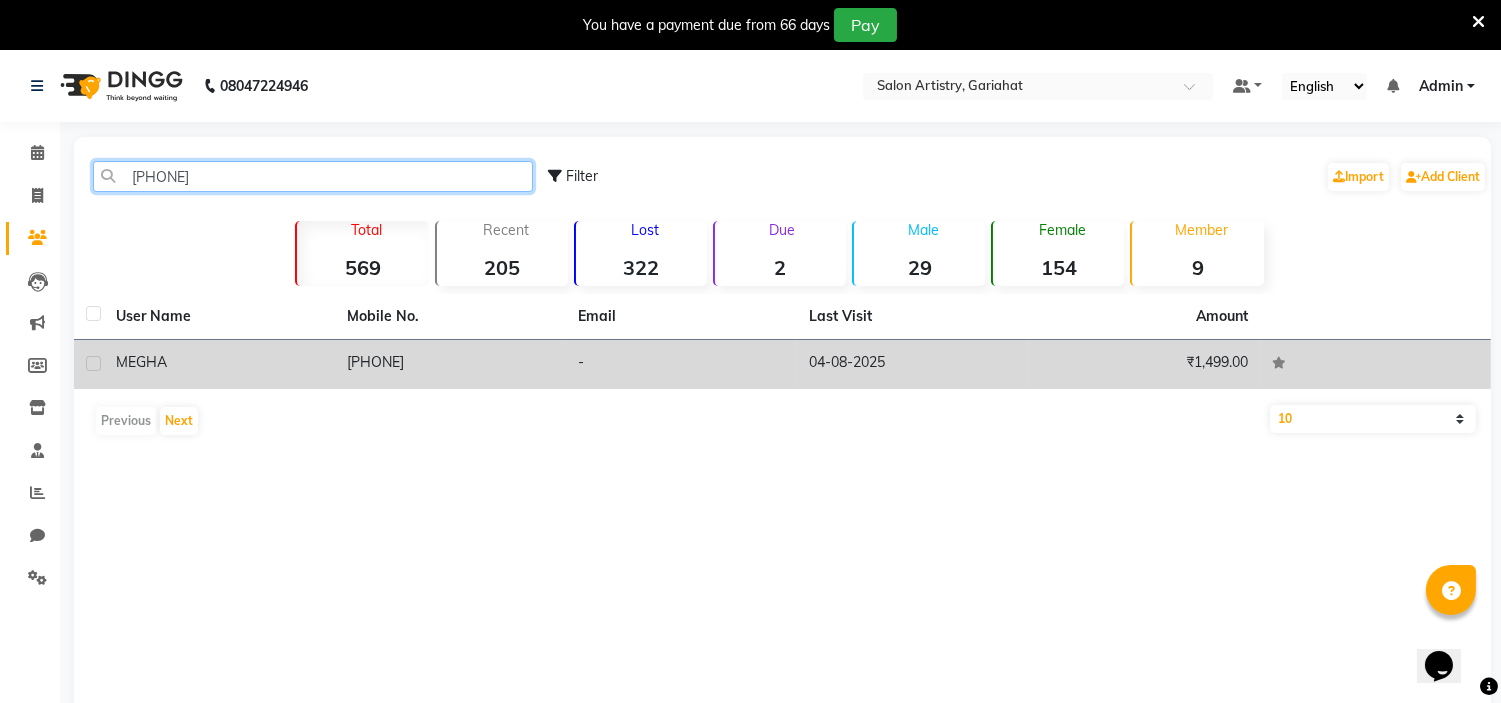 type on "8207728864" 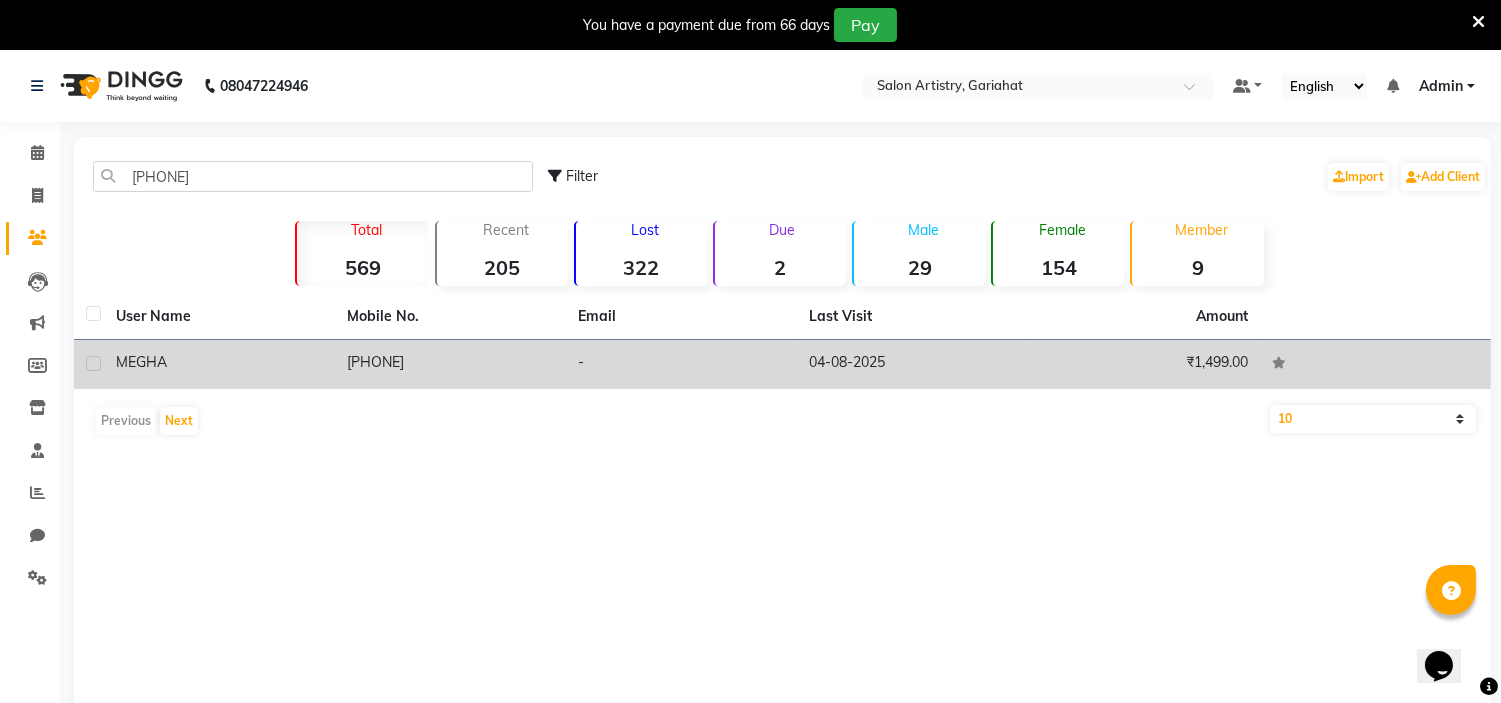 click on "MEGHA" 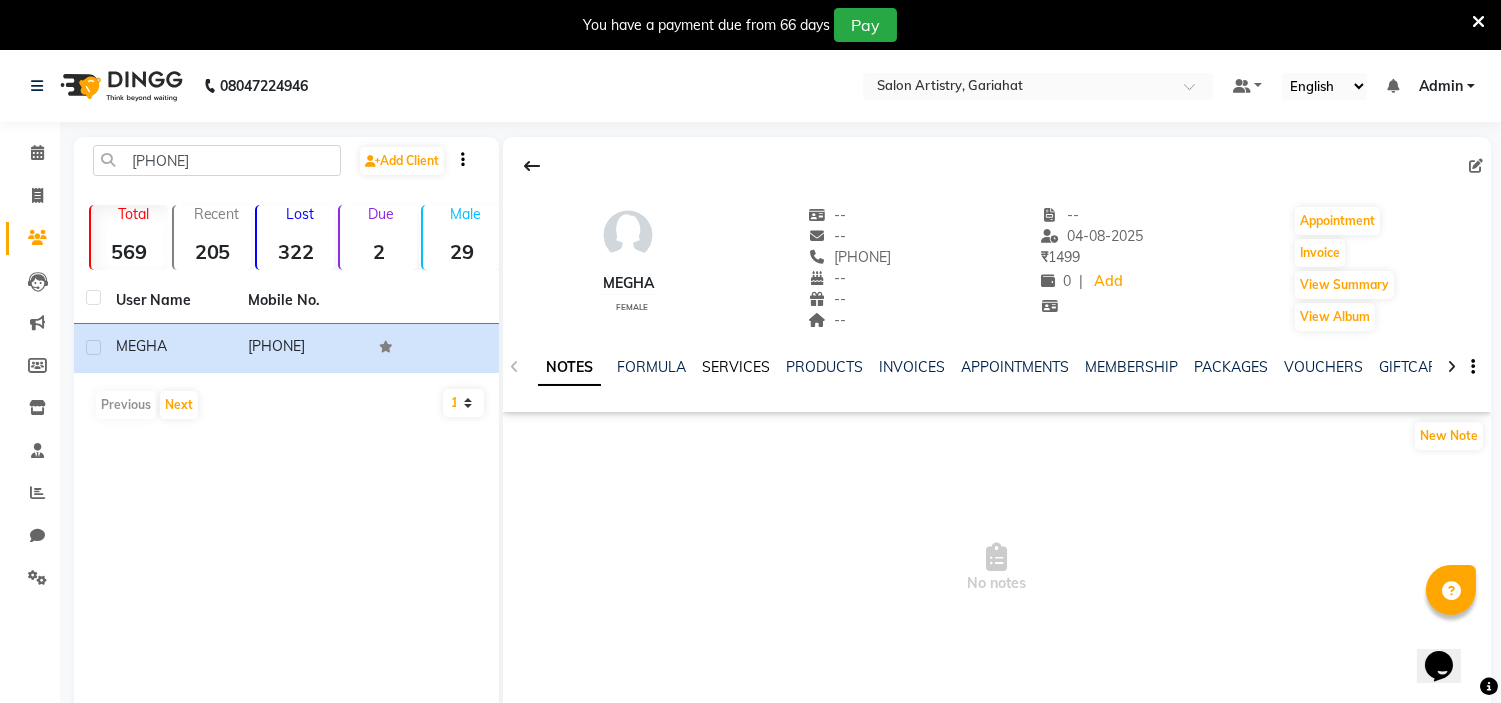 click on "SERVICES" 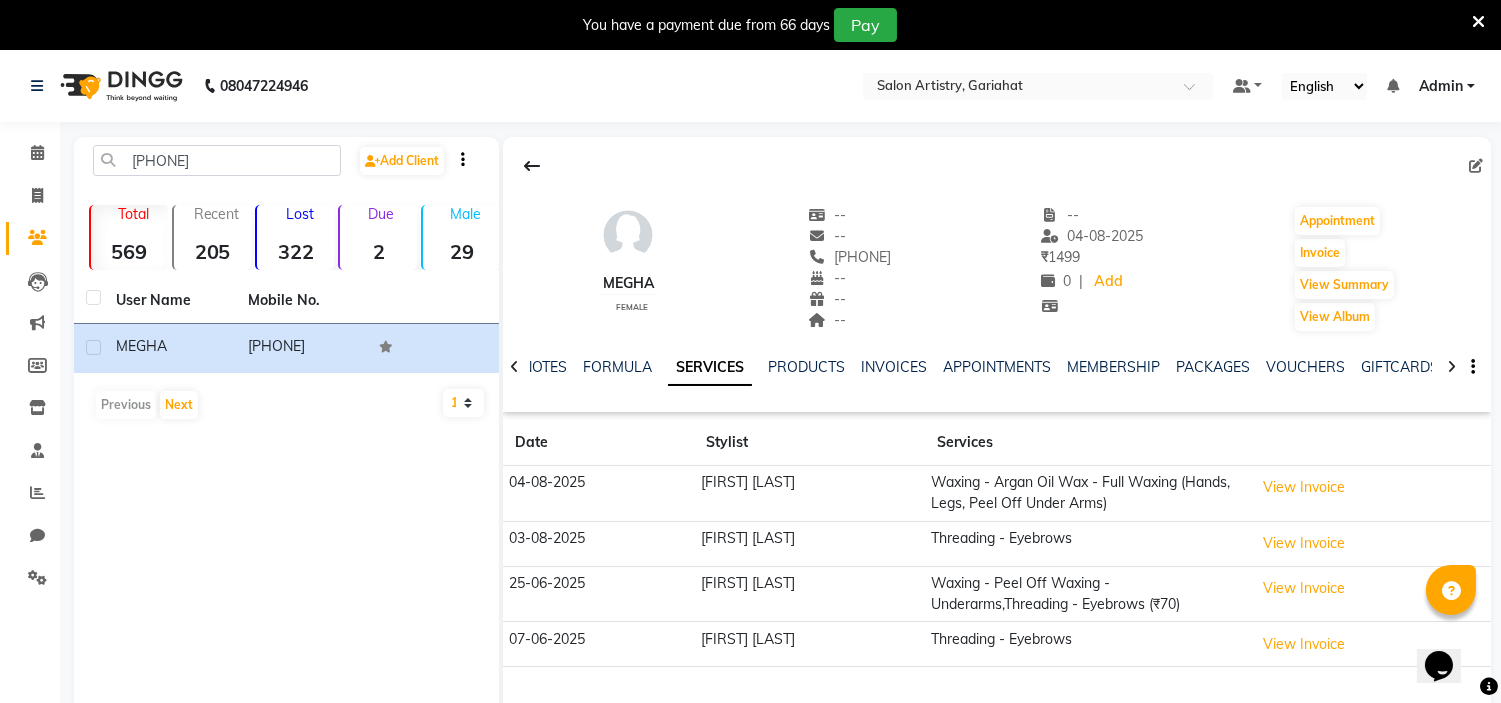 click on "Sampa Maity" 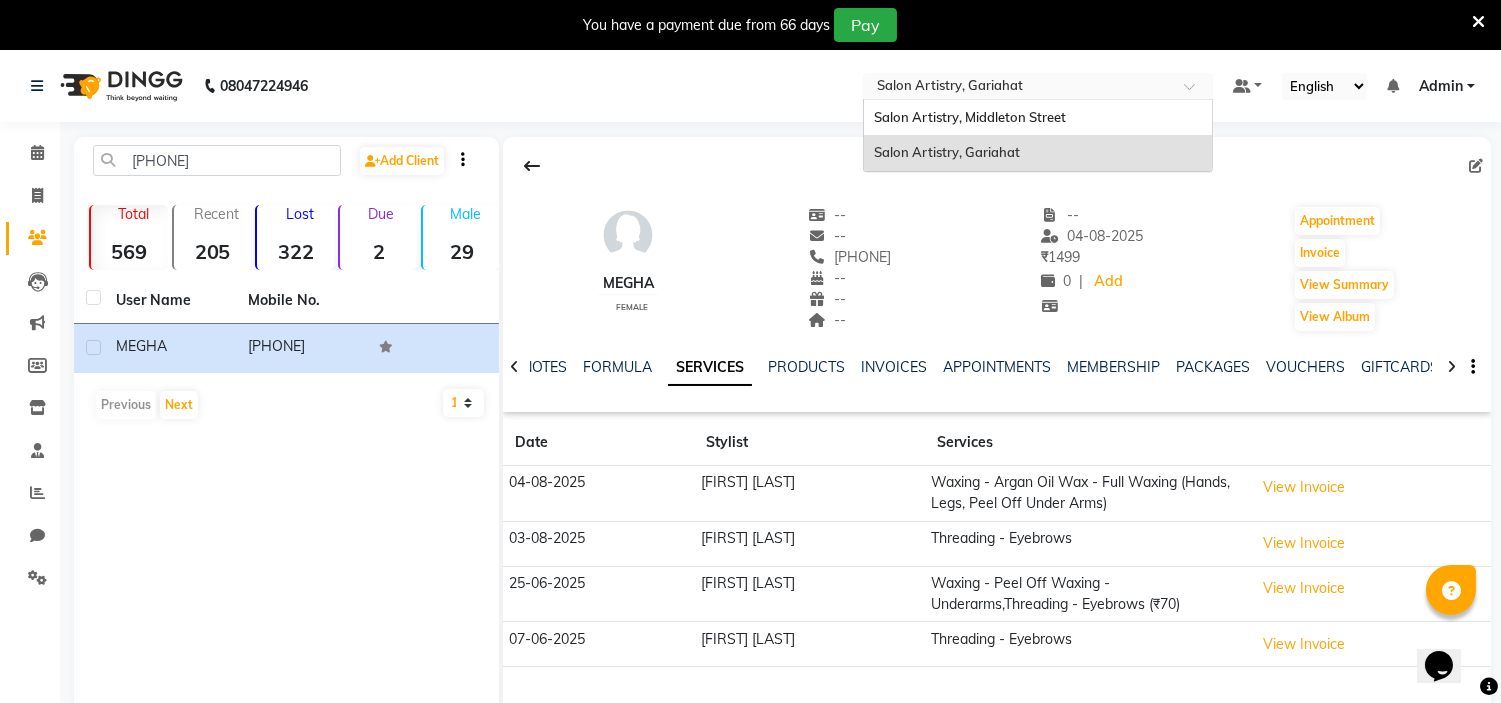 click at bounding box center [1018, 88] 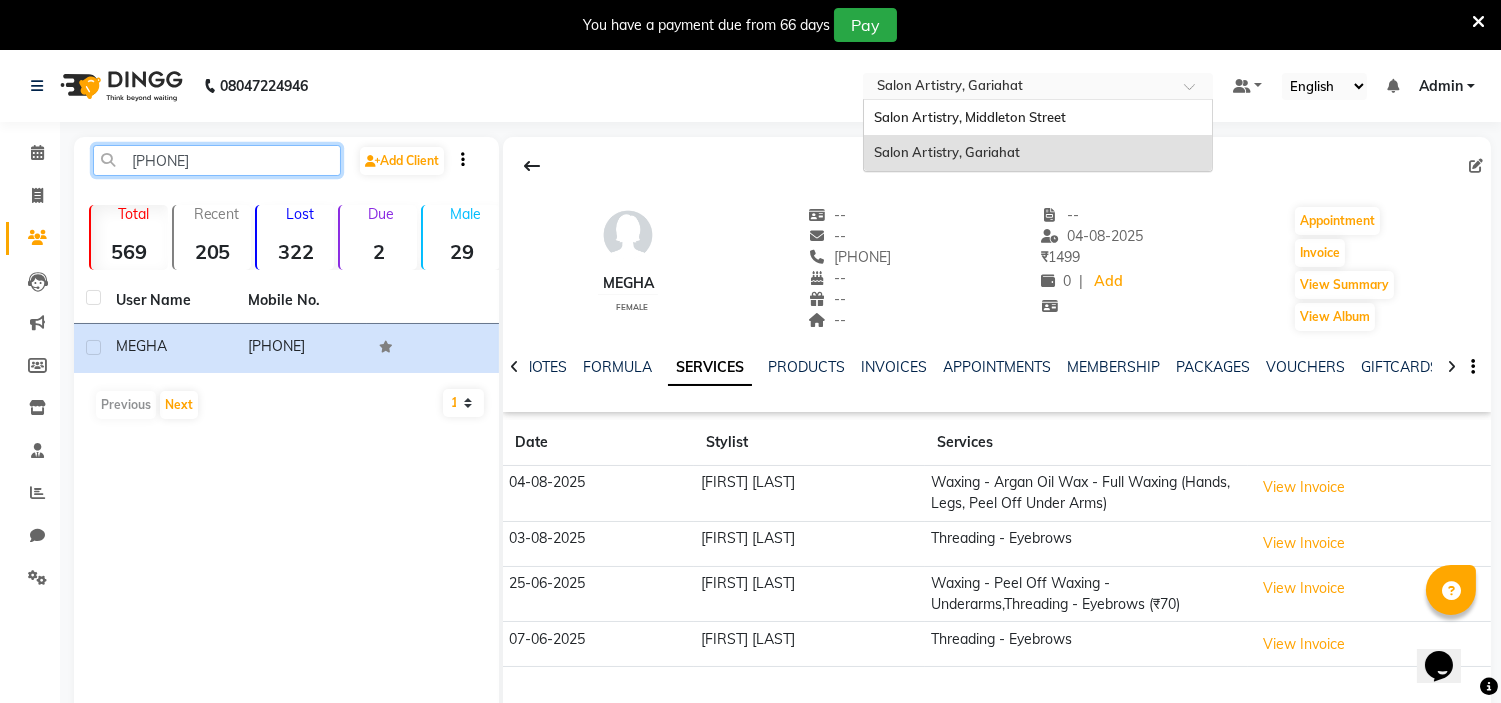 click on "8207728864" 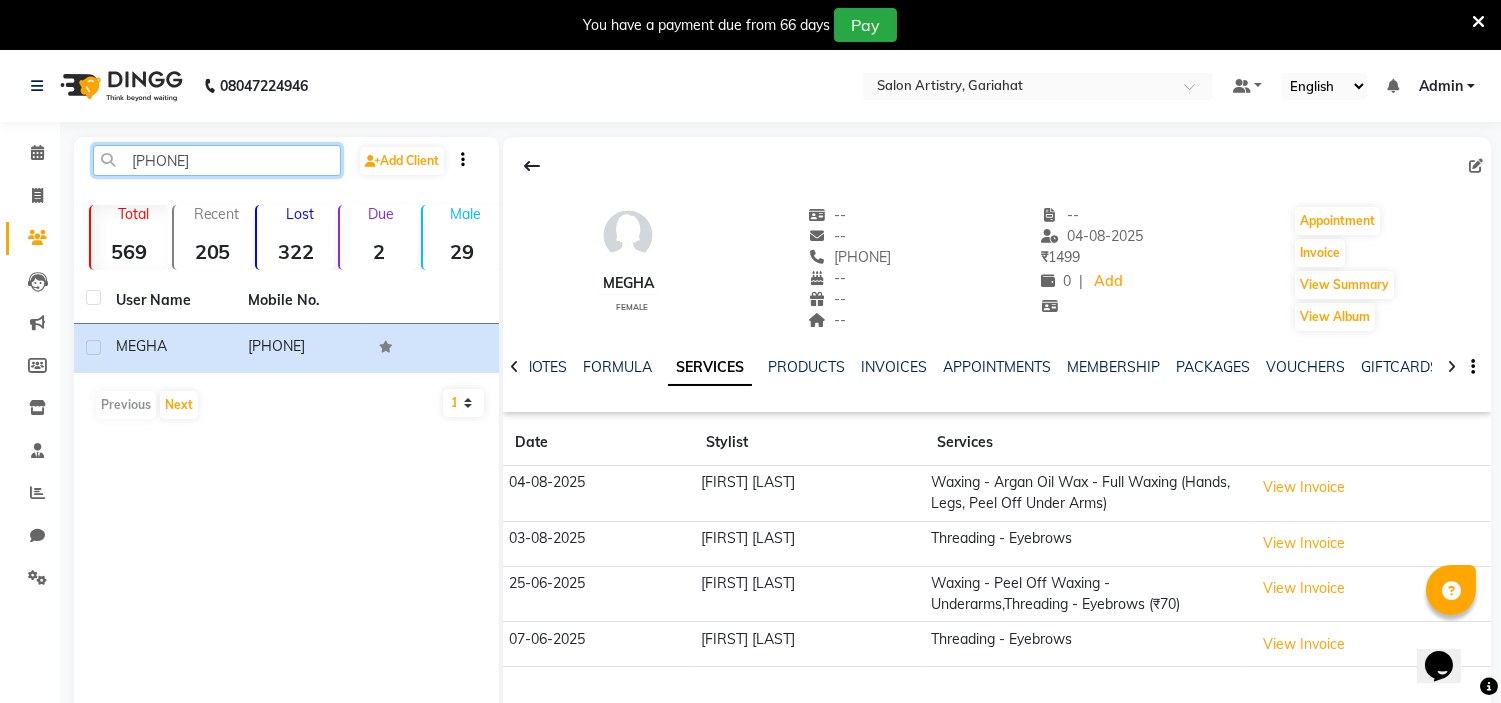 click on "8207728864" 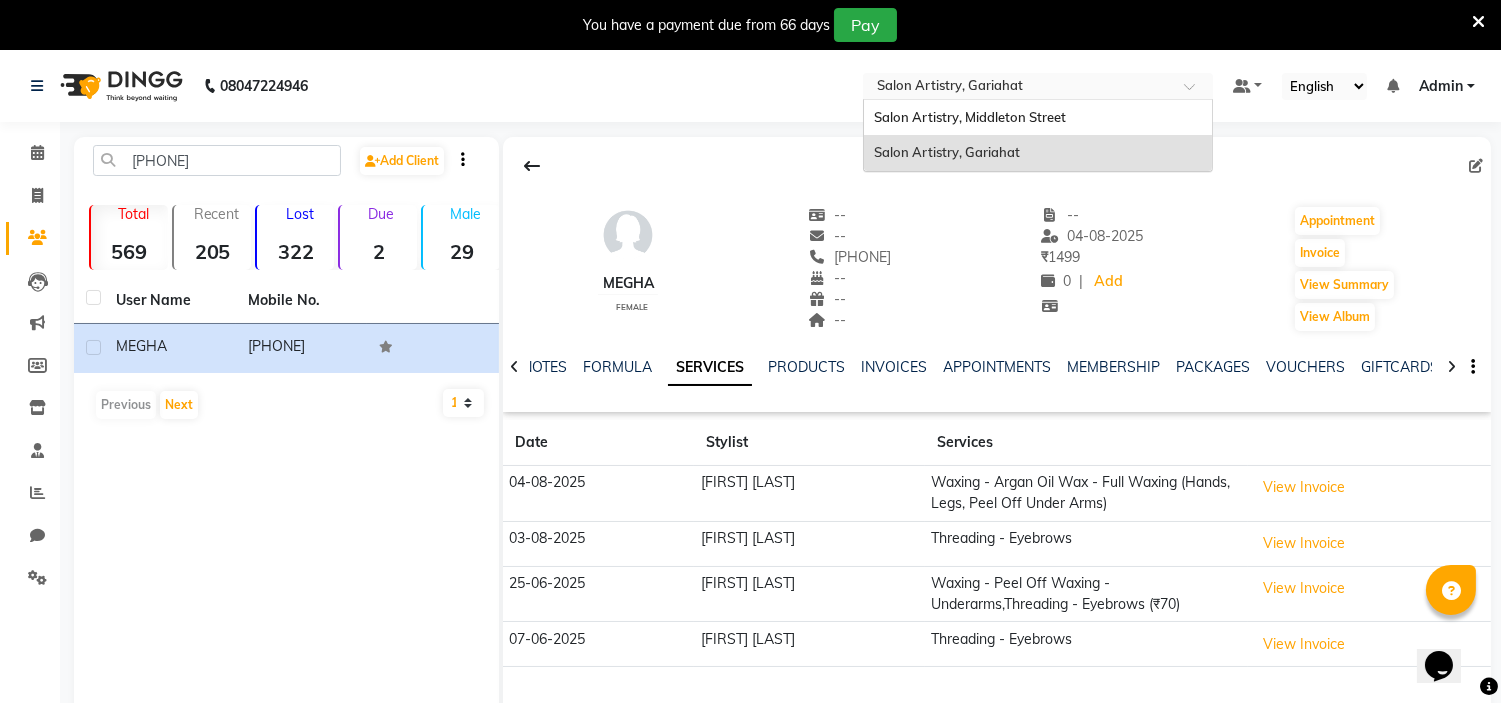 drag, startPoint x: 1053, startPoint y: 80, endPoint x: 1053, endPoint y: 111, distance: 31 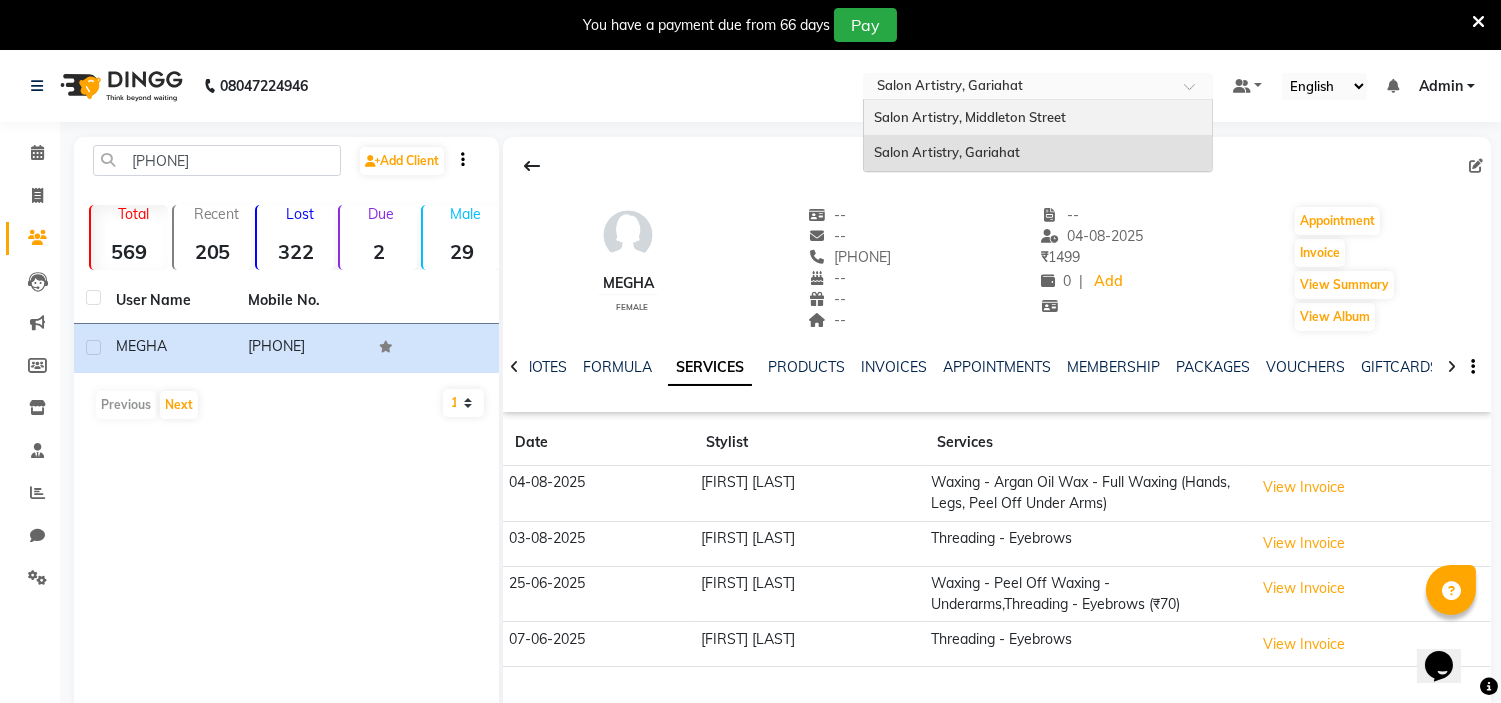 click on "Salon Artistry, Middleton Street" at bounding box center [970, 117] 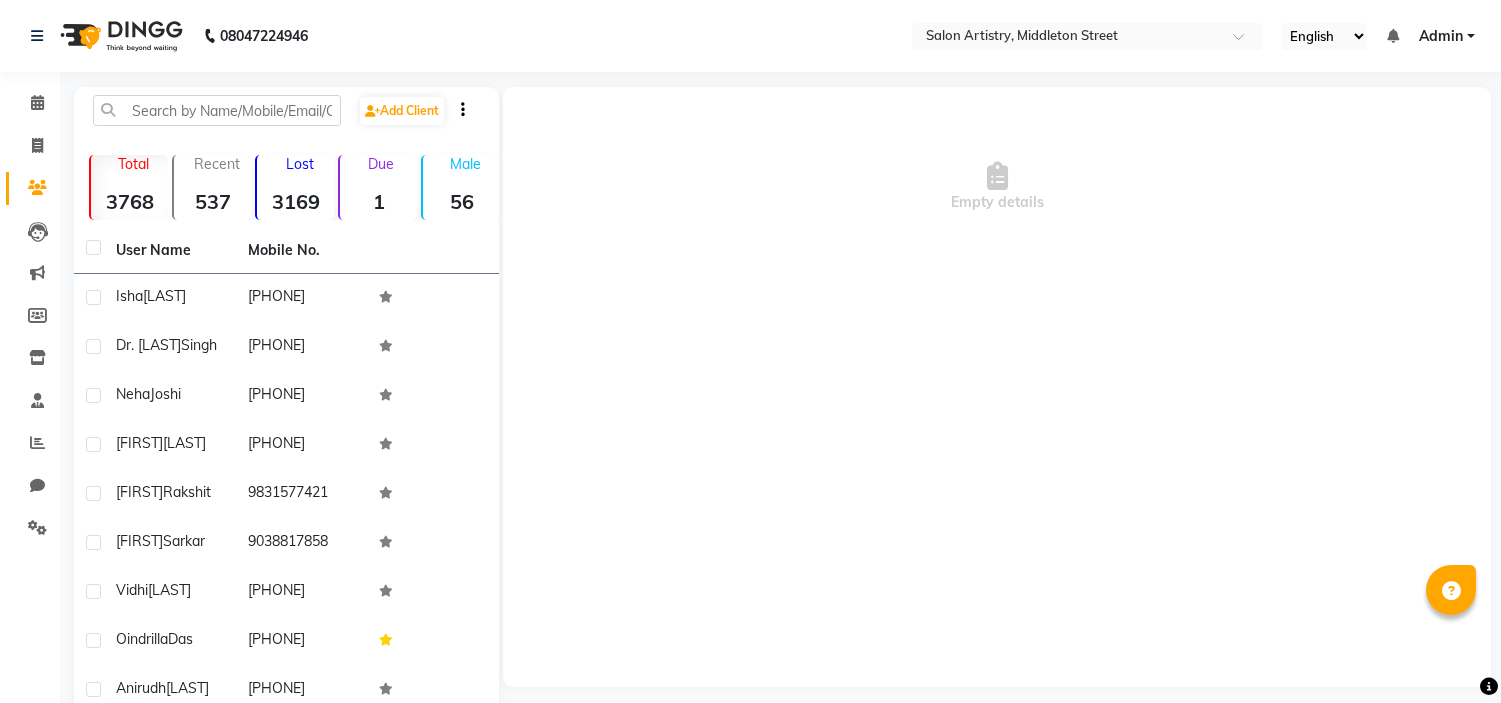 scroll, scrollTop: 0, scrollLeft: 0, axis: both 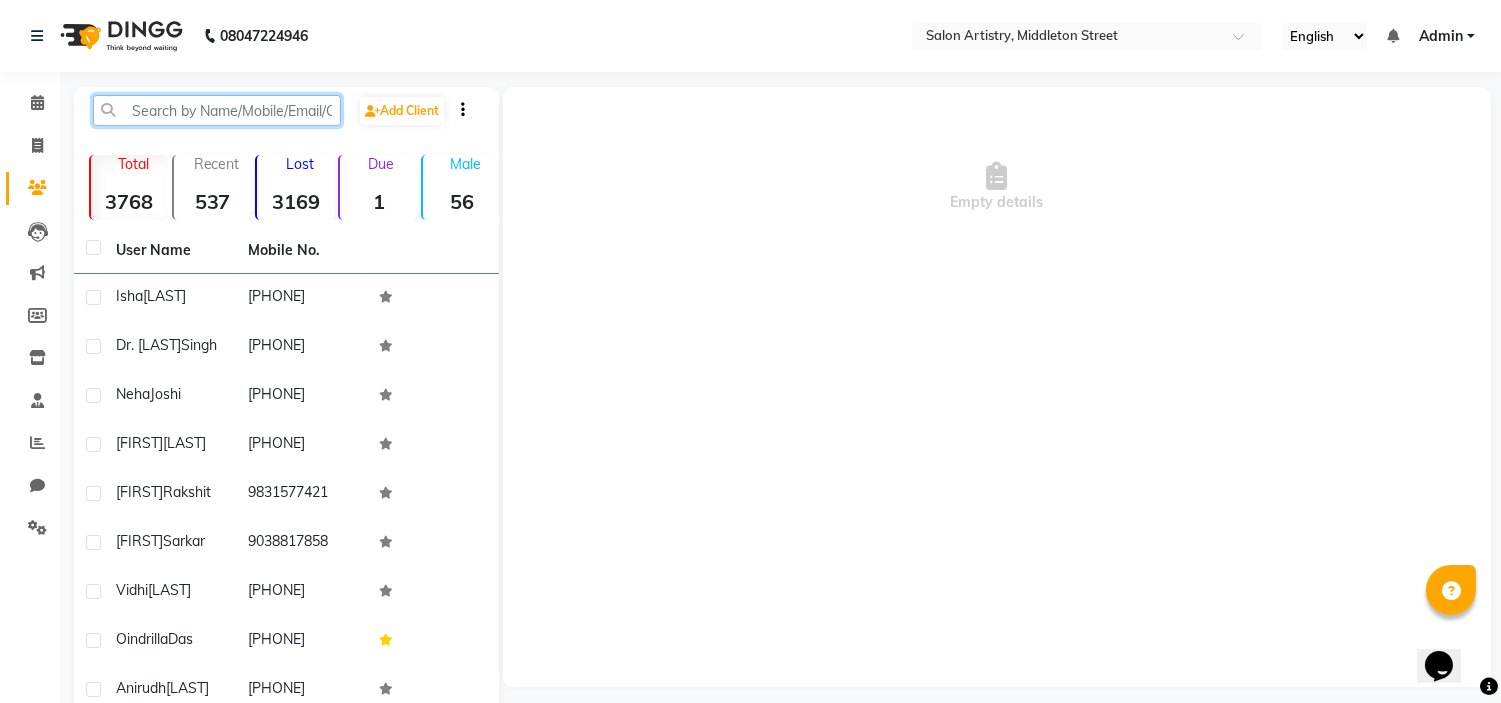 click 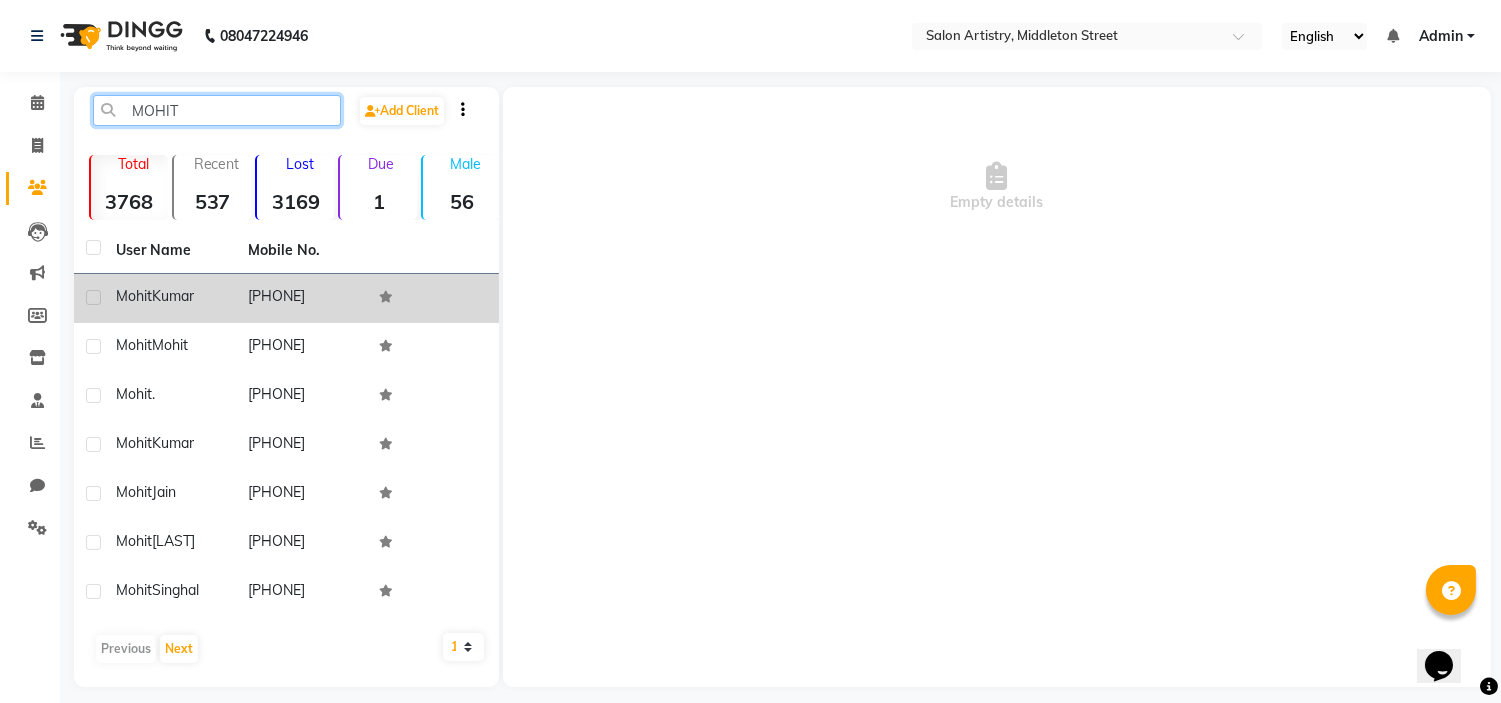 type on "MOHIT" 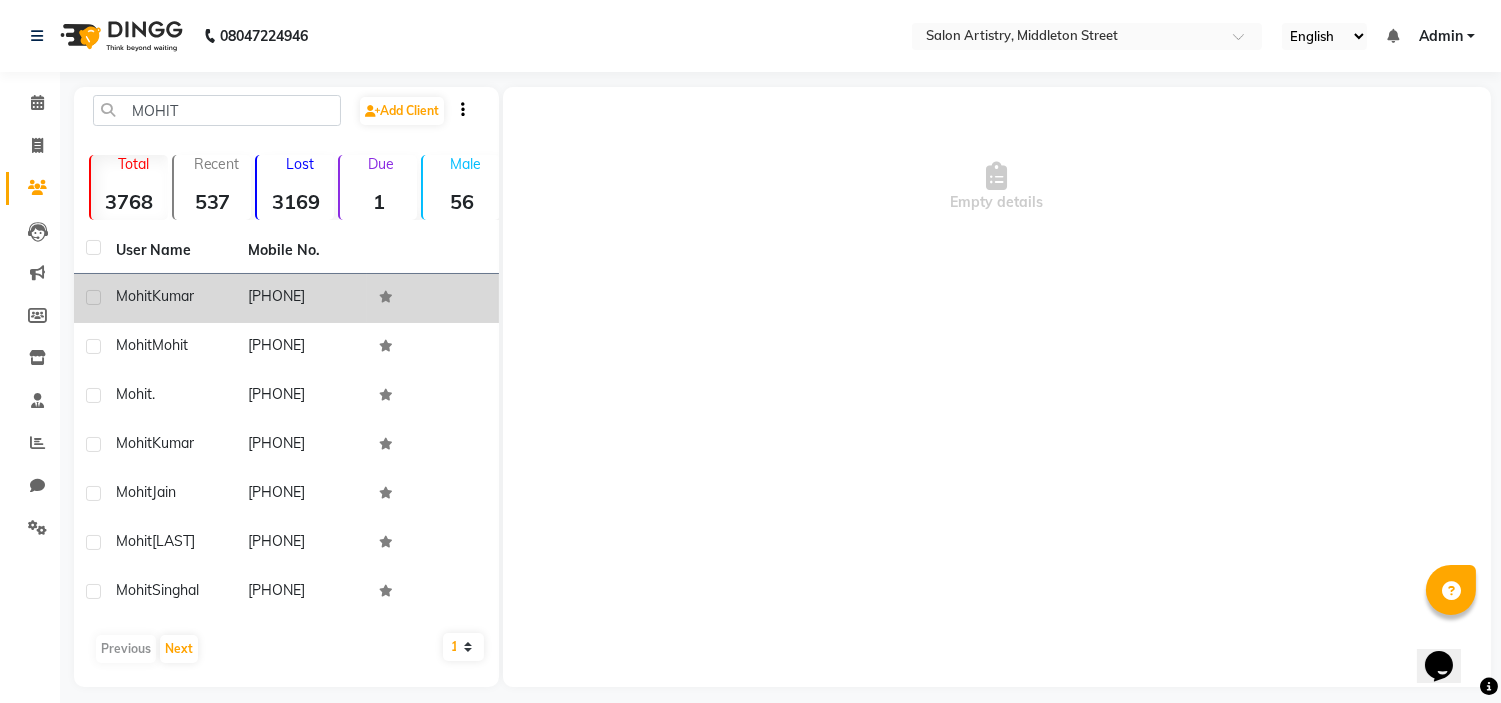 click on "Kumar" 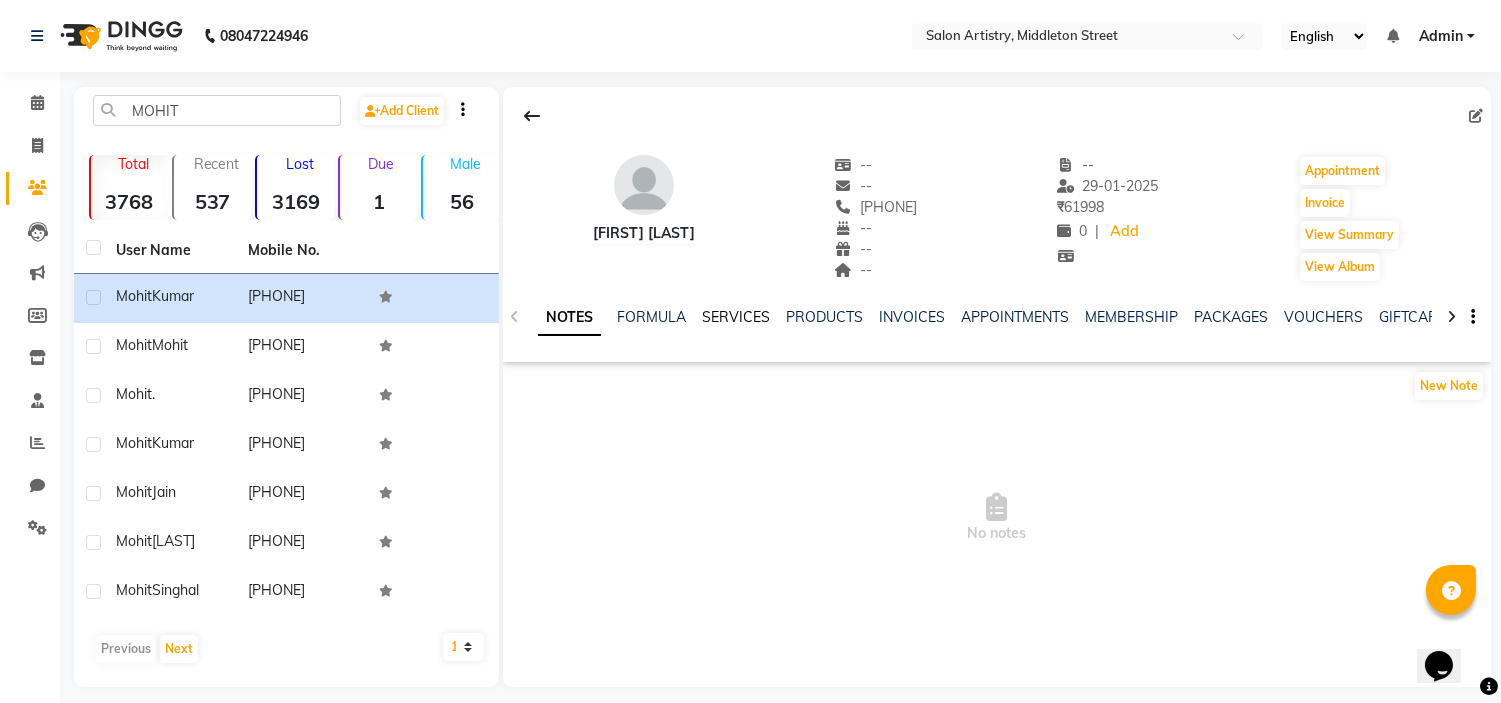 click on "SERVICES" 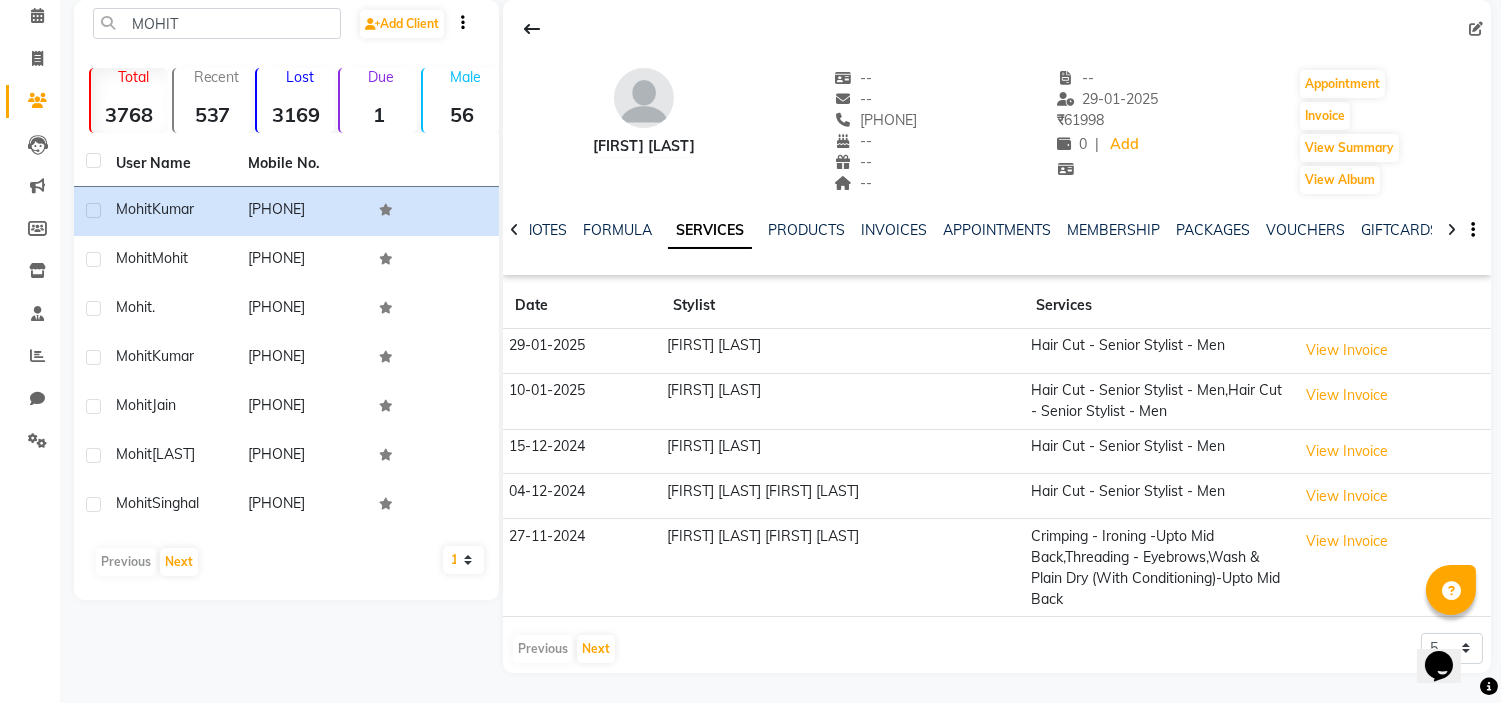 scroll, scrollTop: 108, scrollLeft: 0, axis: vertical 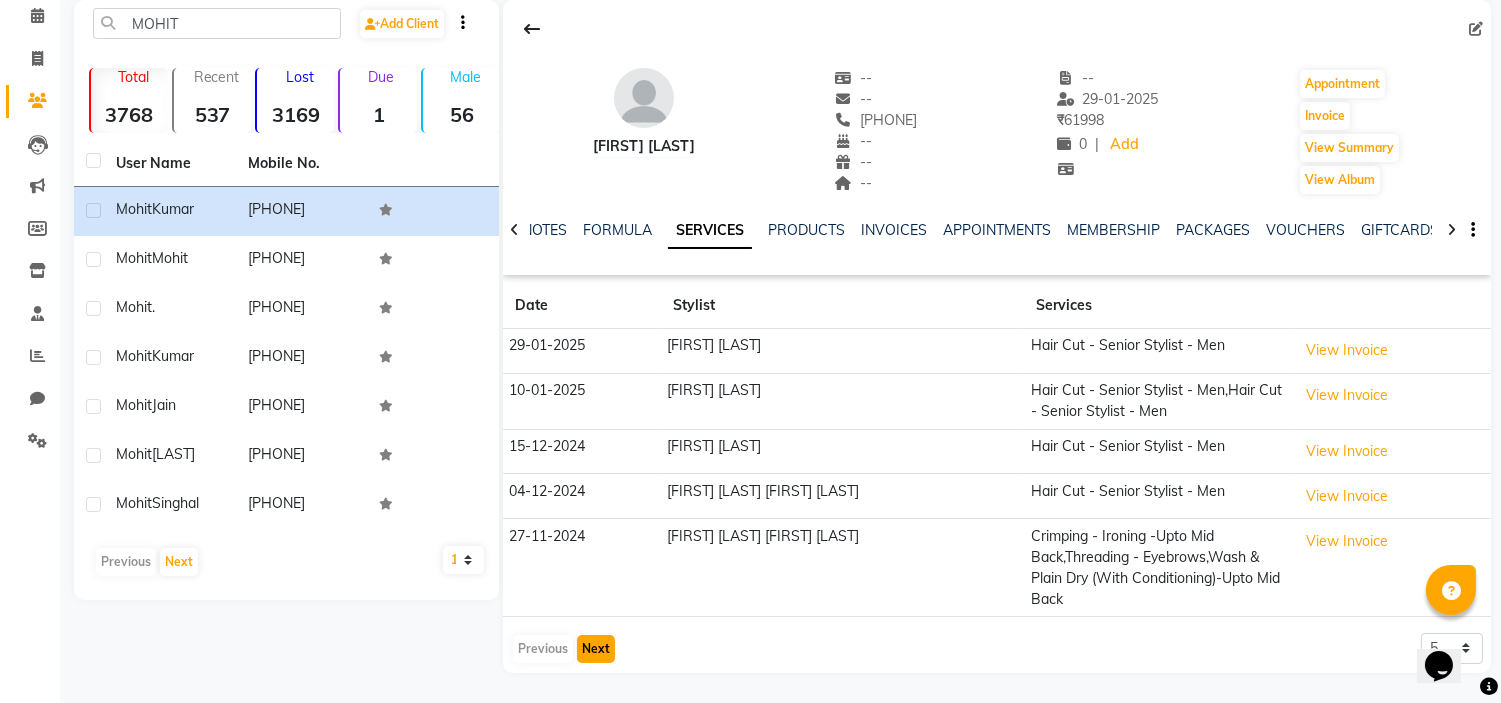 click on "Next" 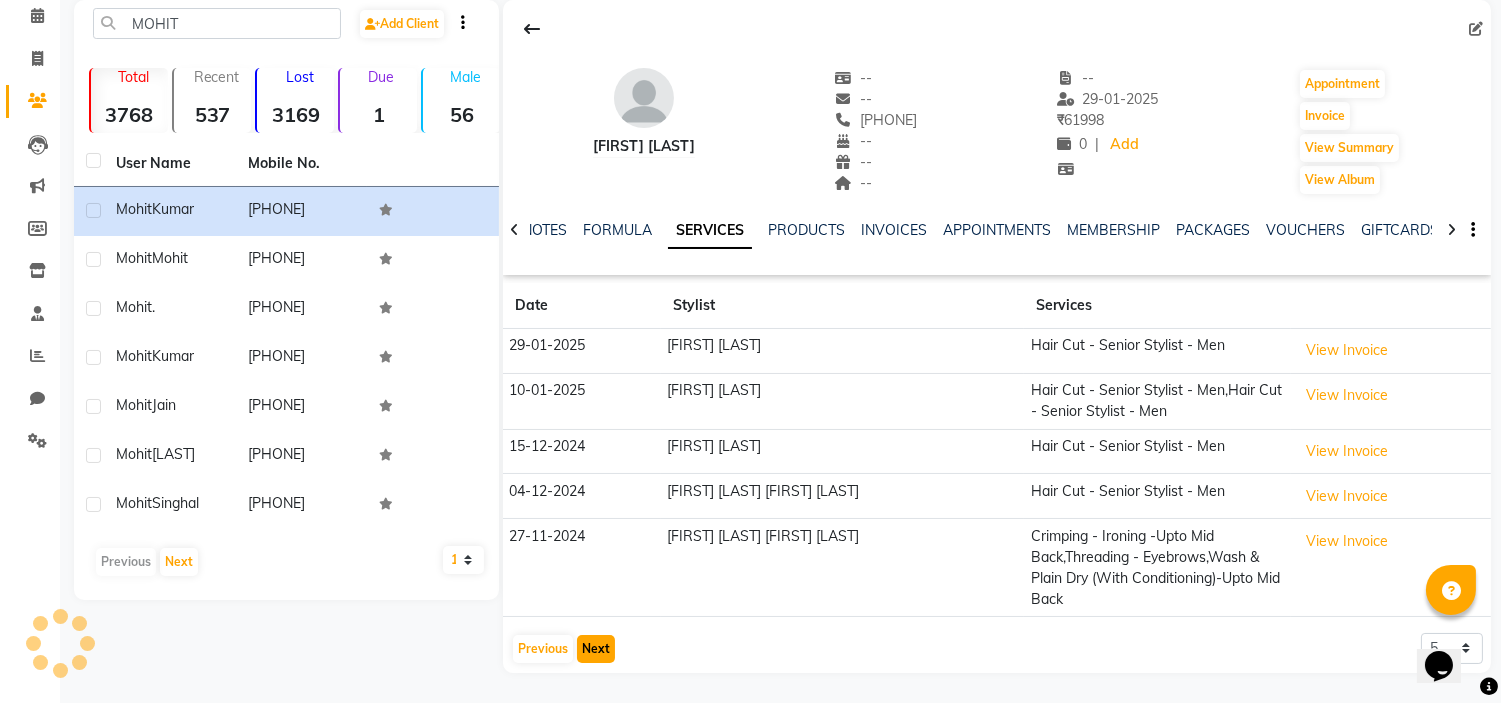scroll, scrollTop: 34, scrollLeft: 0, axis: vertical 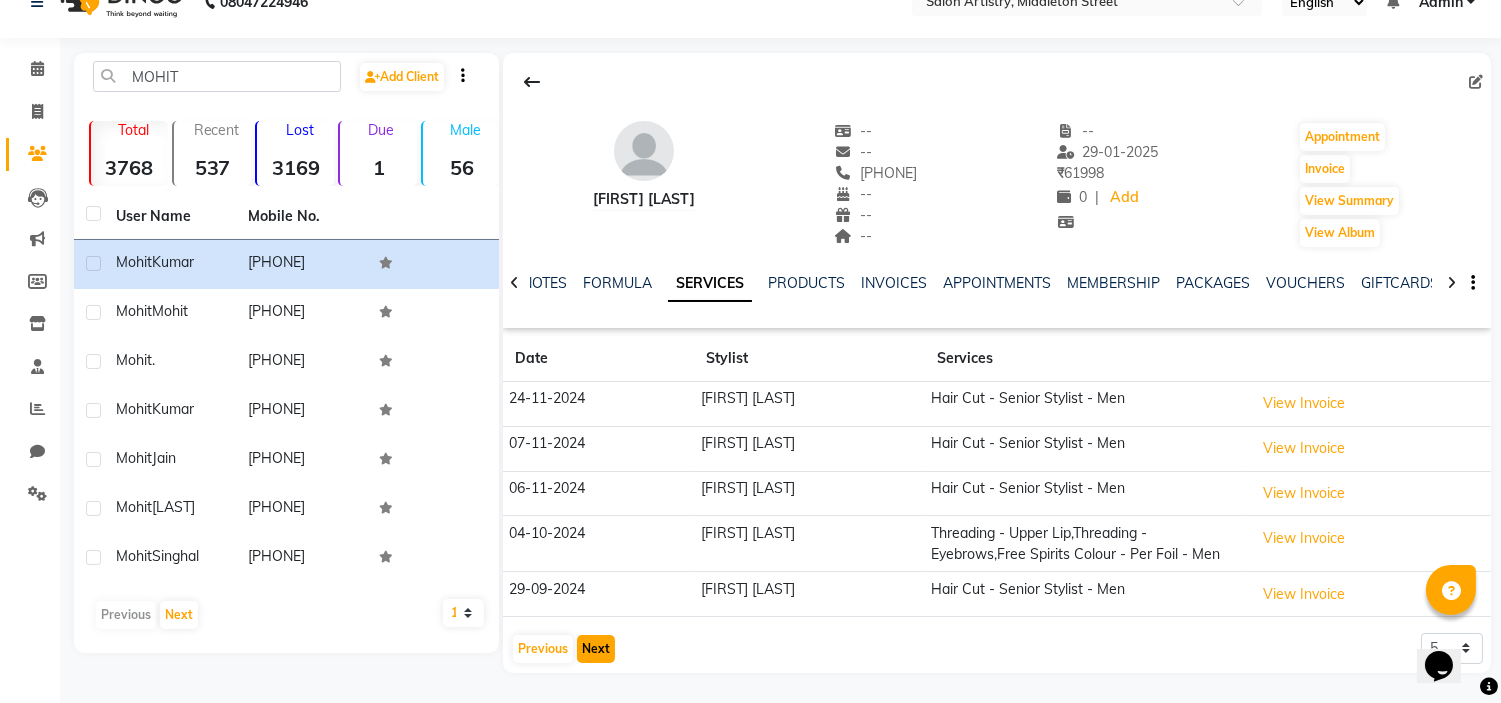 type 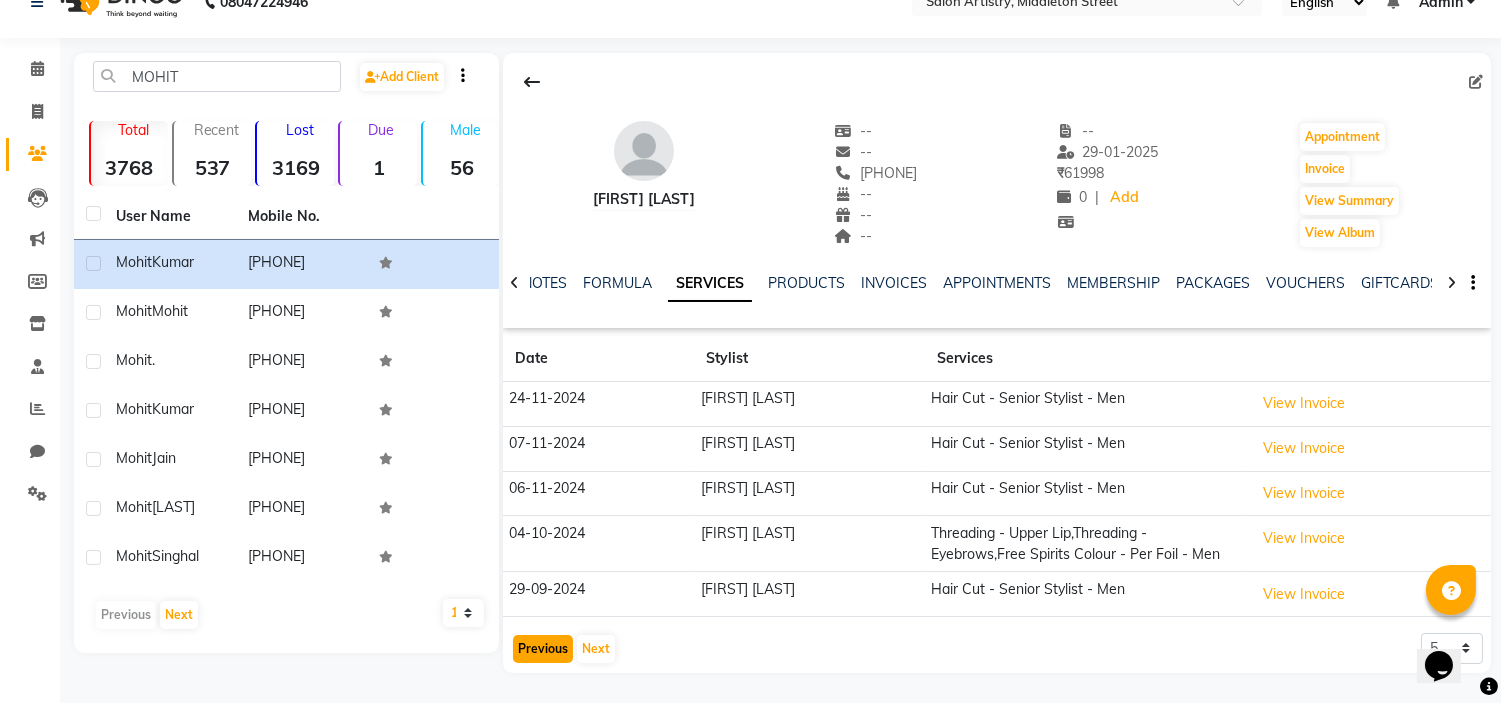 click on "Previous" 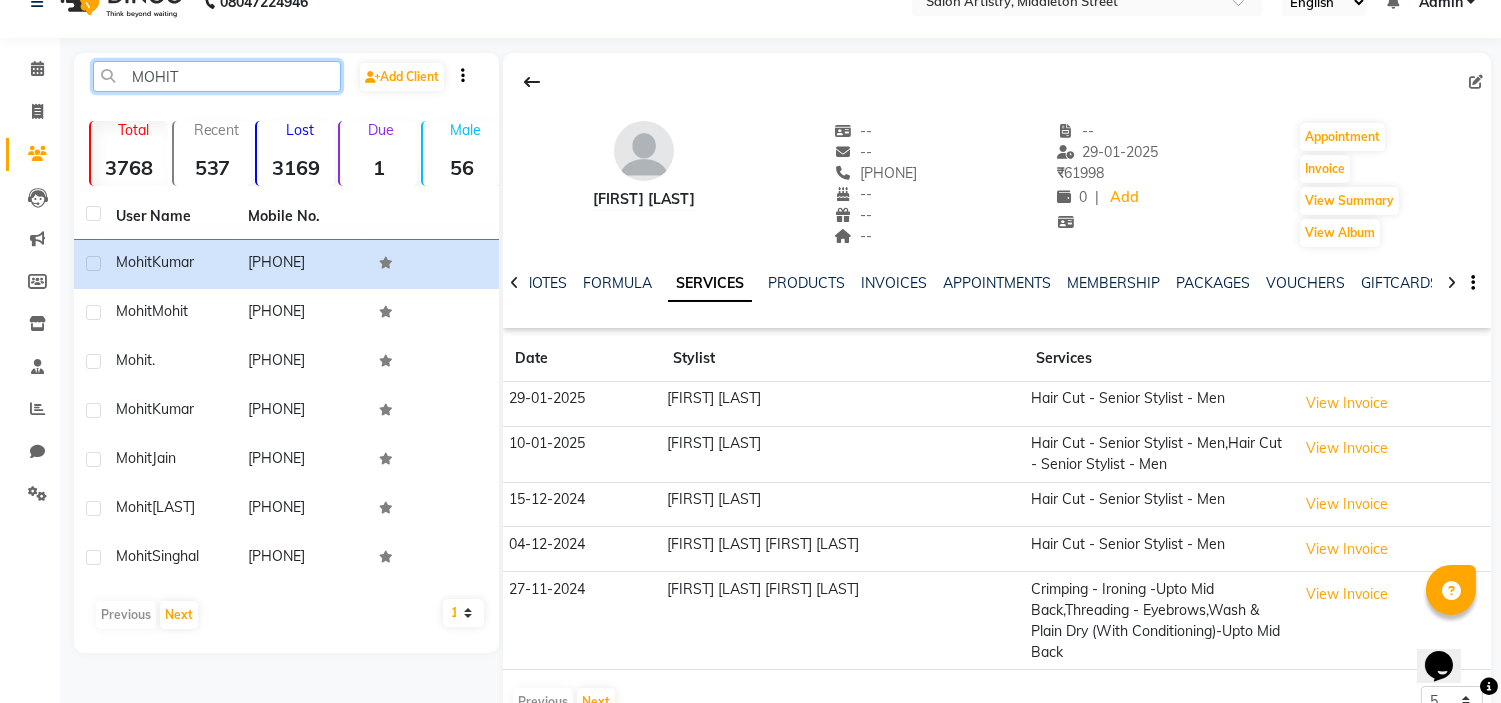 click on "MOHIT" 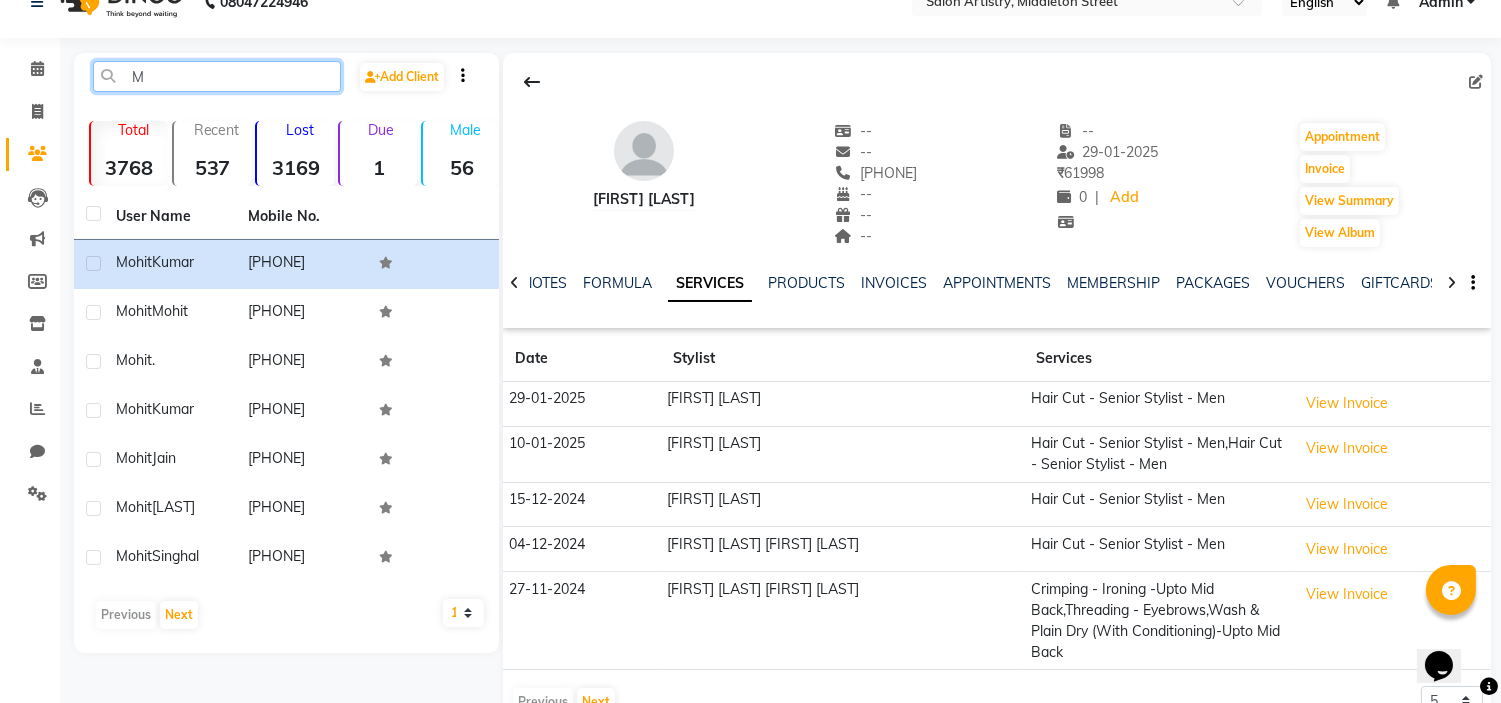 click on "M" 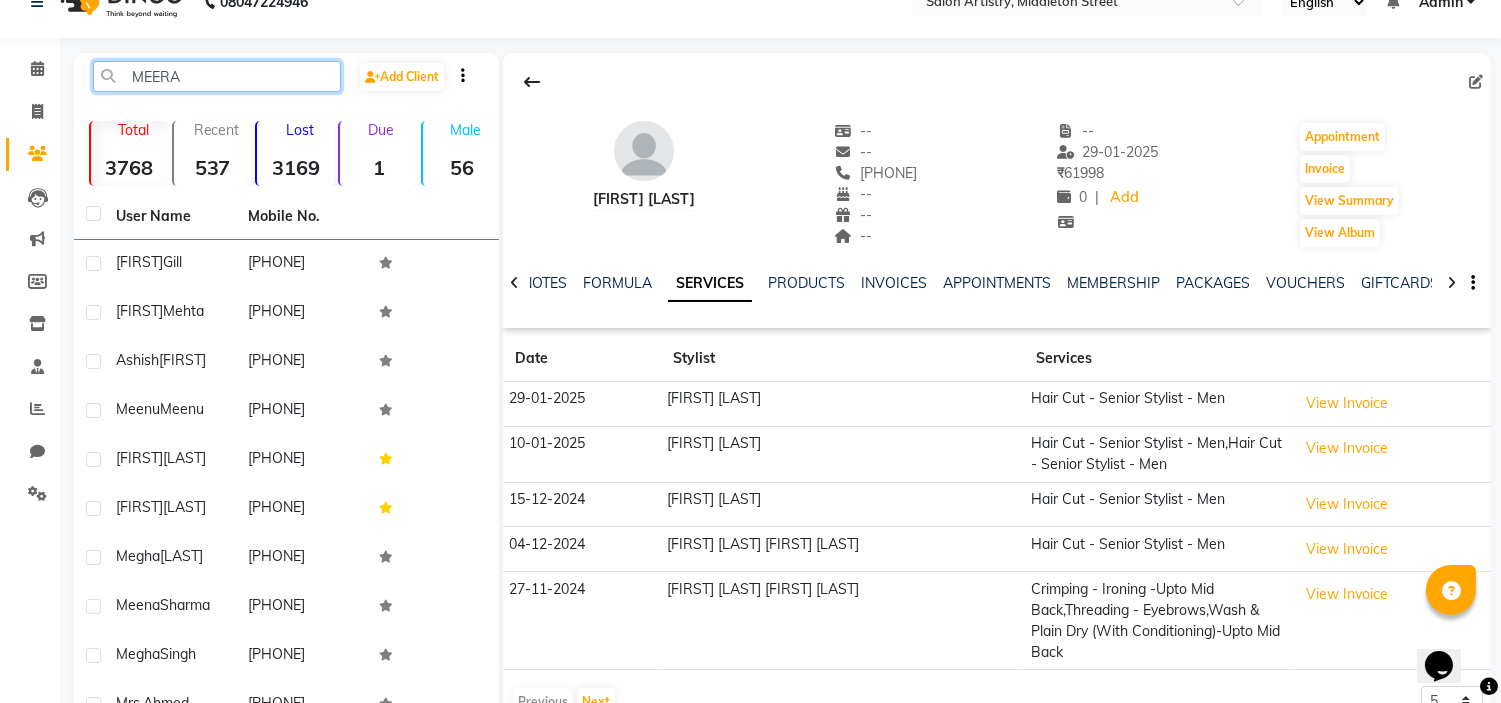 drag, startPoint x: 212, startPoint y: 72, endPoint x: 234, endPoint y: 121, distance: 53.712196 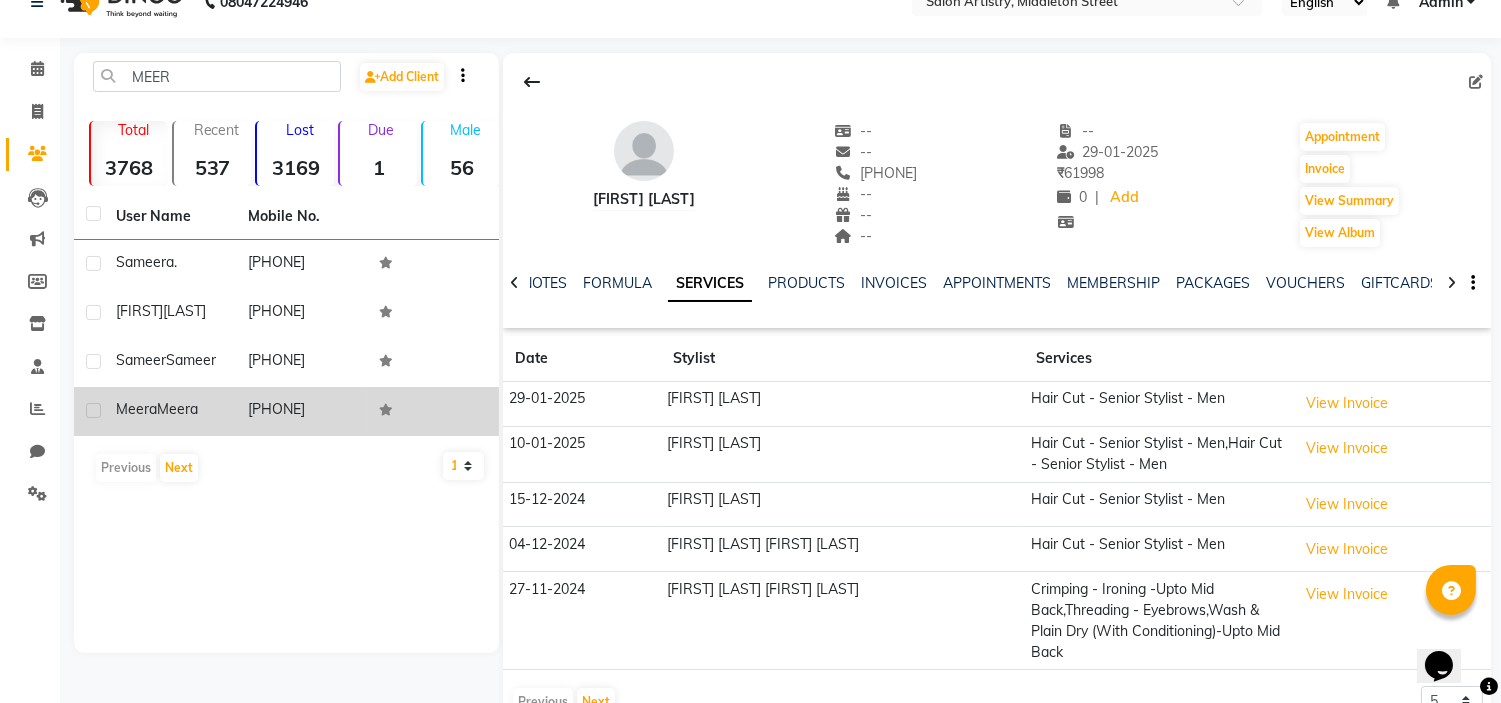 click on "[FIRST]  [LAST]" 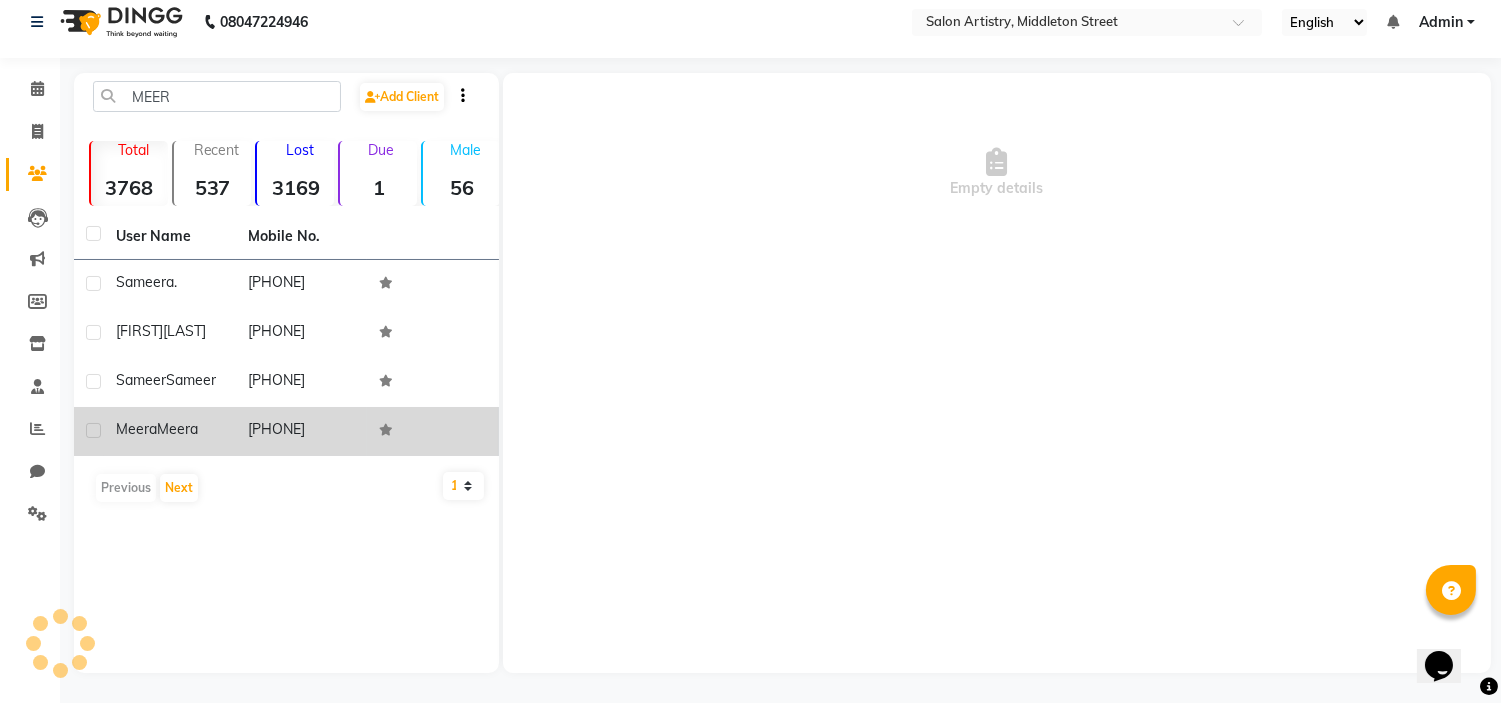 scroll, scrollTop: 13, scrollLeft: 0, axis: vertical 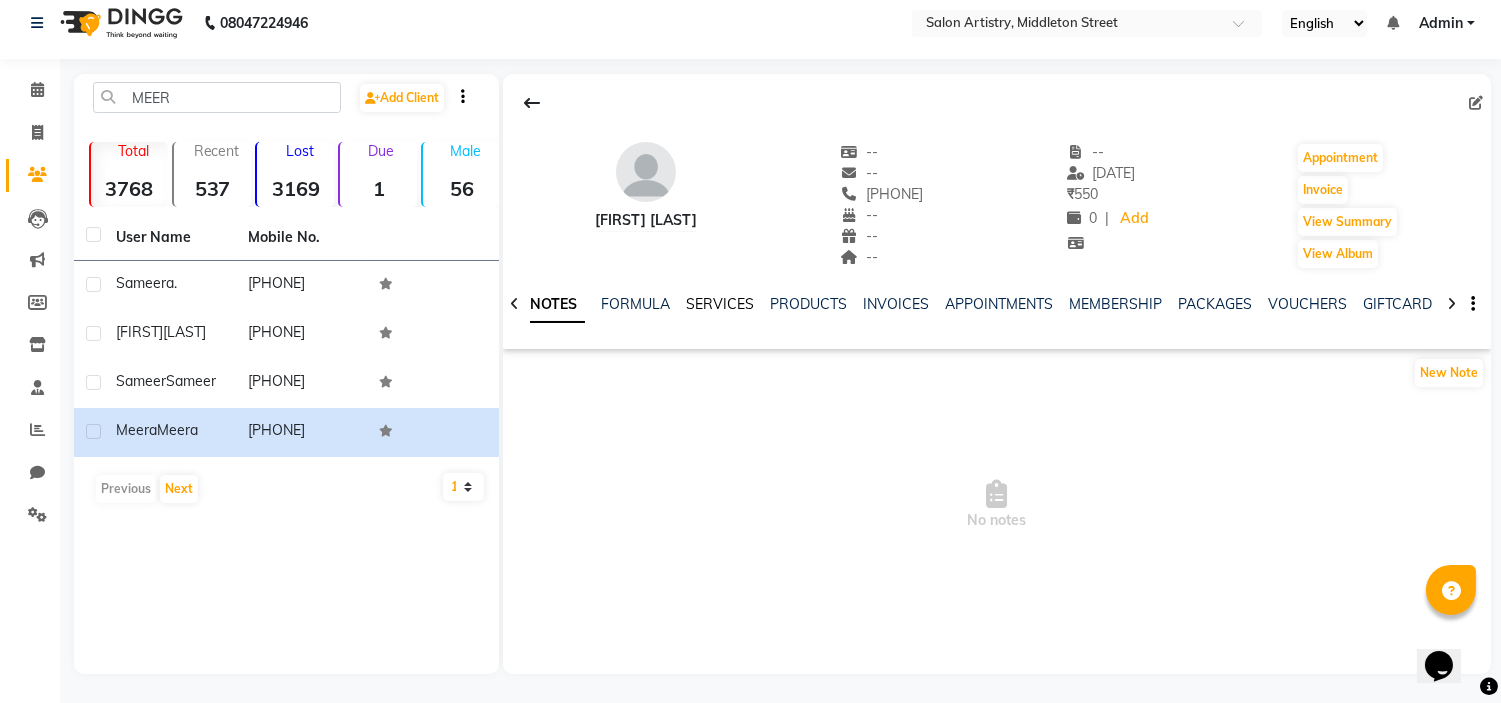 click on "SERVICES" 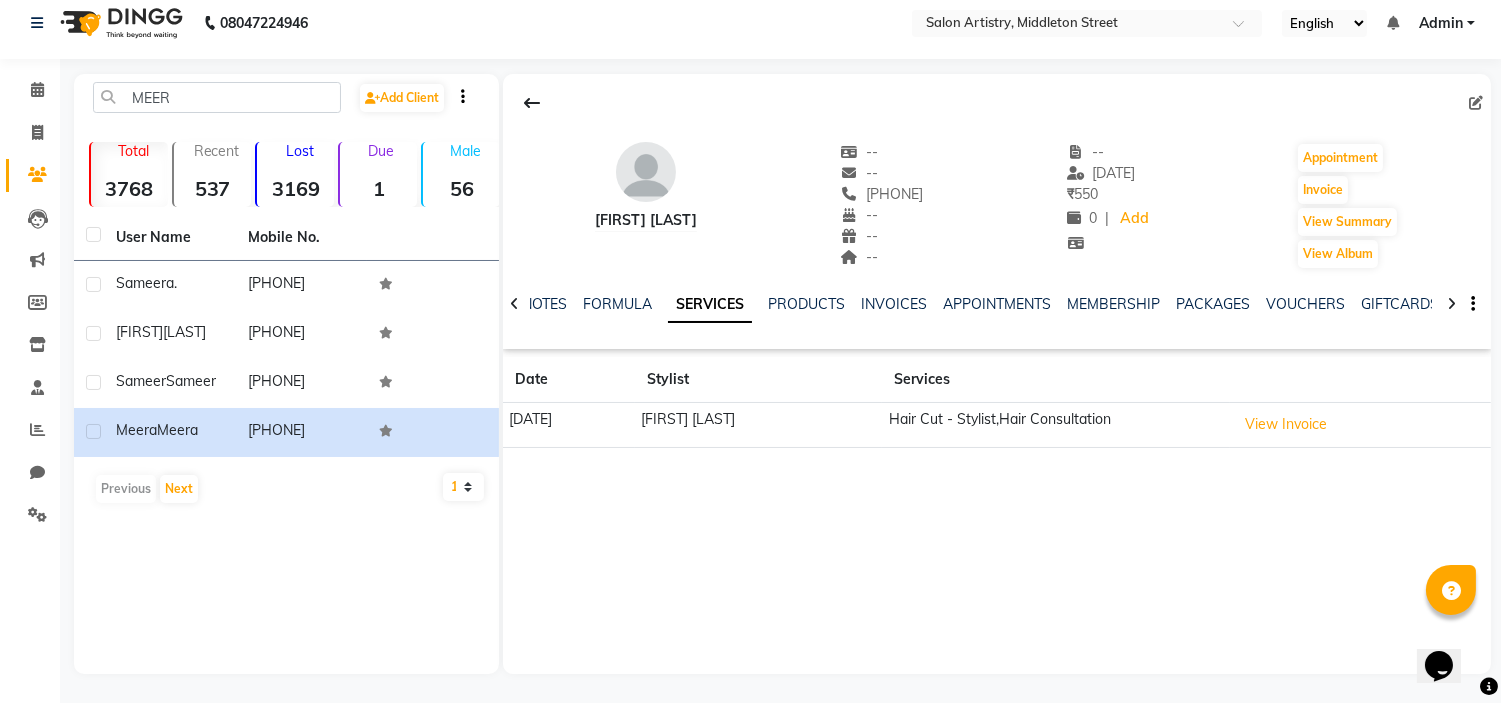 drag, startPoint x: 166, startPoint y: 115, endPoint x: 182, endPoint y: 84, distance: 34.88553 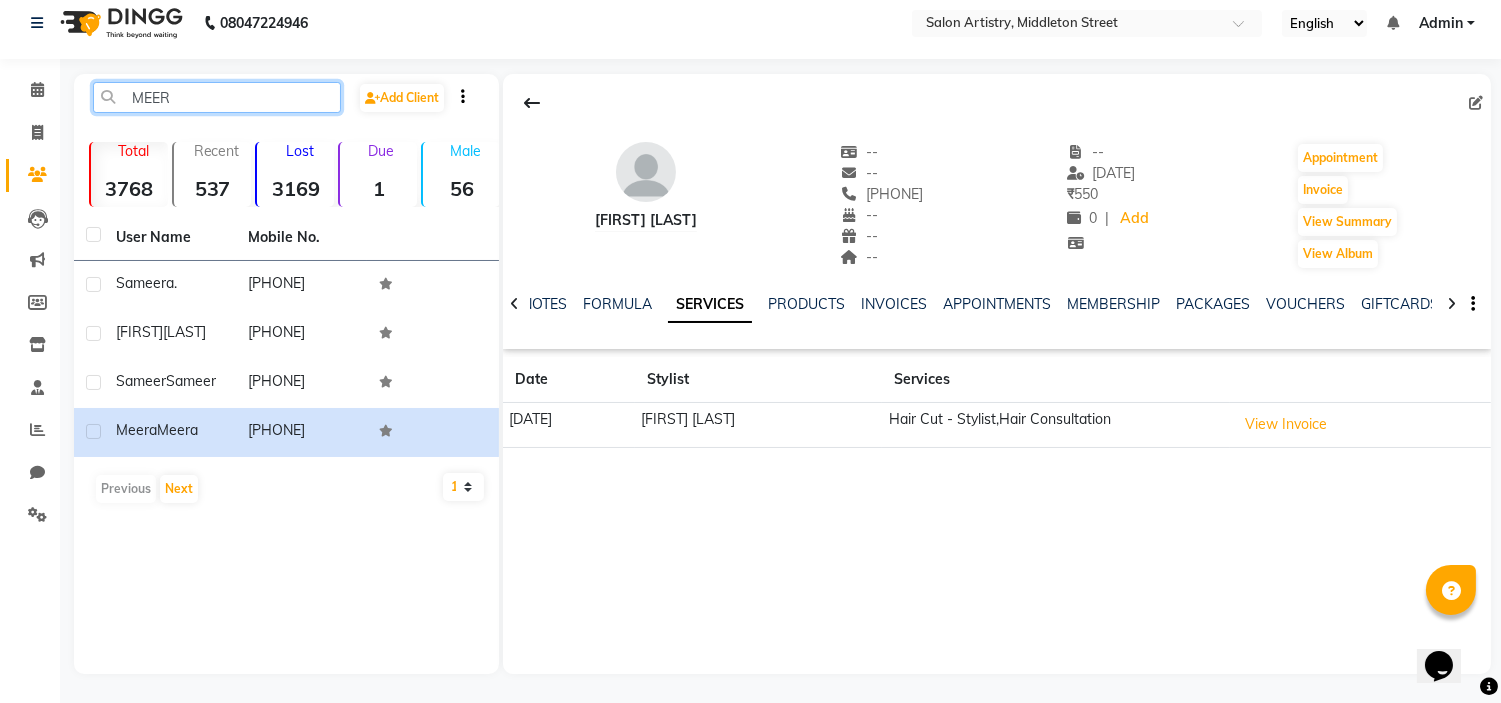 click on "MEER" 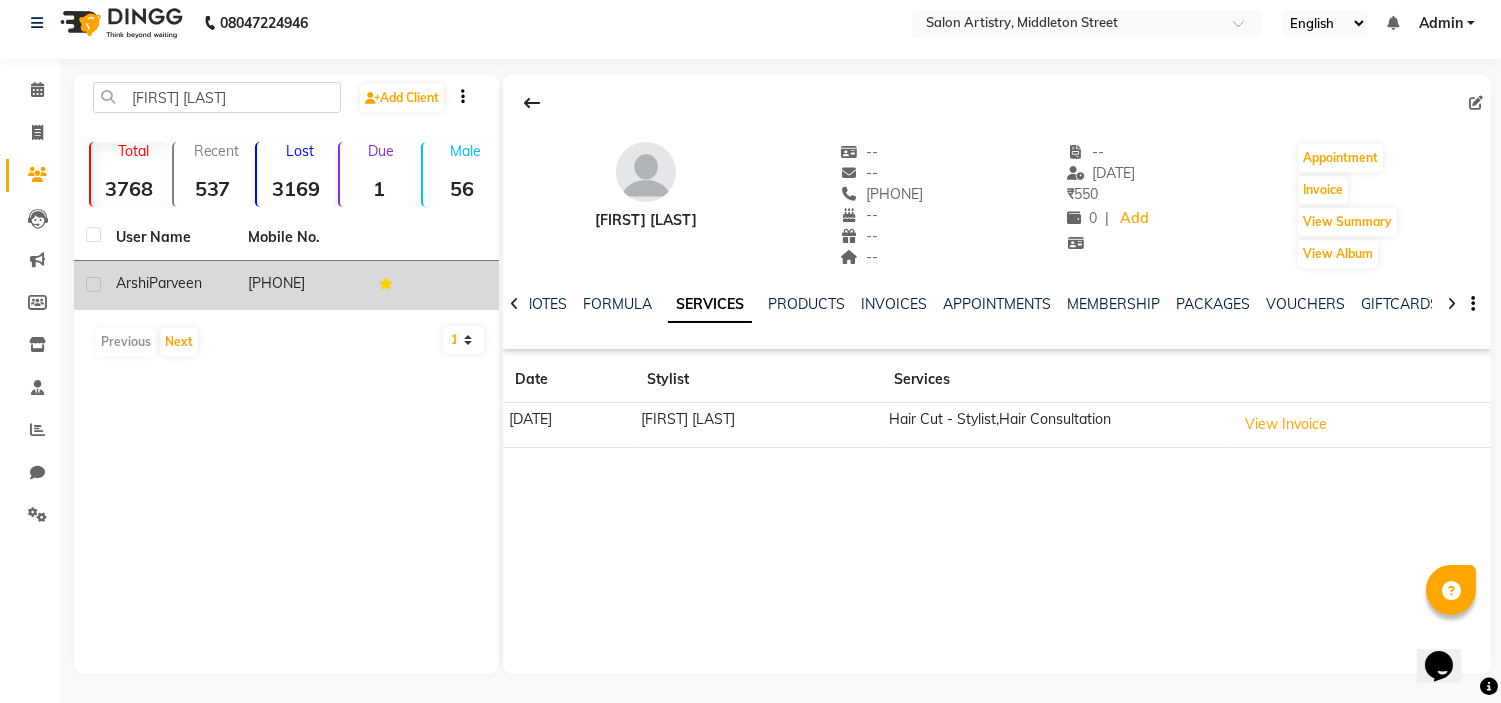 click on "[FIRST] [LAST]" 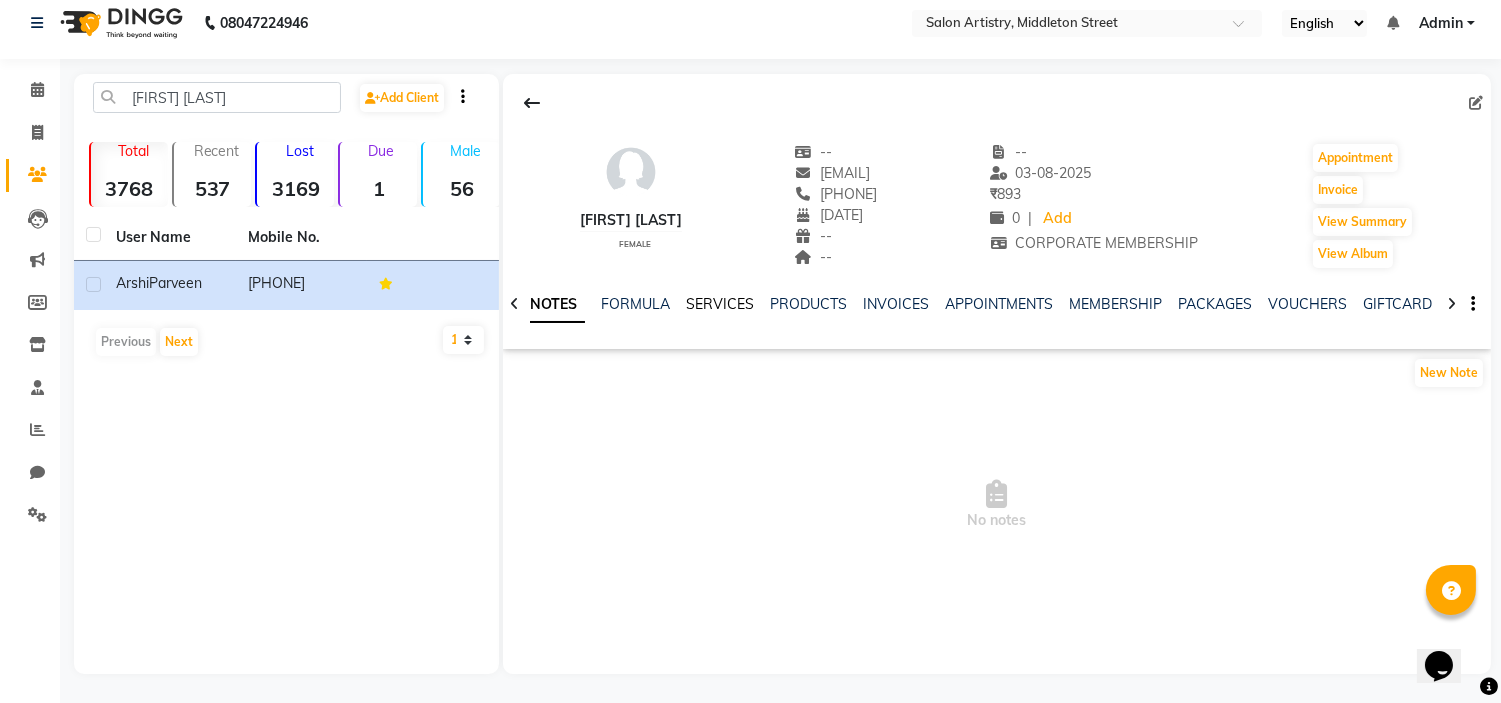 click on "SERVICES" 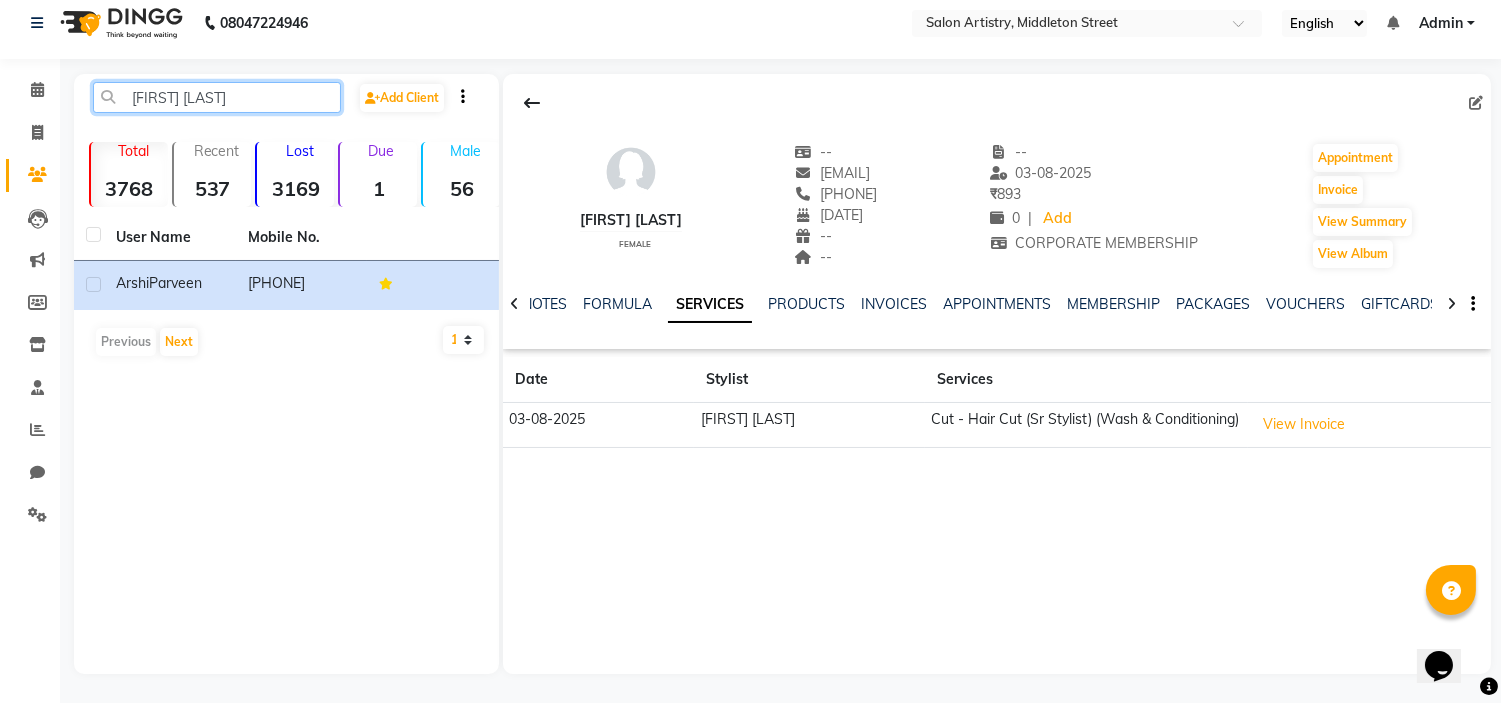 click on "[FIRST] [LAST]" 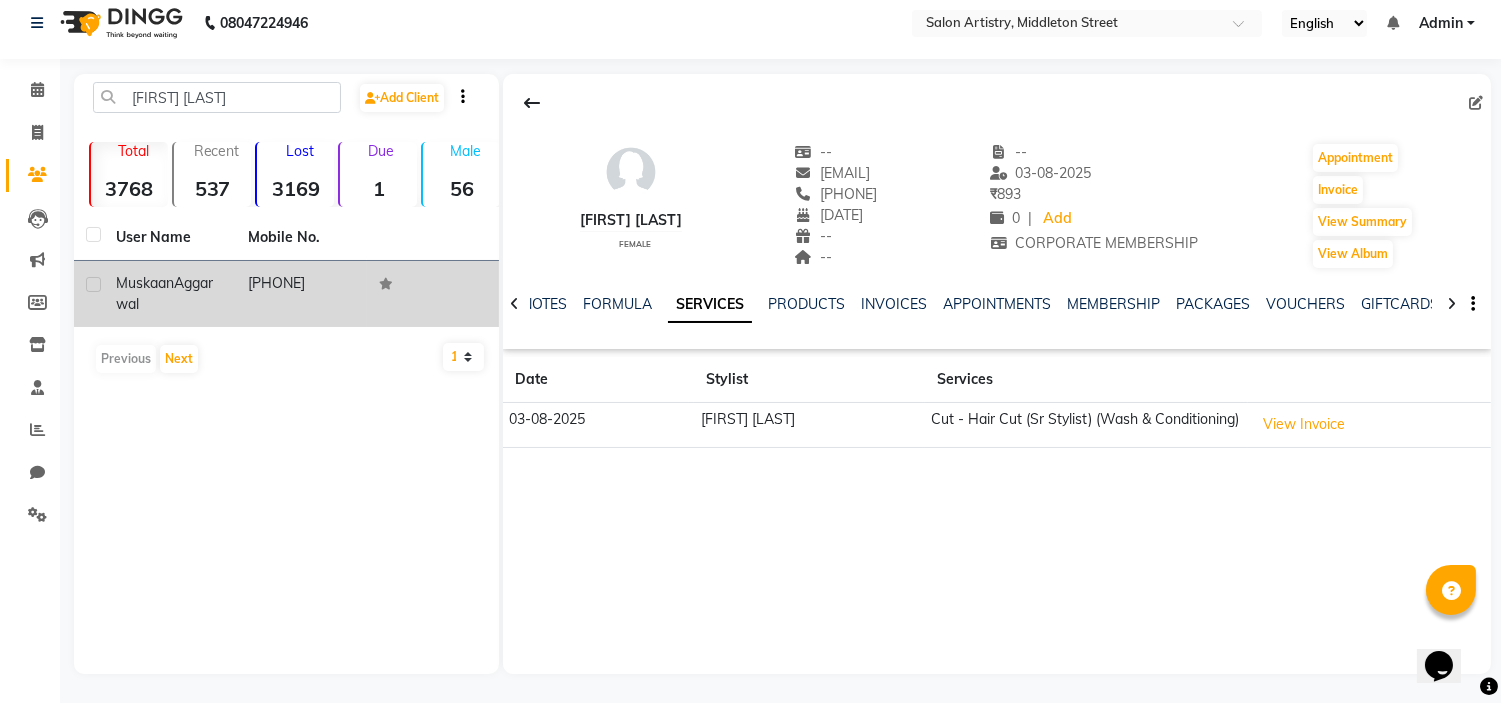 click on "Muskaan" 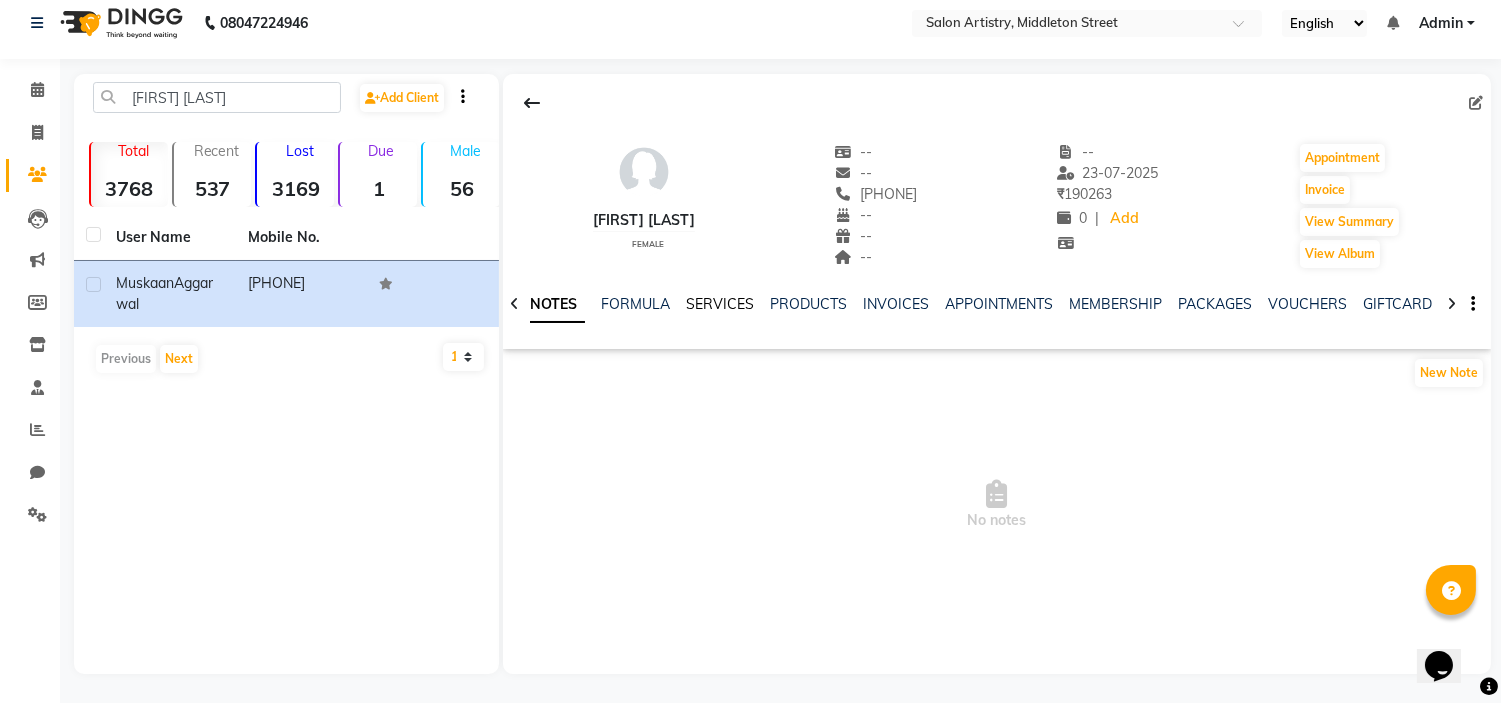 click on "SERVICES" 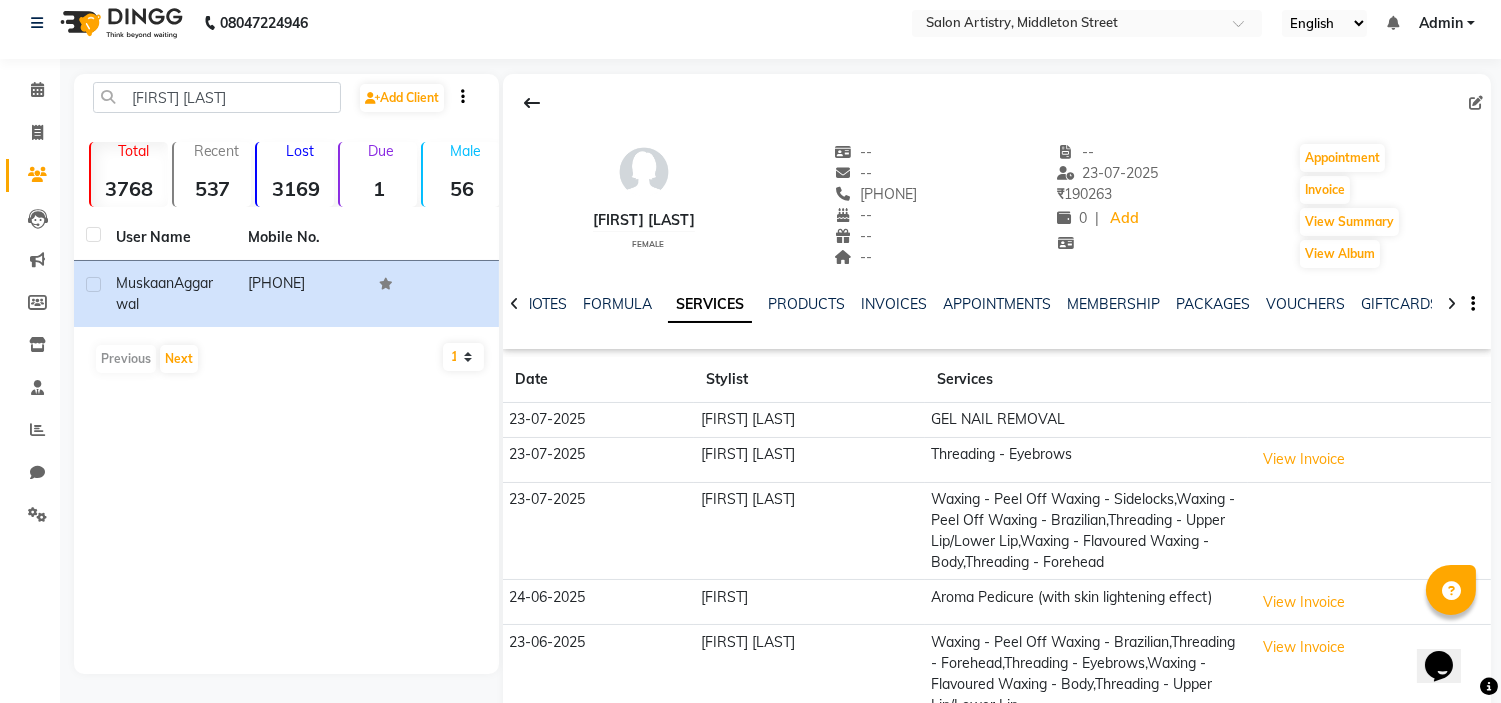 click on "[FIRST] [LAST]" 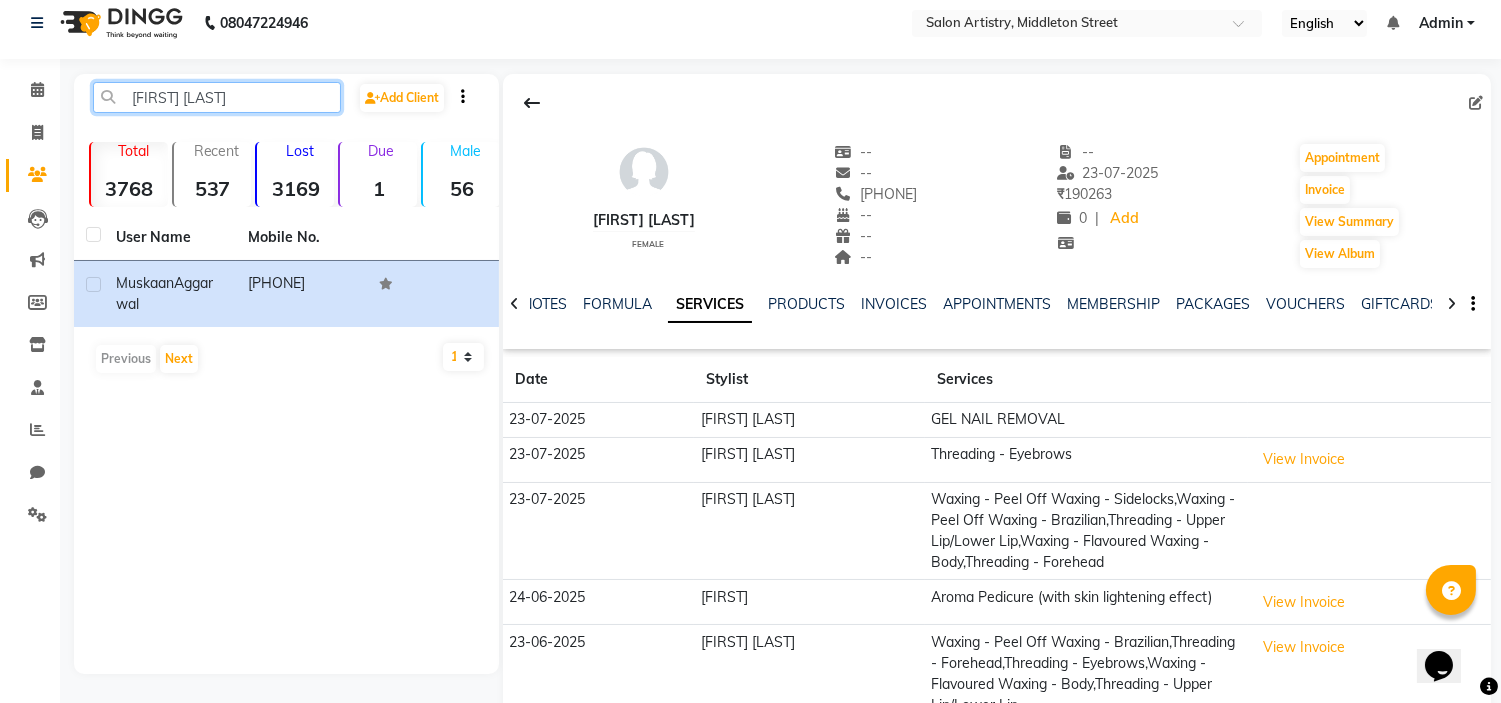 click on "[FIRST] [LAST]" 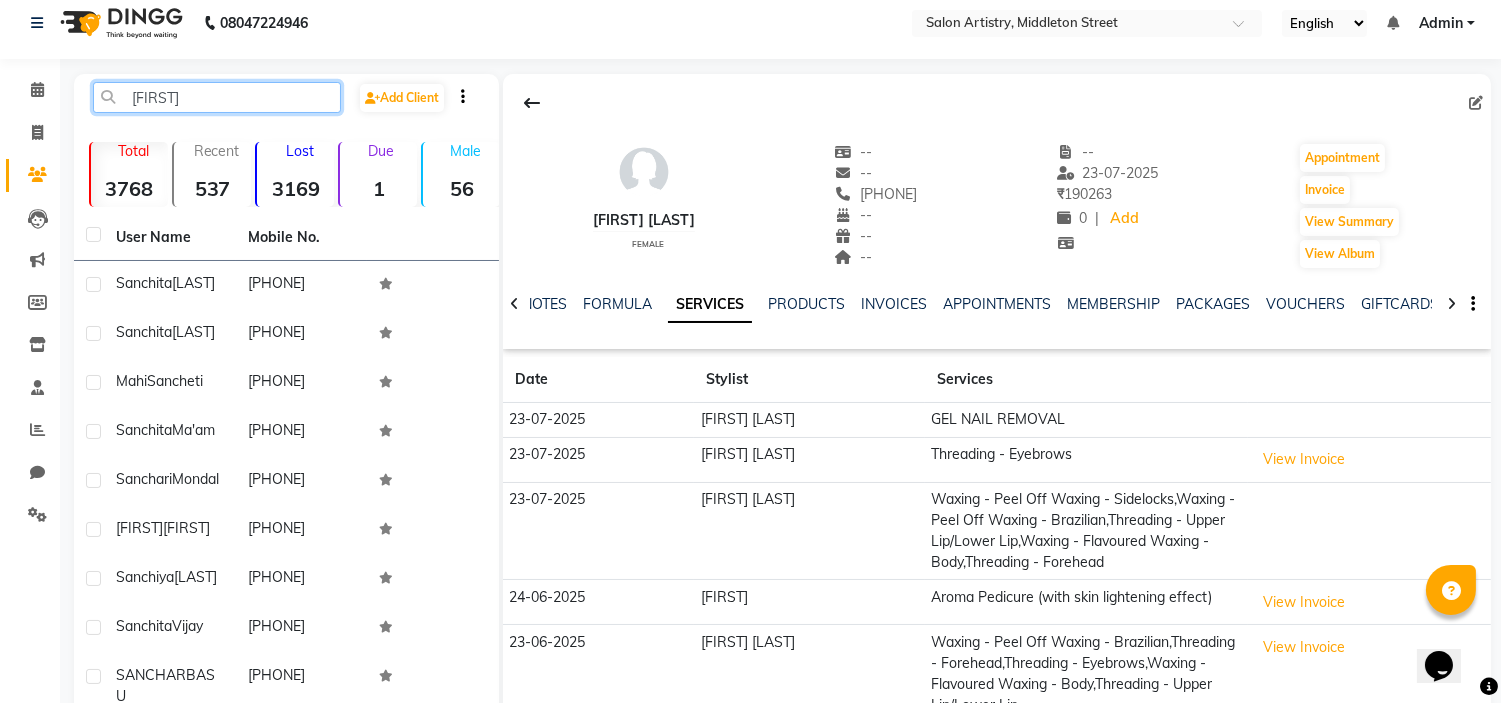 click on "[FIRST]" 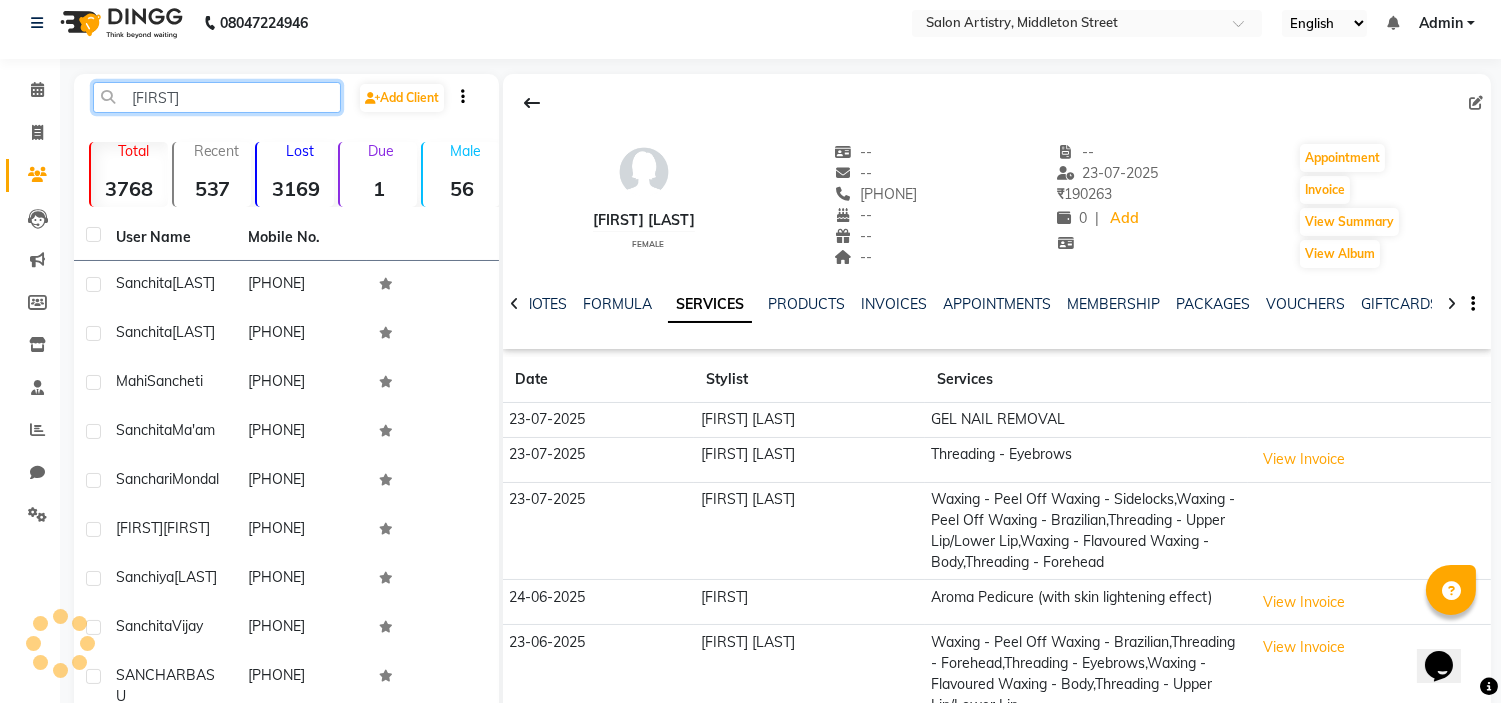click on "[FIRST]" 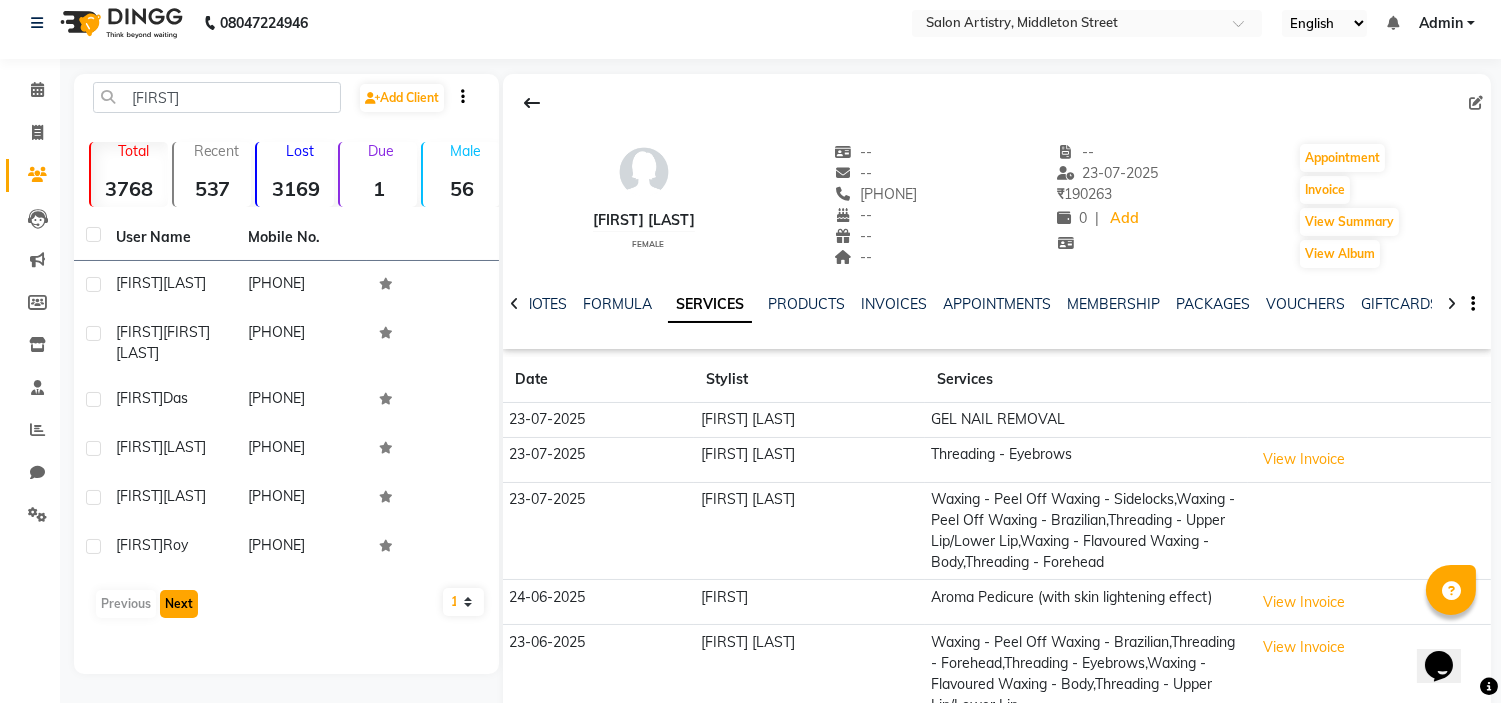 click on "Next" 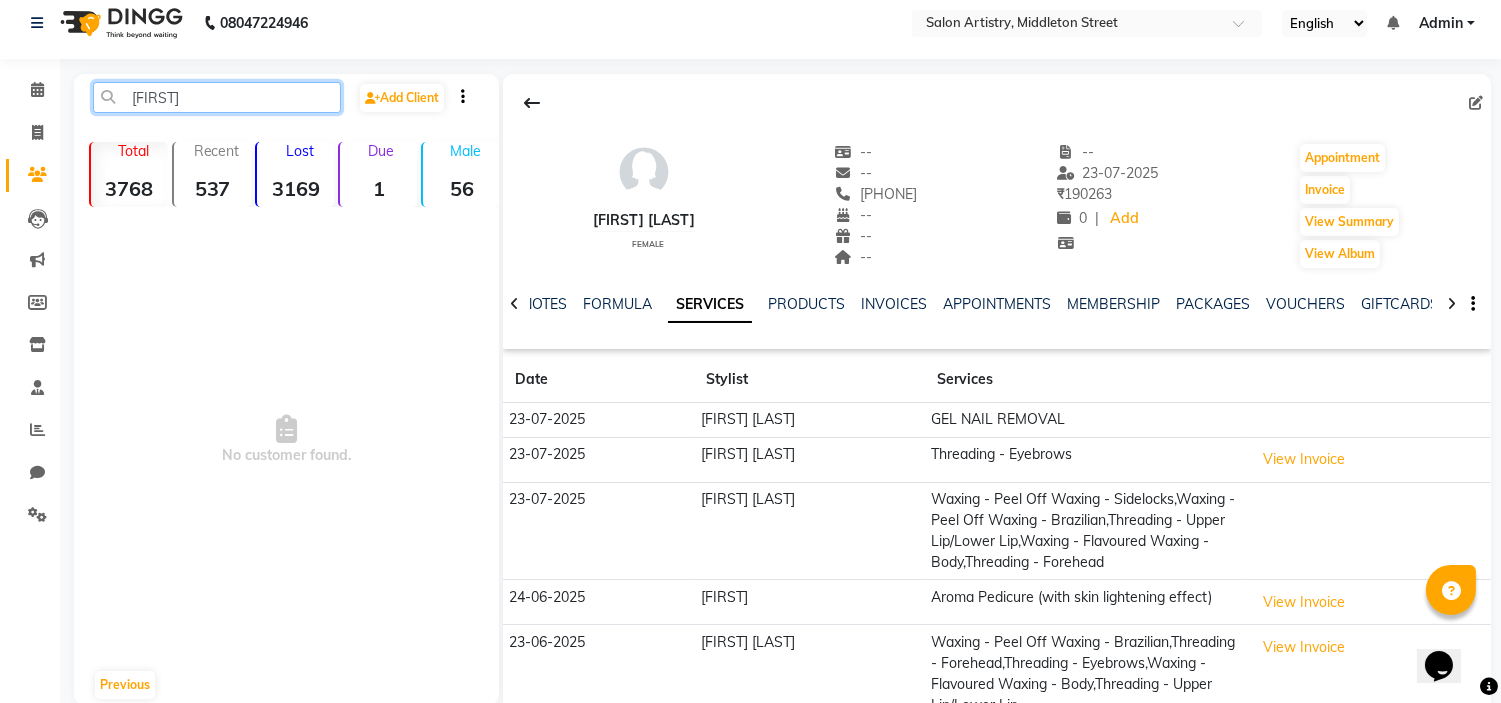 click on "[FIRST]" 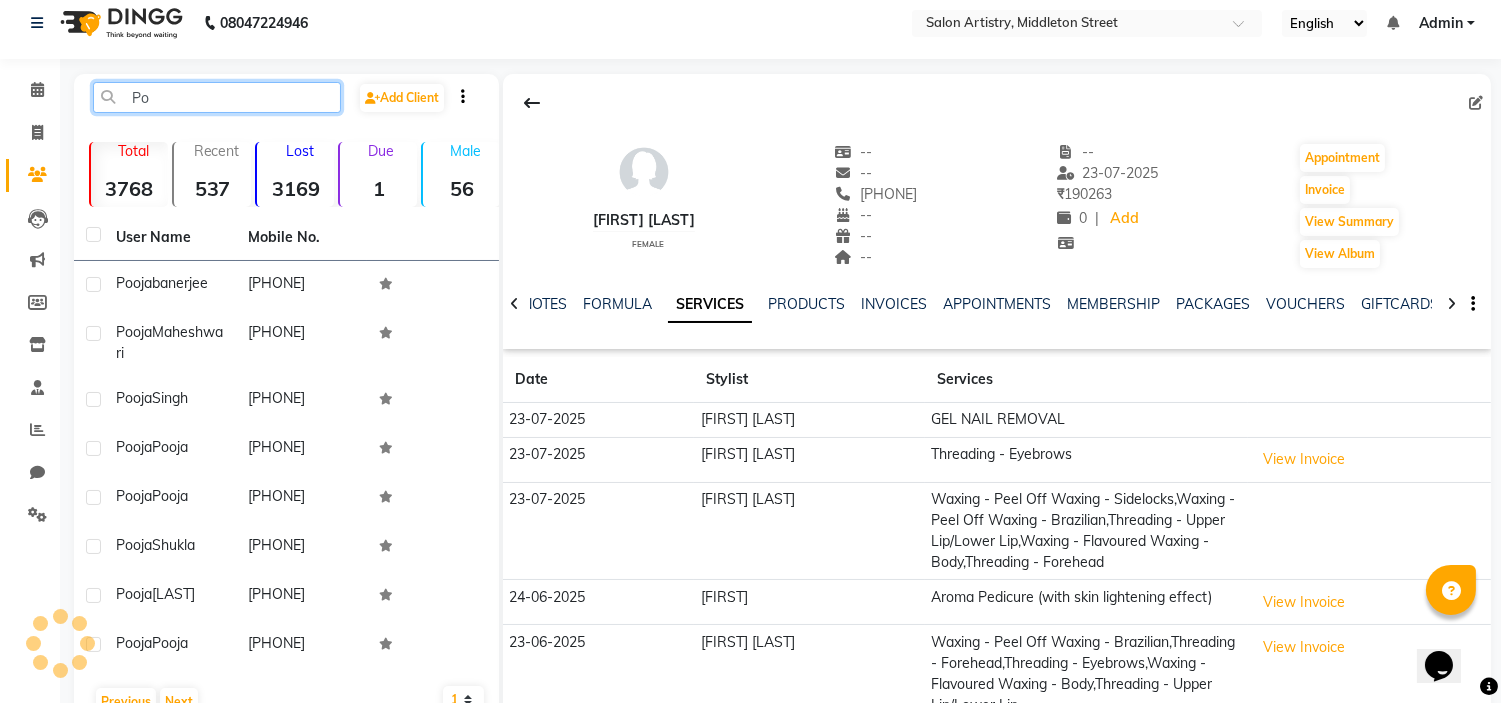 type on "P" 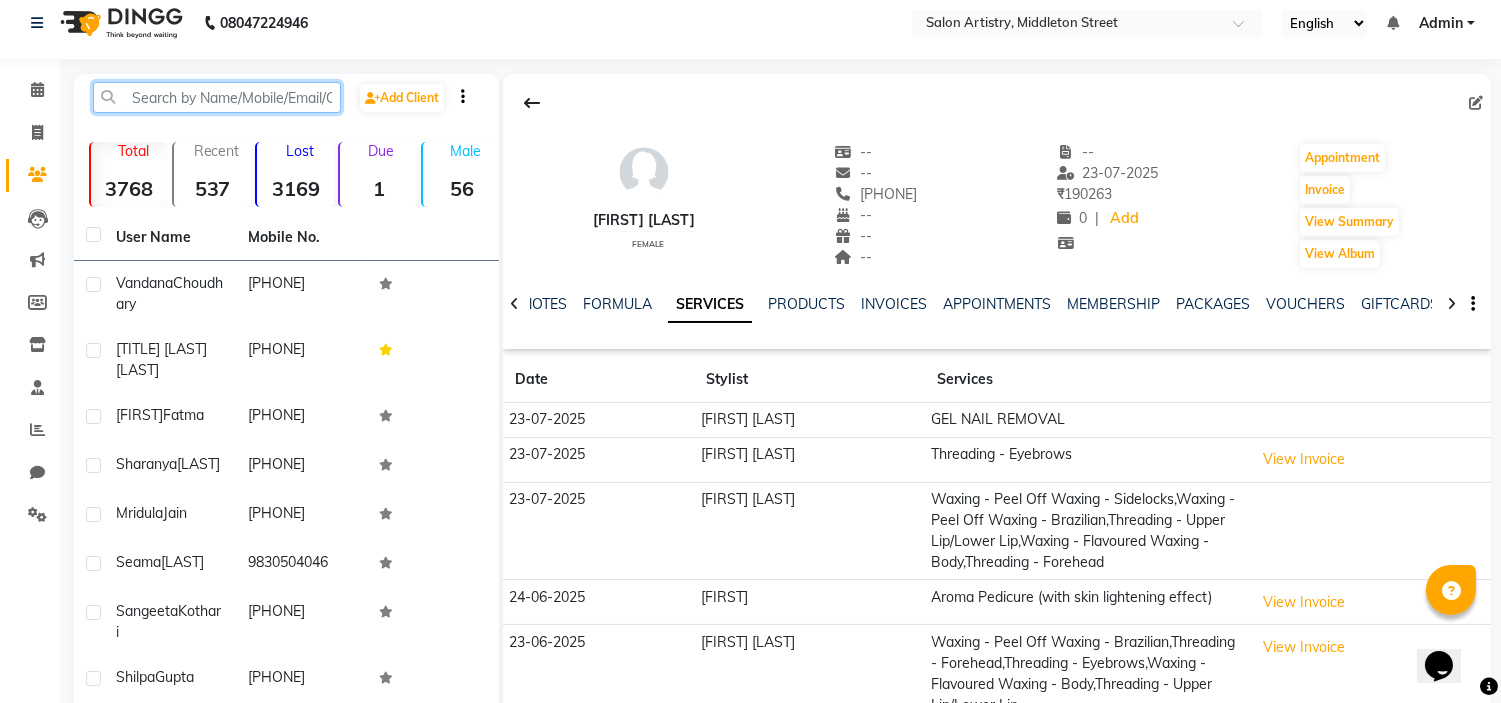 click 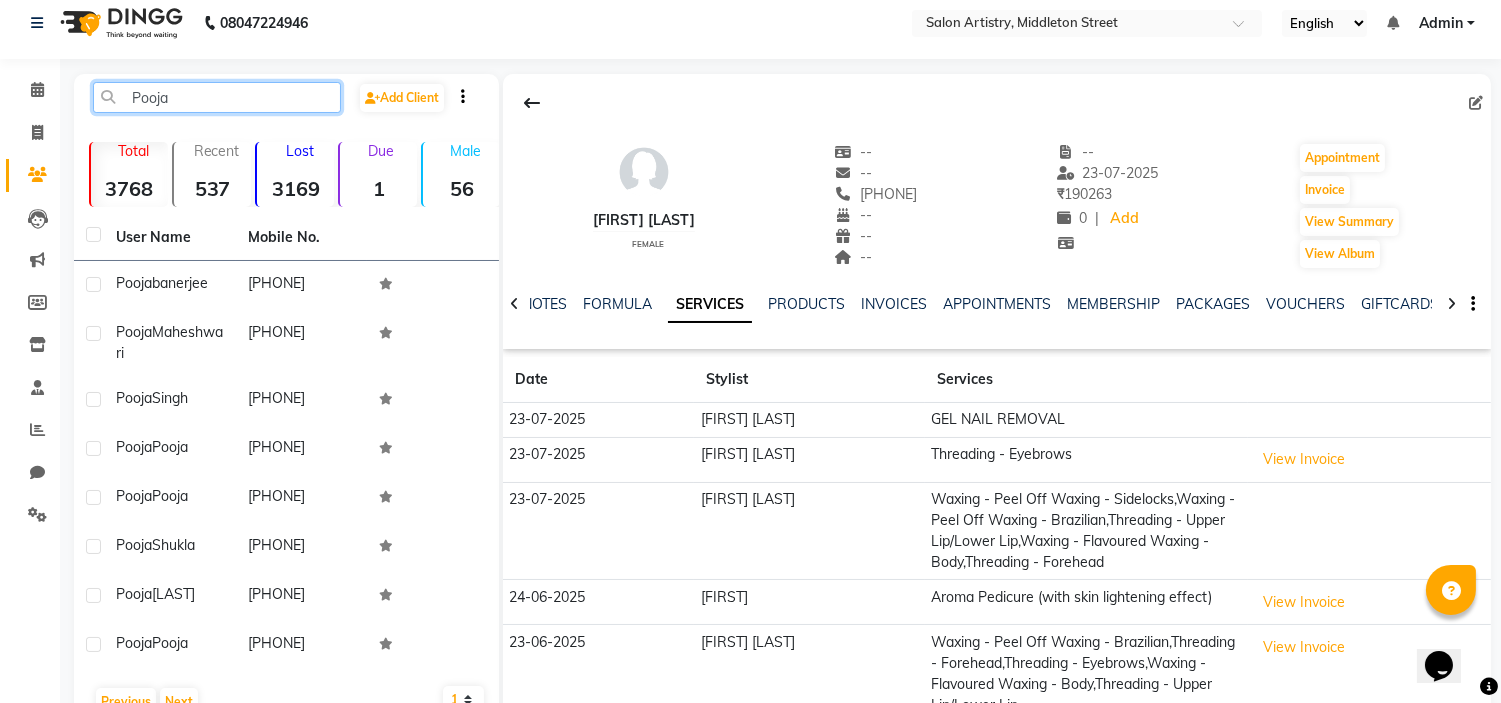 type on "Pooja" 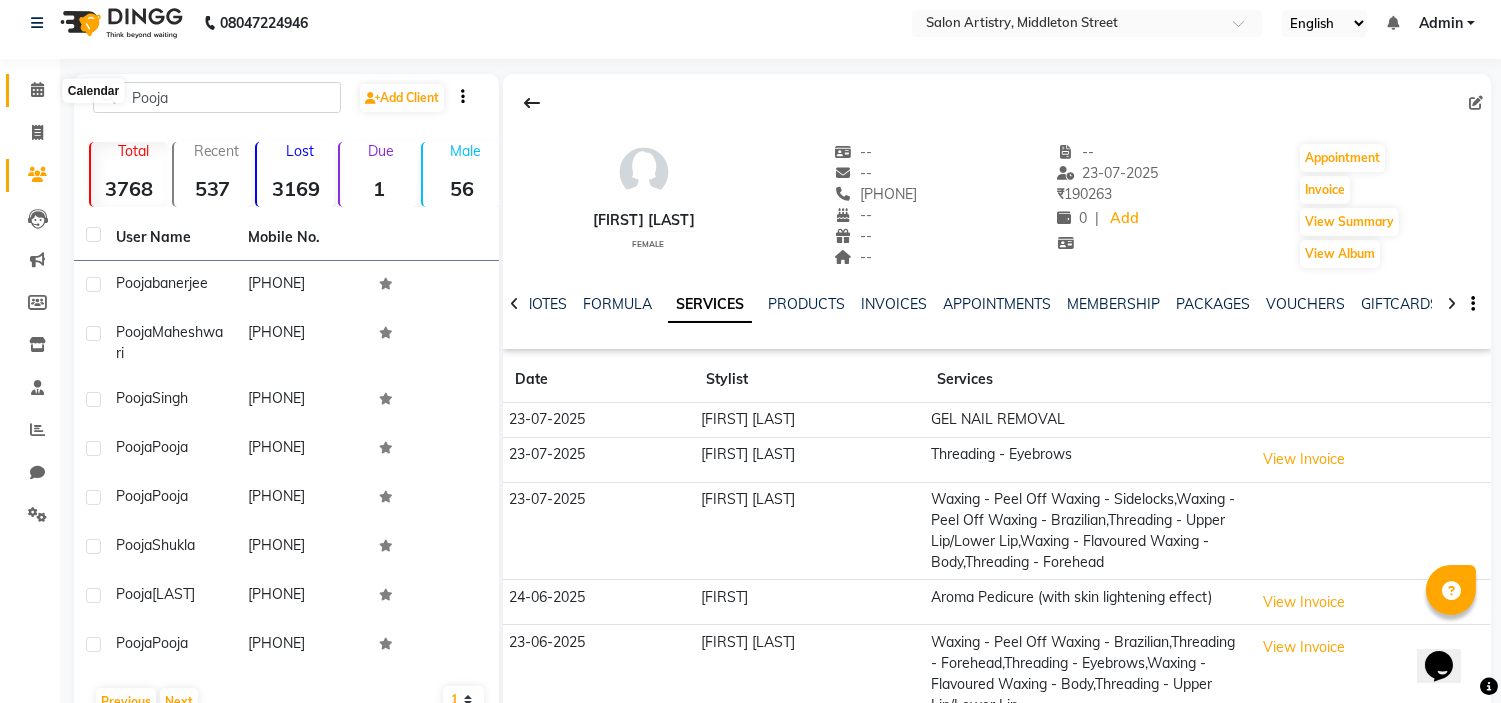 click 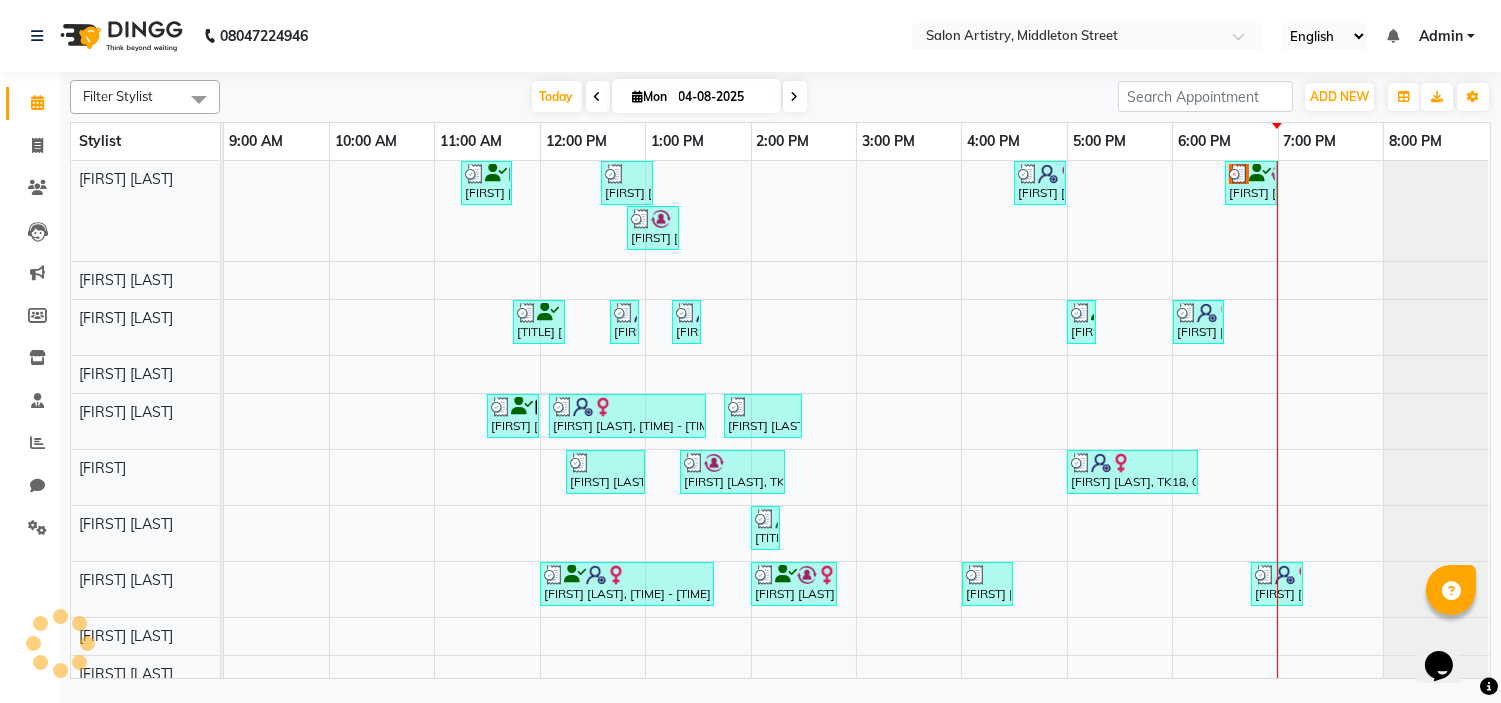 scroll, scrollTop: 0, scrollLeft: 0, axis: both 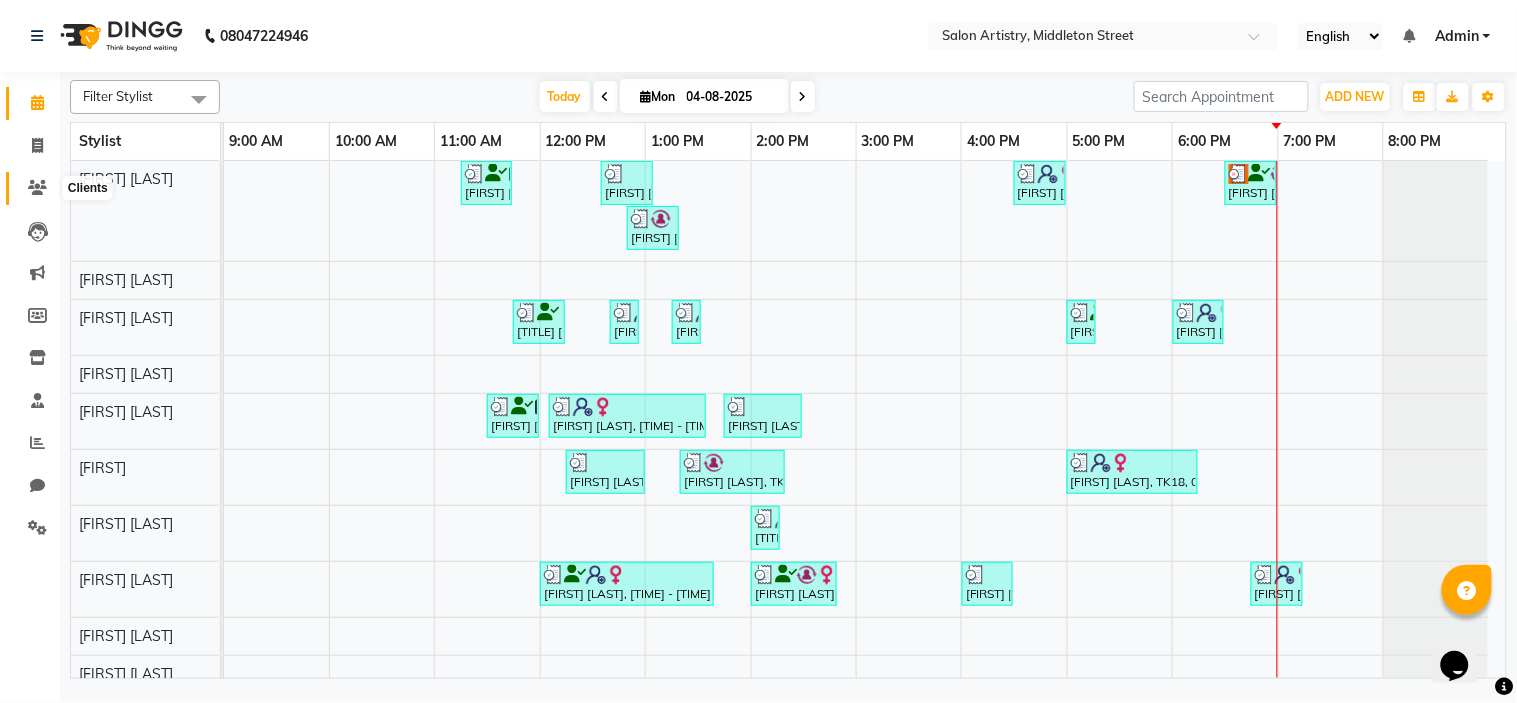 click 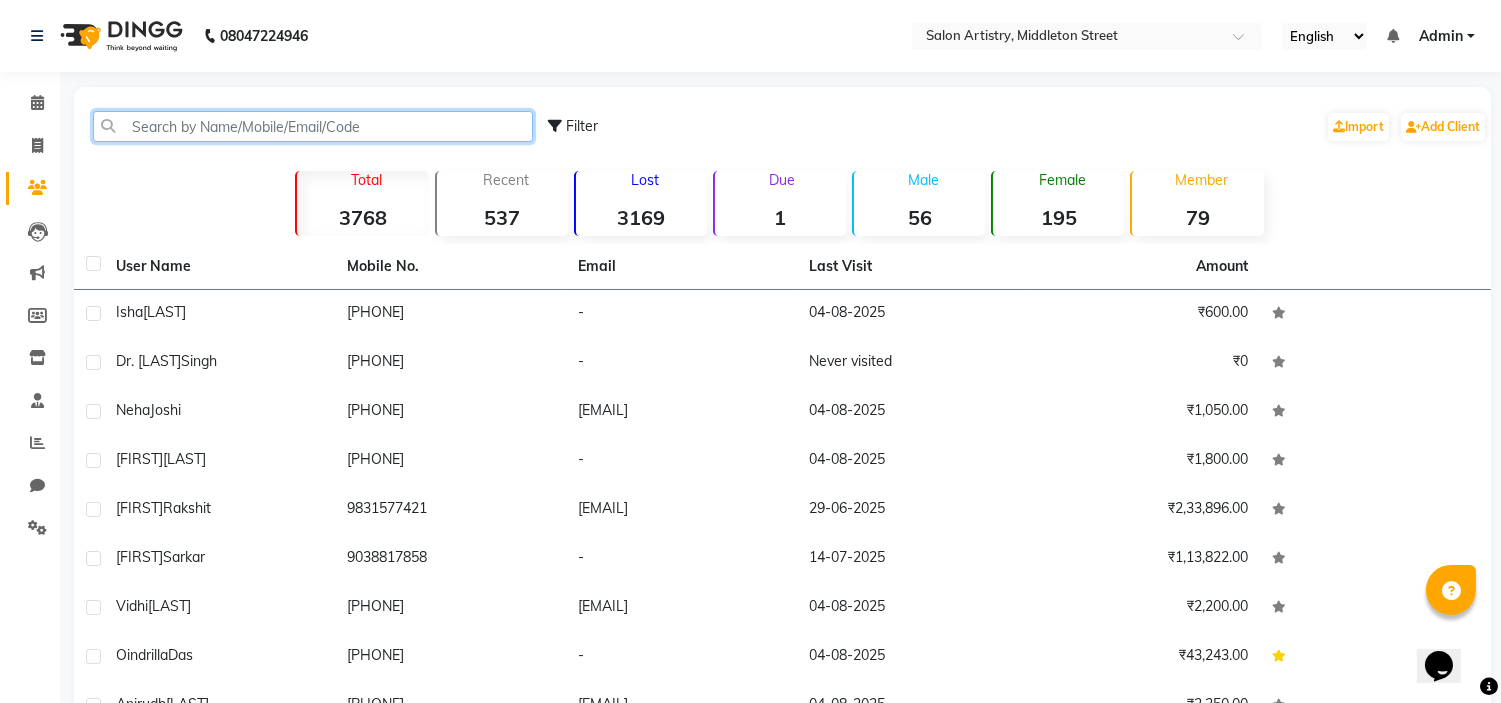 click 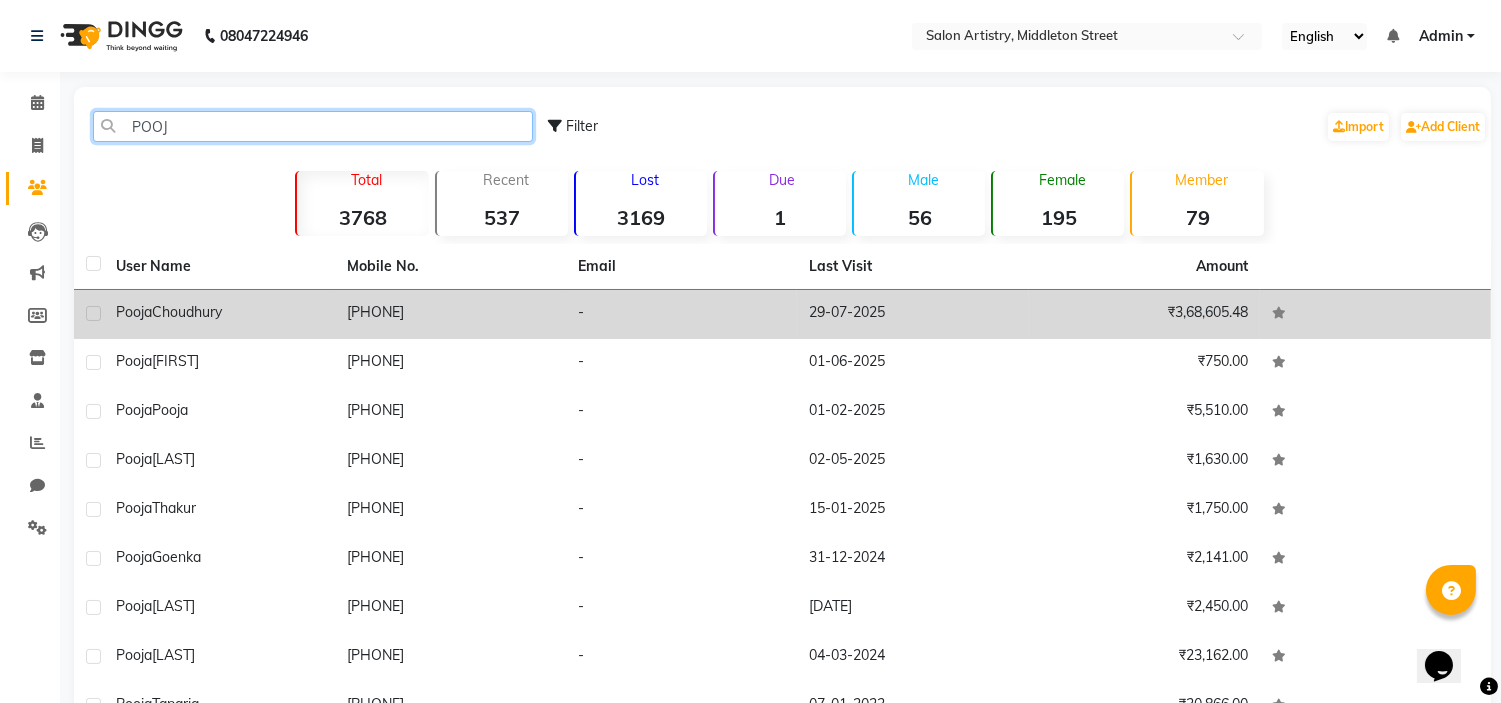 type on "POOJ" 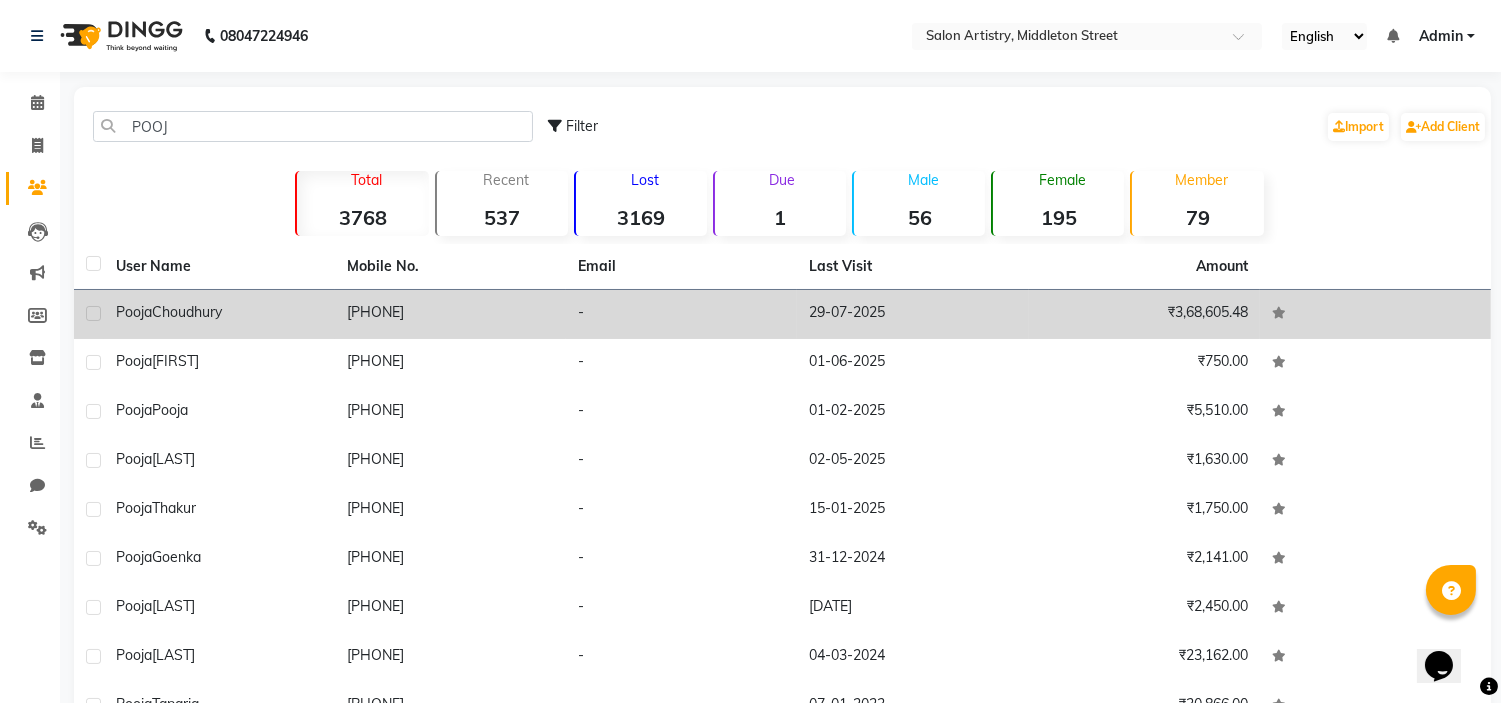click on "Choudhury" 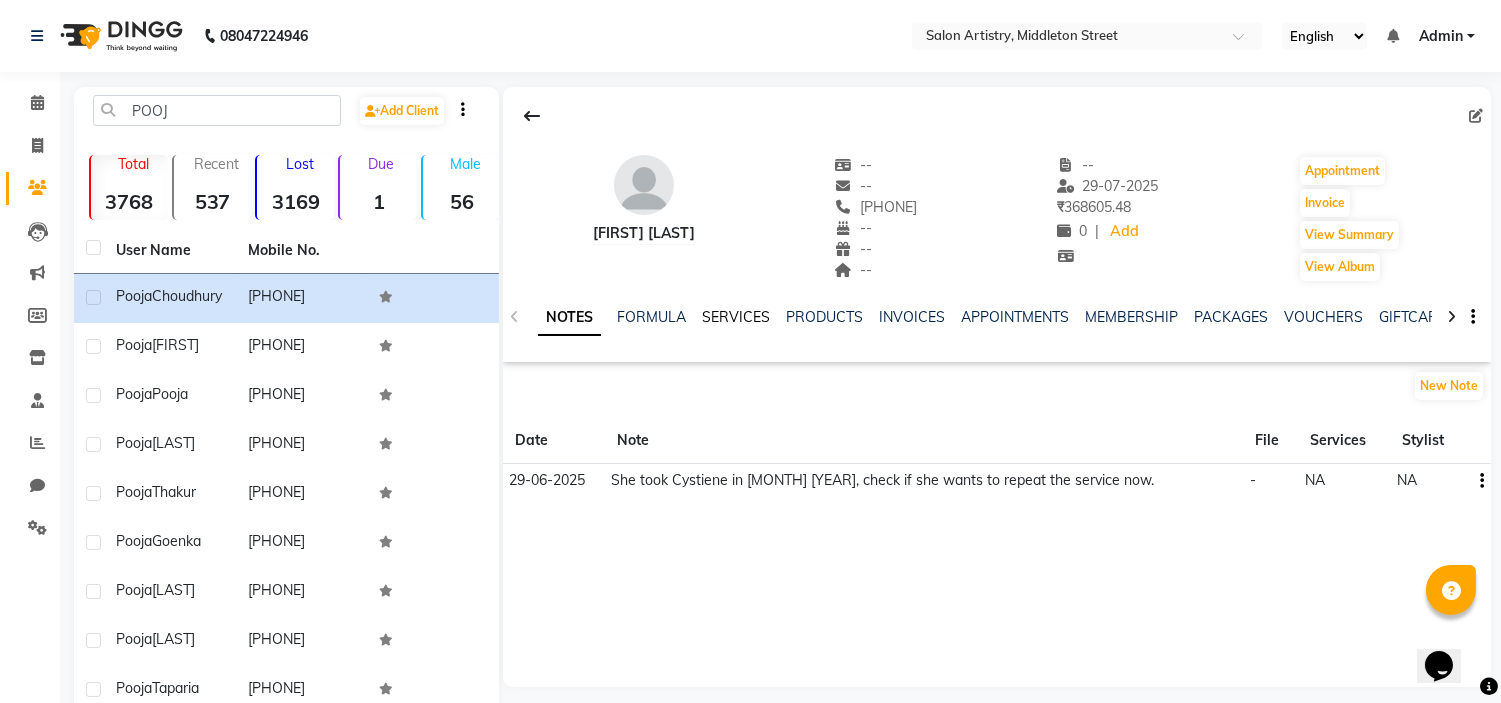 click on "SERVICES" 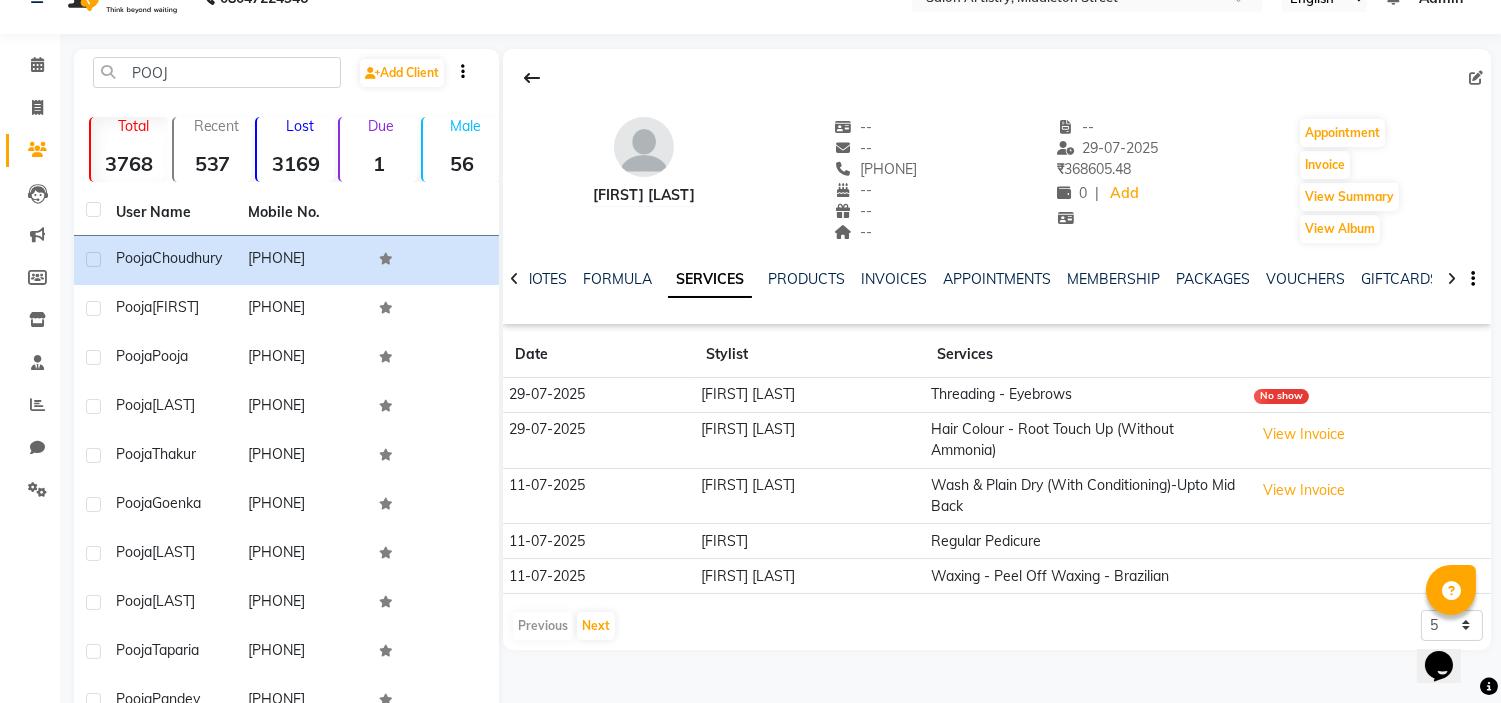 scroll, scrollTop: 44, scrollLeft: 0, axis: vertical 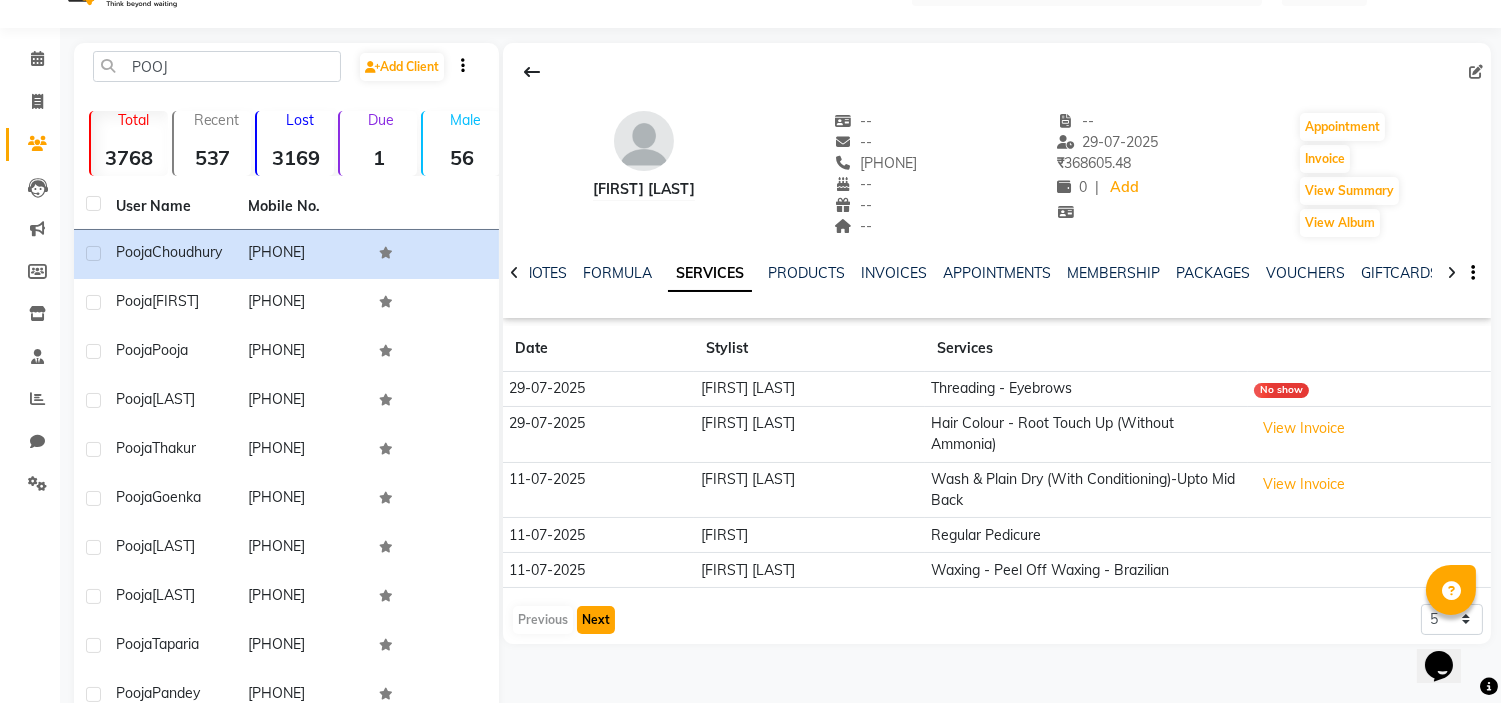 click on "Next" 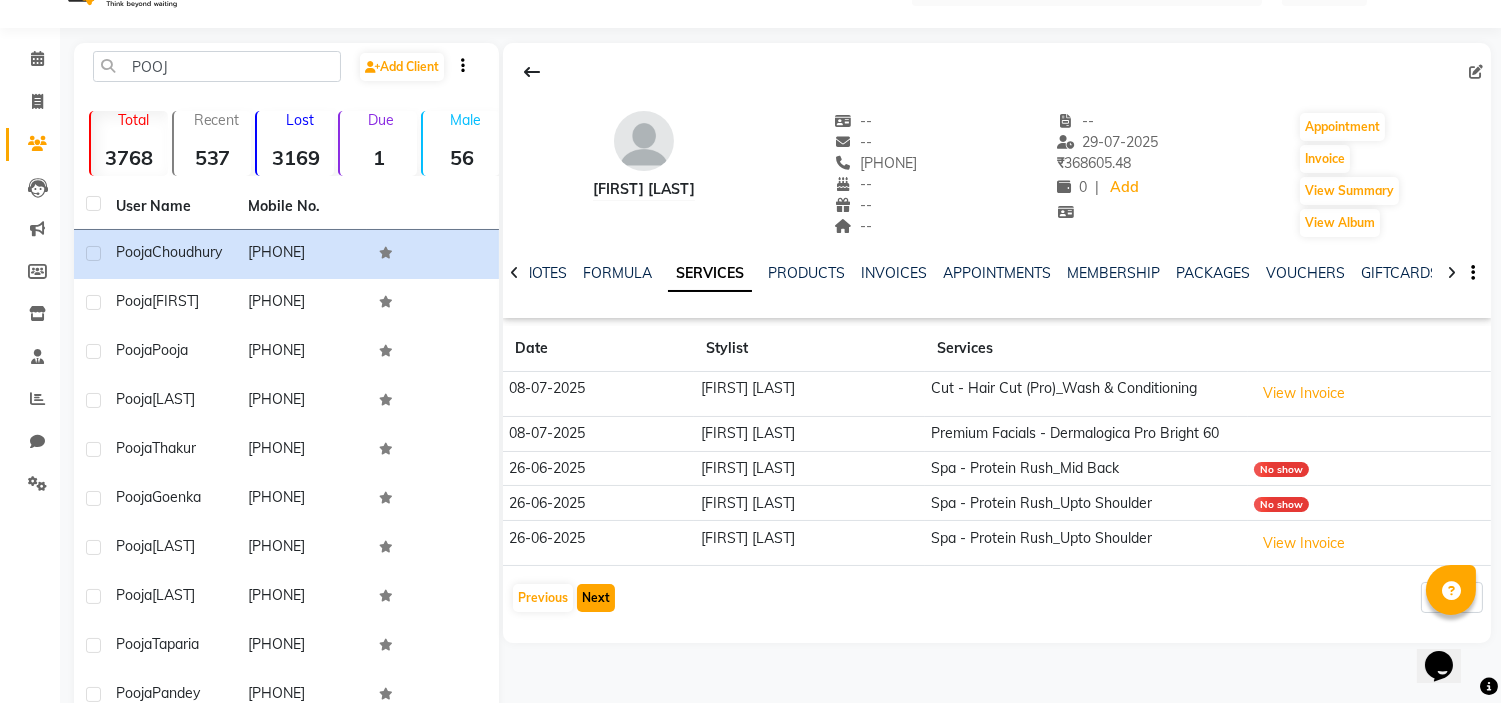 type 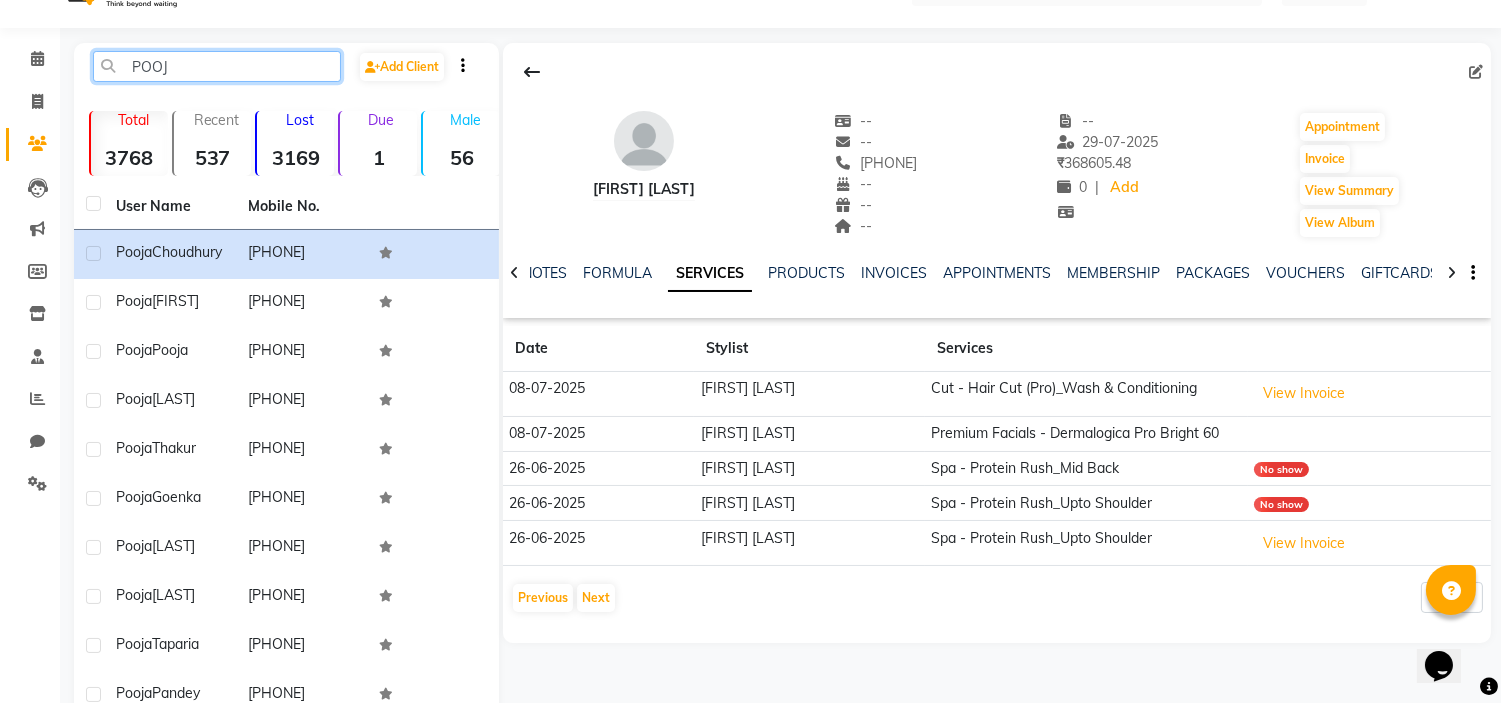 click on "POOJ" 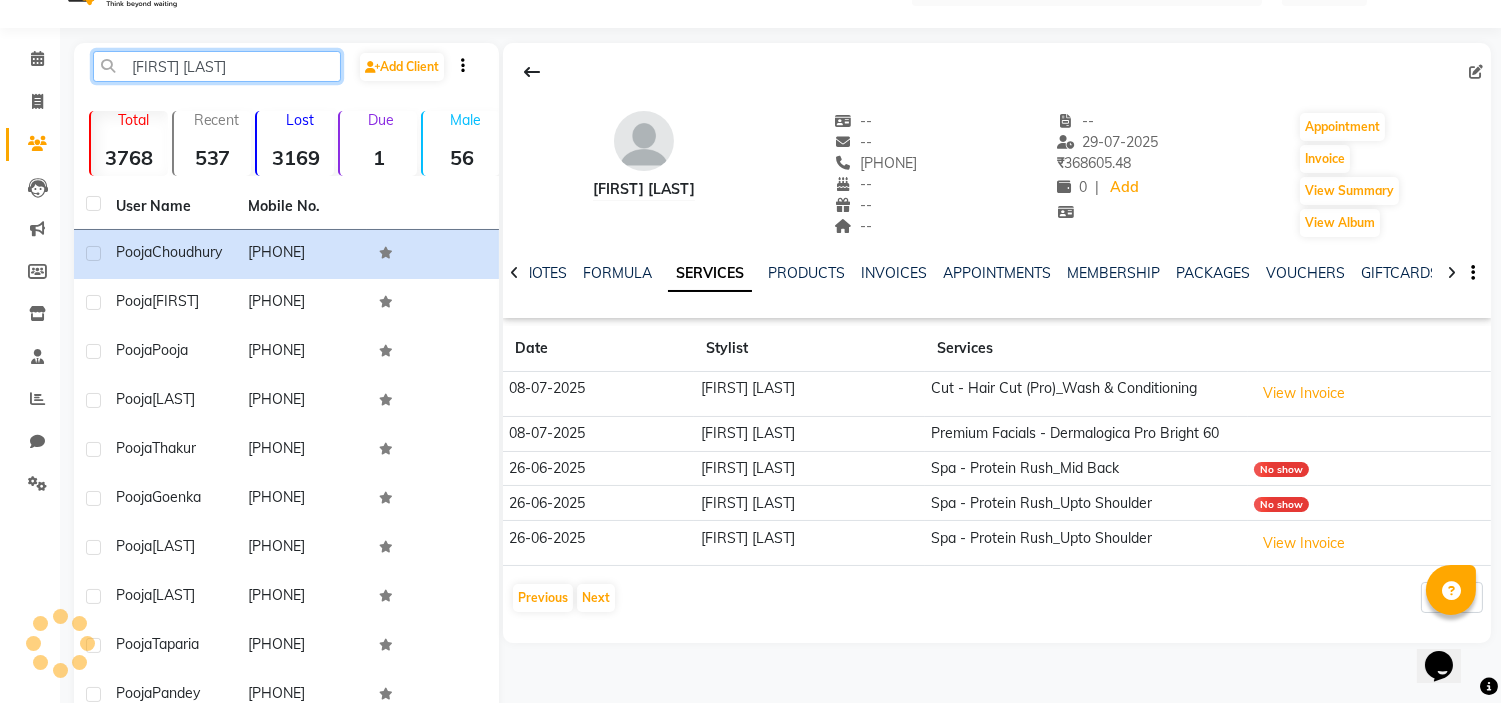 scroll, scrollTop: 14, scrollLeft: 0, axis: vertical 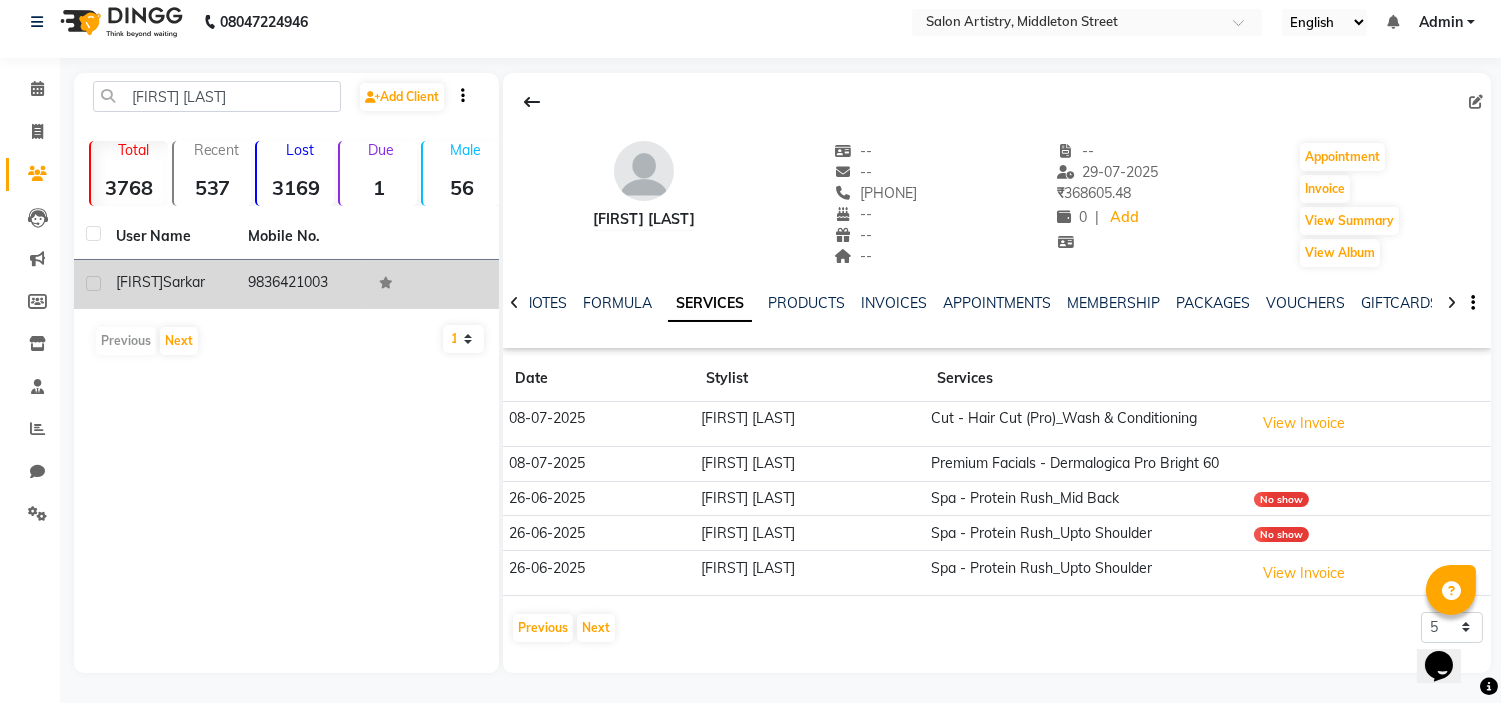 click on "Sarkar" 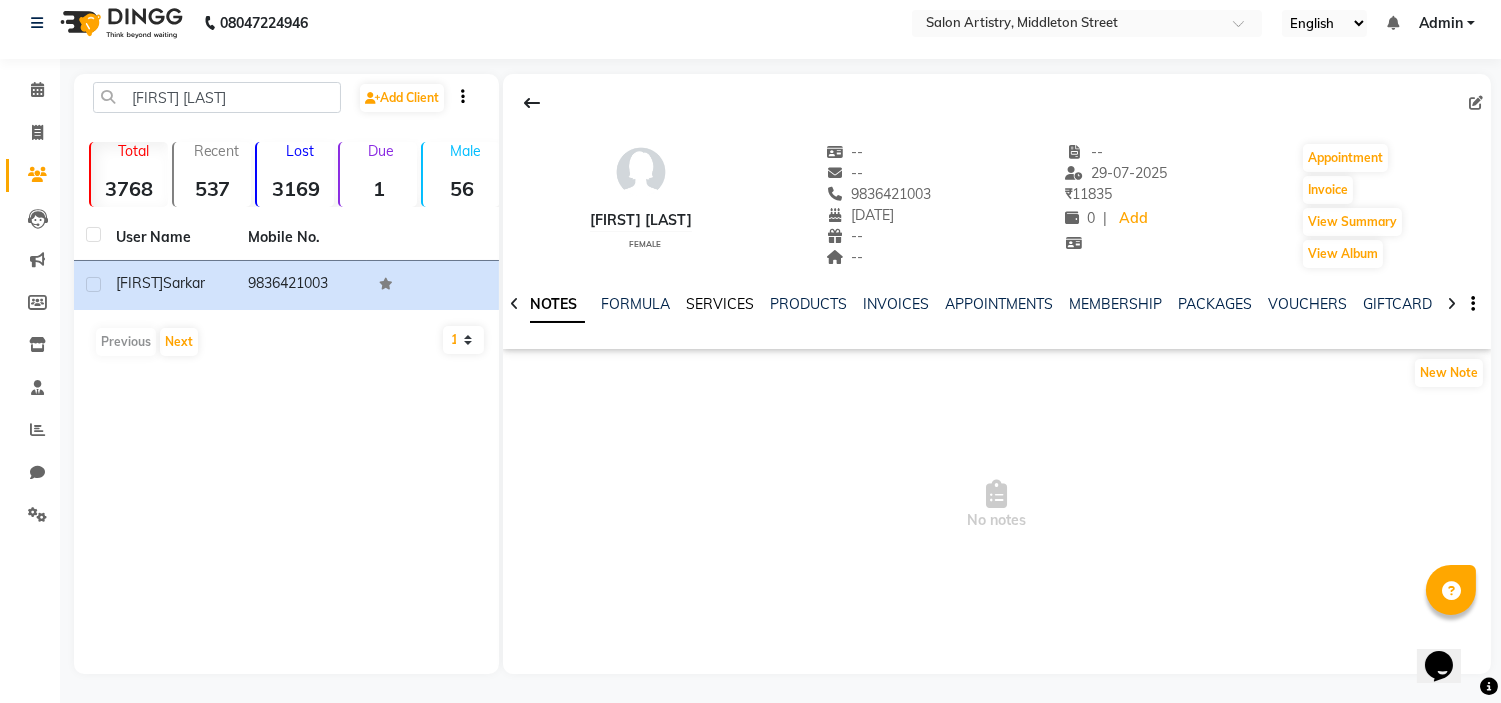 click on "SERVICES" 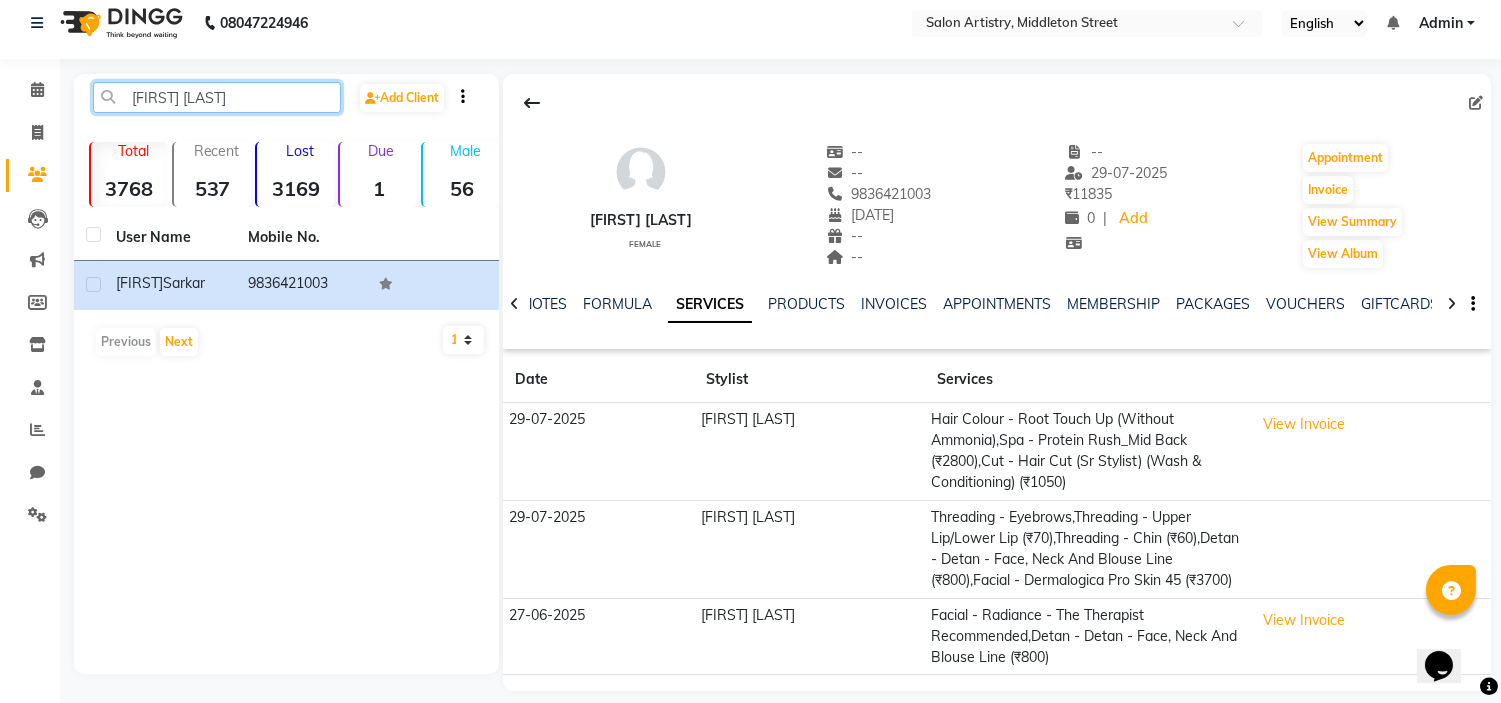 click on "[FIRST] [LAST]" 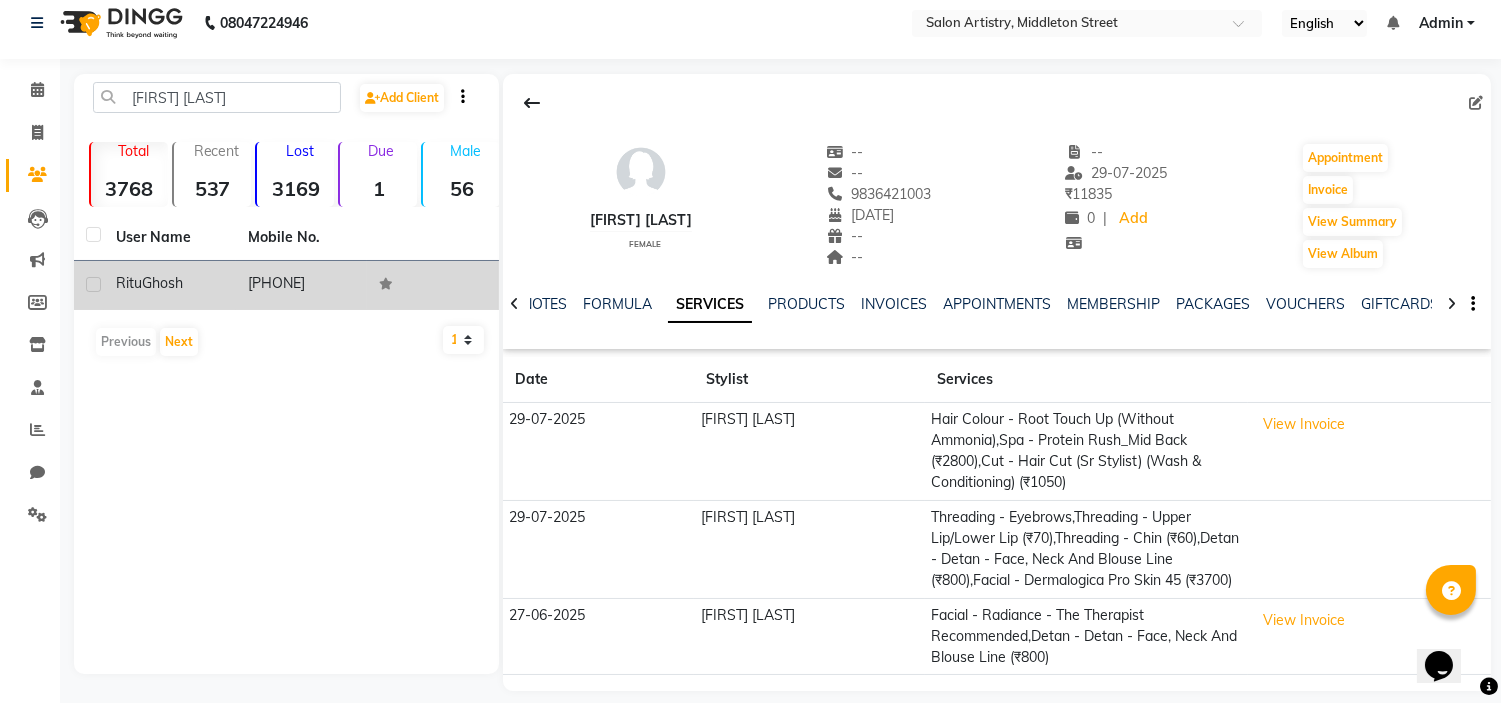 click on "Ghosh" 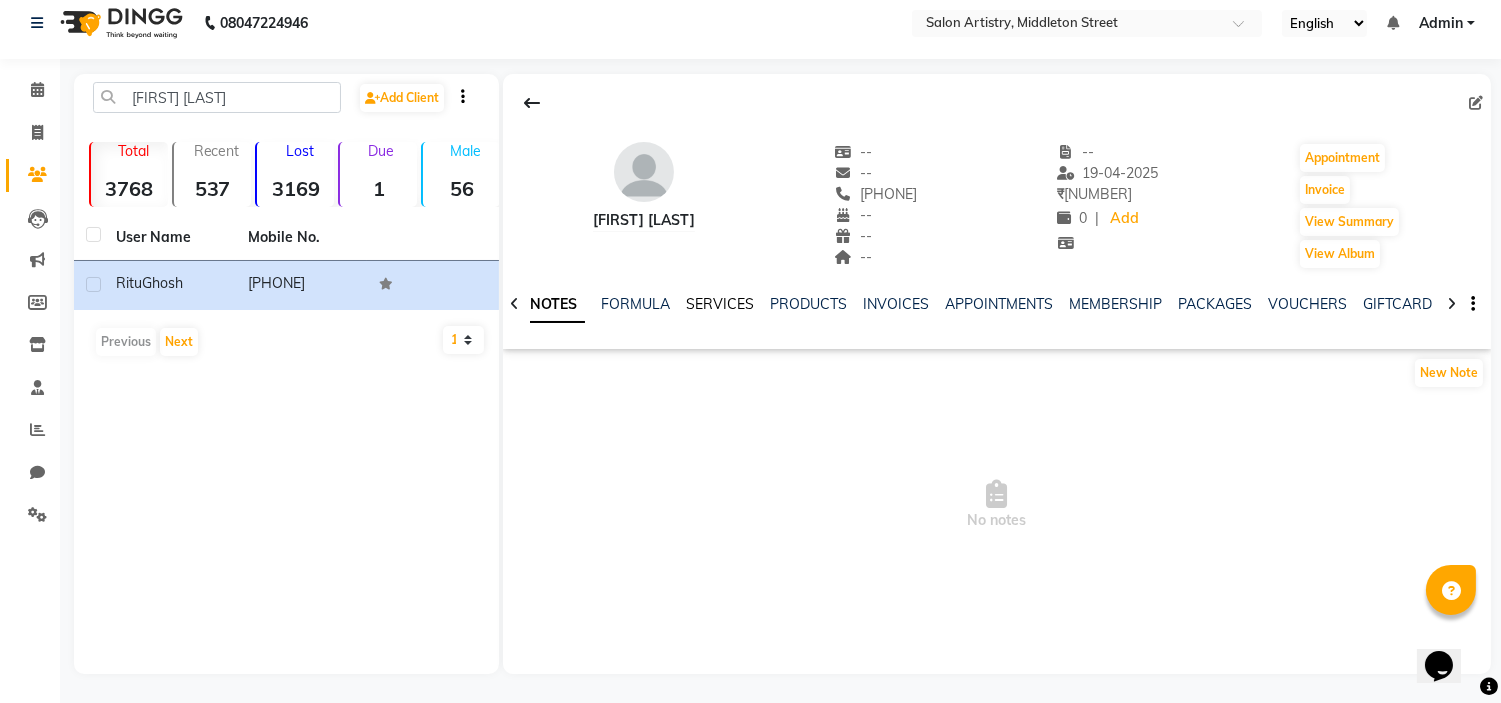 click on "SERVICES" 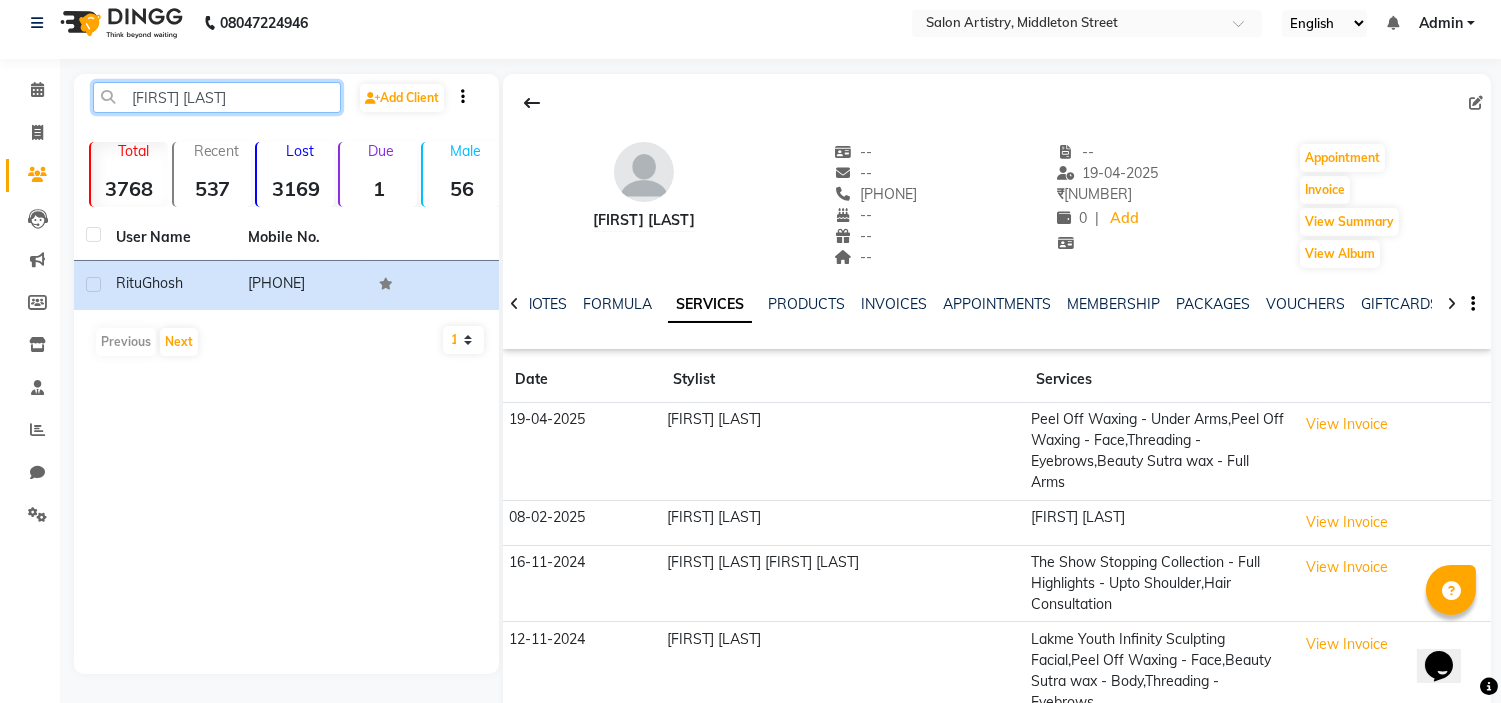 click on "[FIRST] [LAST]" 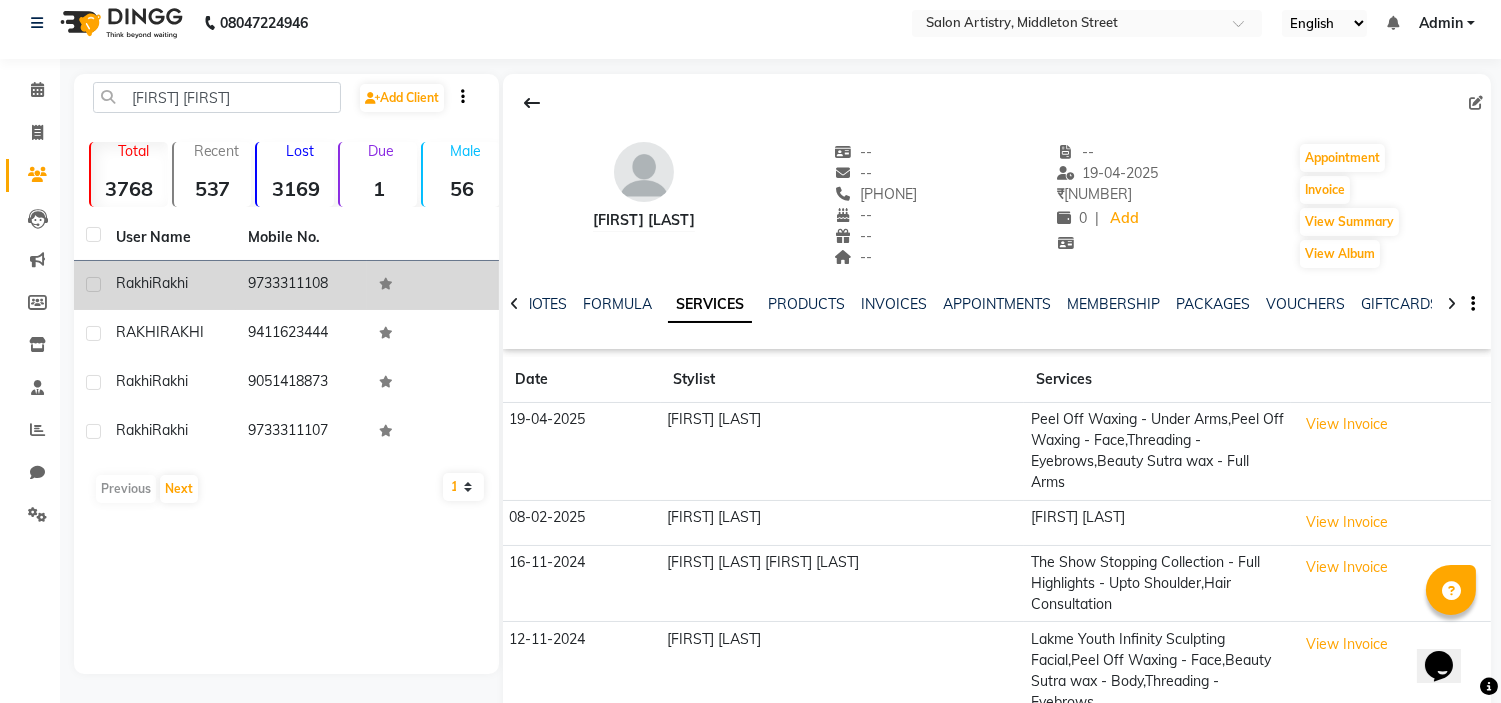 click on "Rakhi" 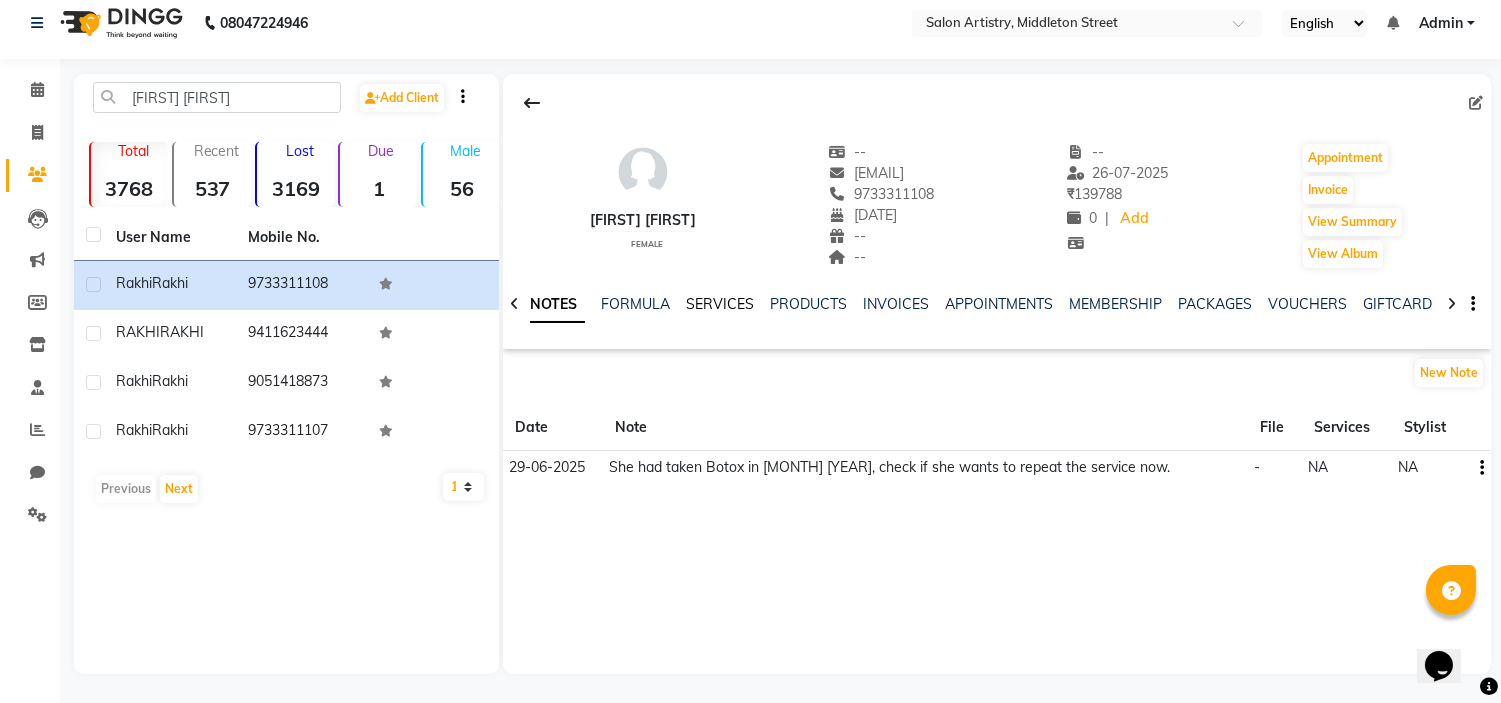 click on "SERVICES" 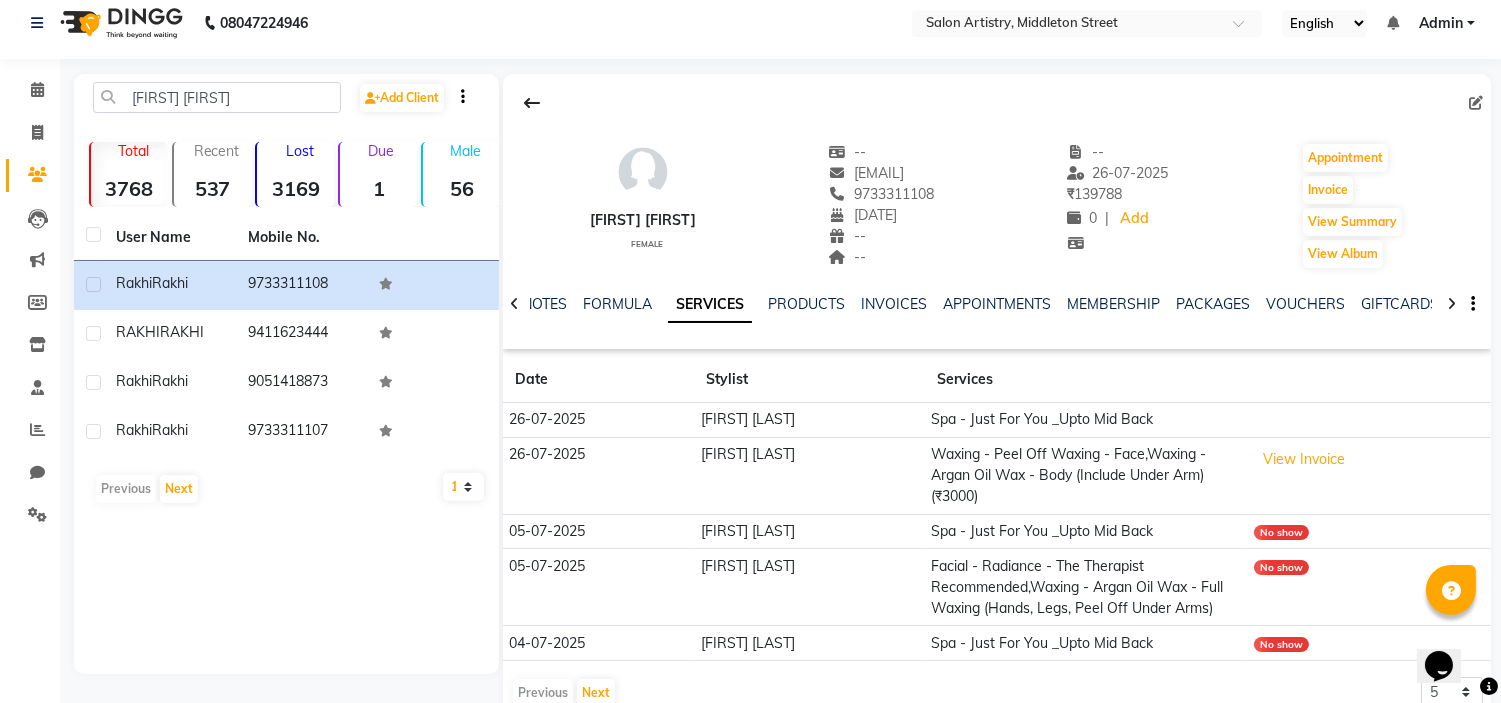 scroll, scrollTop: 57, scrollLeft: 0, axis: vertical 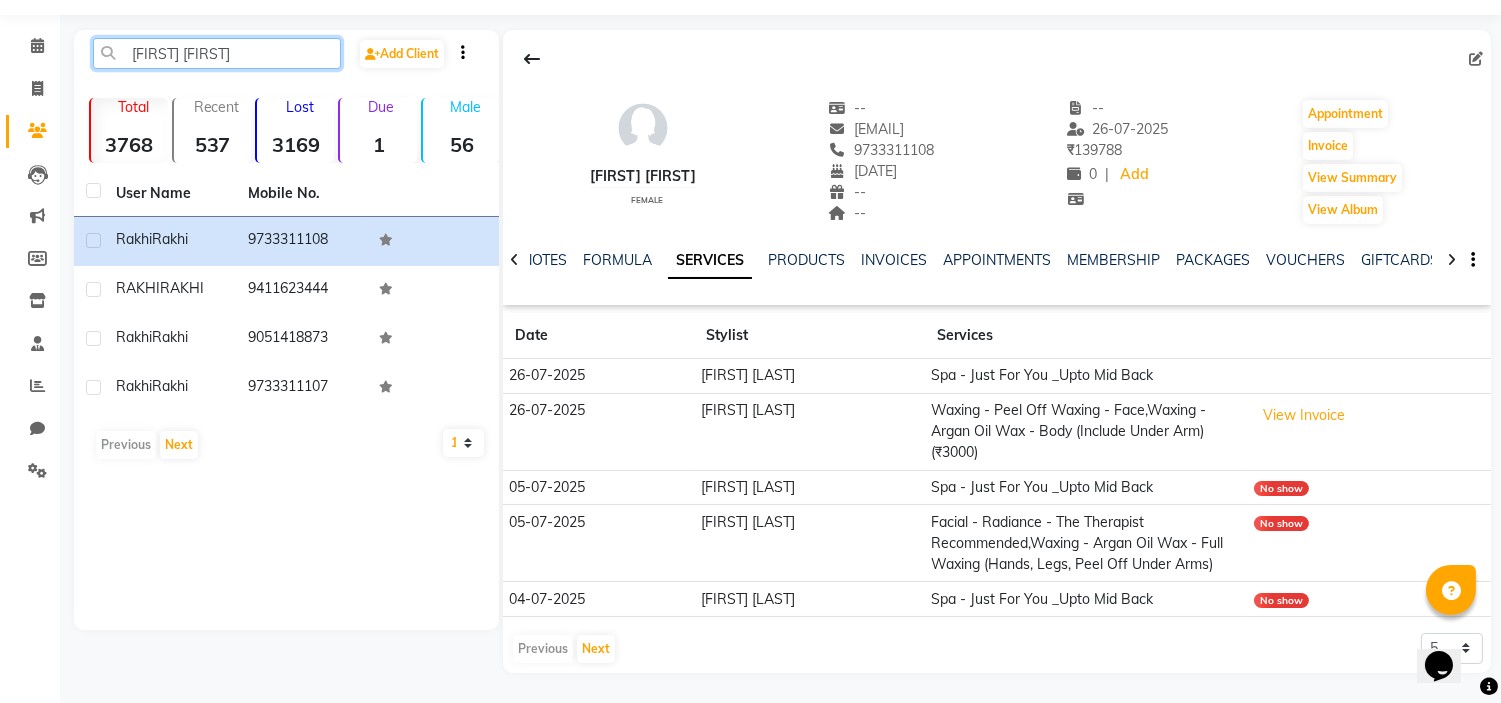 click on "[FIRST] [FIRST]" 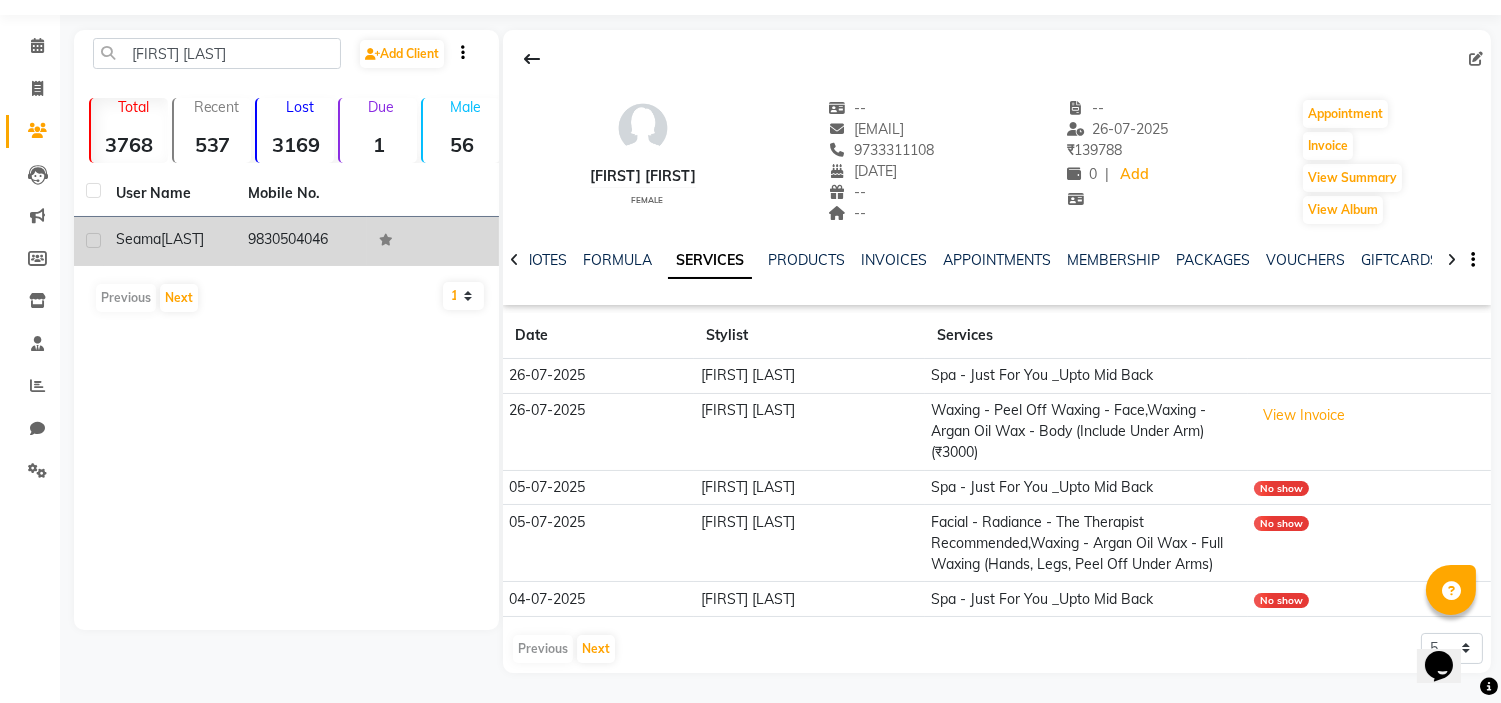 click on "[LAST]" 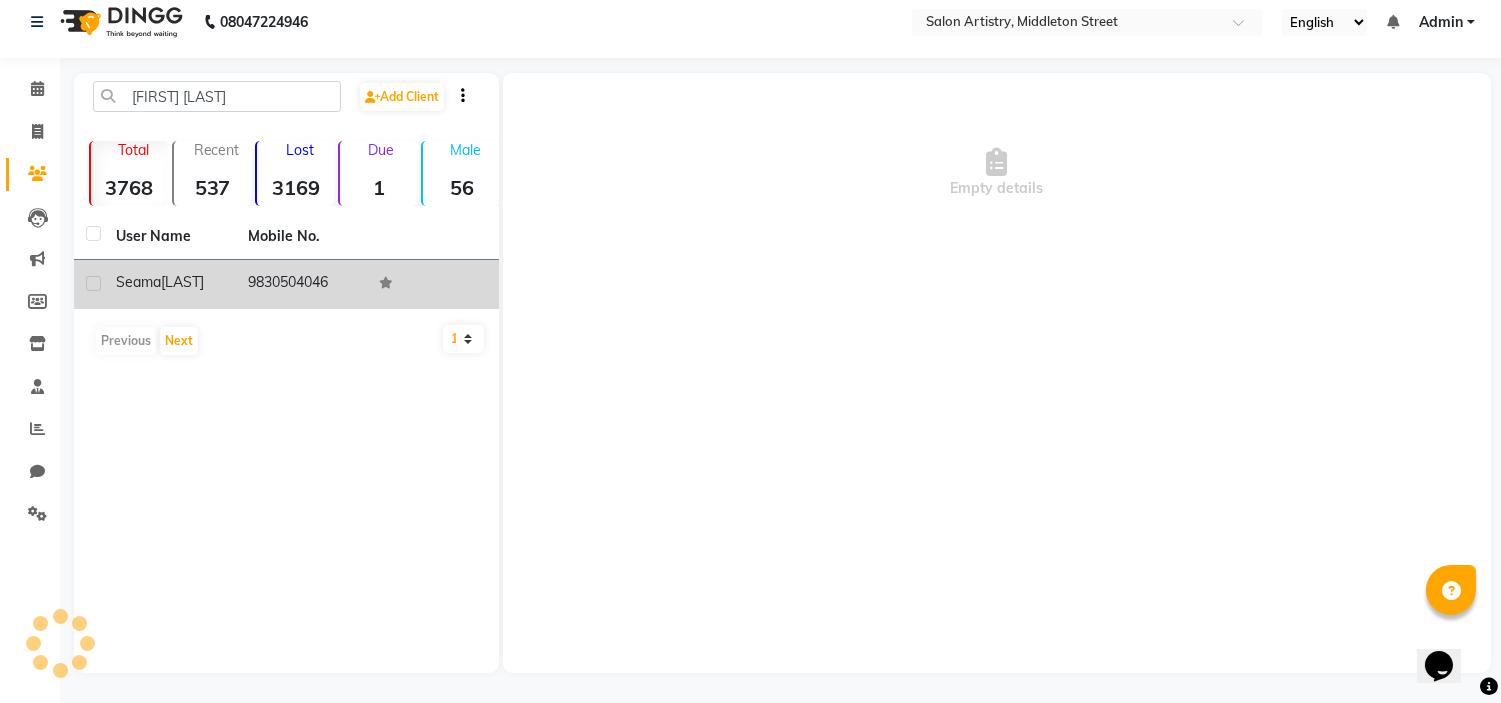 scroll, scrollTop: 13, scrollLeft: 0, axis: vertical 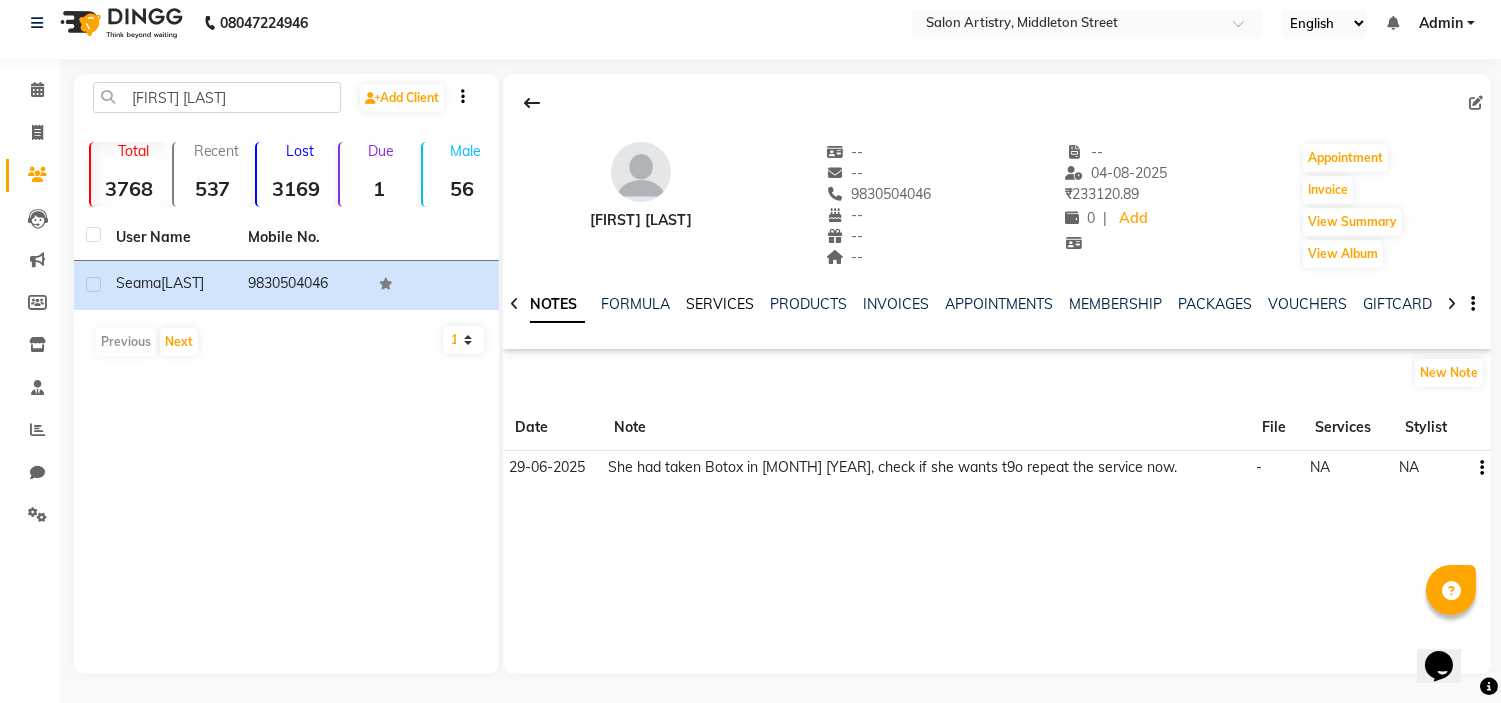 click on "SERVICES" 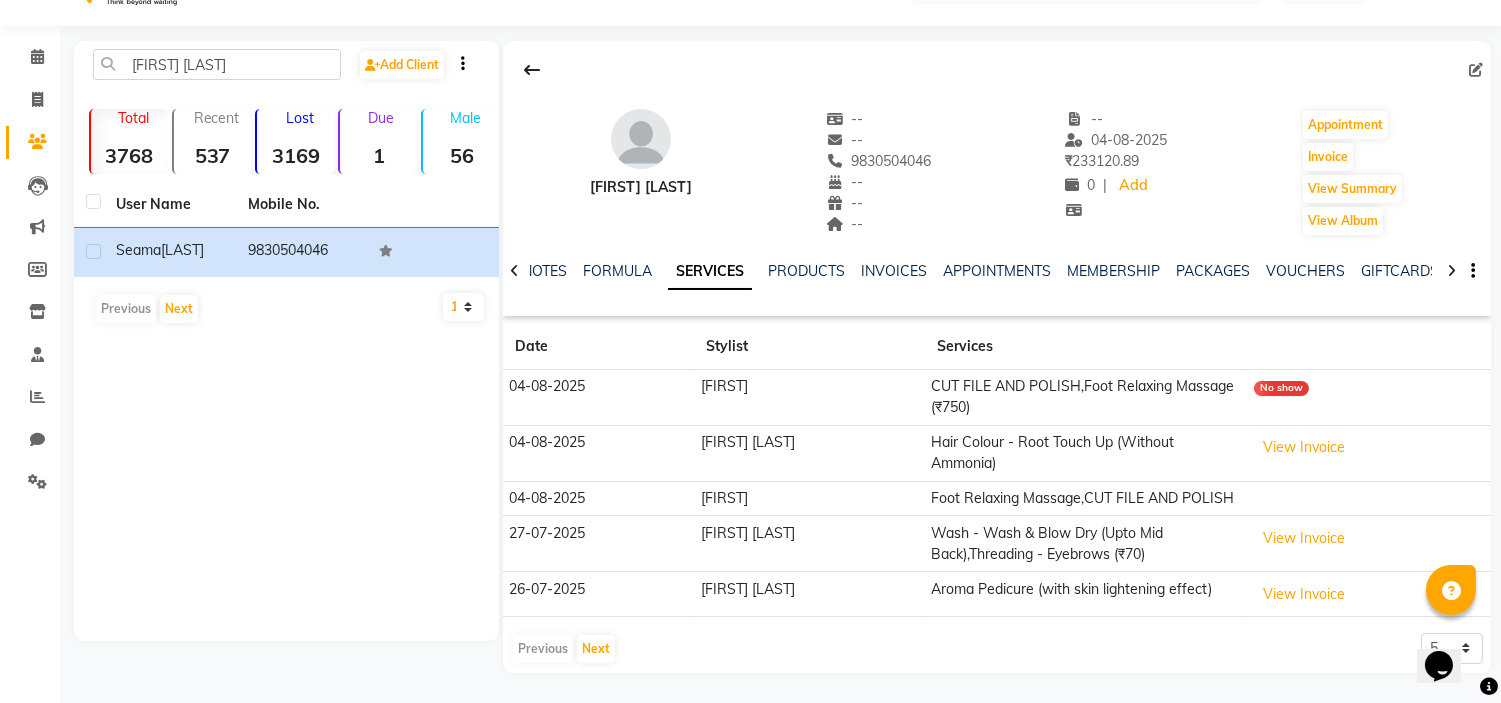 scroll, scrollTop: 67, scrollLeft: 0, axis: vertical 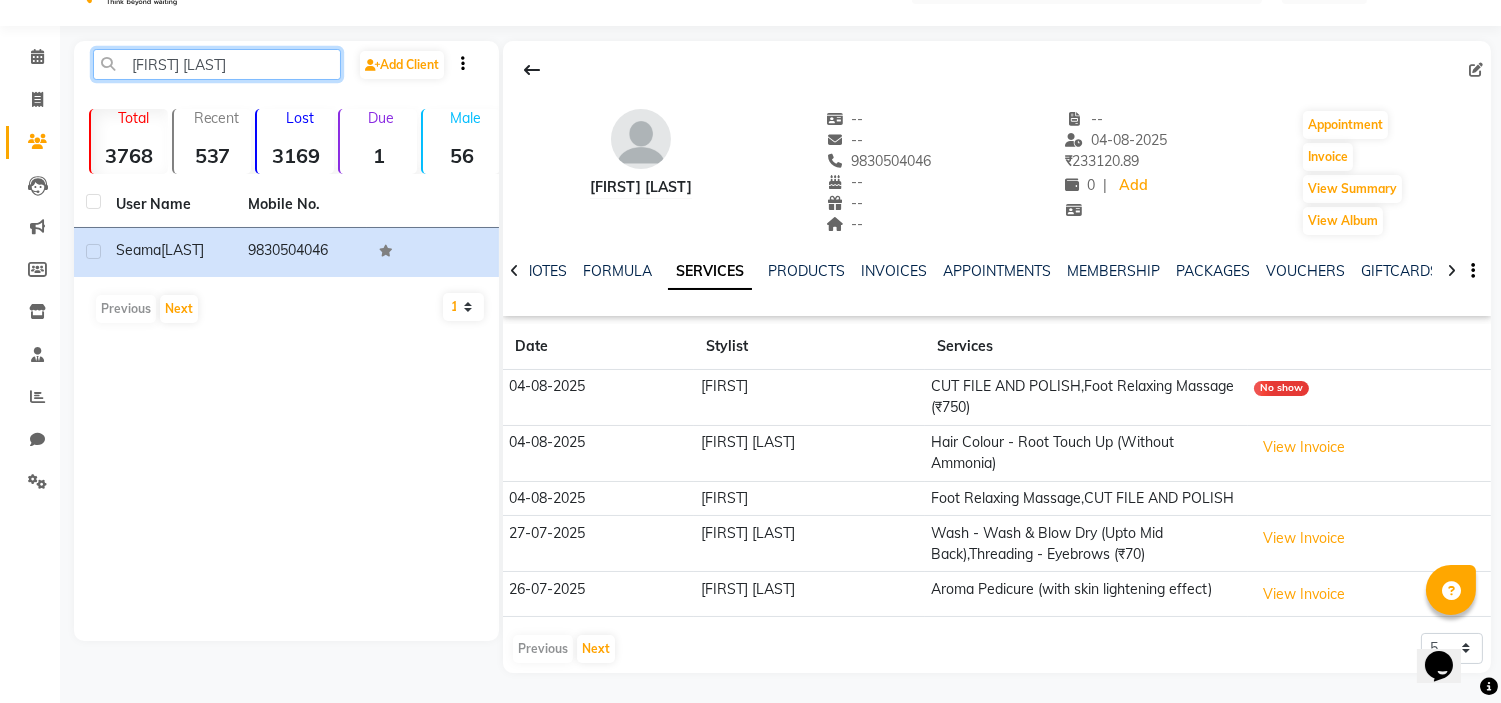 click on "[FIRST] [LAST]" 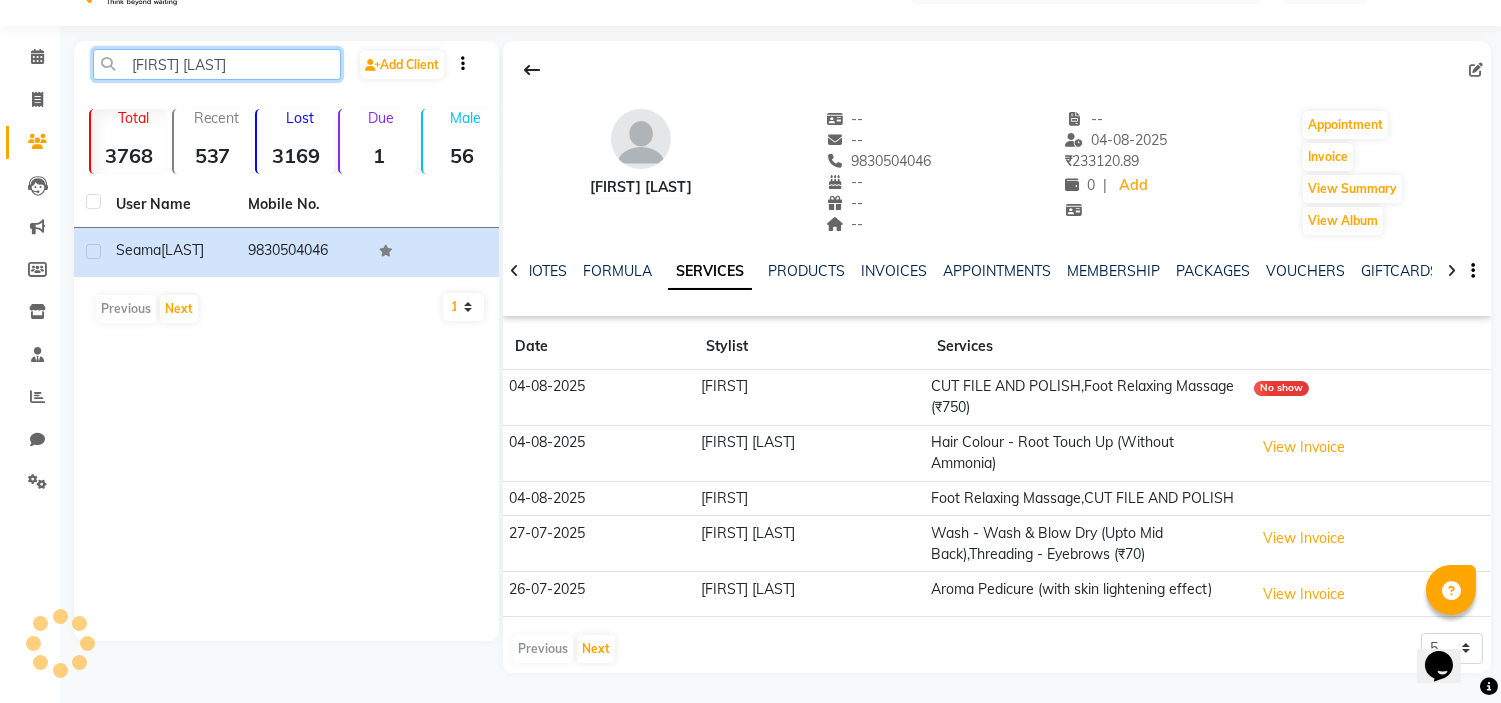 click on "[FIRST] [LAST]" 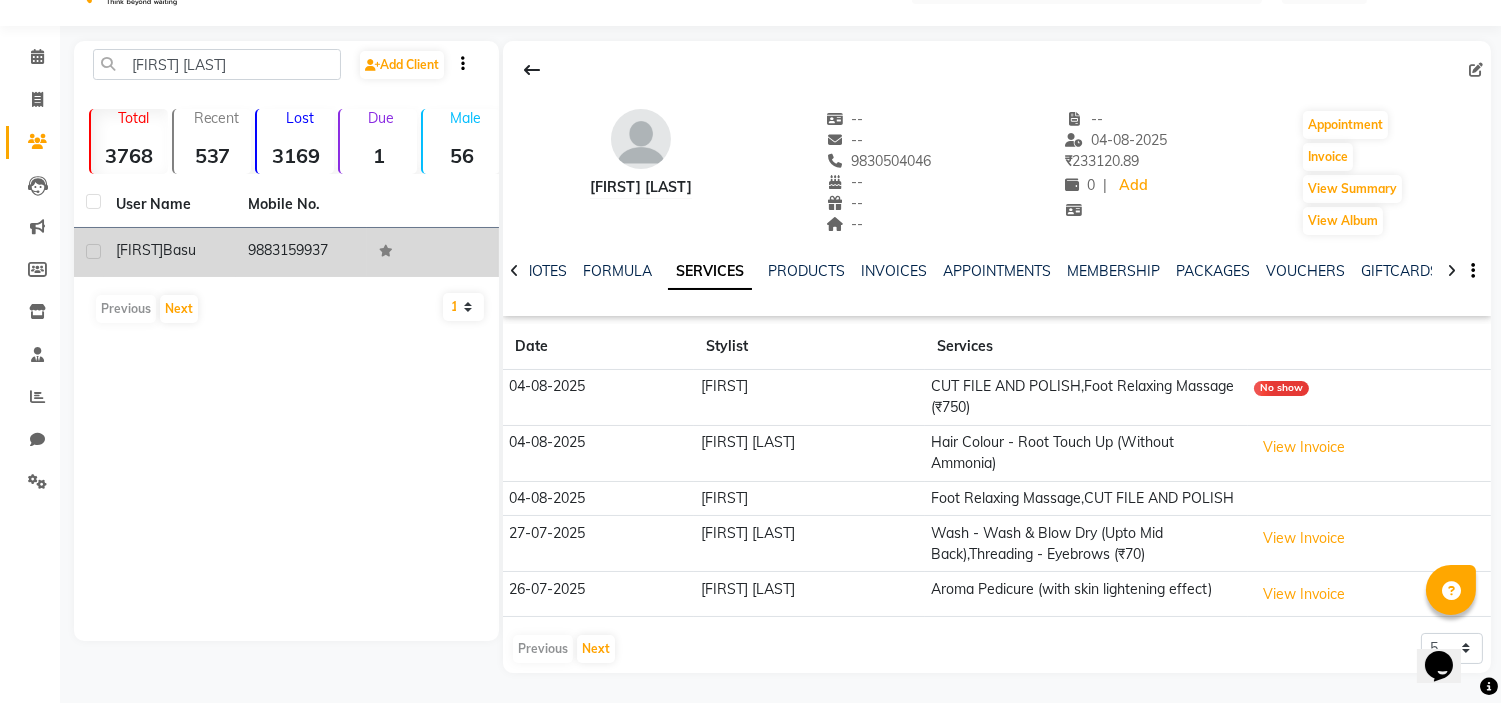 click on "Basu" 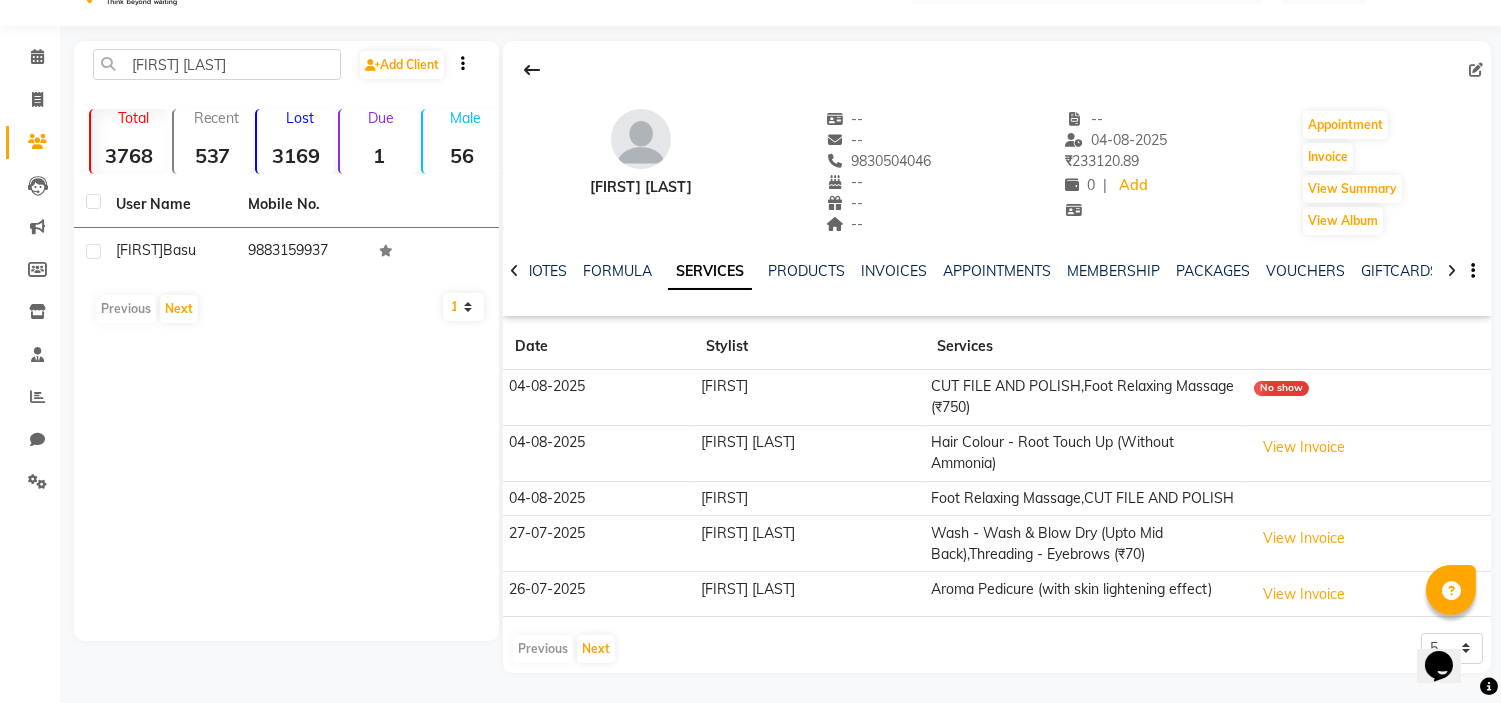 scroll, scrollTop: 13, scrollLeft: 0, axis: vertical 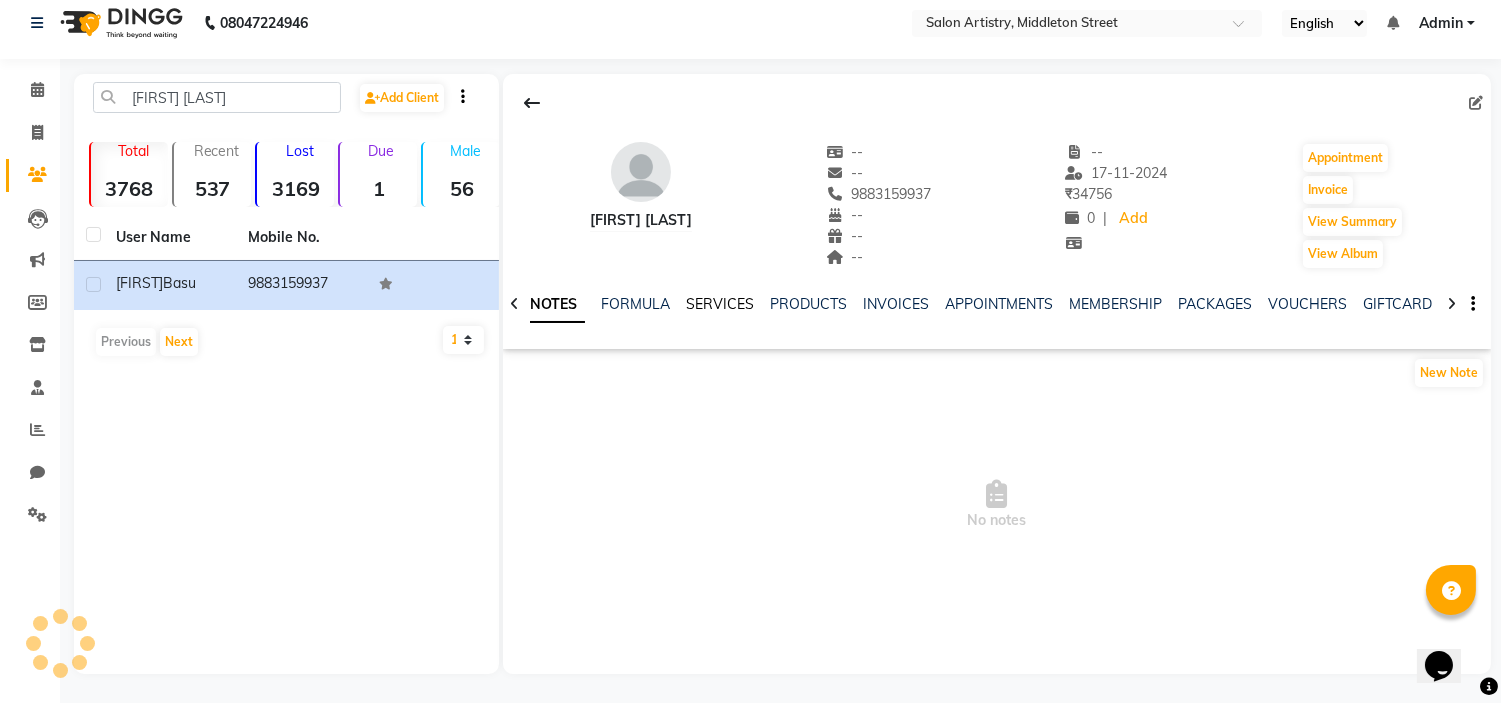 click on "SERVICES" 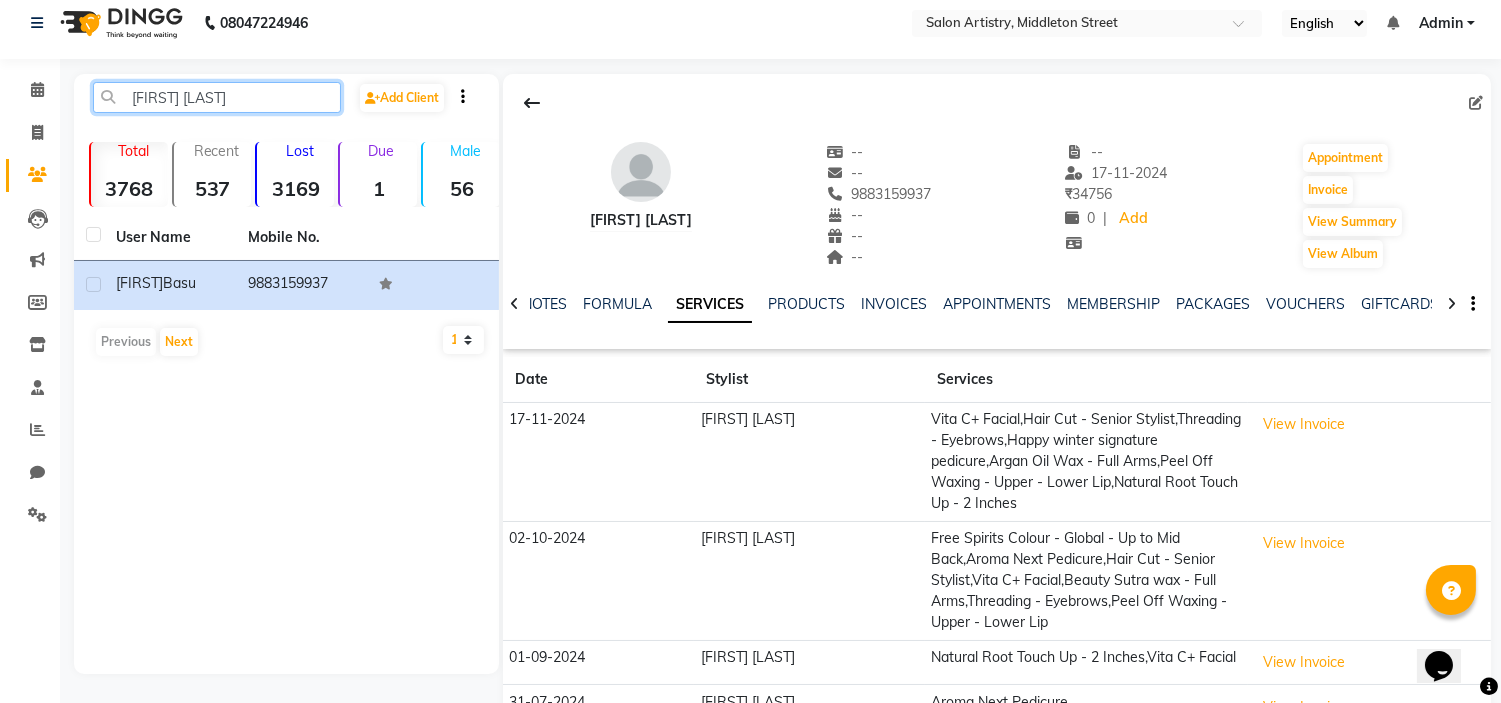 click on "[FIRST] [LAST]" 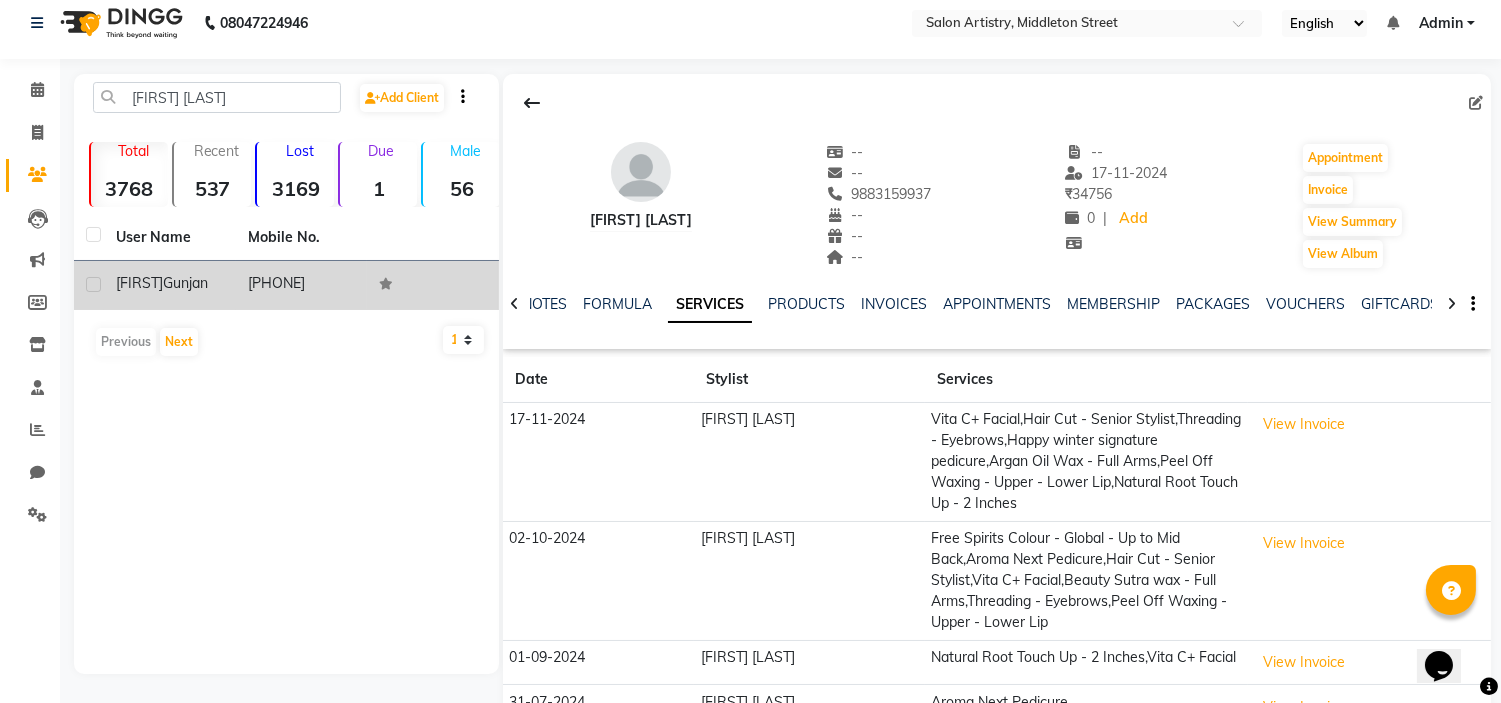 click on "Gunjan" 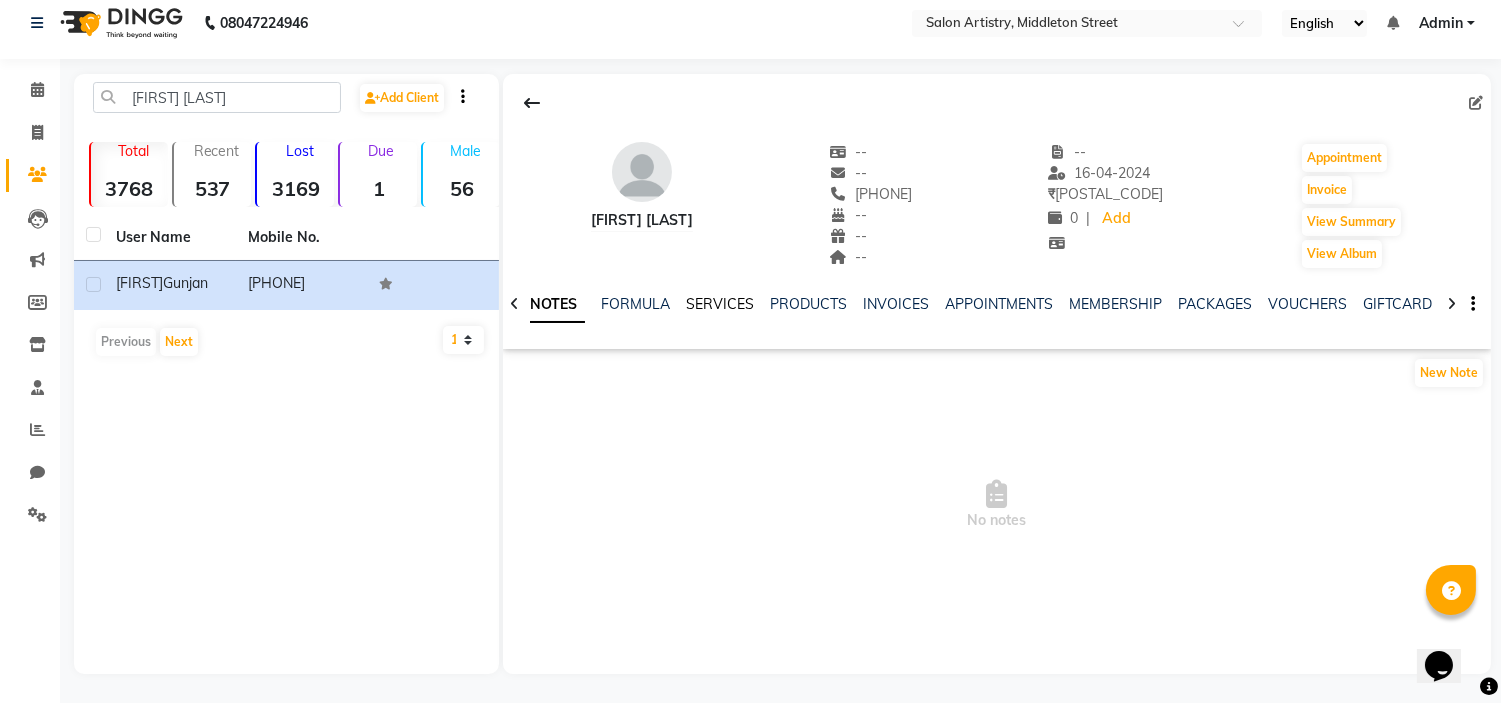 click on "SERVICES" 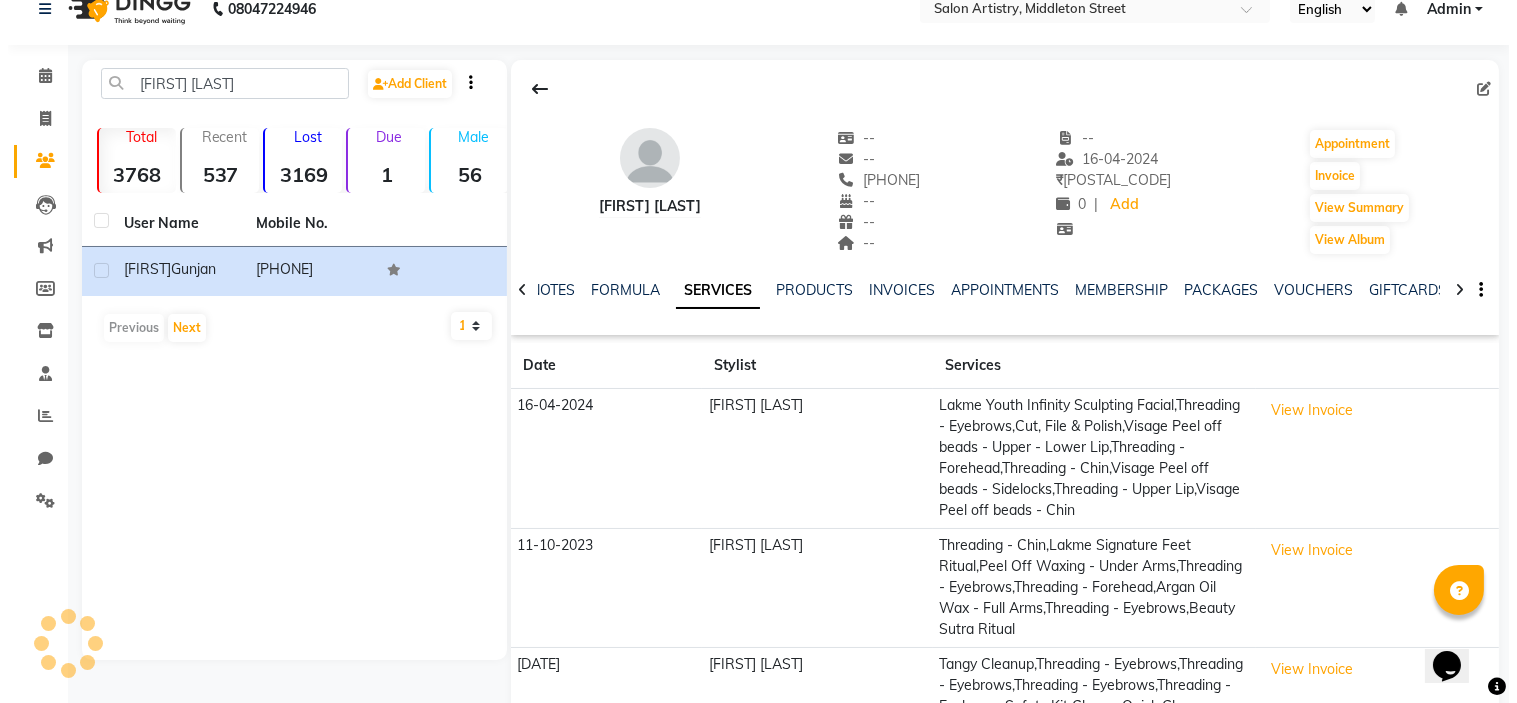 scroll, scrollTop: 0, scrollLeft: 0, axis: both 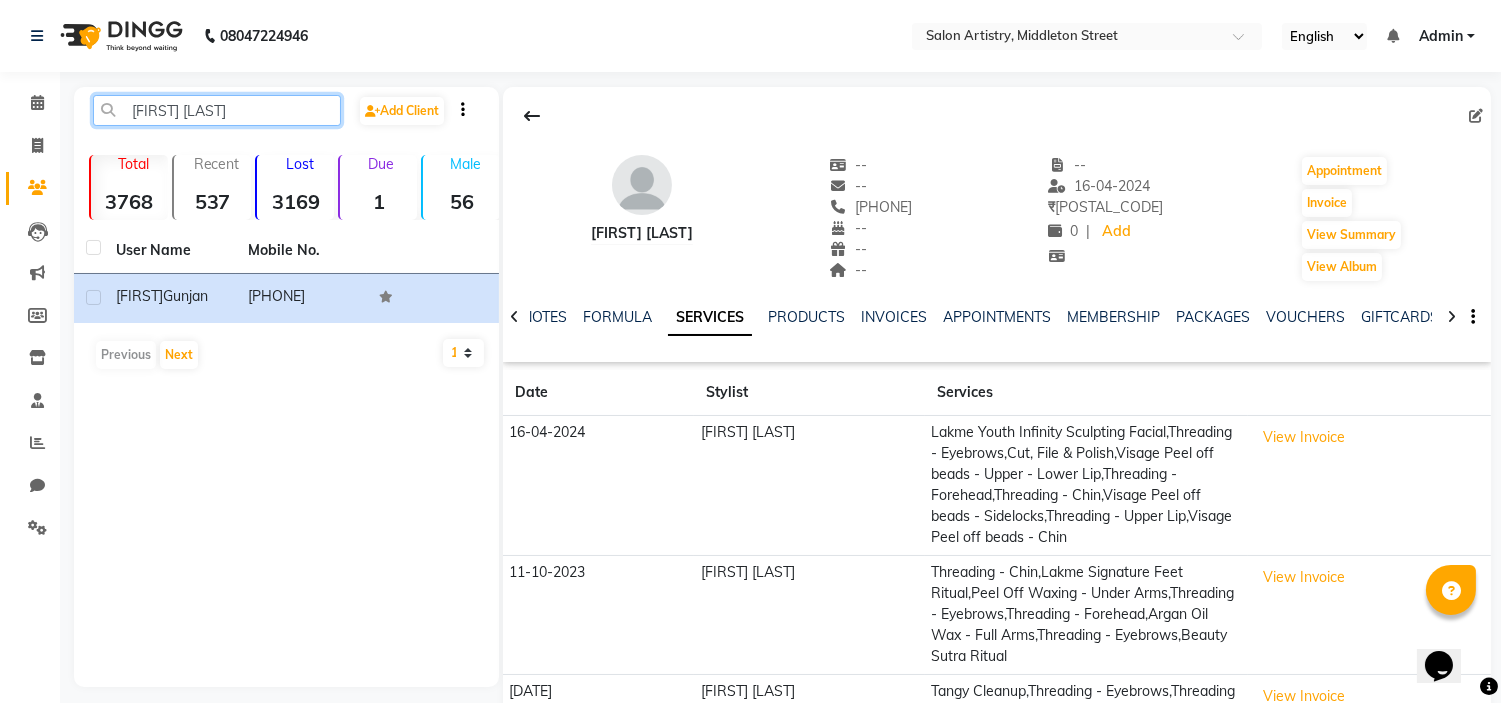 click on "[FIRST] [LAST]" 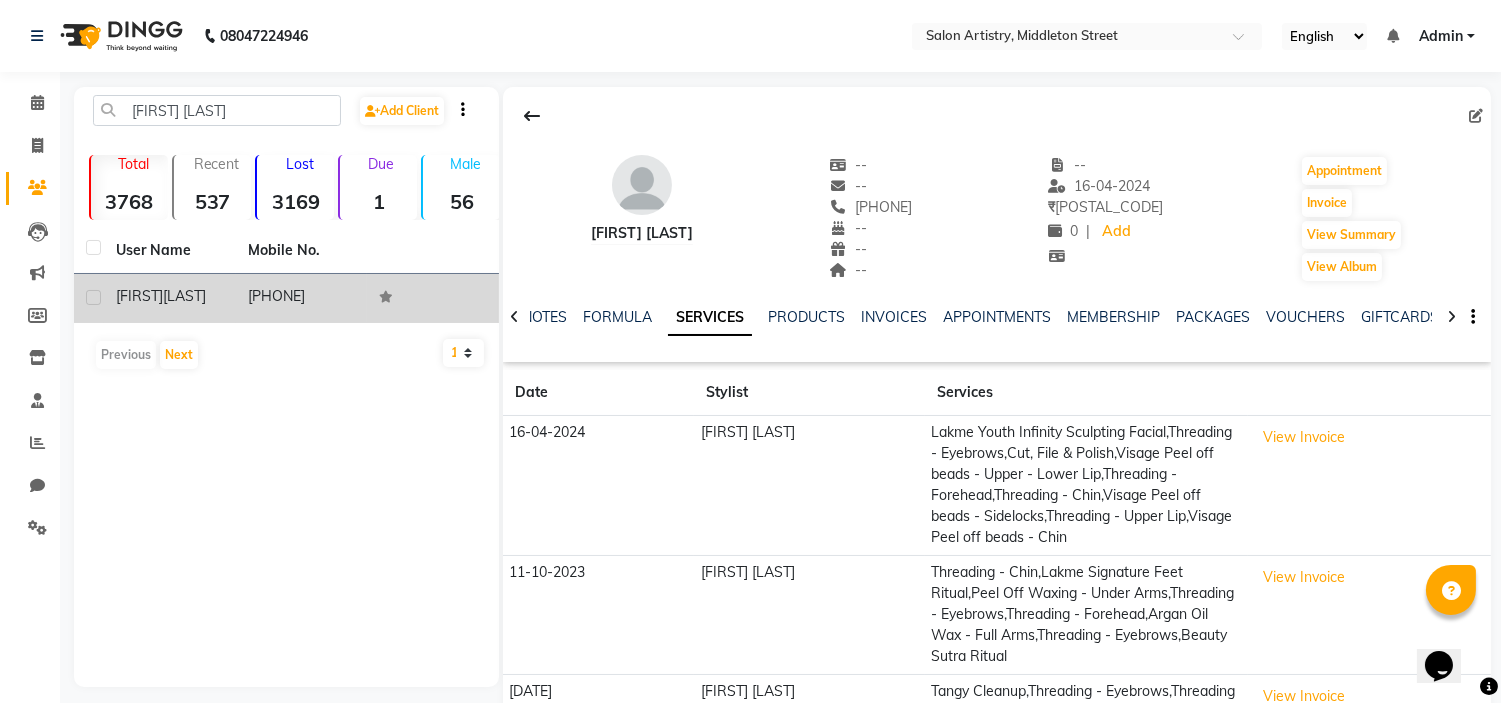 click on "[LAST]" 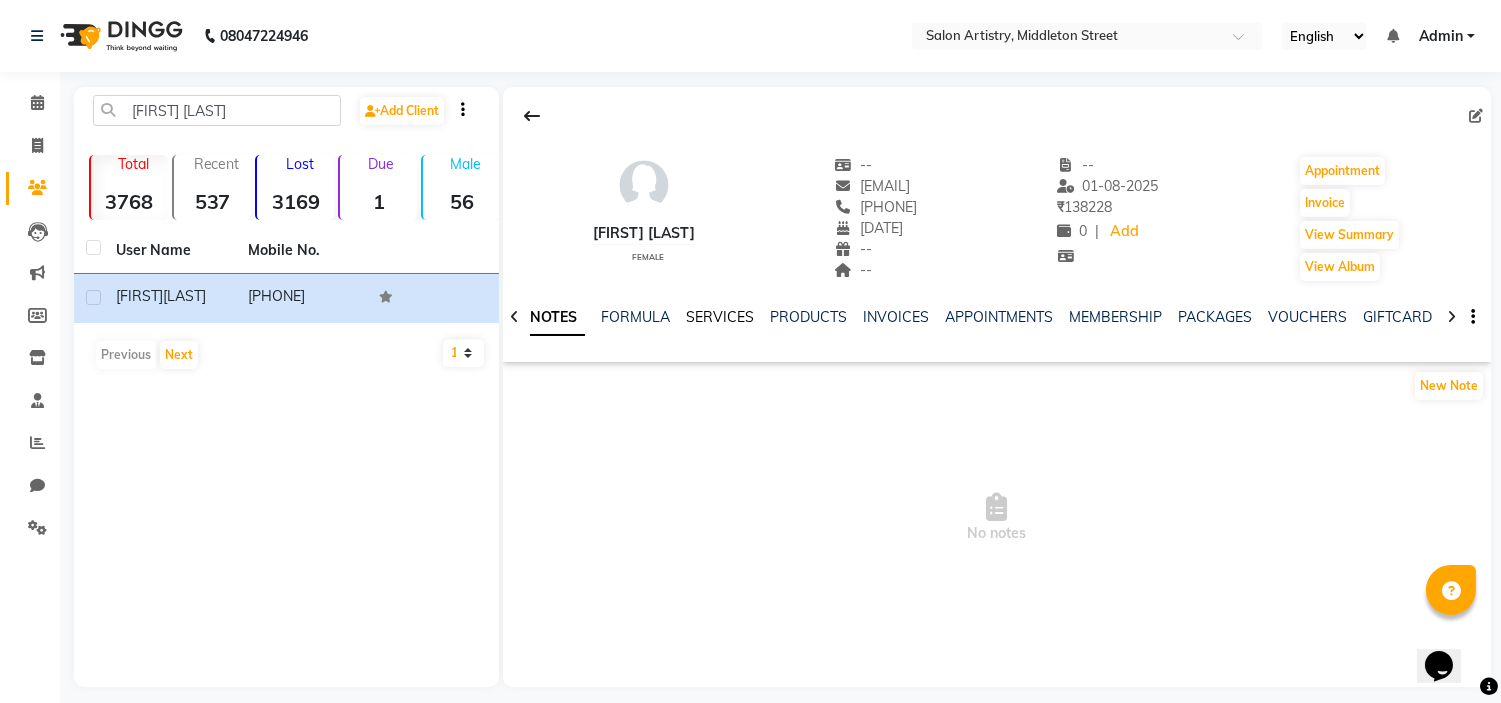 click on "SERVICES" 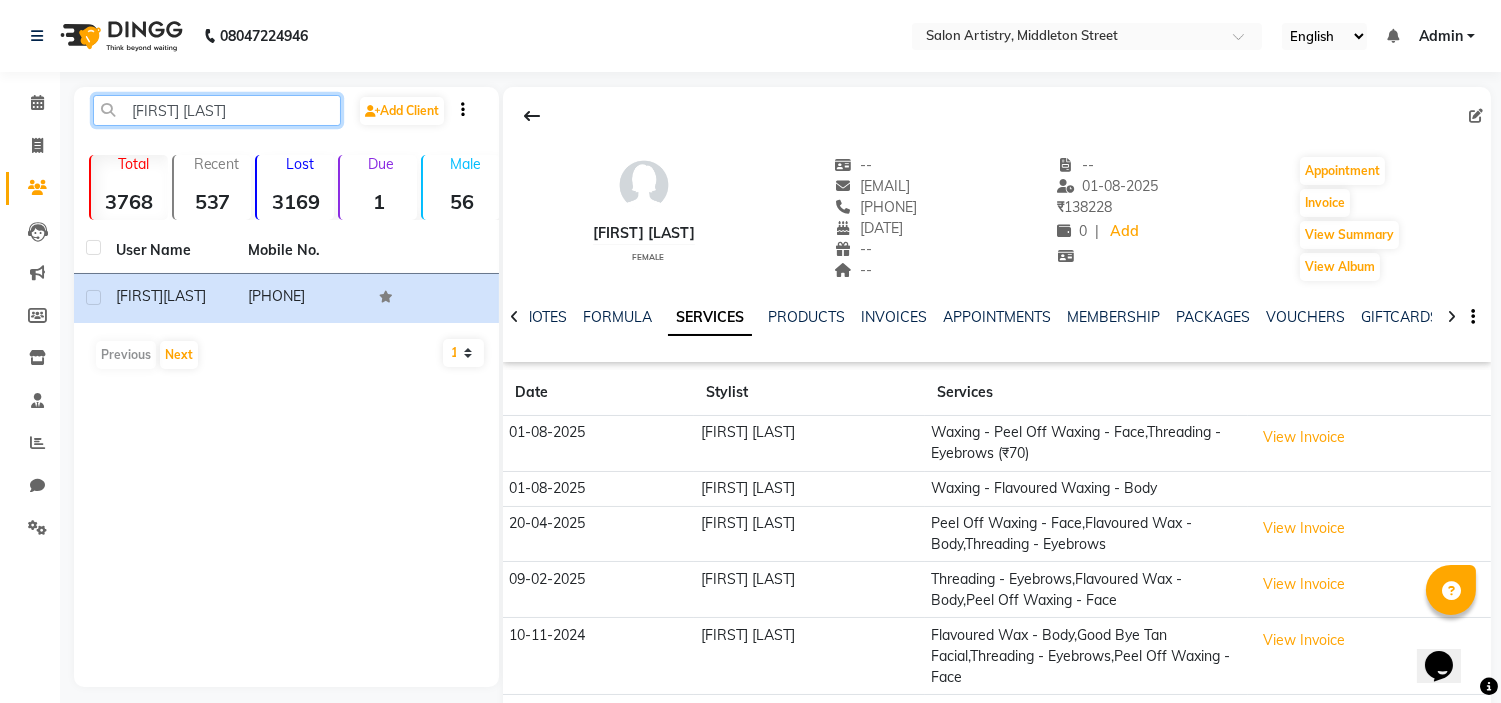 click on "[FIRST] [LAST]" 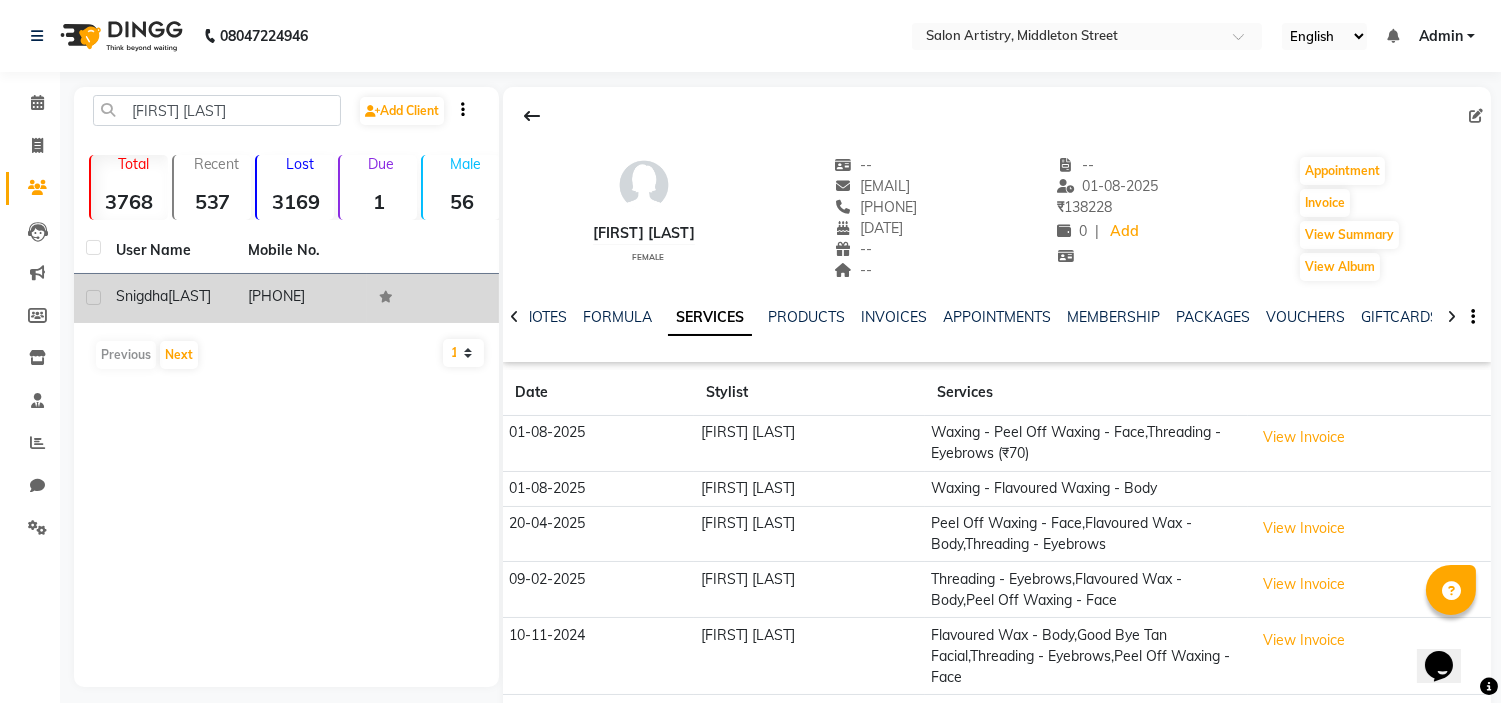 click on "[LAST]" 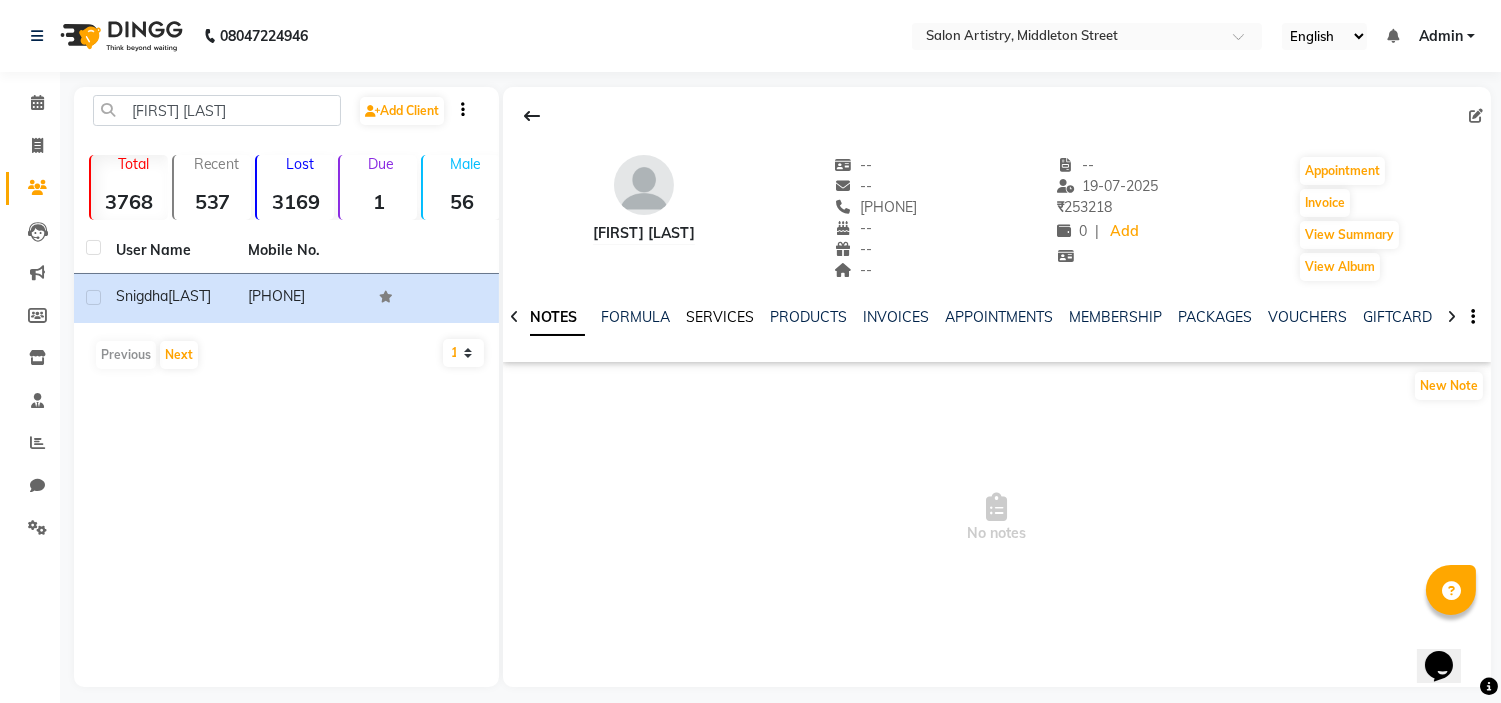 click on "SERVICES" 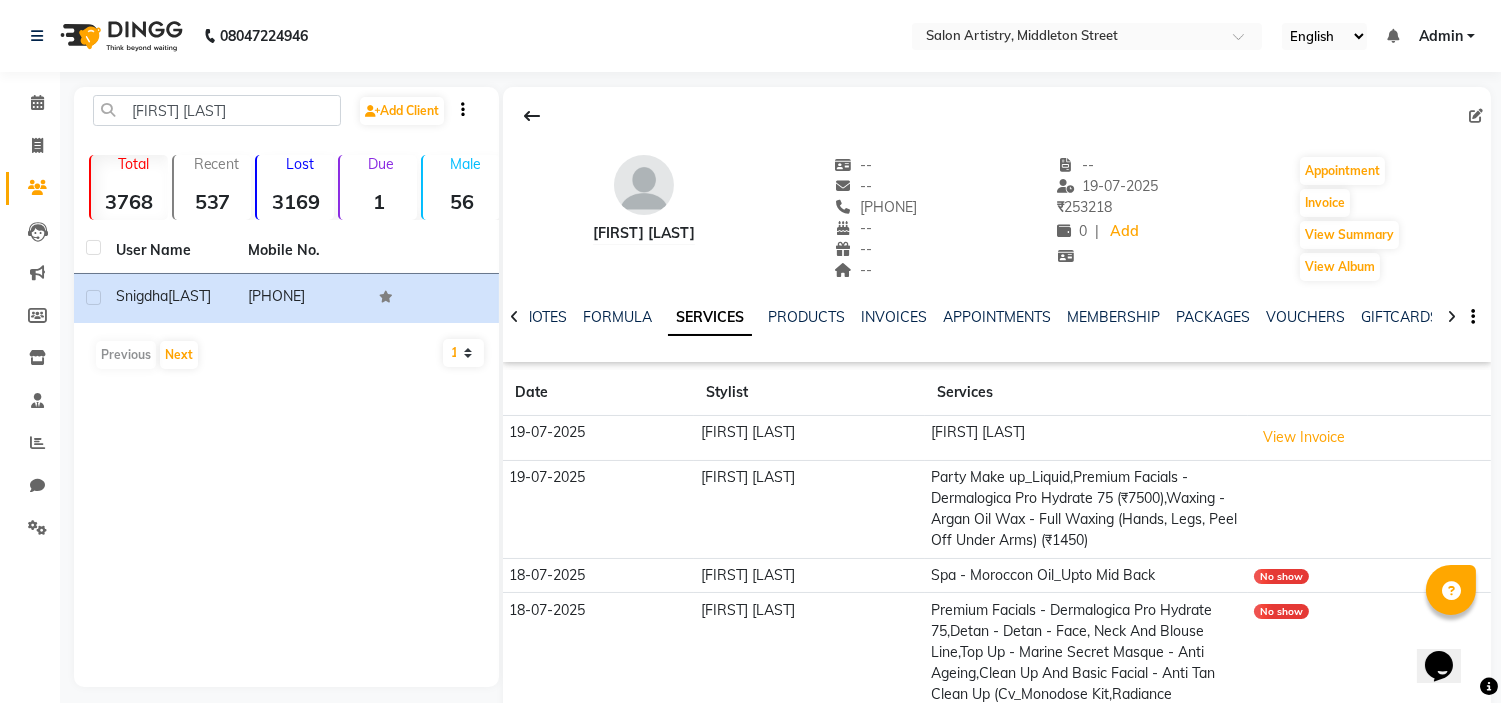 click on "[FIRST] [LAST]  Add Client" 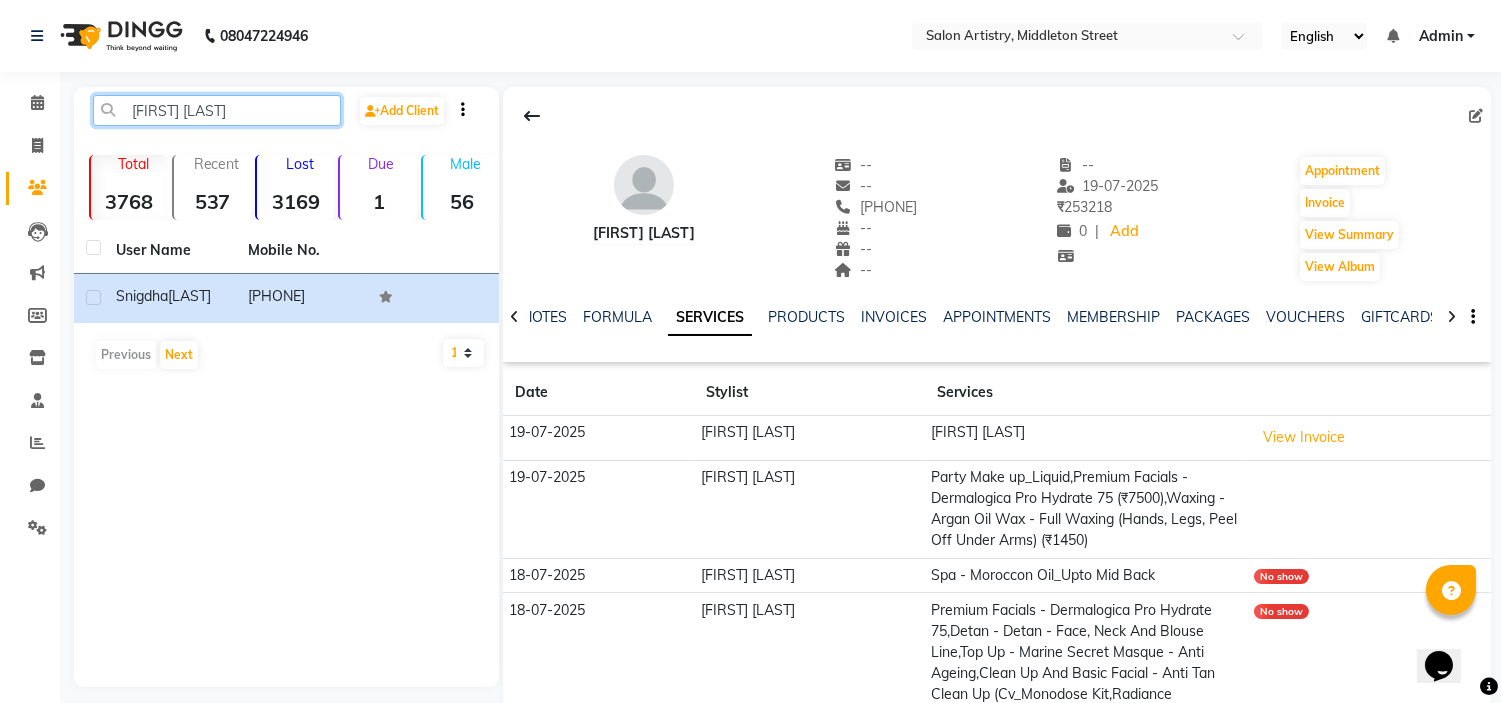 click on "[FIRST] [LAST]" 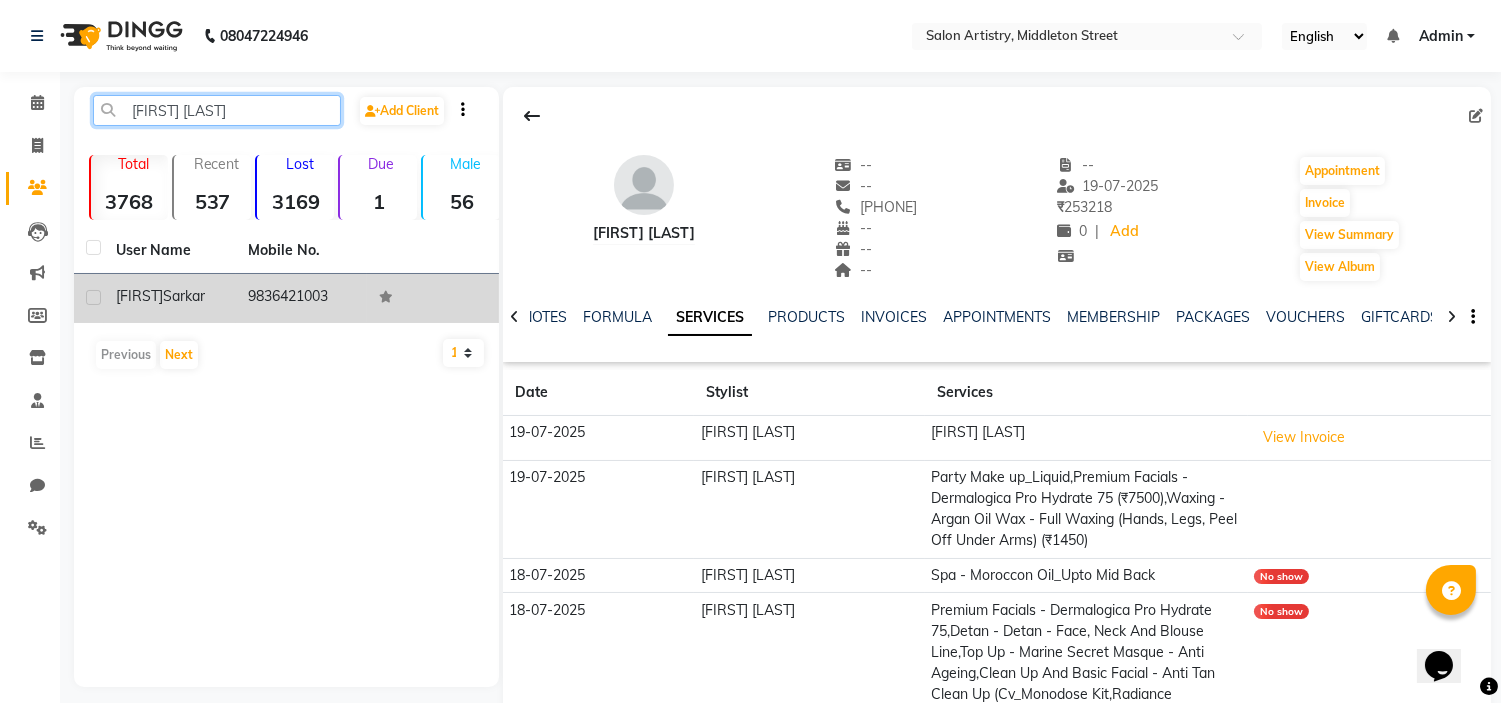 type on "[FIRST] [LAST]" 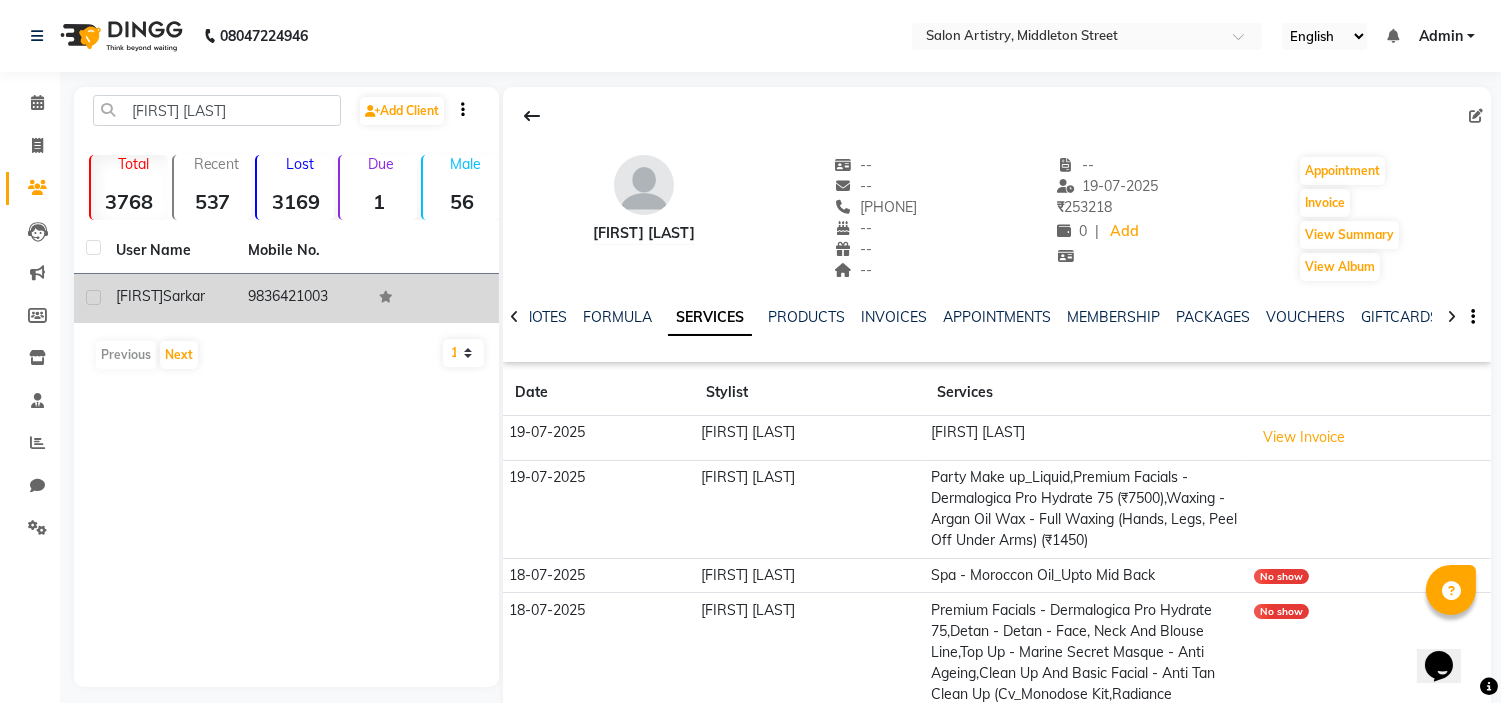 click on "Sarkar" 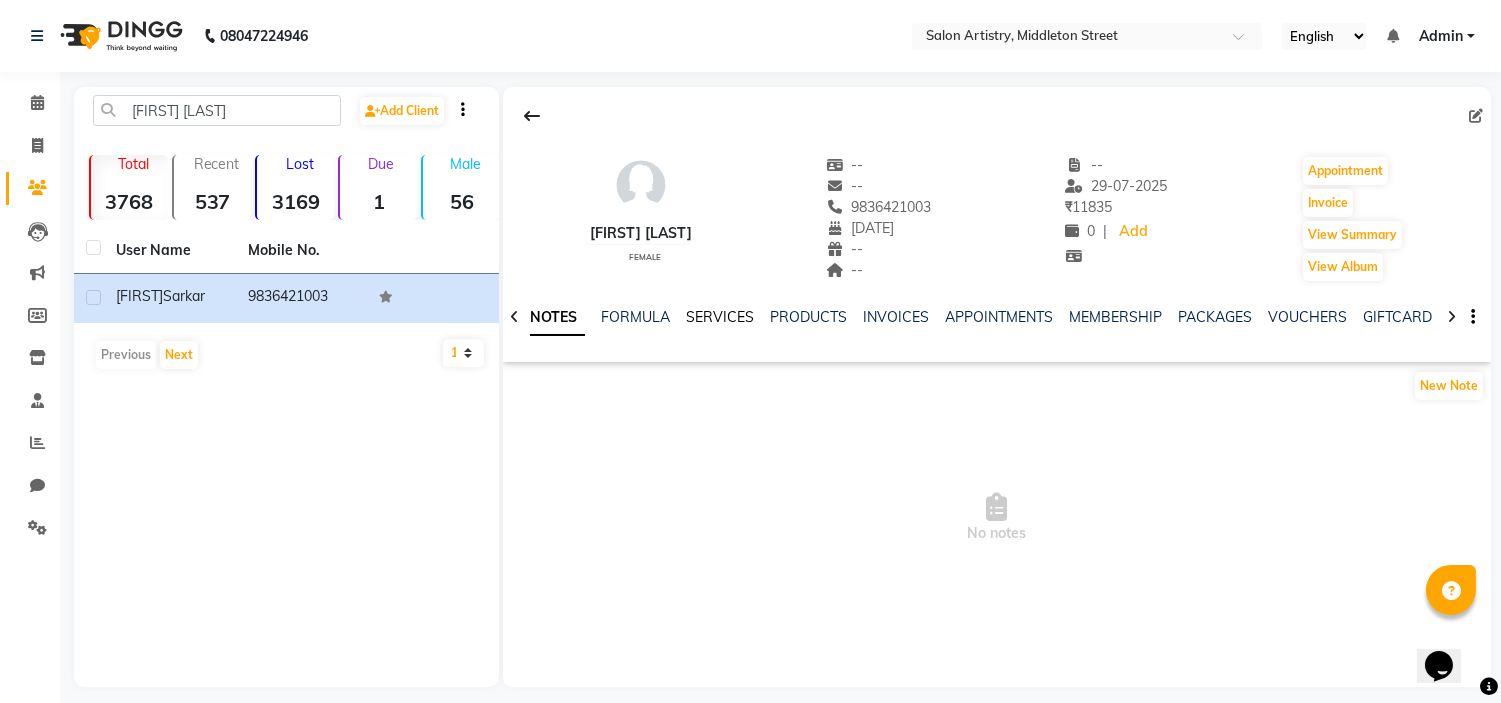 click on "SERVICES" 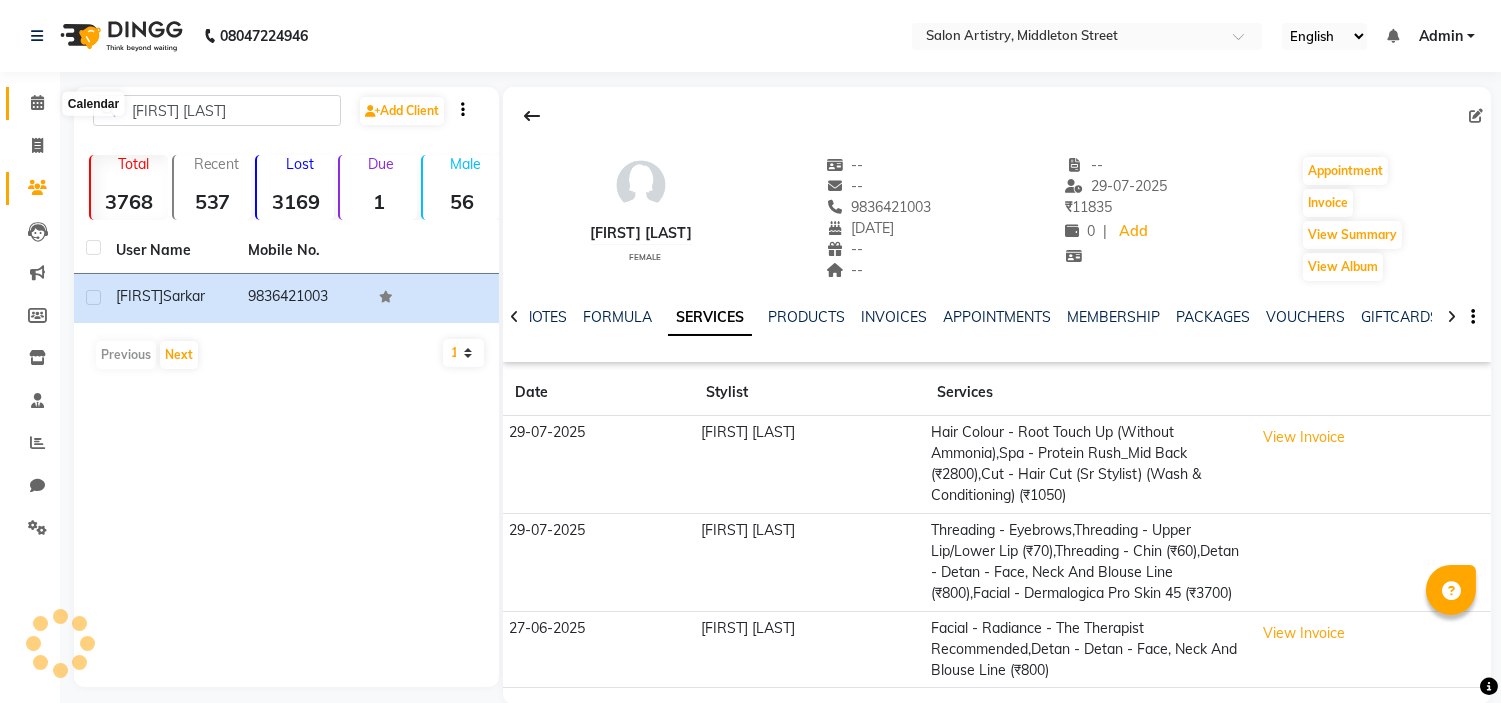 click 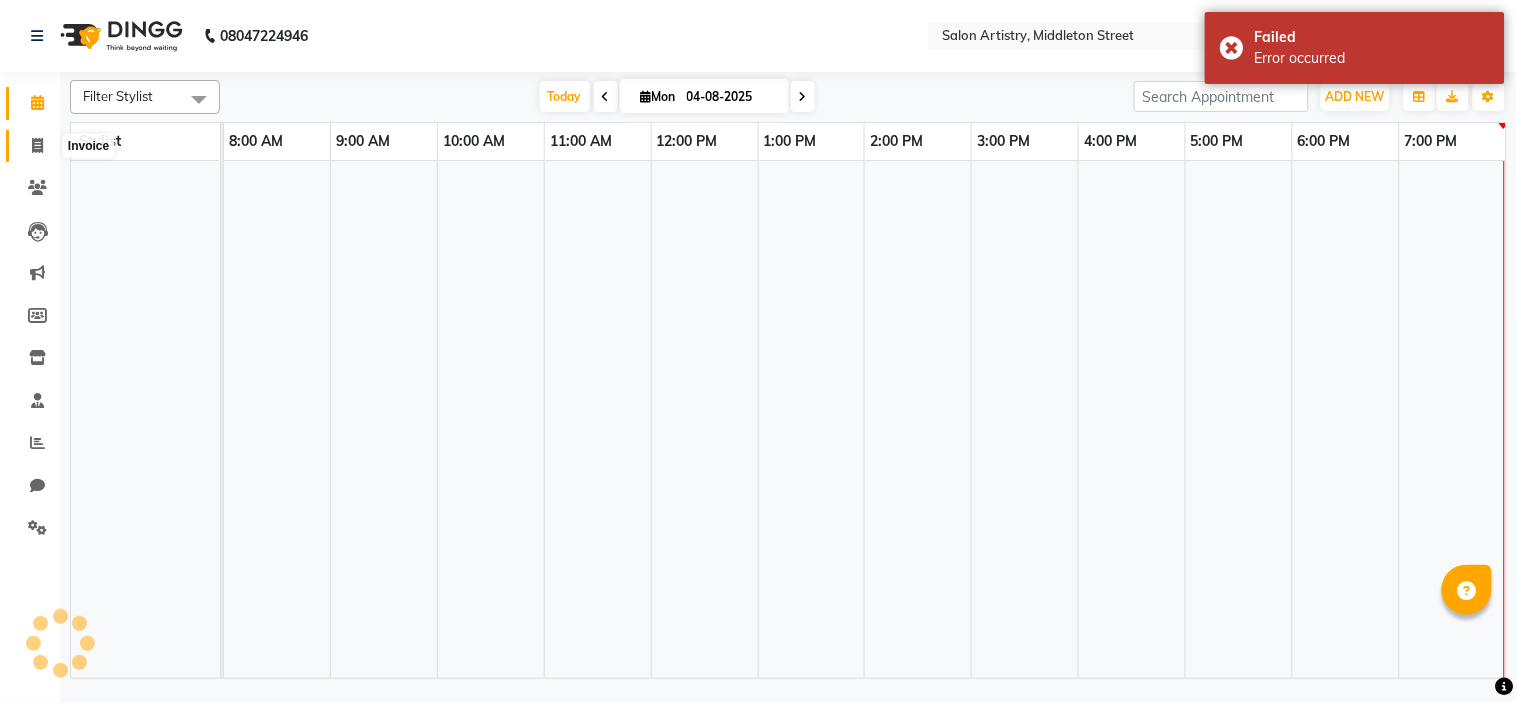 click 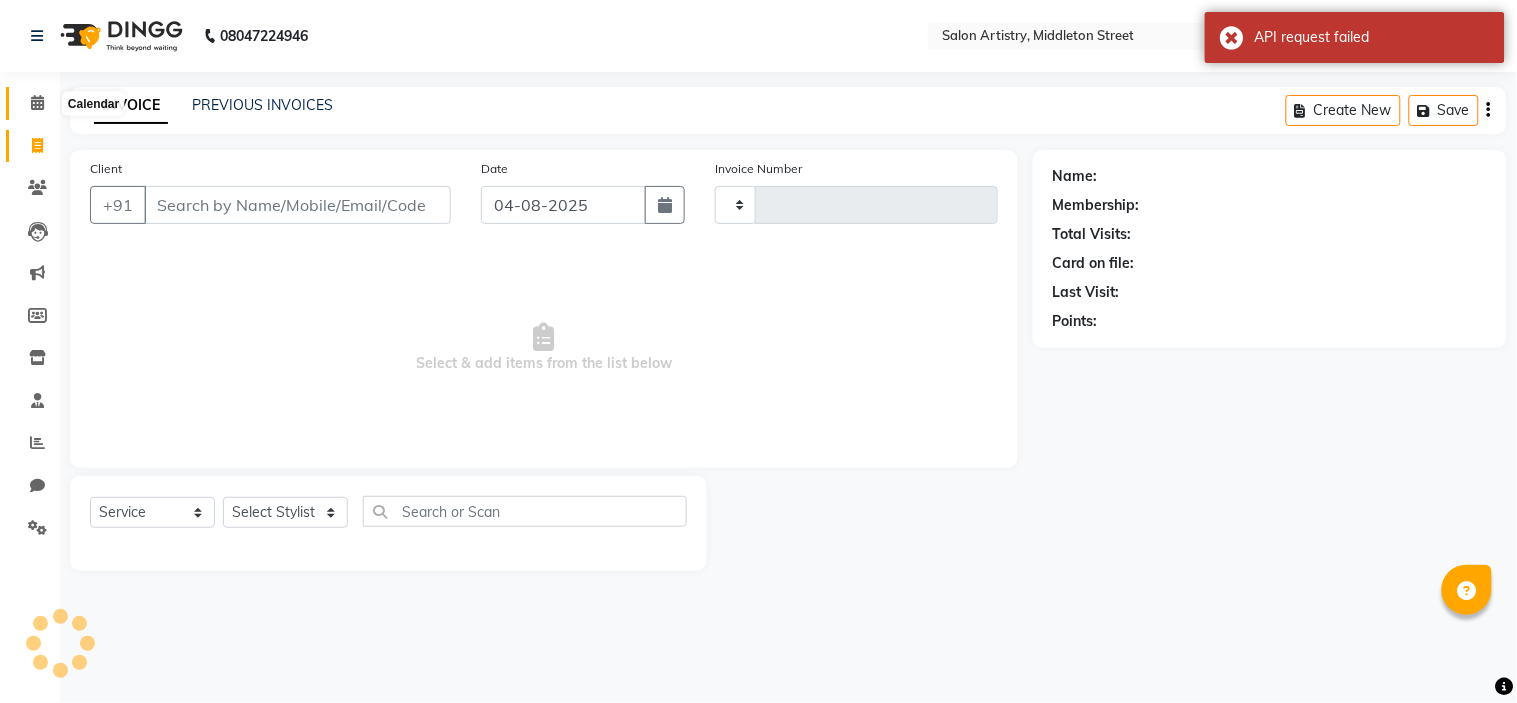 click 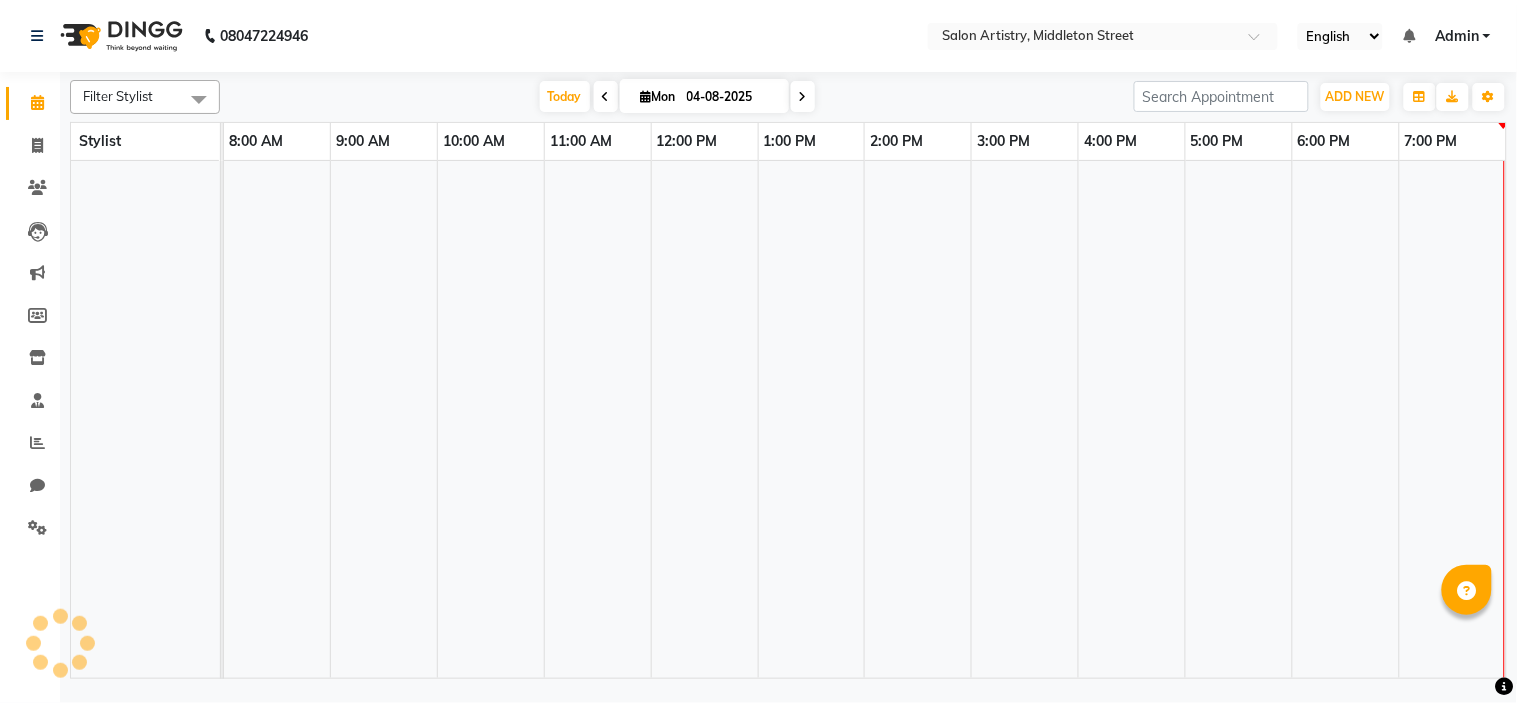 click at bounding box center [803, 97] 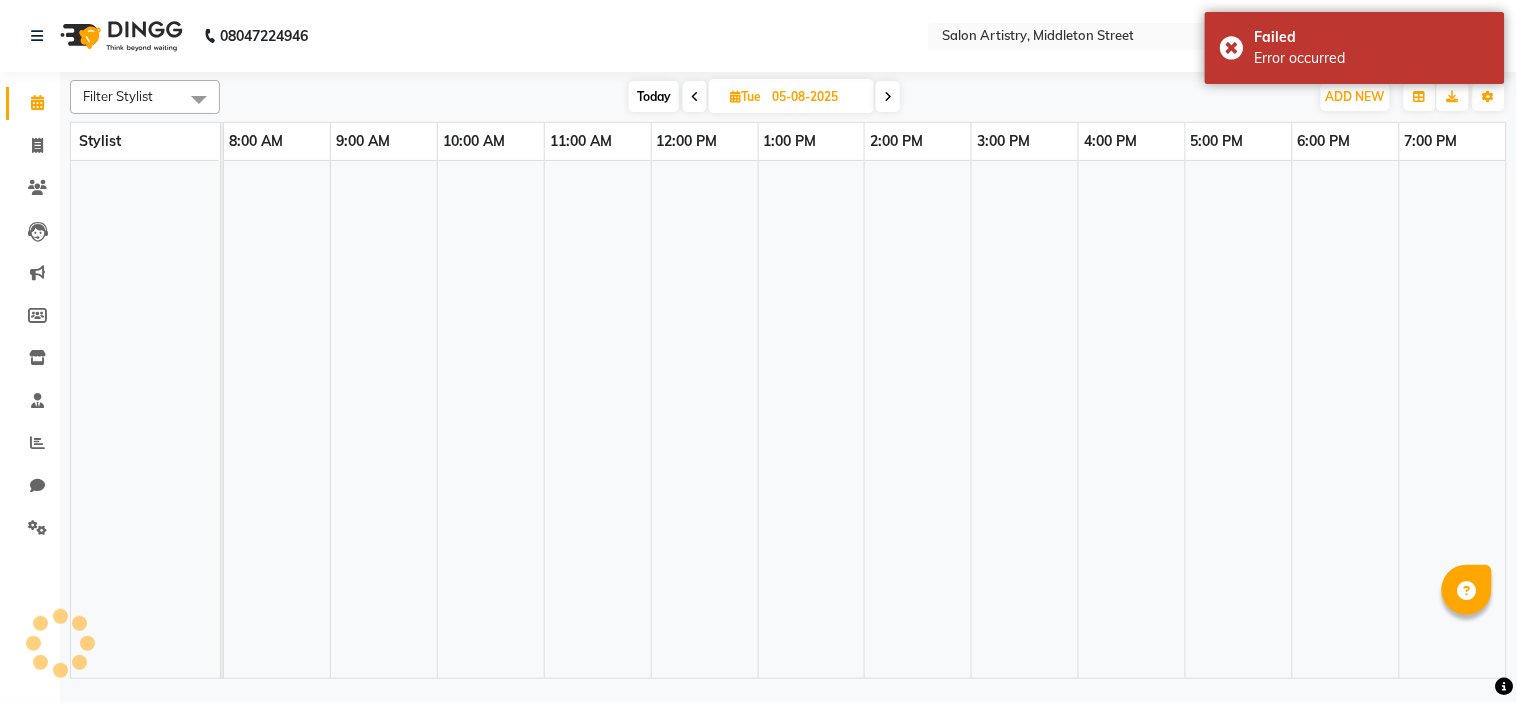 click on "05-08-2025" at bounding box center (816, 97) 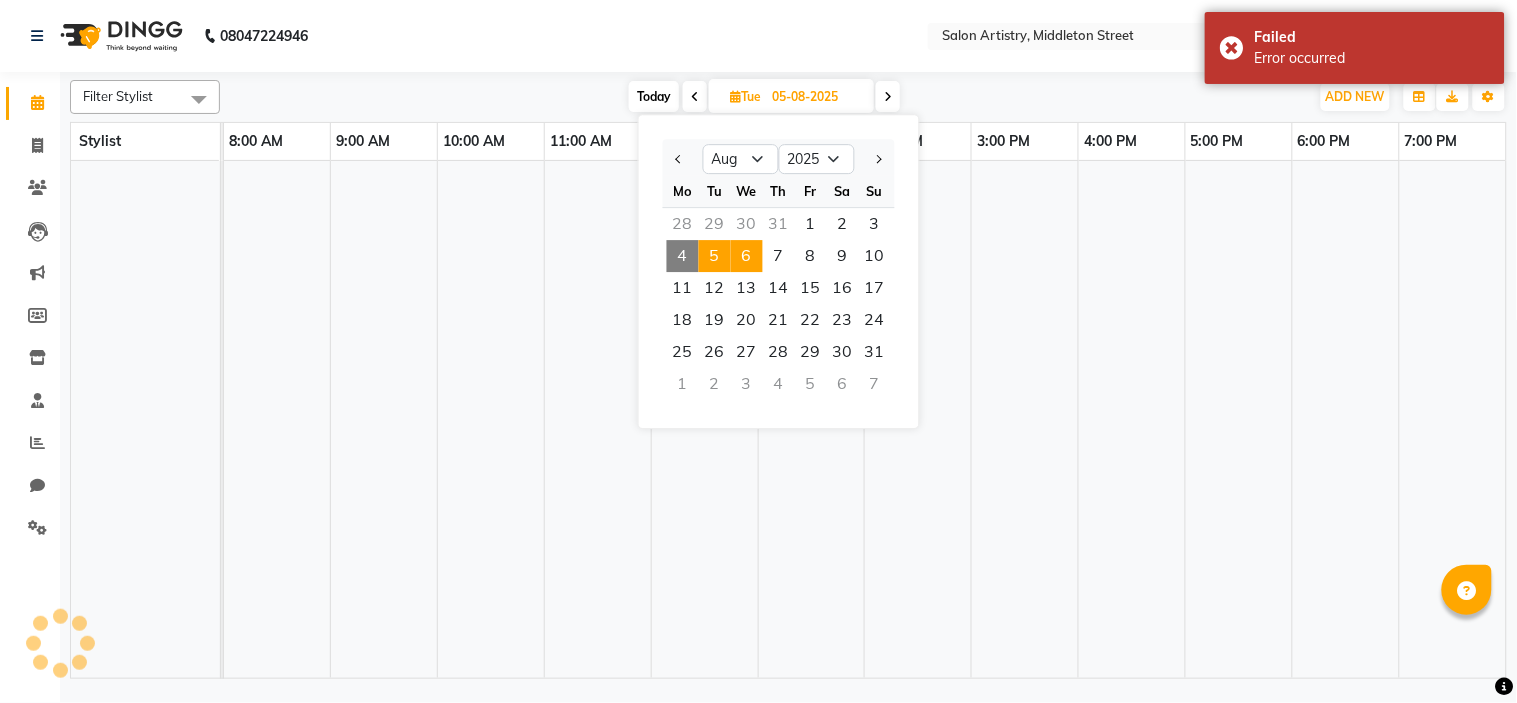 click on "6" at bounding box center [747, 256] 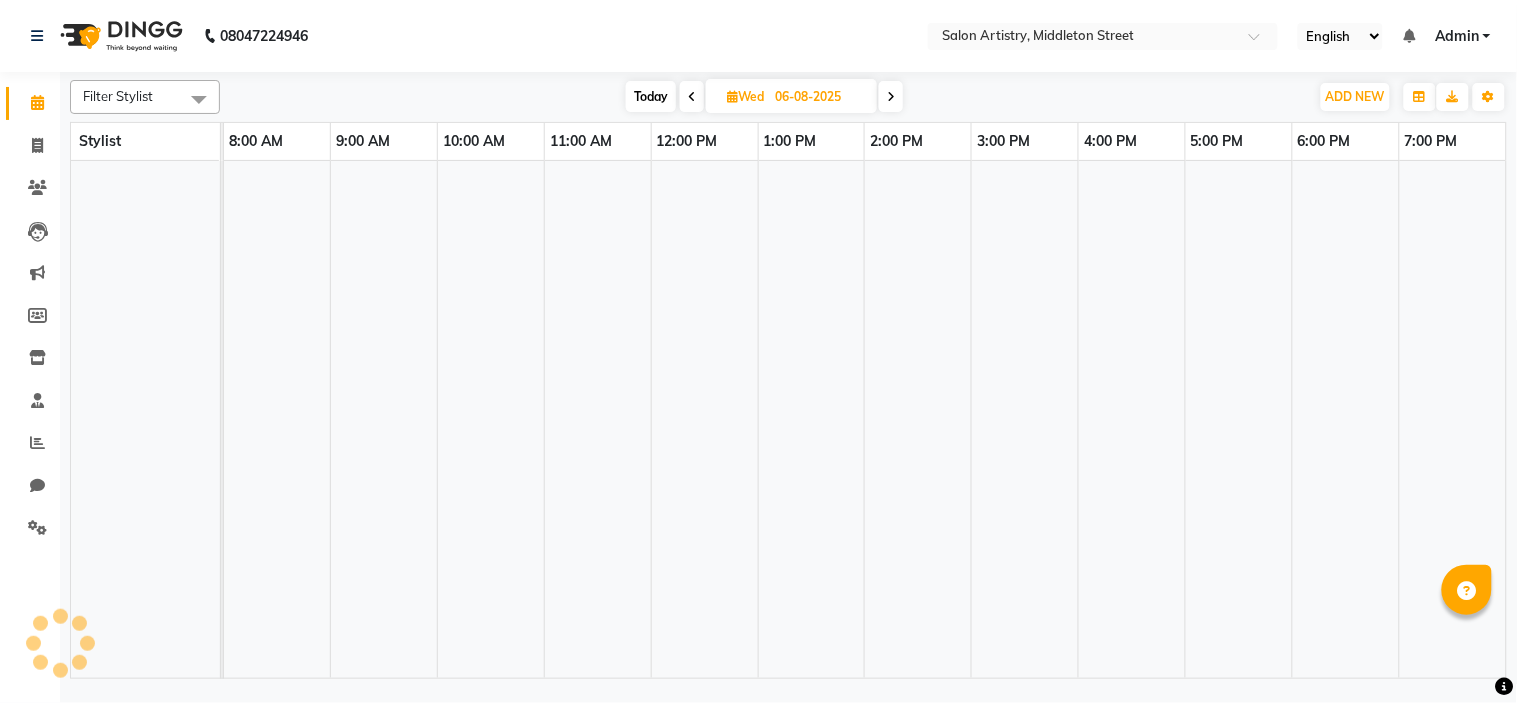 click on "Today  Wed 06-08-2025" at bounding box center (764, 97) 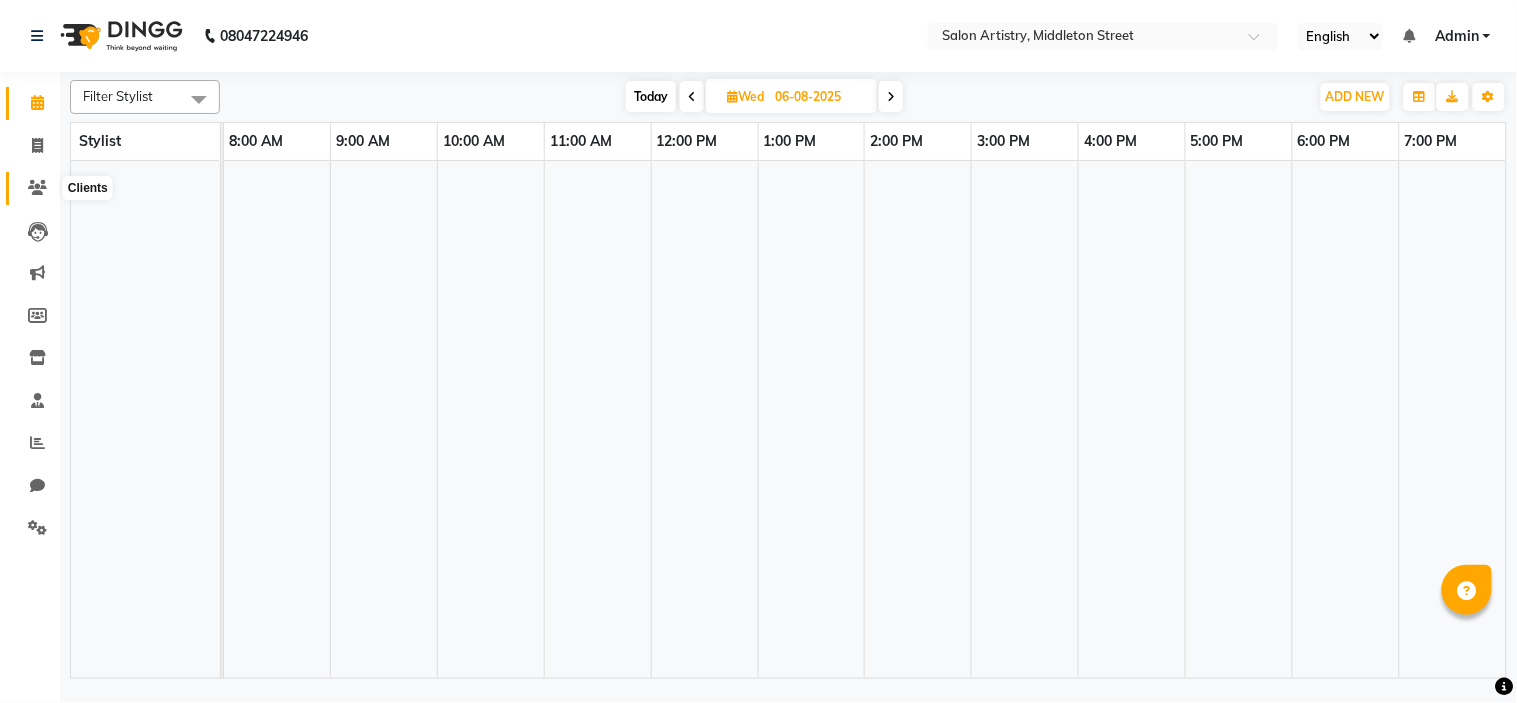click 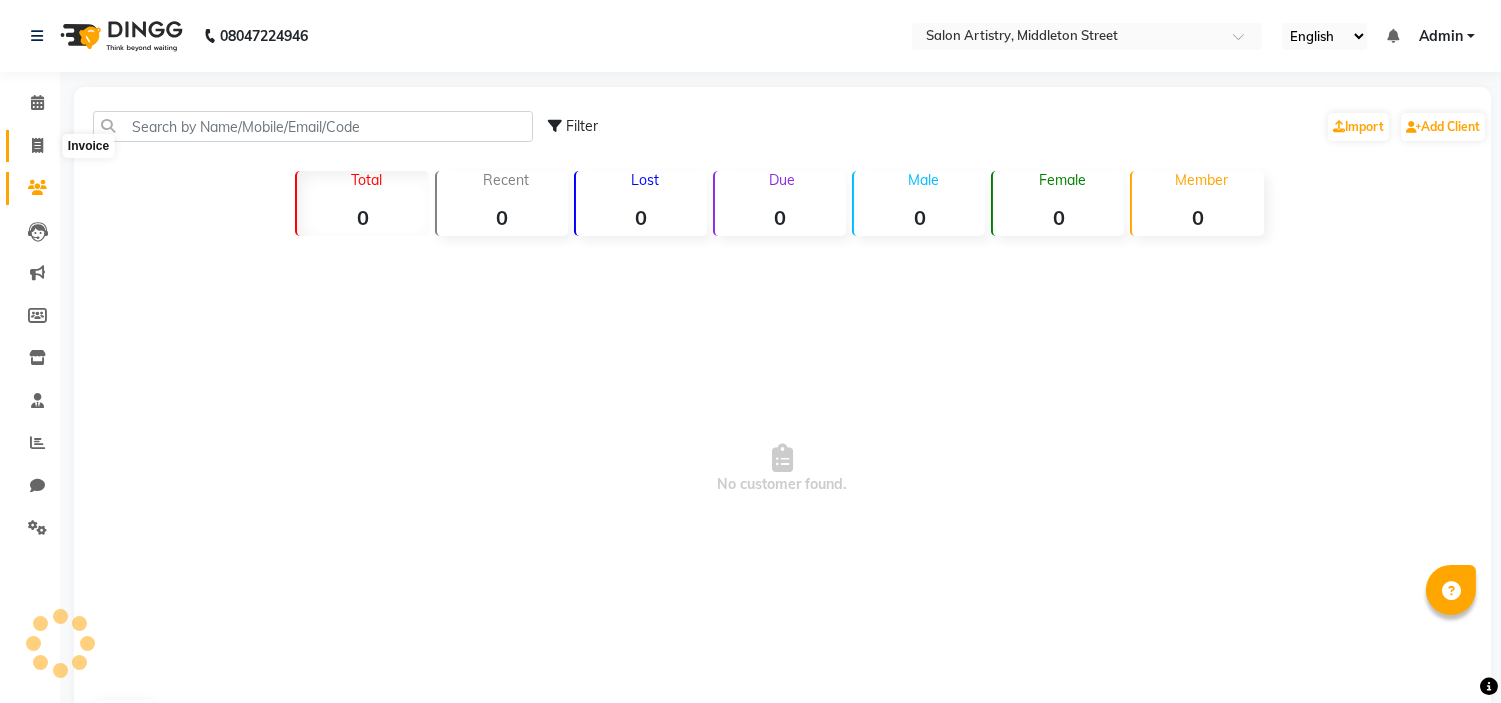click 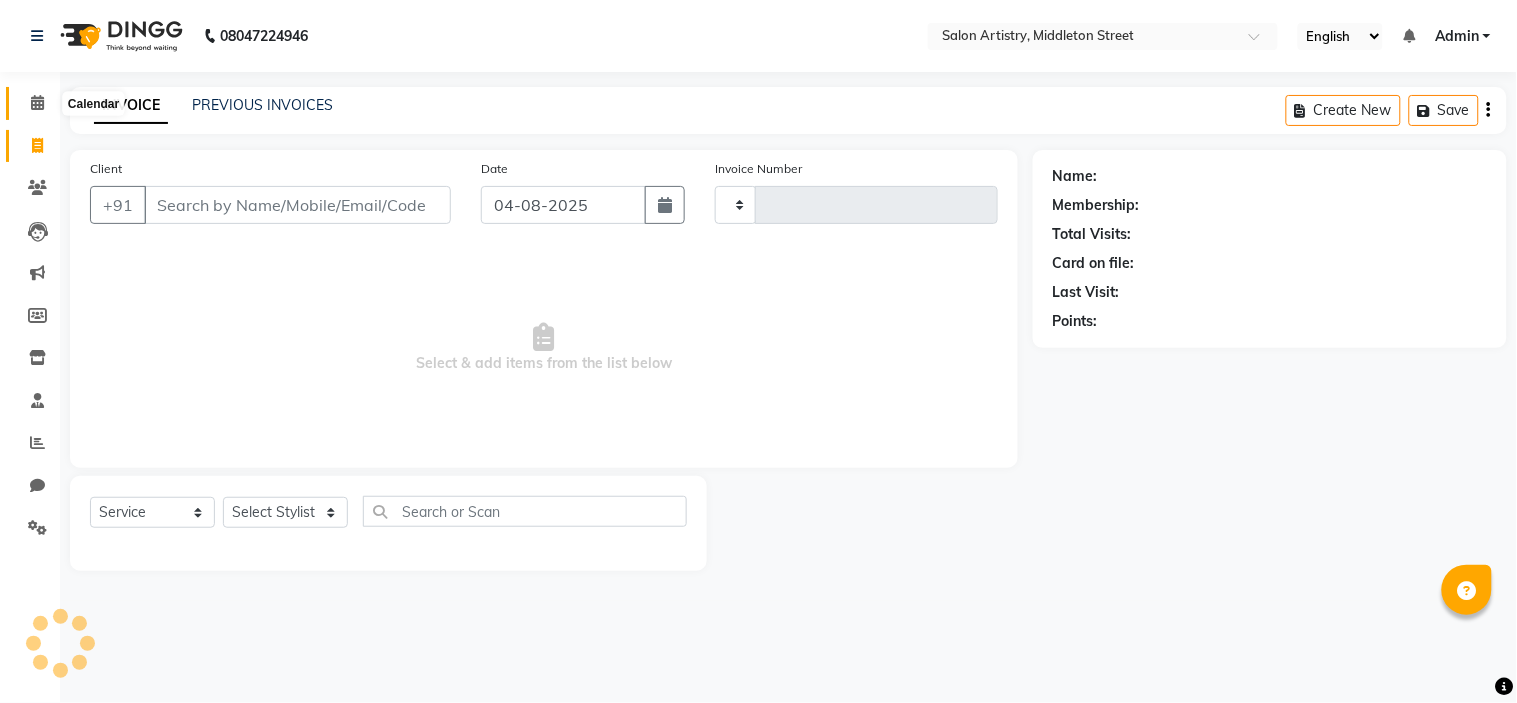 click 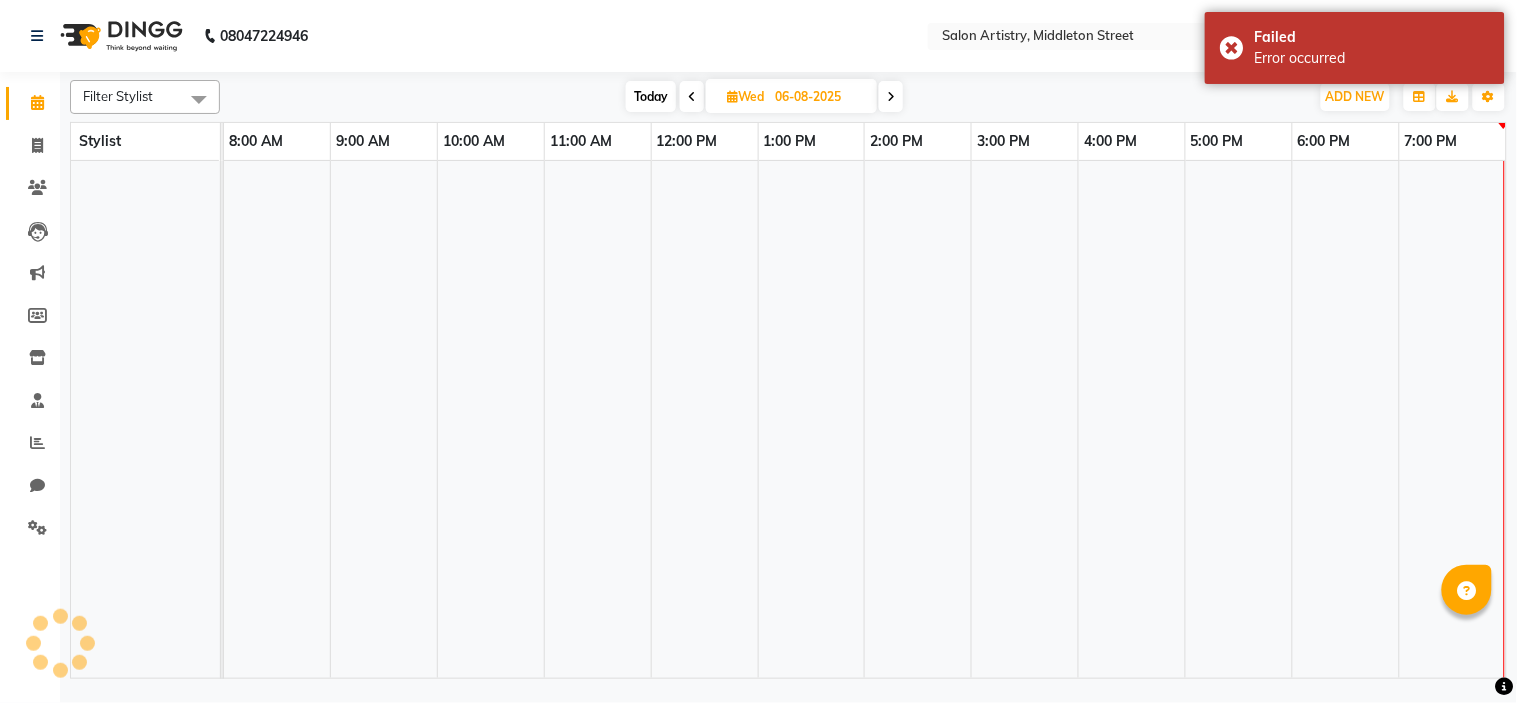 click at bounding box center [1452, 419] 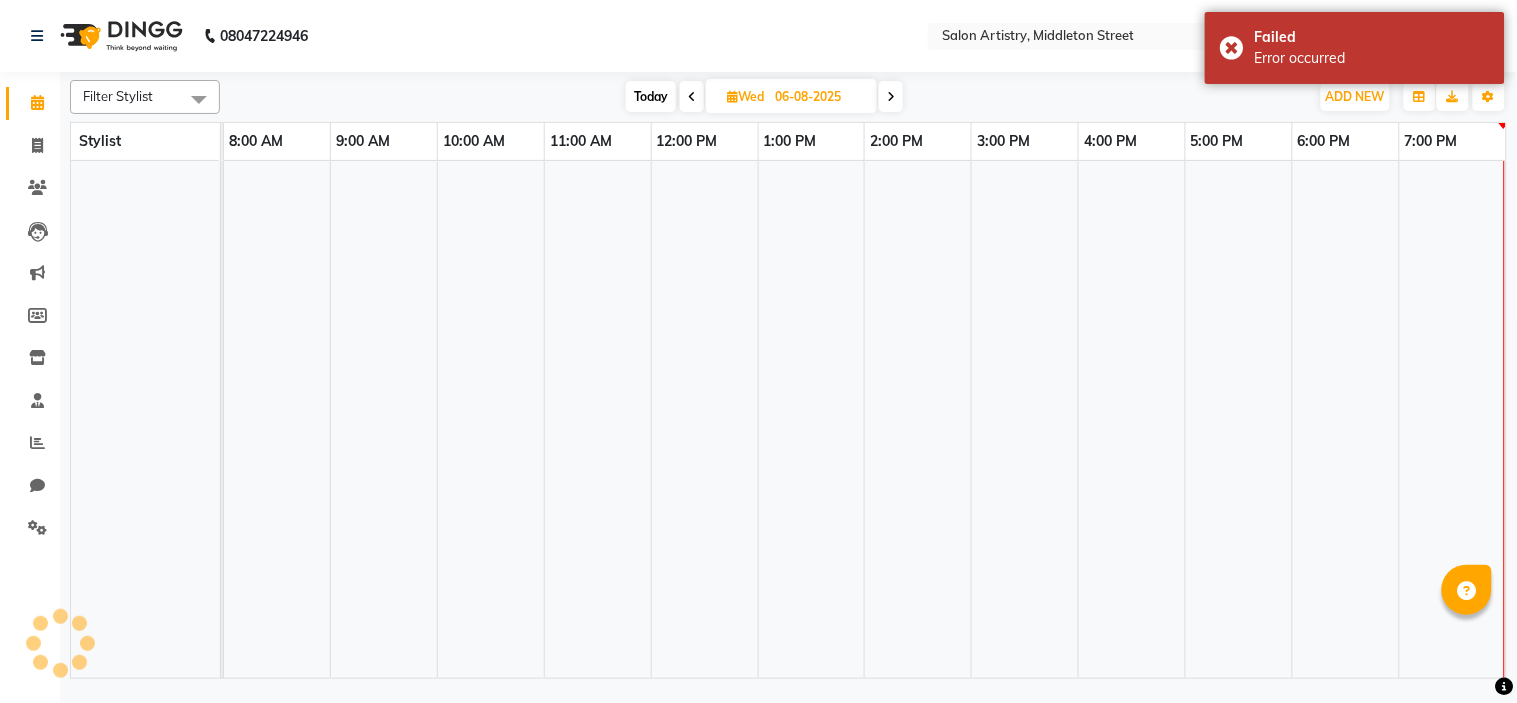 click on "08047224946 Select Location × Salon Artistry, Middleton Street English ENGLISH Español العربية मराठी हिंदी ગુજરાતી தமிழ் 中文 Notifications nothing to show Admin Manage Profile Change Password Sign out Version:3.16.0" 